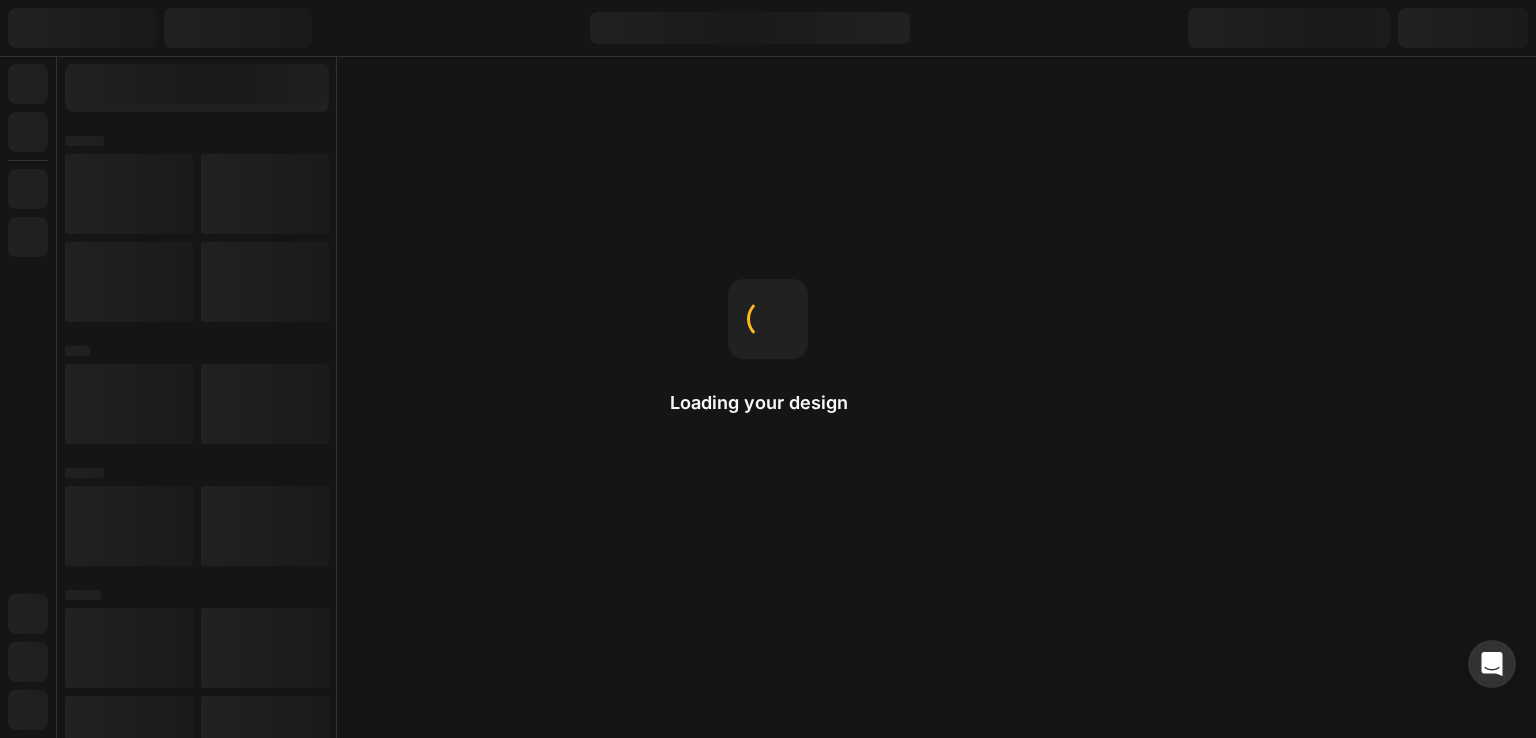scroll, scrollTop: 0, scrollLeft: 0, axis: both 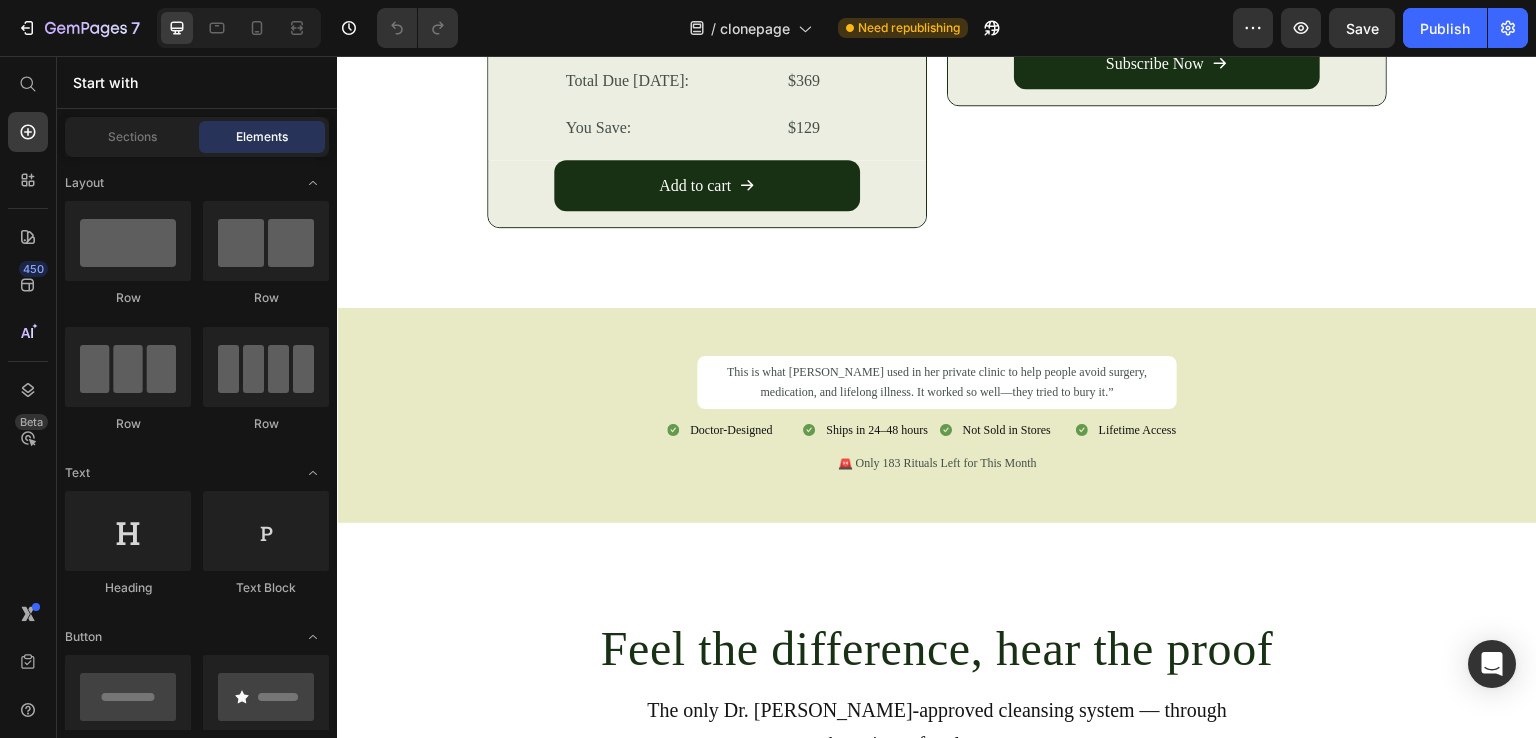 click on "Regular Strength" at bounding box center [1272, -108] 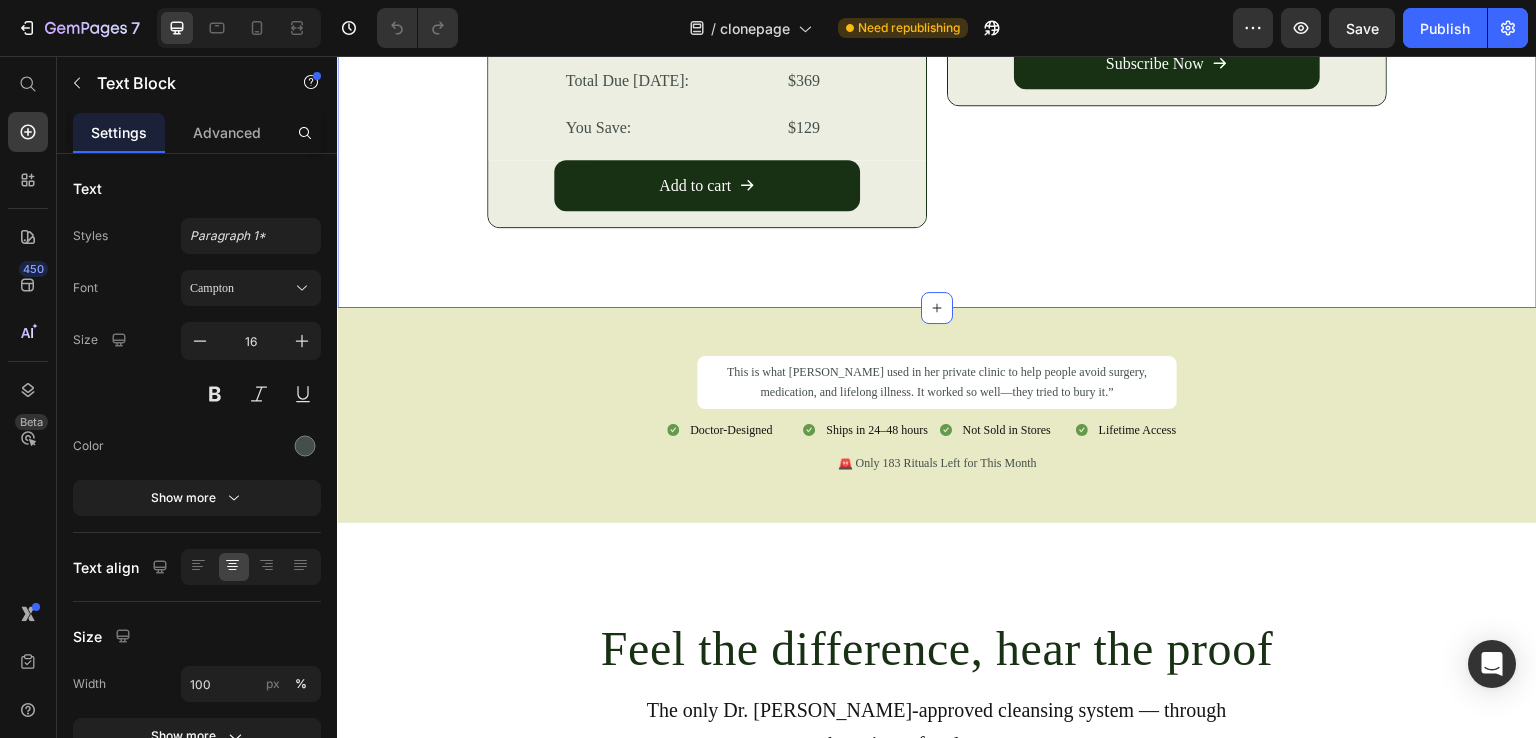 scroll, scrollTop: 252, scrollLeft: 0, axis: vertical 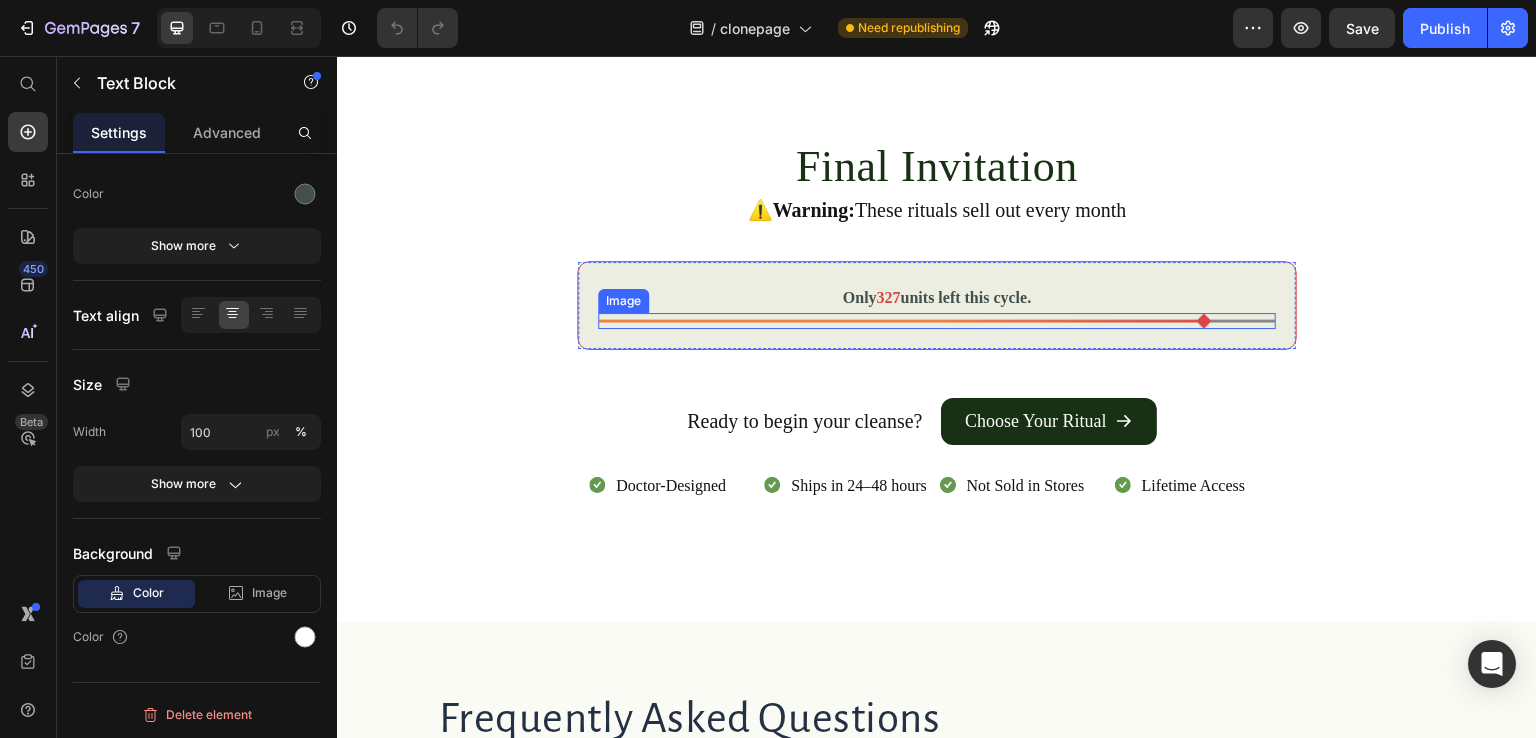 click at bounding box center (937, 321) 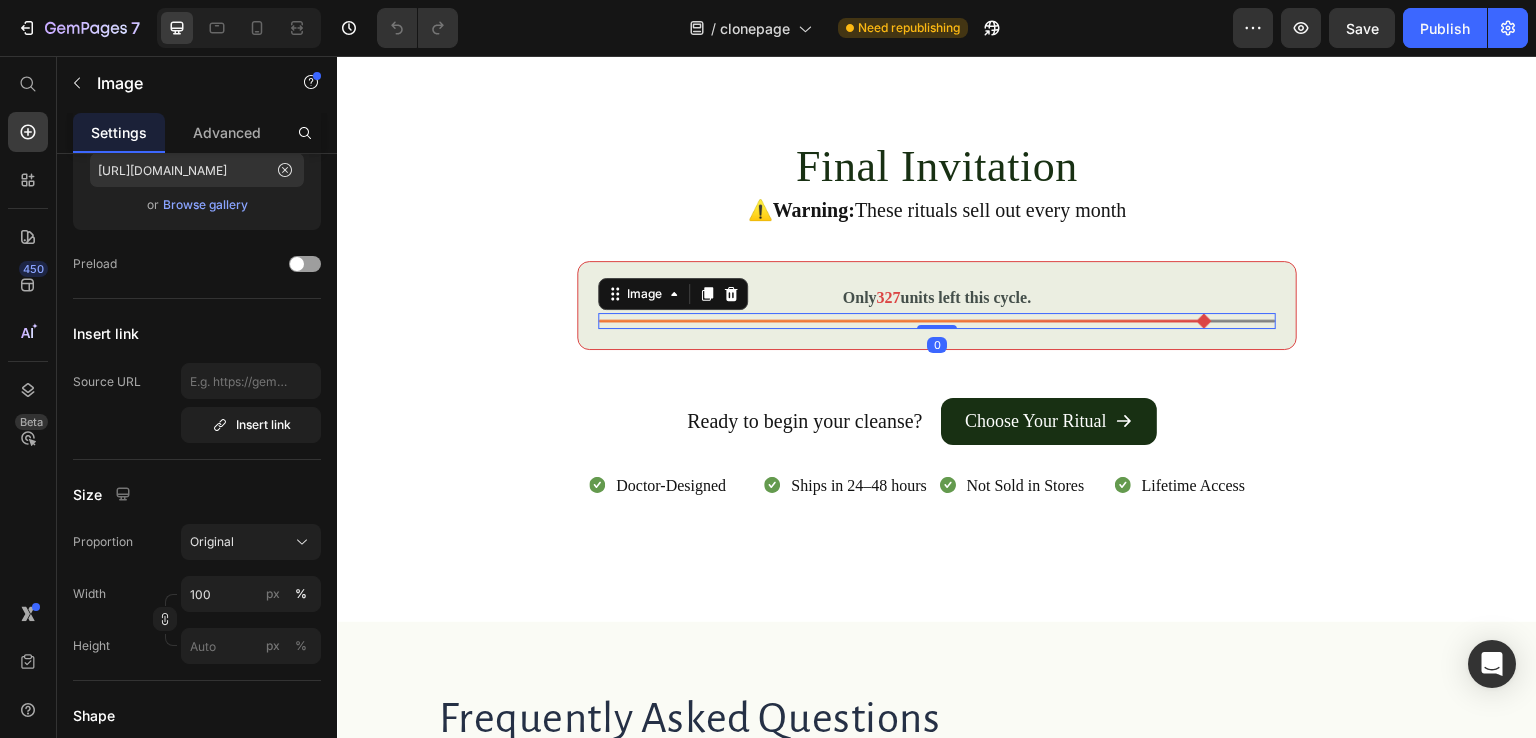 click at bounding box center (937, 321) 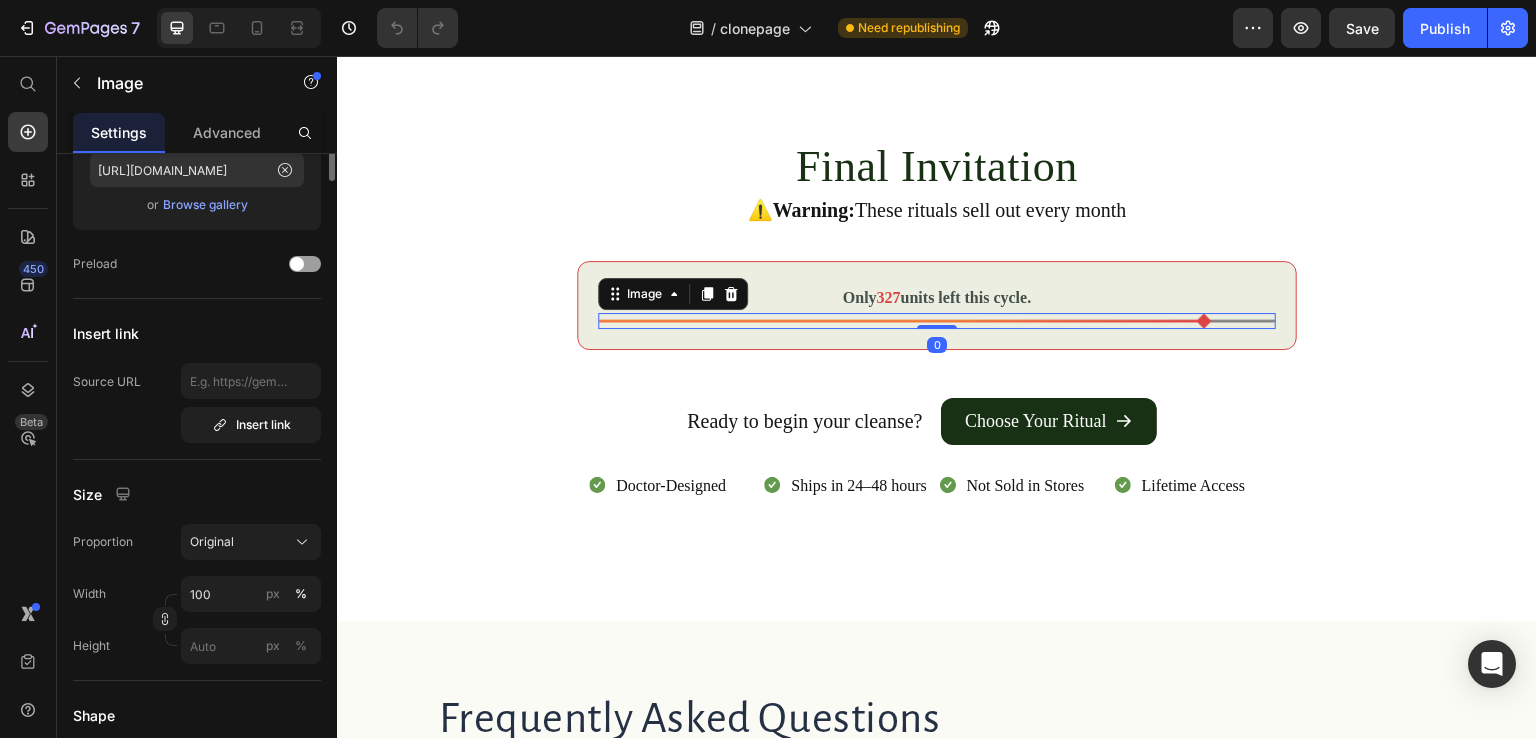 scroll, scrollTop: 0, scrollLeft: 0, axis: both 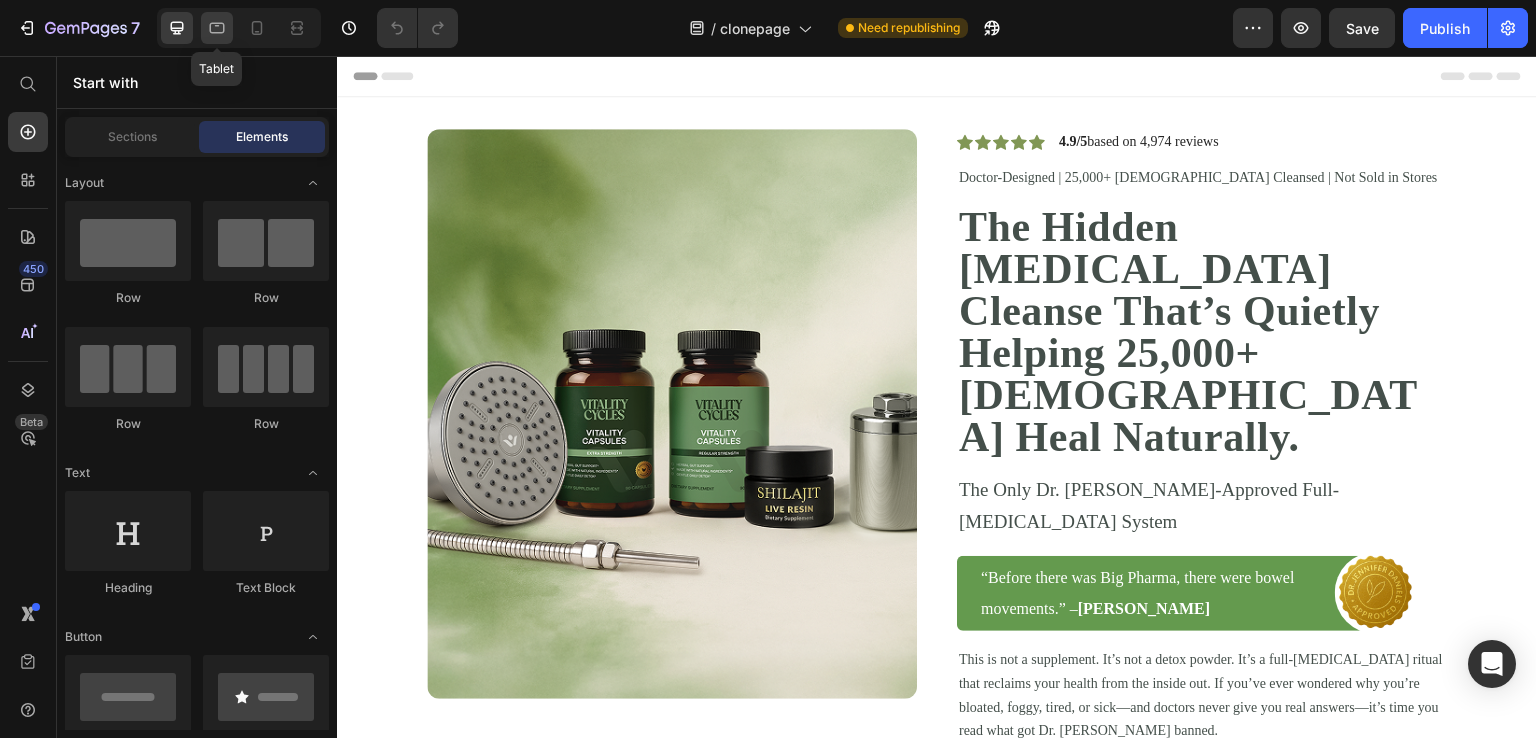 click 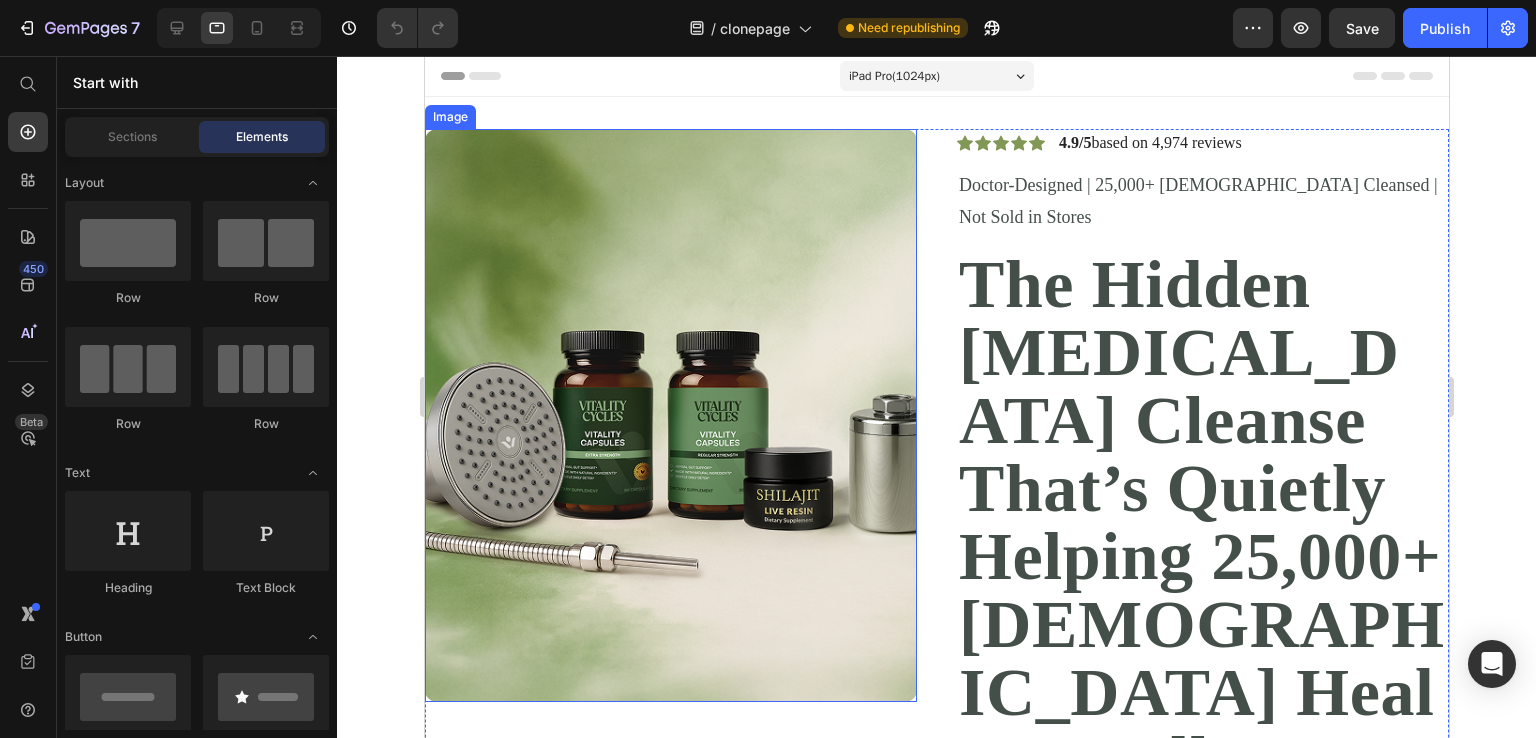click on "The Hidden [MEDICAL_DATA] Cleanse That’s Quietly Helping 25,000+ [DEMOGRAPHIC_DATA] Heal Naturally." at bounding box center [1202, 522] 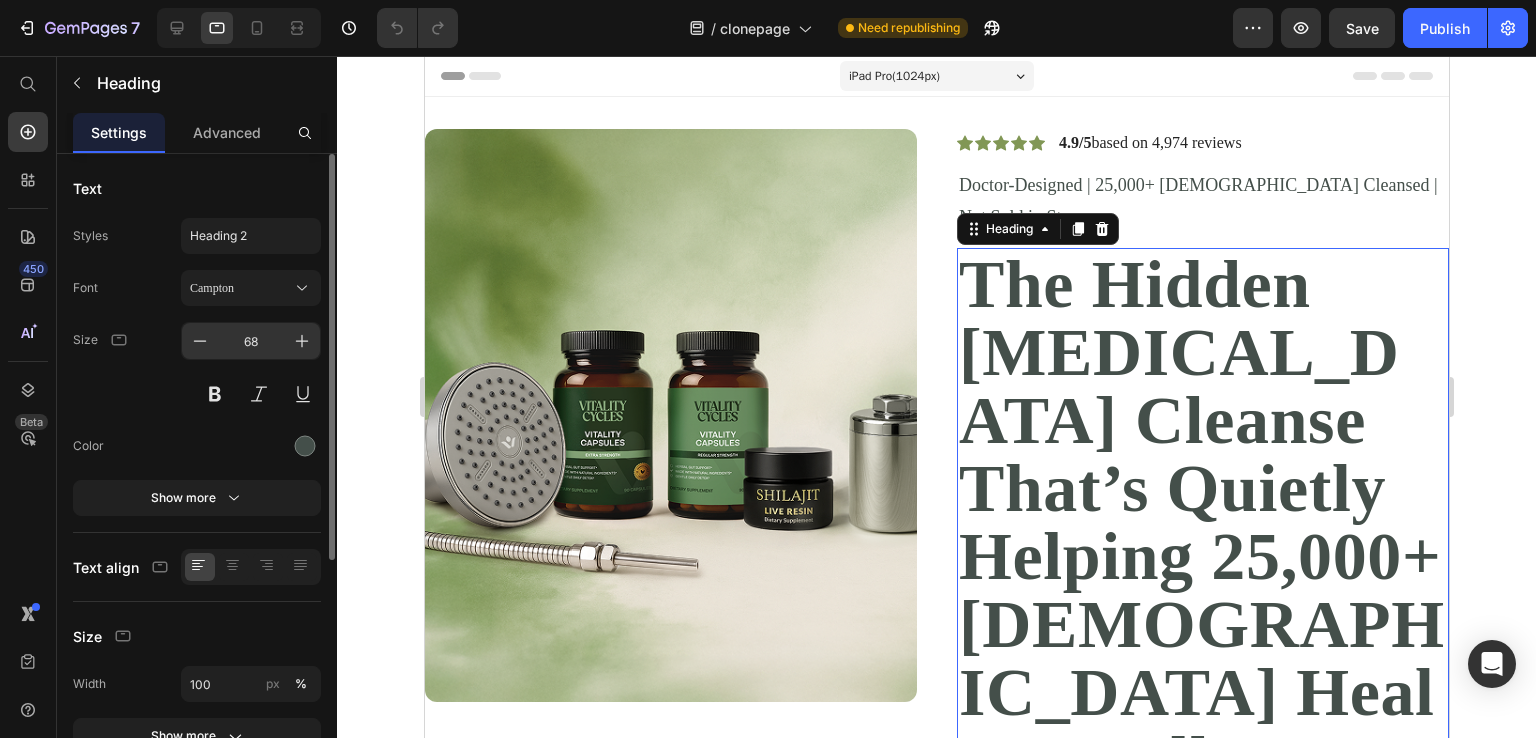 click on "68" at bounding box center [251, 341] 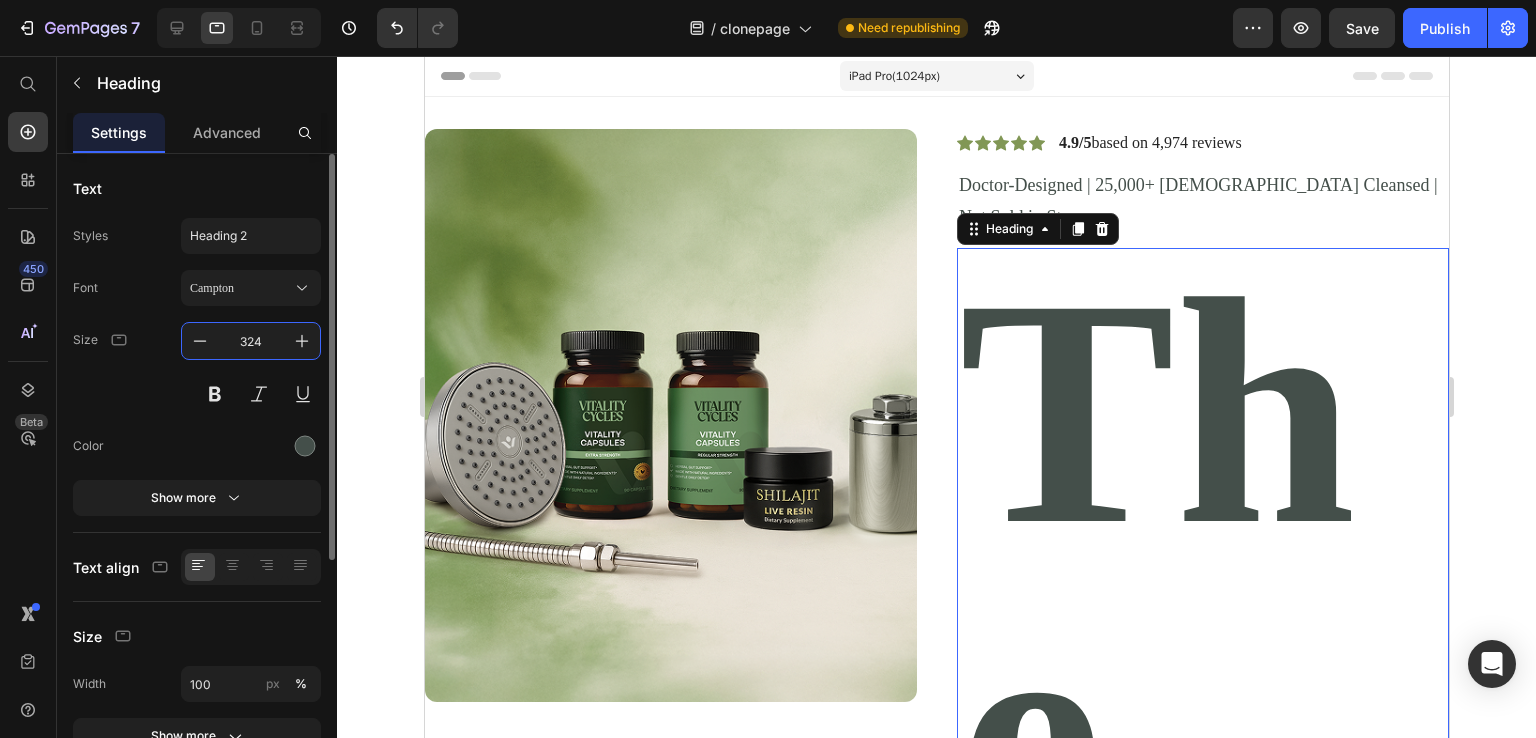 click on "324" at bounding box center (251, 341) 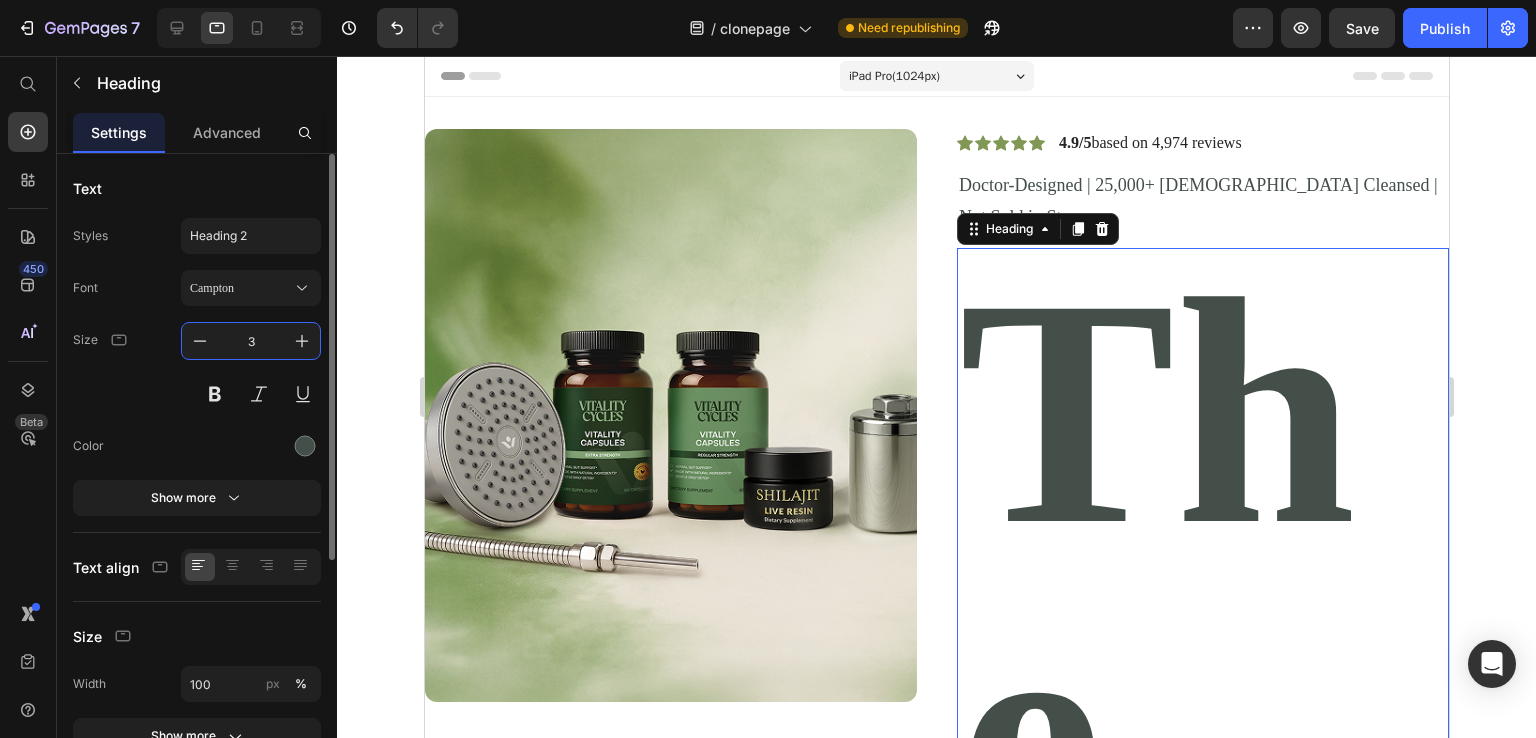 type on "32" 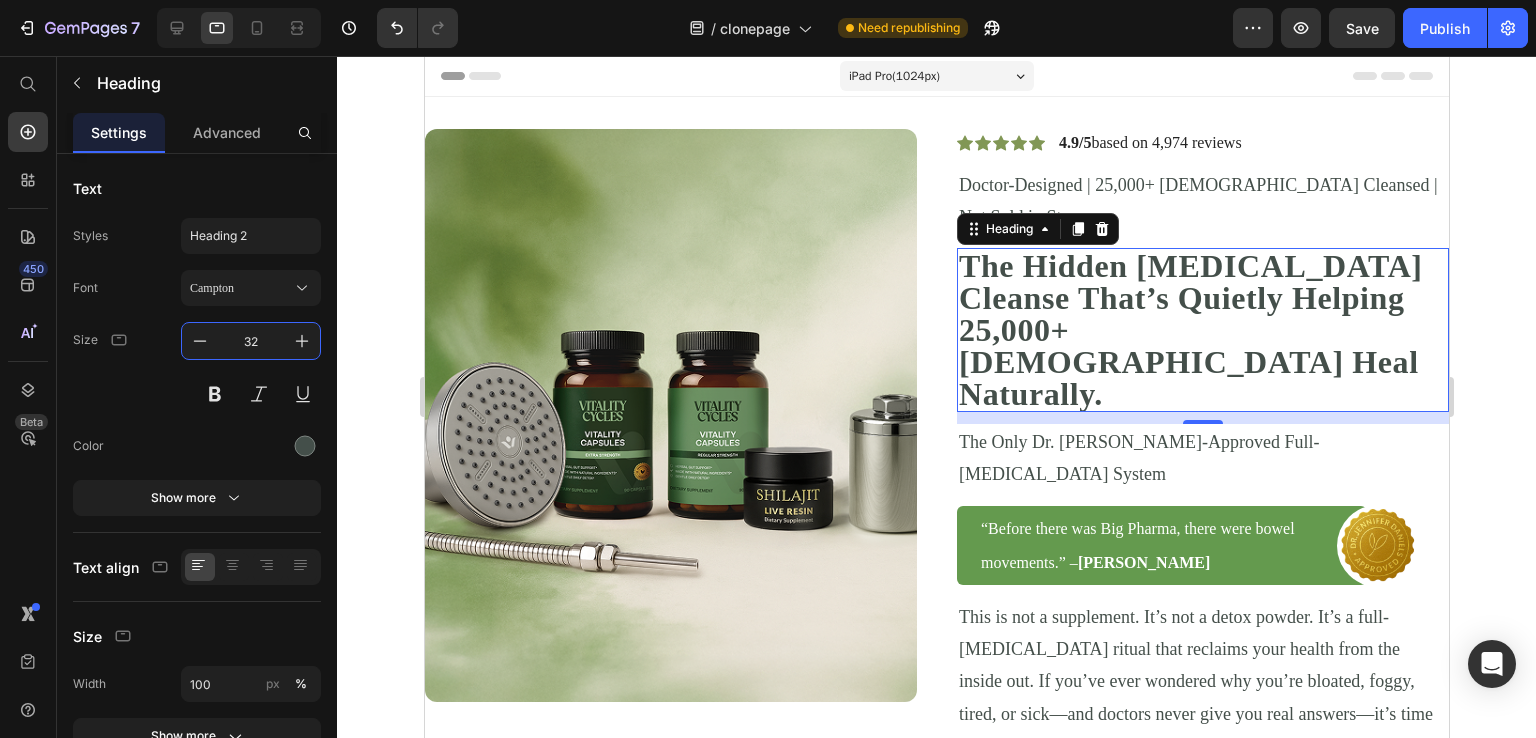 click on "The Only Dr. [PERSON_NAME]-Approved Full-[MEDICAL_DATA] System" at bounding box center (1202, 458) 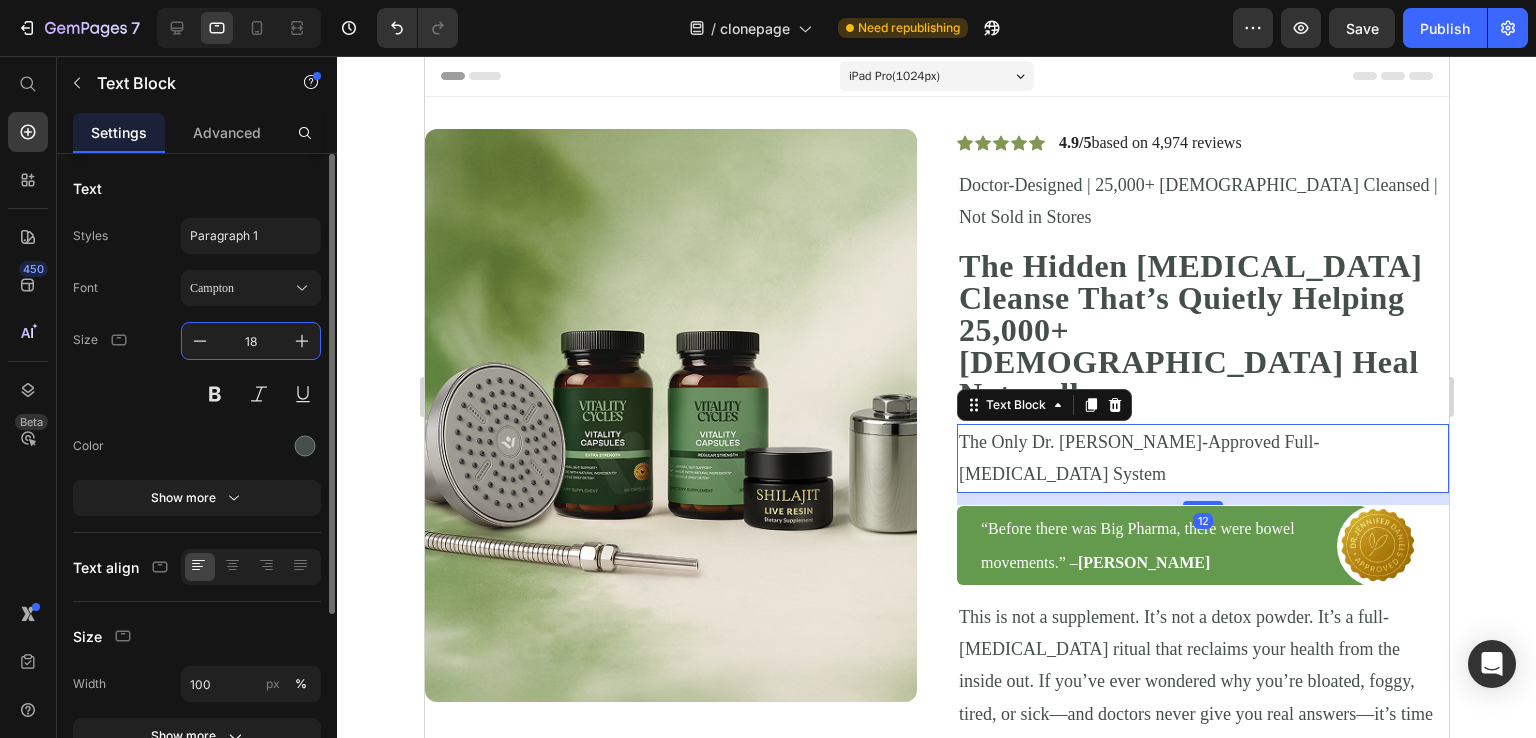 click on "18" at bounding box center (251, 341) 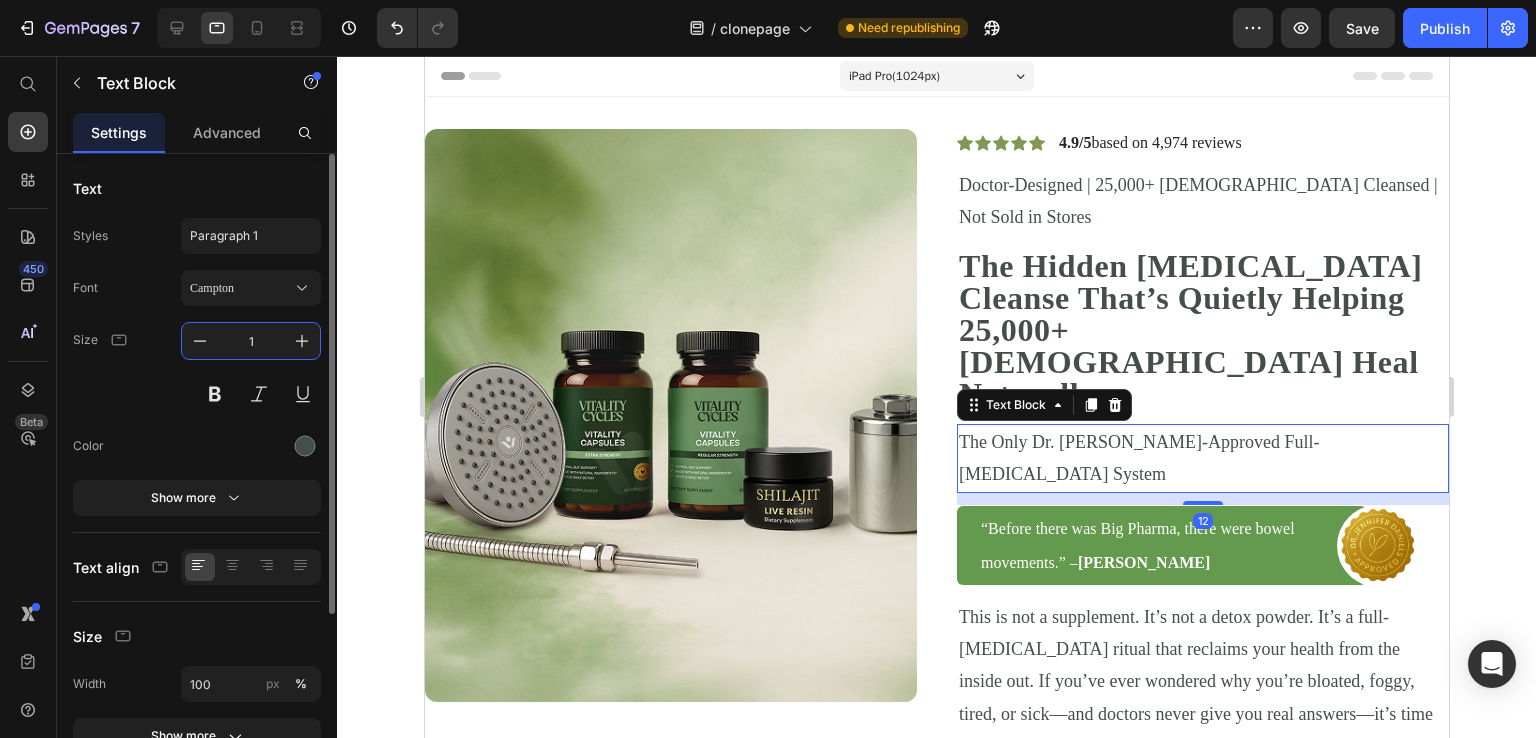 type on "16" 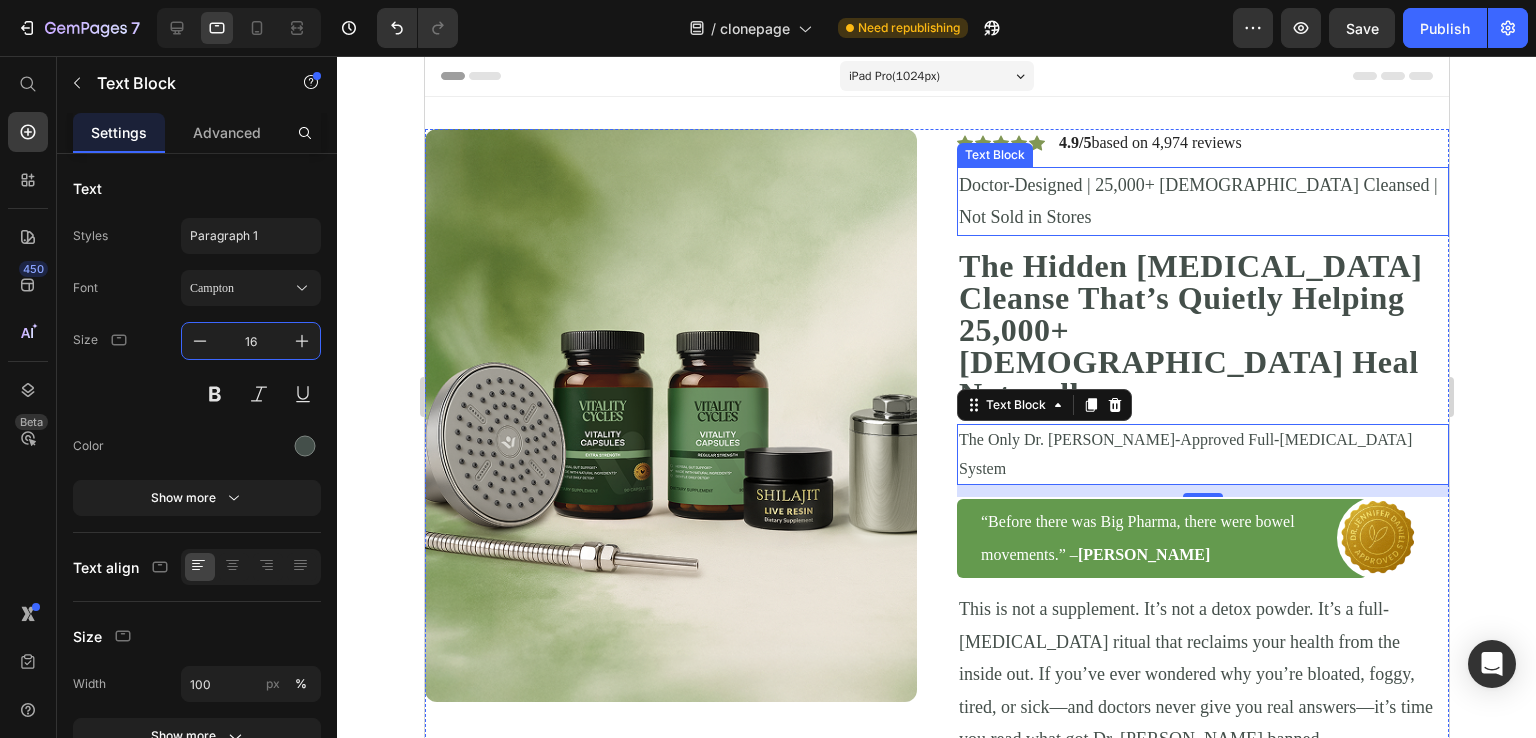 click on "Doctor-Designed | 25,000+ [DEMOGRAPHIC_DATA] Cleansed | Not Sold in Stores" at bounding box center [1202, 201] 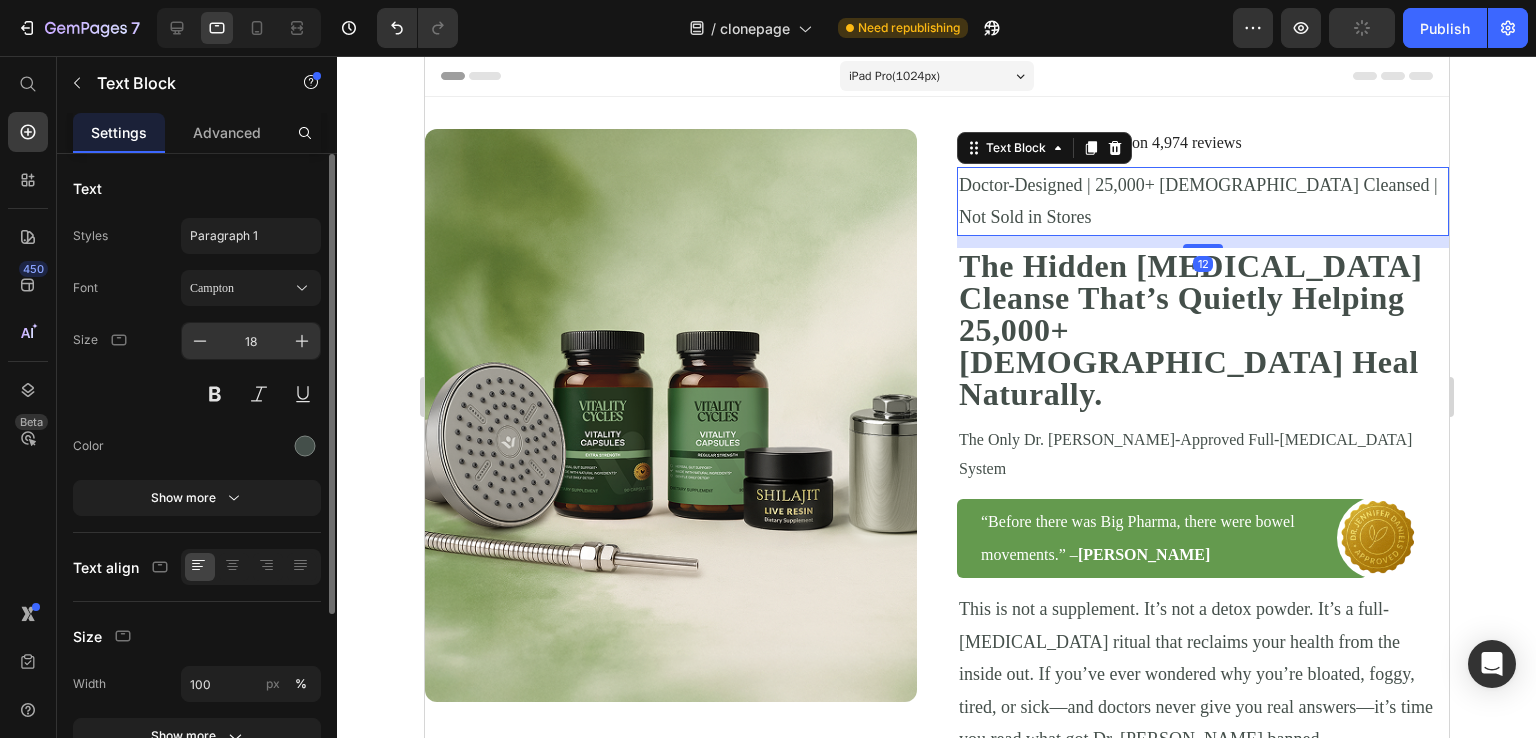 click on "18" at bounding box center [251, 341] 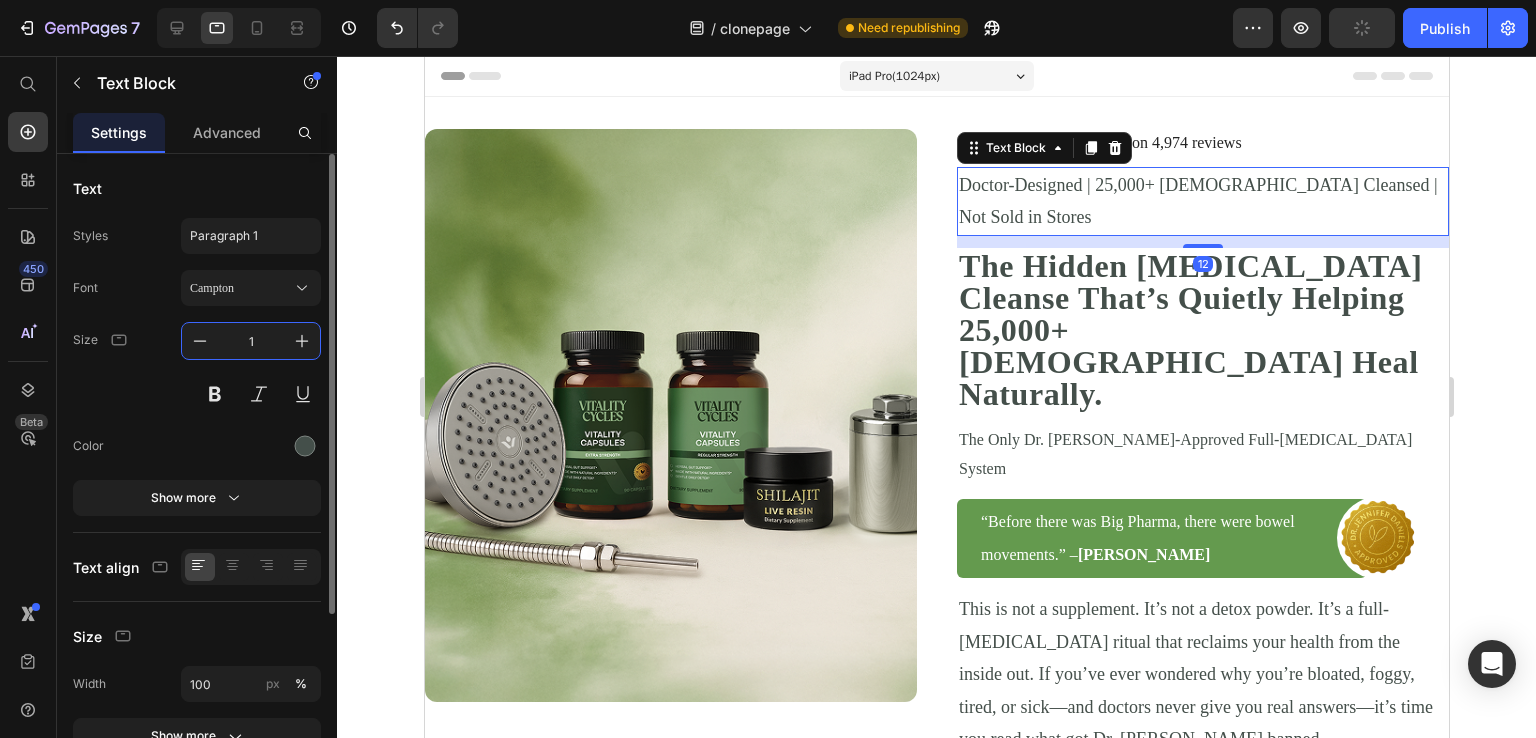 type on "16" 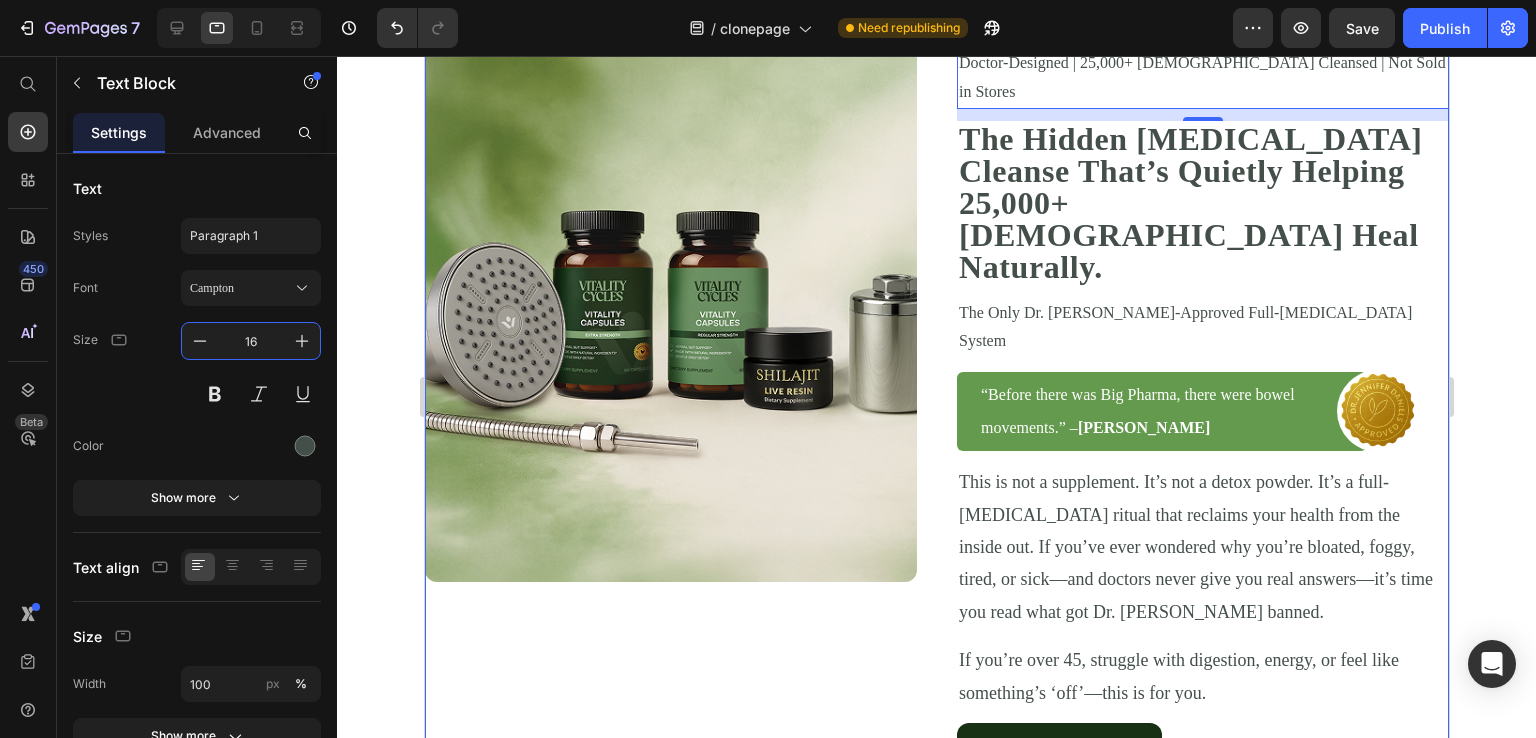 scroll, scrollTop: 200, scrollLeft: 0, axis: vertical 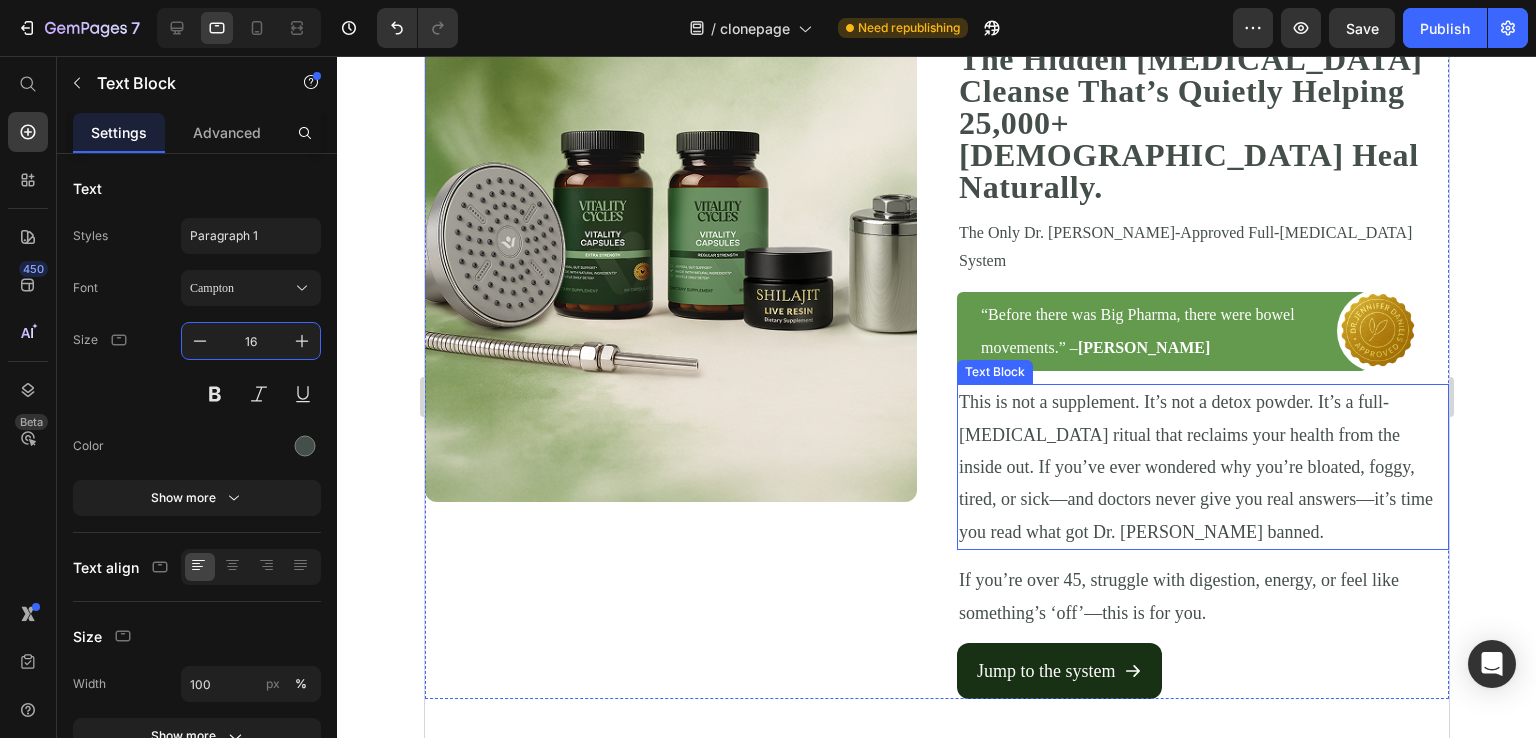 click on "This is not a supplement. It’s not a detox powder. It’s a full-[MEDICAL_DATA] ritual that reclaims your health from the inside out. If you’ve ever wondered why you’re bloated, foggy, tired, or sick—and doctors never give you real answers—it’s time you read what got Dr. [PERSON_NAME] banned." at bounding box center (1202, 467) 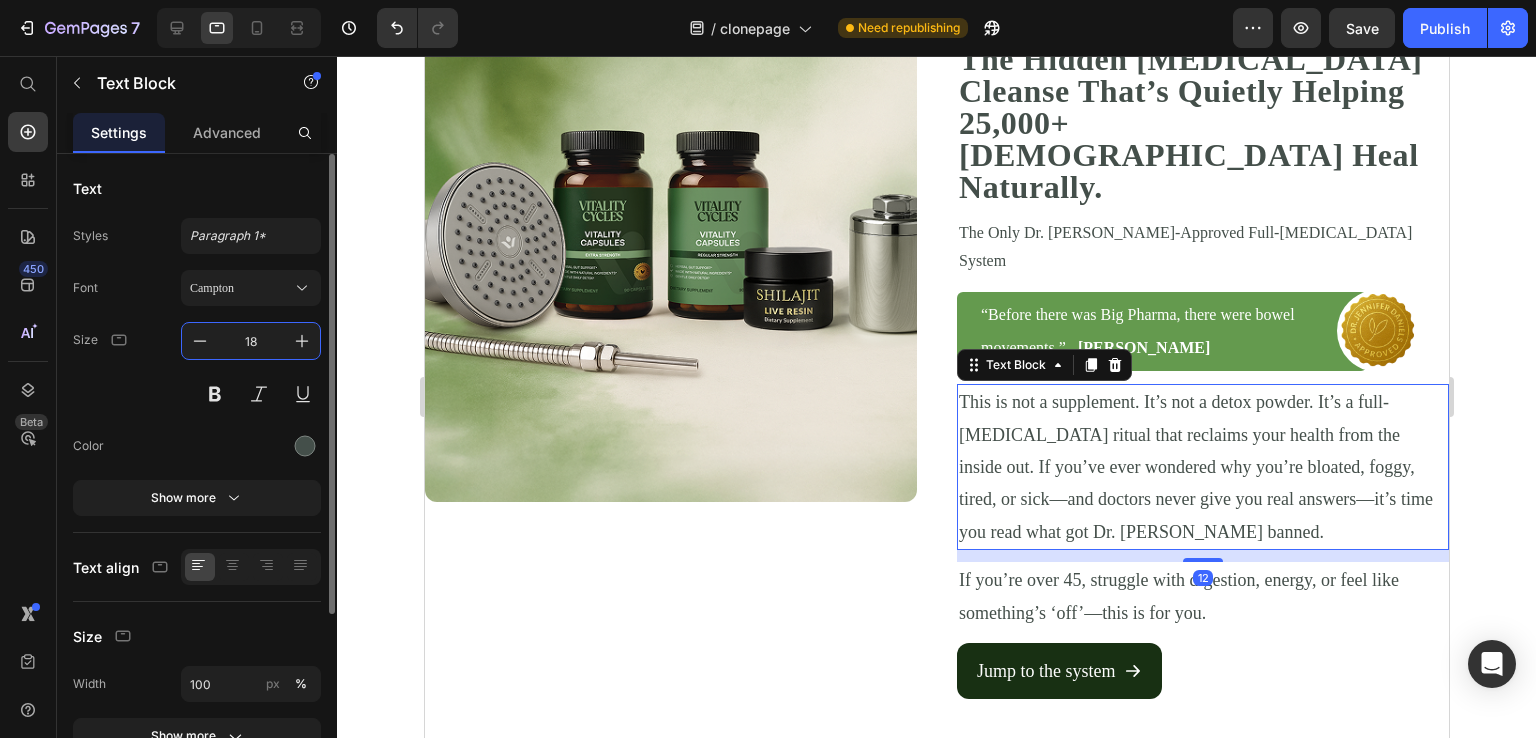 click on "18" at bounding box center (251, 341) 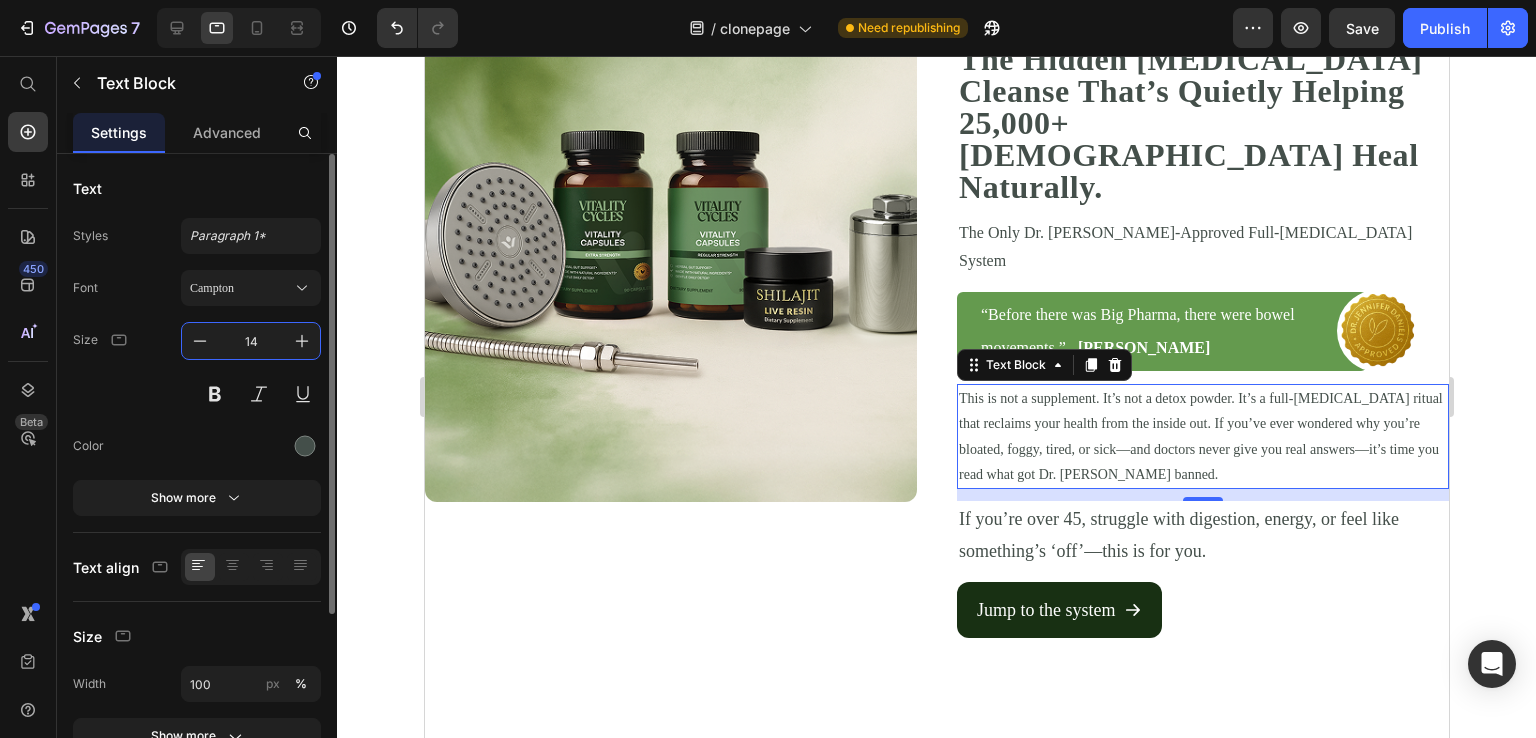 type on "14" 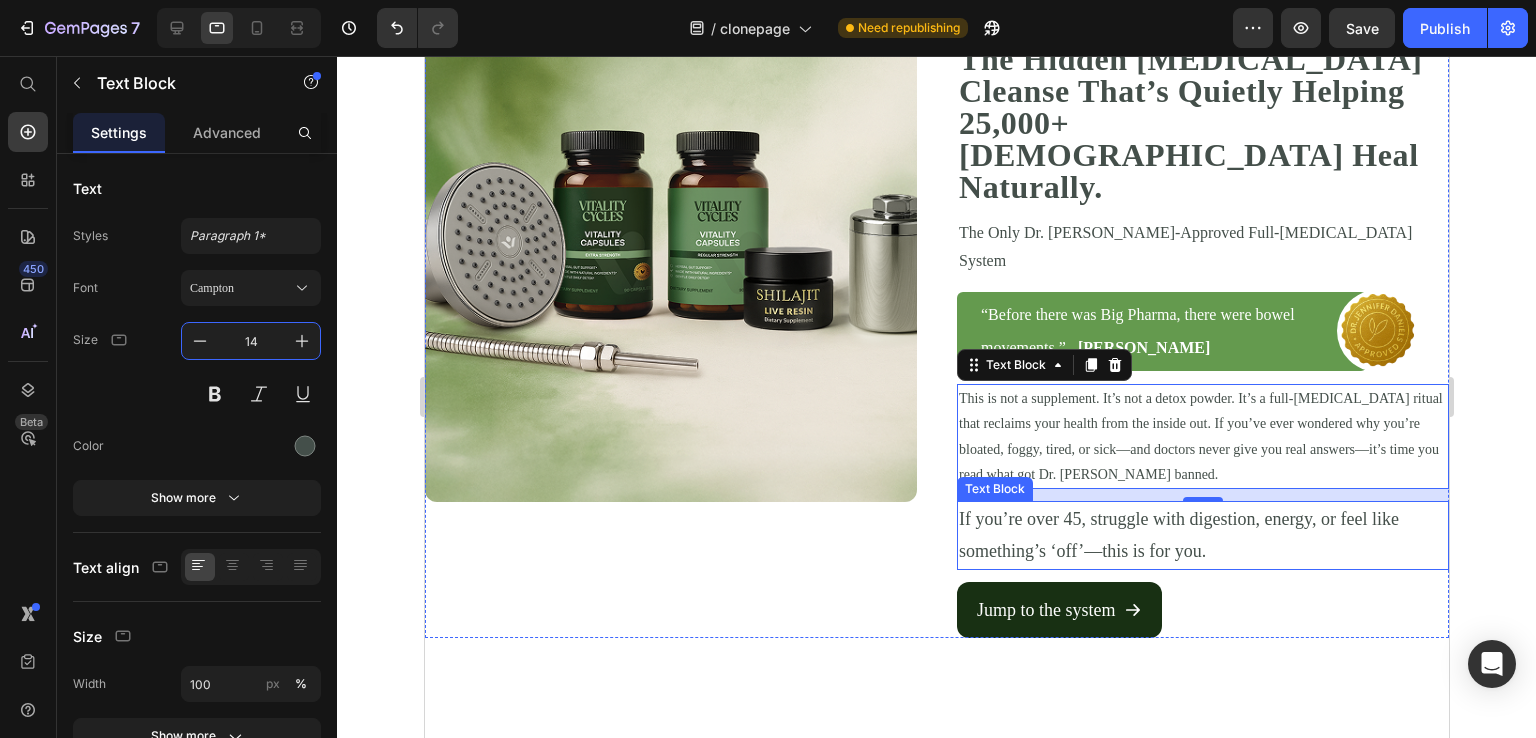 click on "If you’re over 45, struggle with digestion, energy, or feel like something’s ‘off’—this is for you." at bounding box center (1202, 535) 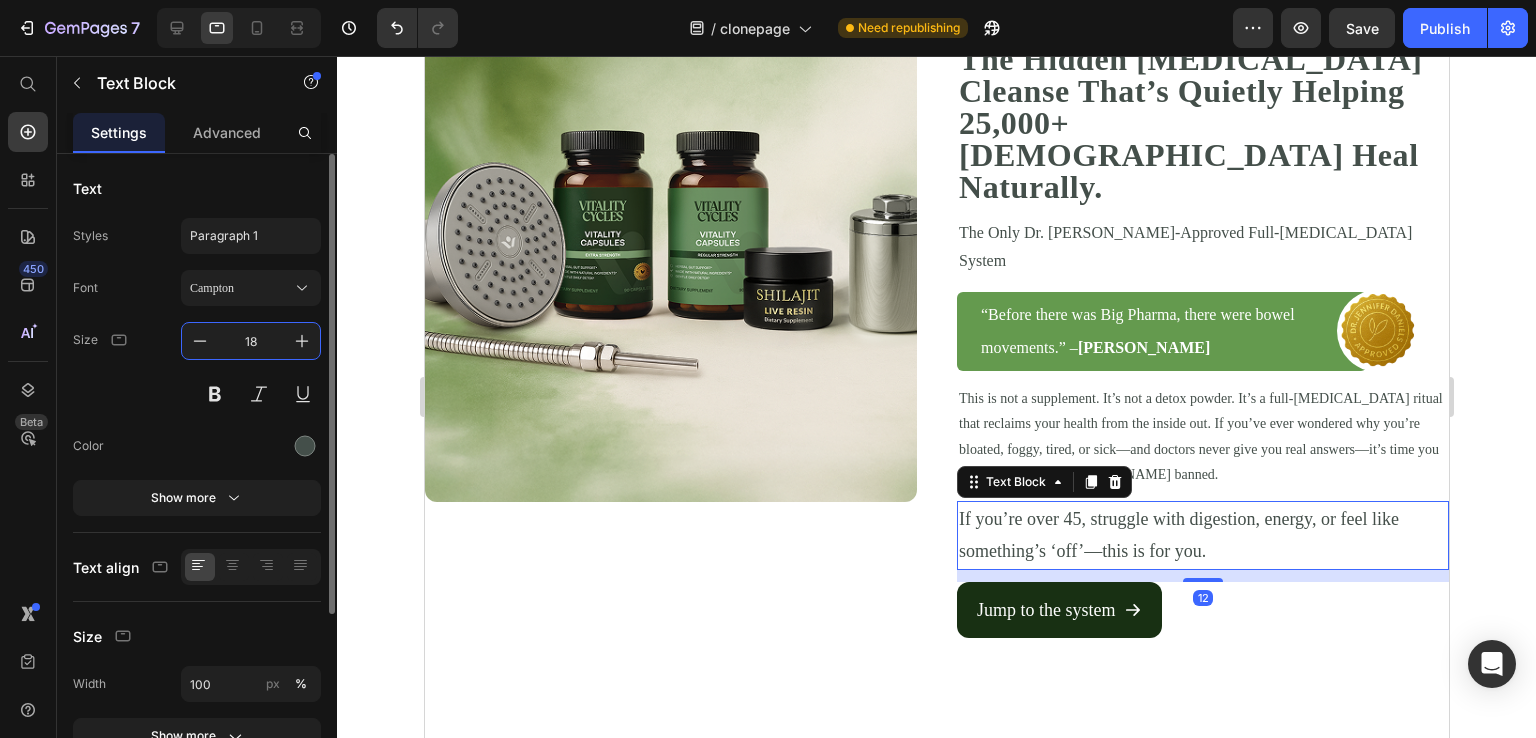 click on "18" at bounding box center (251, 341) 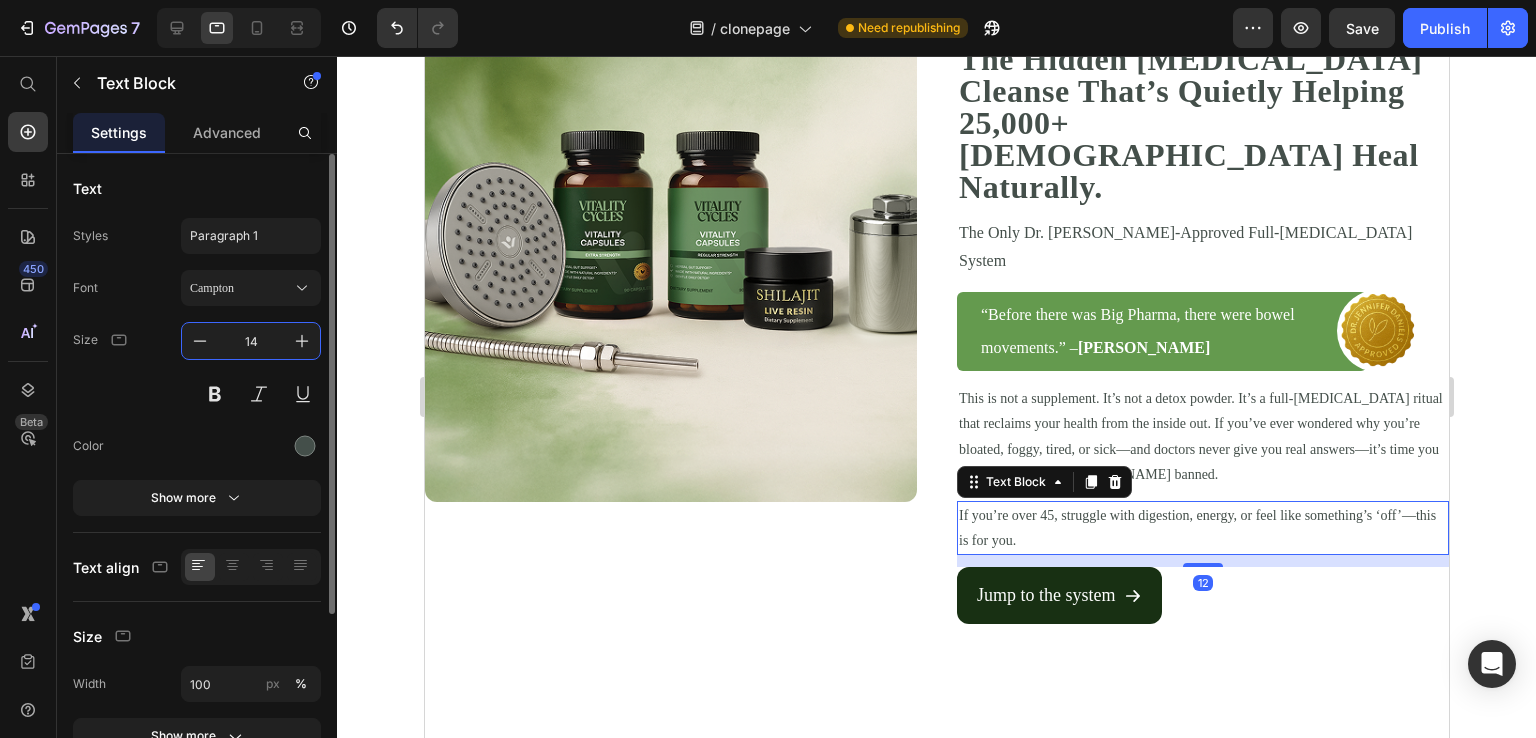 type on "14" 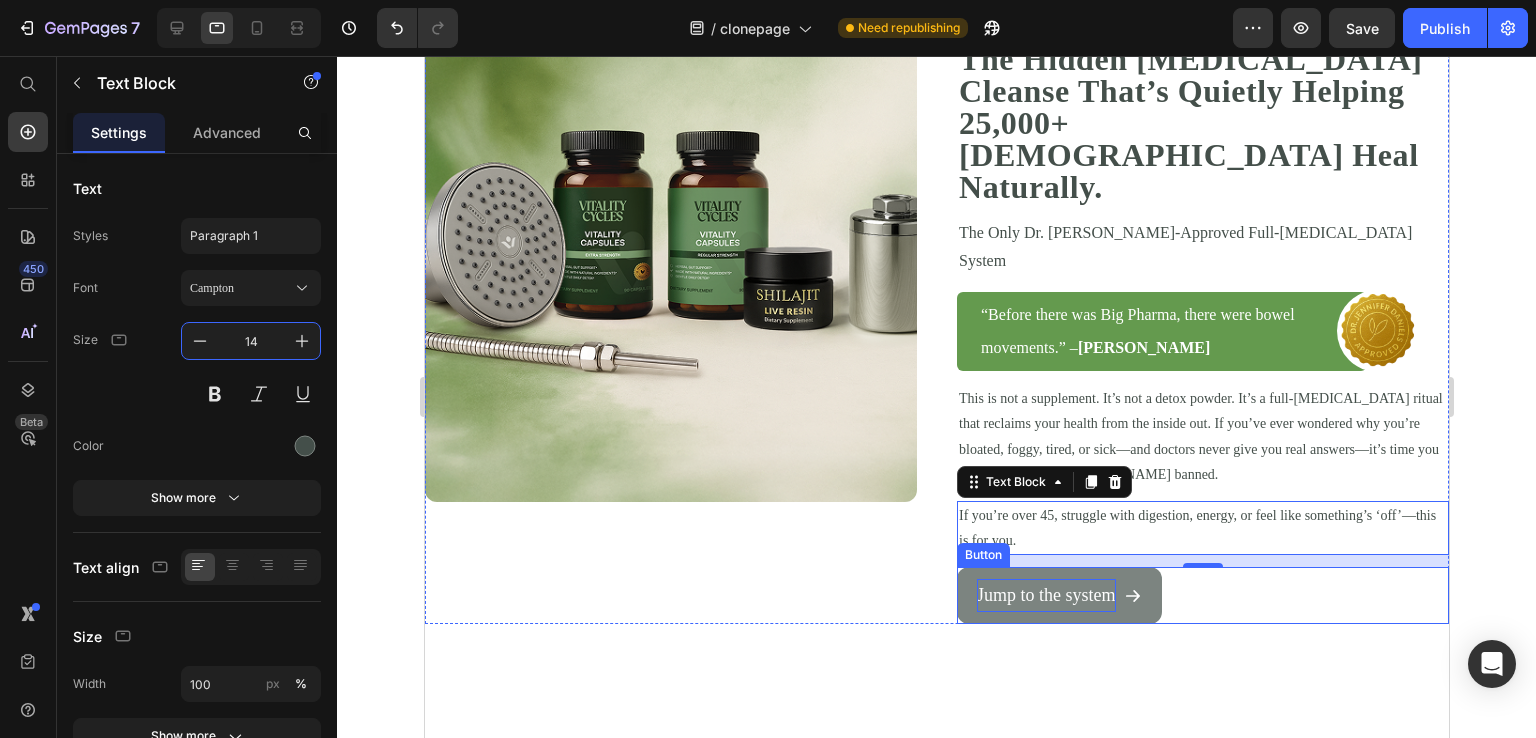 click on "Jump to the system" at bounding box center [1045, 595] 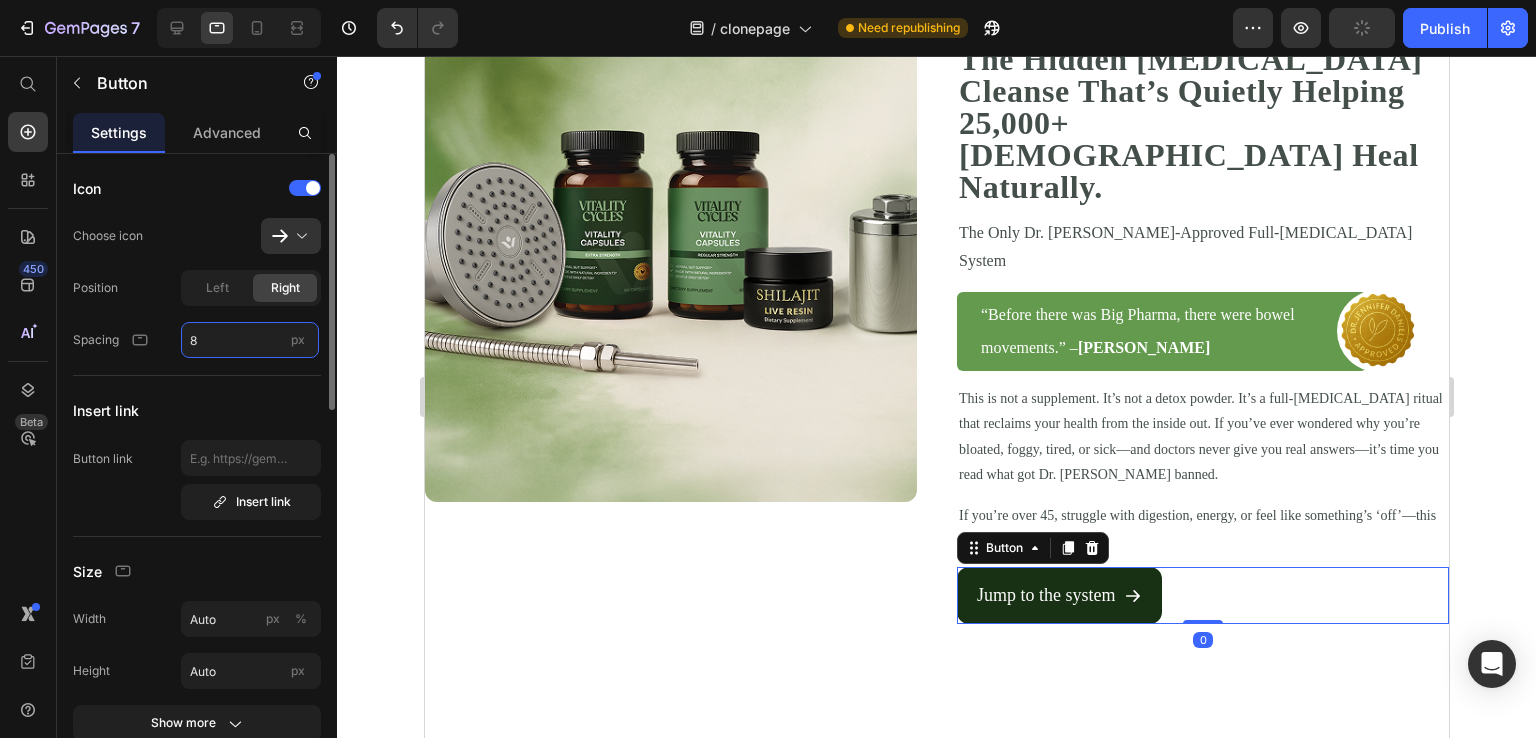 click on "8" at bounding box center [250, 340] 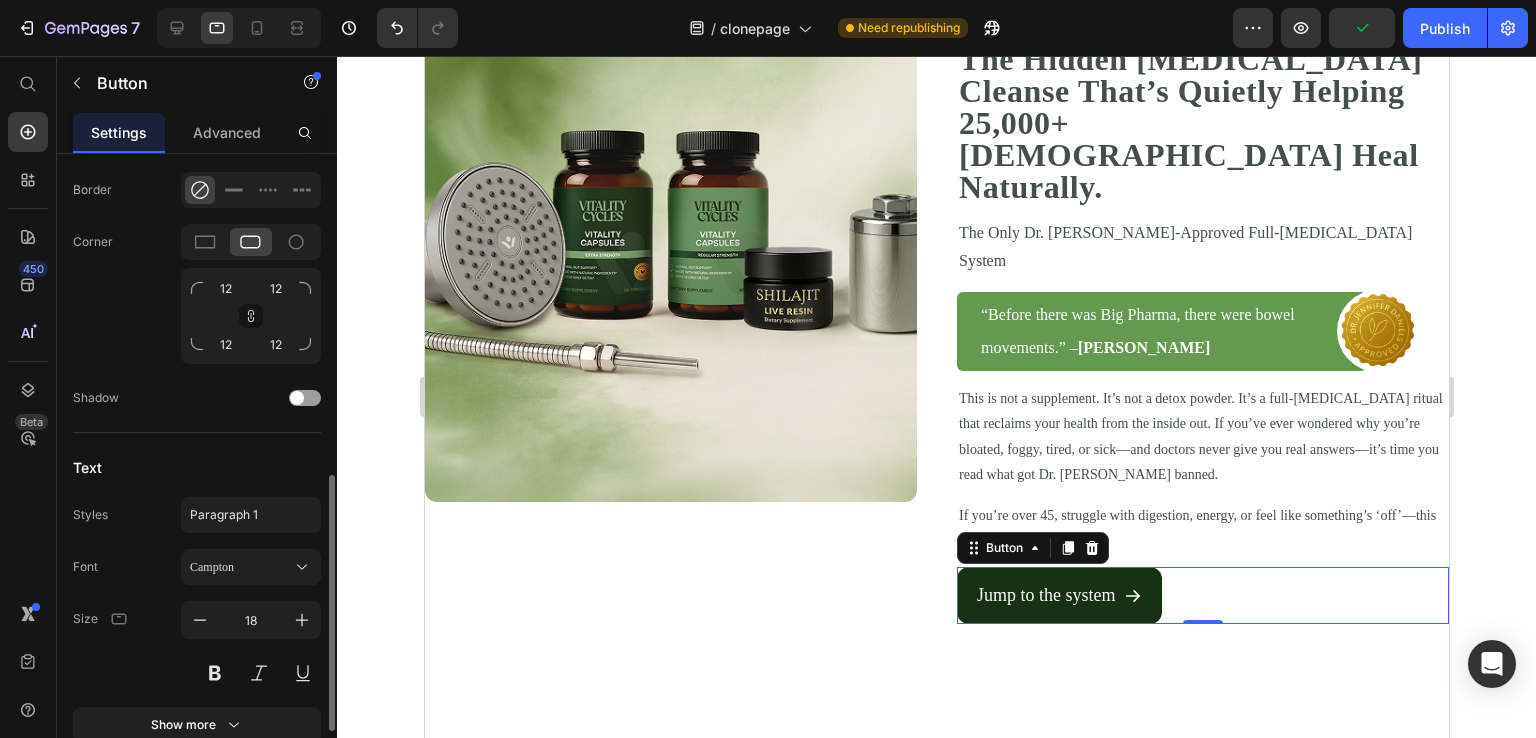 scroll, scrollTop: 900, scrollLeft: 0, axis: vertical 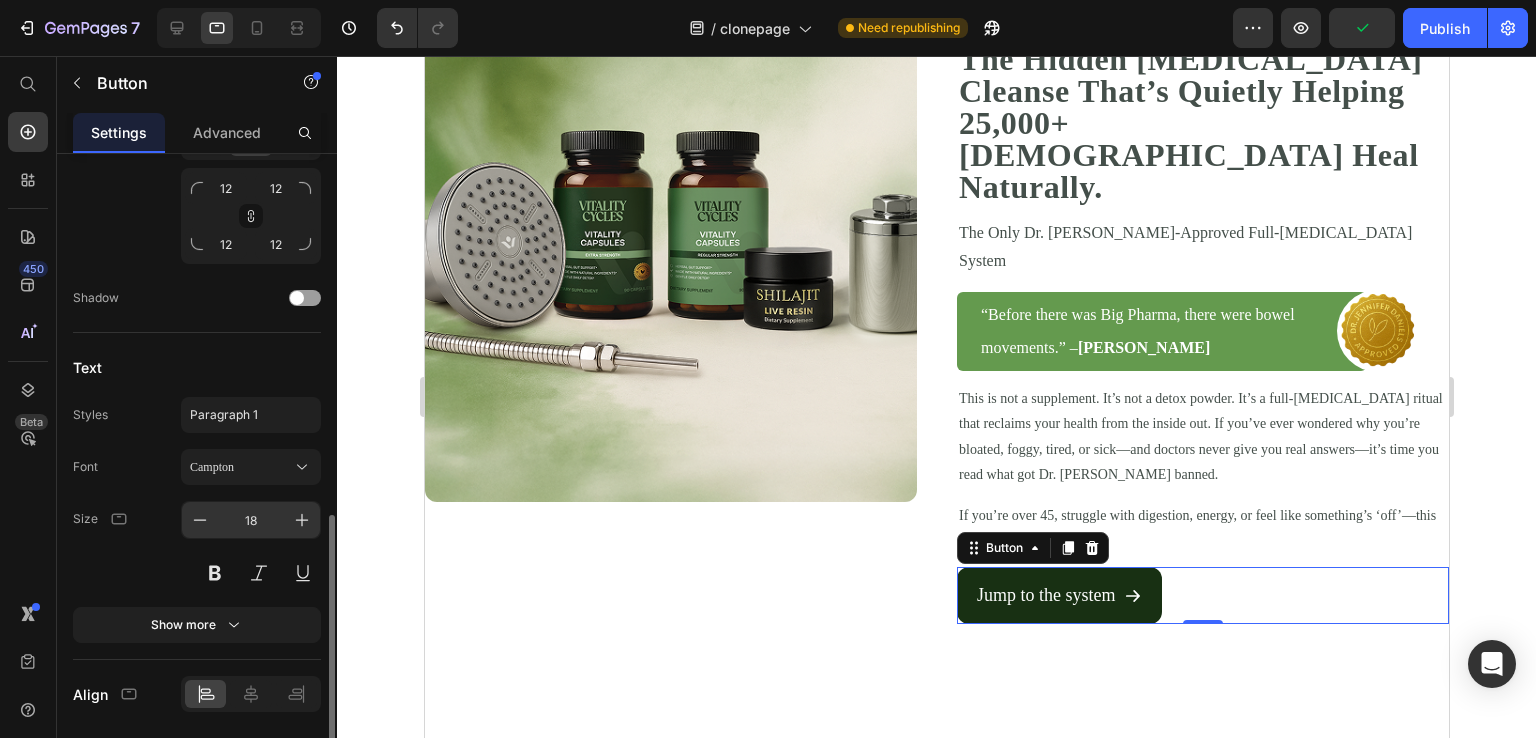 click on "18" at bounding box center [251, 520] 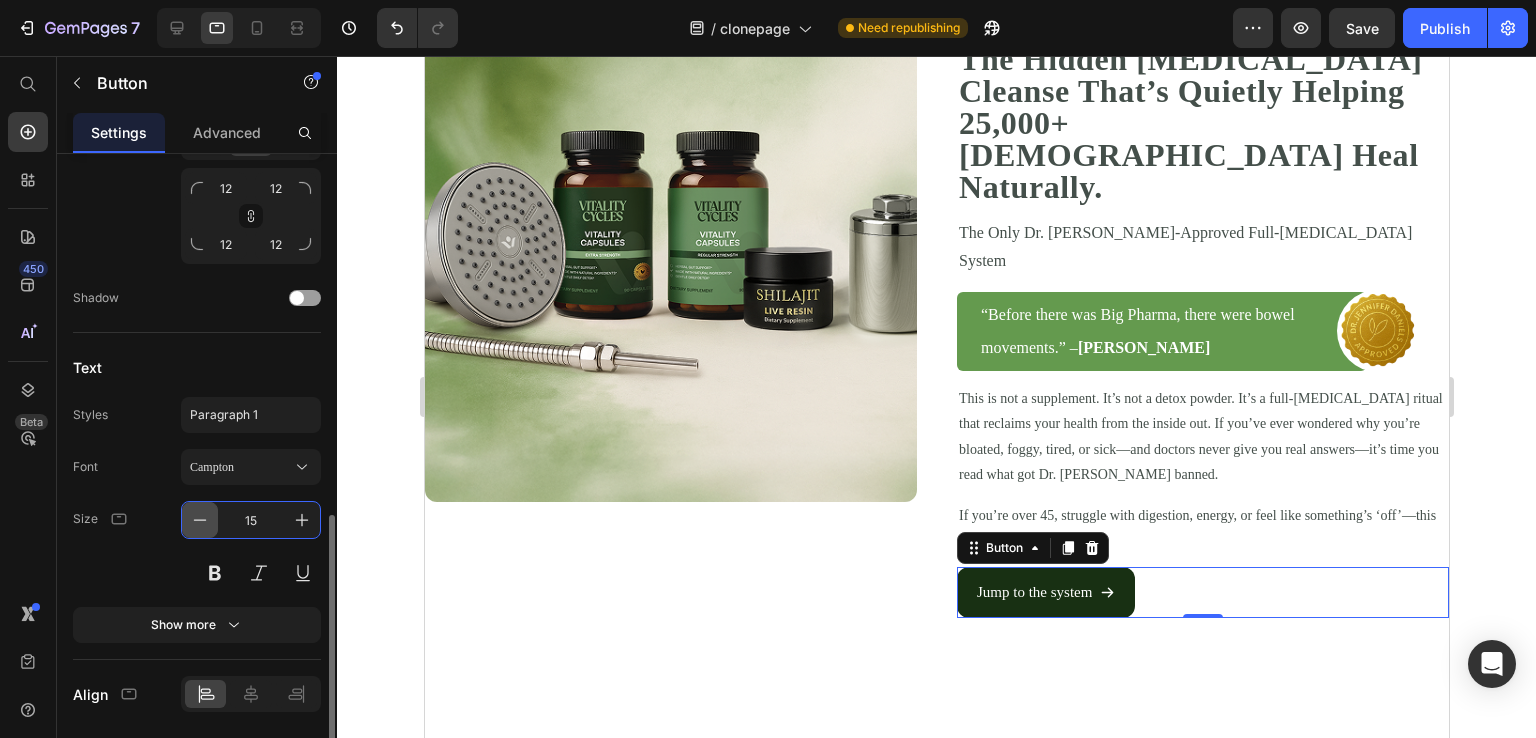 drag, startPoint x: 268, startPoint y: 515, endPoint x: 197, endPoint y: 505, distance: 71.70077 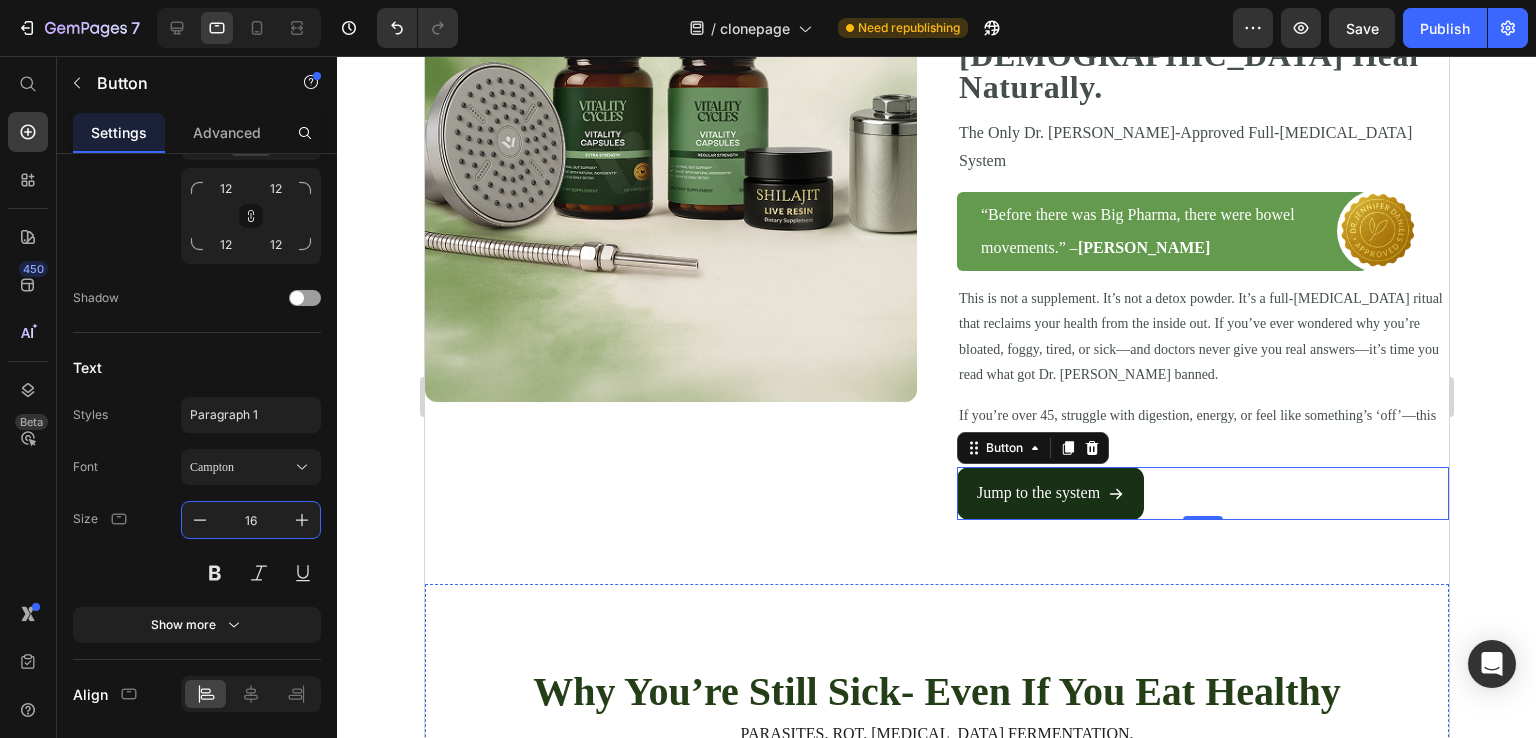 scroll, scrollTop: 0, scrollLeft: 0, axis: both 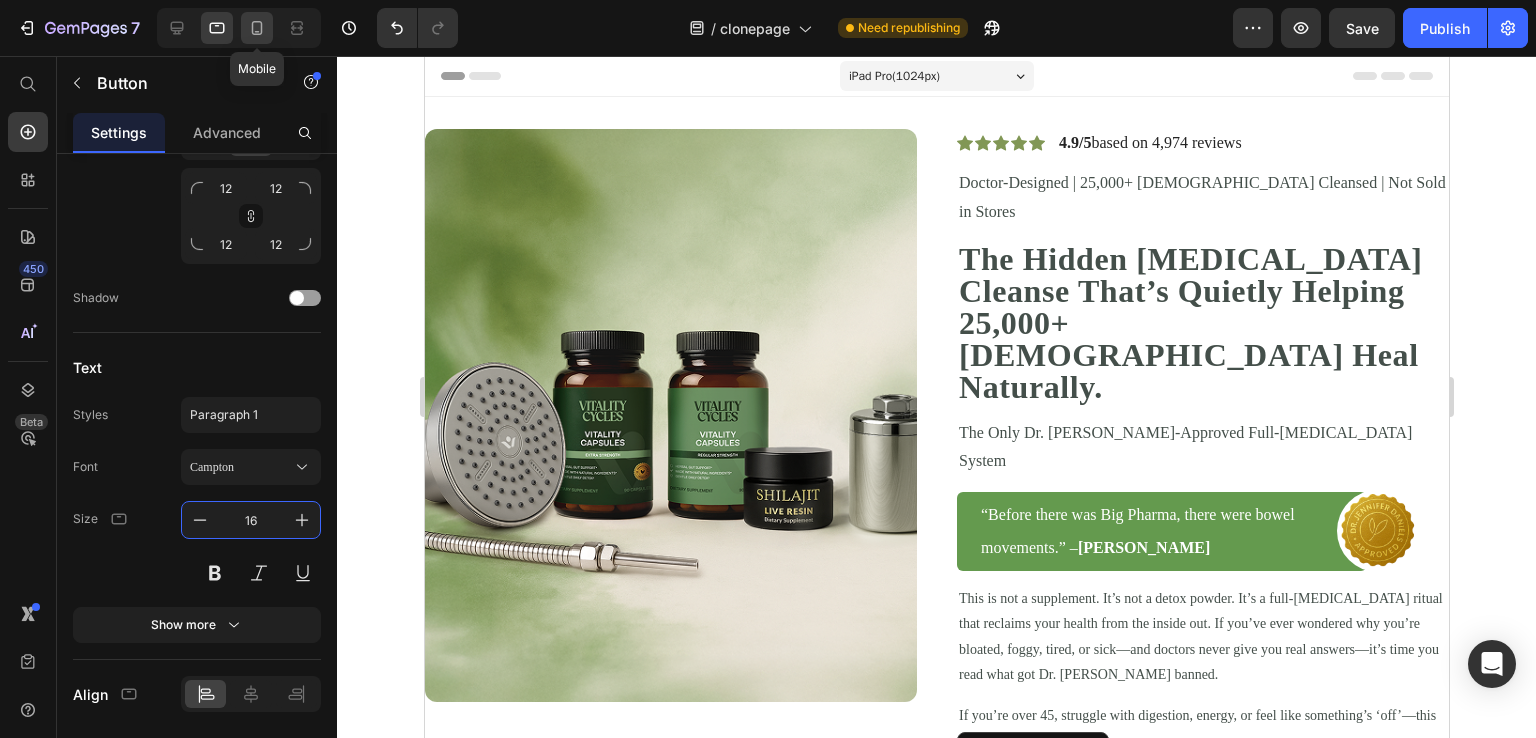 click 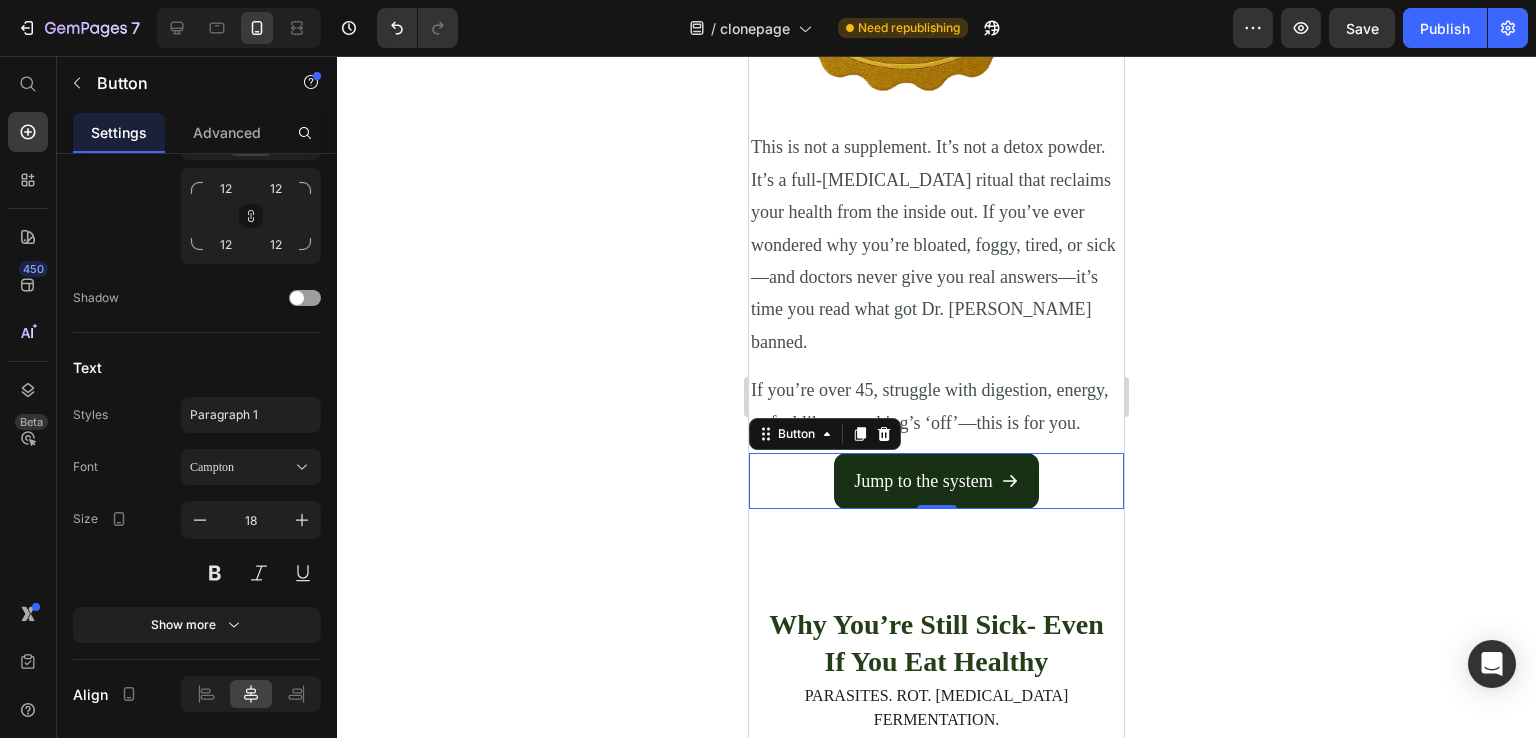 scroll, scrollTop: 2114, scrollLeft: 0, axis: vertical 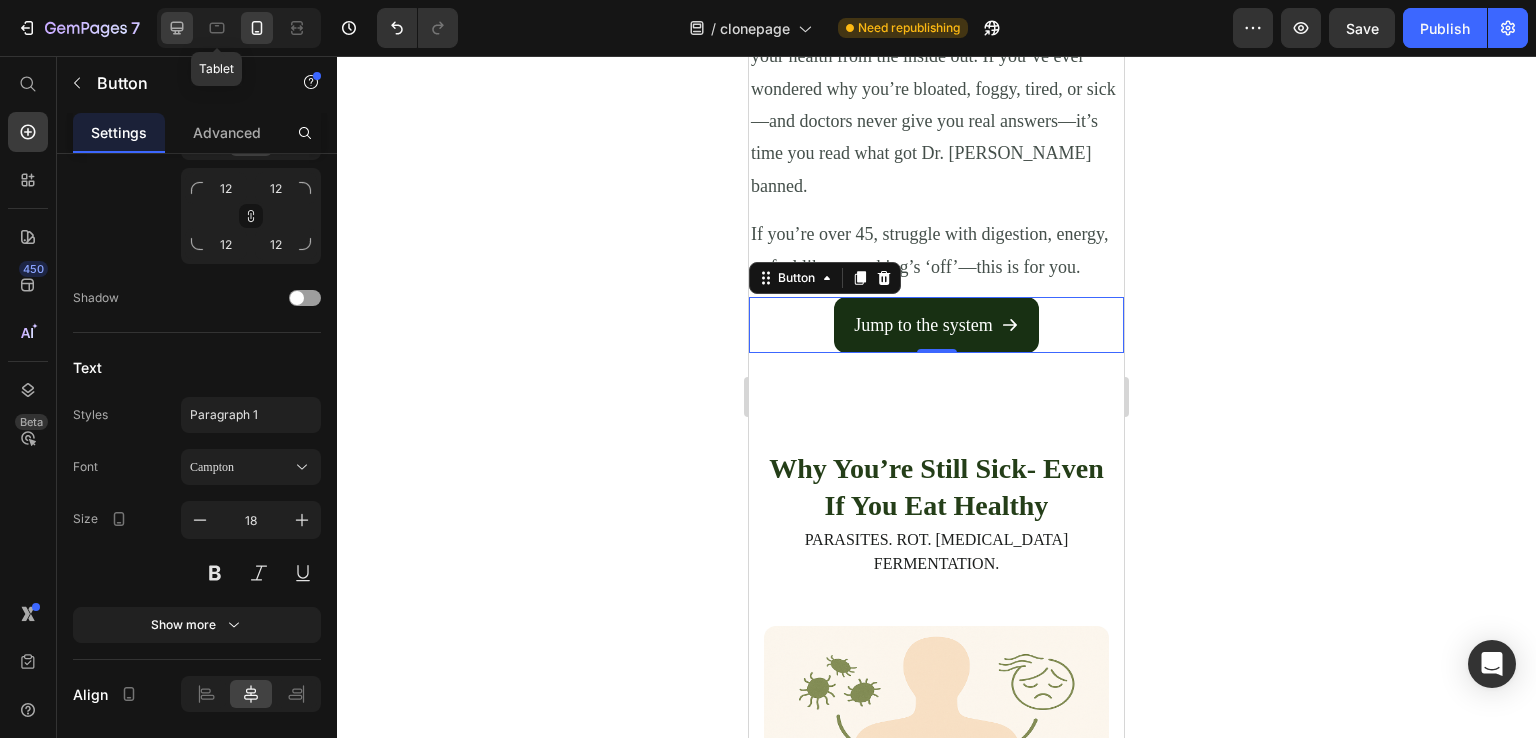 click 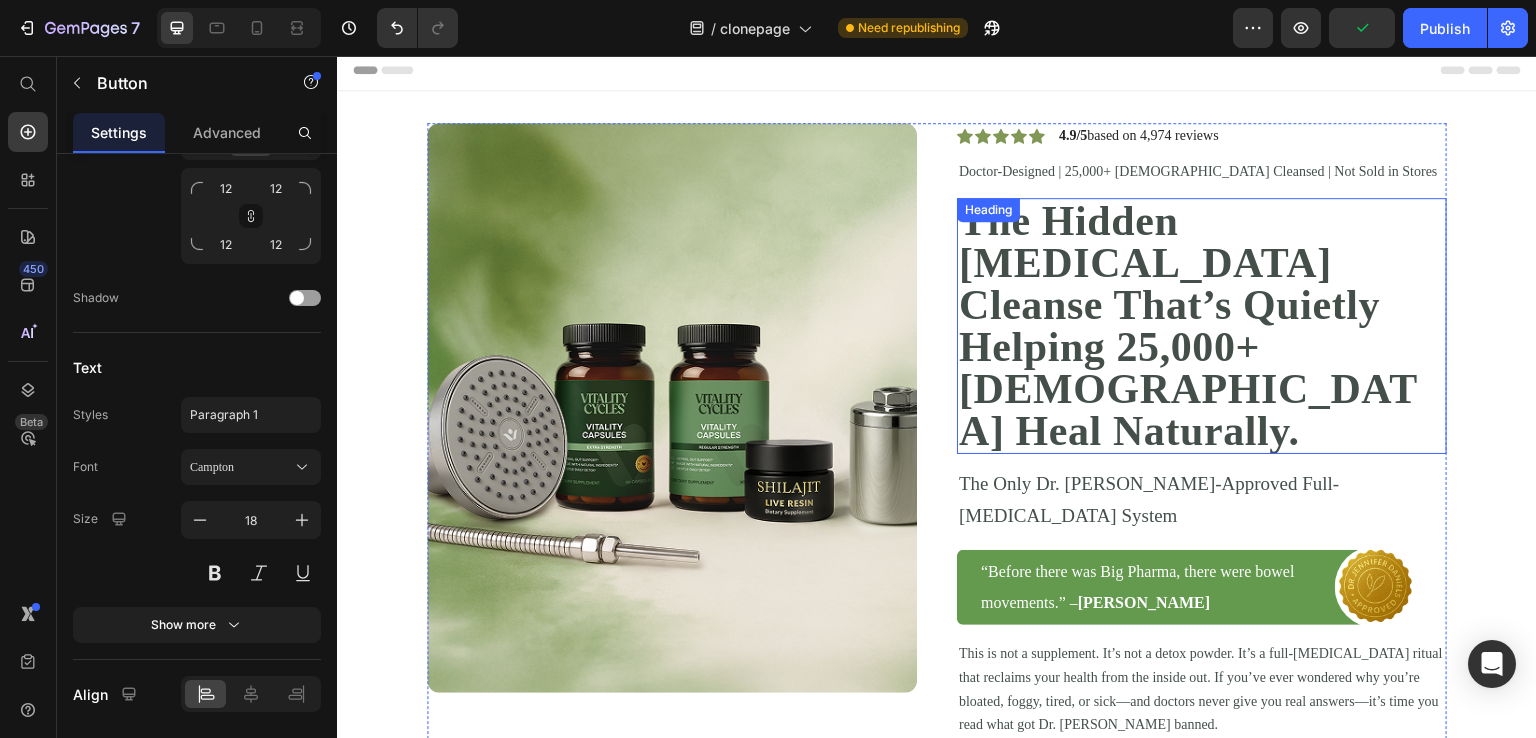 scroll, scrollTop: 0, scrollLeft: 0, axis: both 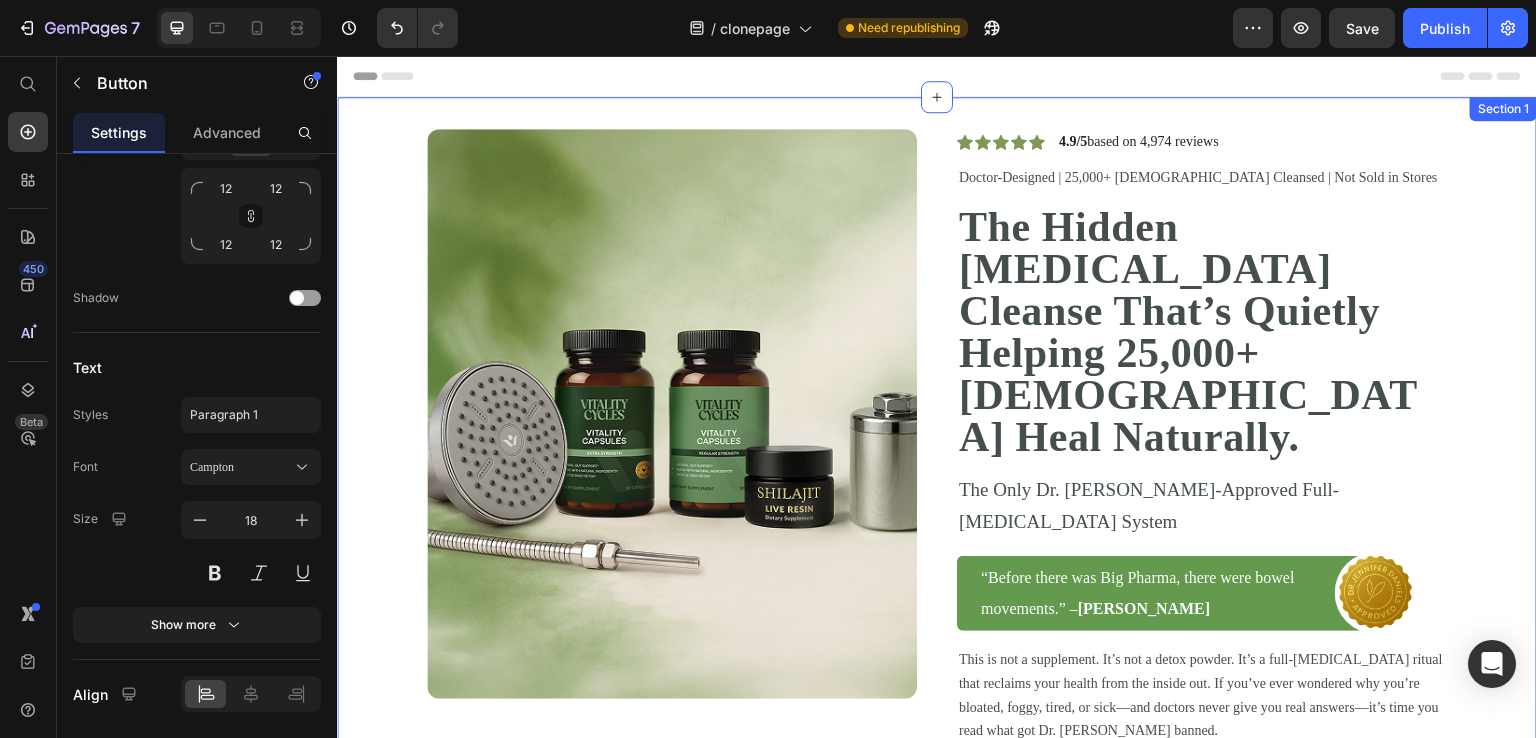 click on "Image Icon Icon Icon Icon Icon Icon List 4.9/5  based on 4,974 reviews Text Block Row Doctor-Designed | 25,000+ Americans Cleansed | Not Sold in Stores Text Block The Hidden [MEDICAL_DATA] Cleanse That’s Quietly Helping 25,000+ [DEMOGRAPHIC_DATA] Heal Naturally. Heading The Only Dr. [PERSON_NAME]-Approved Full-[MEDICAL_DATA] System Text Block “Before there was Big Pharma, there were bowel movements.” –  [PERSON_NAME] Text Block Image Row Row This is not a supplement. It’s not a detox powder. It’s a full-[MEDICAL_DATA] ritual that reclaims your health from the inside out. If you’ve ever wondered why you’re bloated, foggy, tired, or sick—and doctors never give you real answers—it’s time you read what got Dr. [PERSON_NAME] banned. Text Block If you’re over 45, struggle with digestion, energy, or feel like something’s ‘off’—this is for you. Text Block
Jump to the system Button Row Section 1" at bounding box center (937, 502) 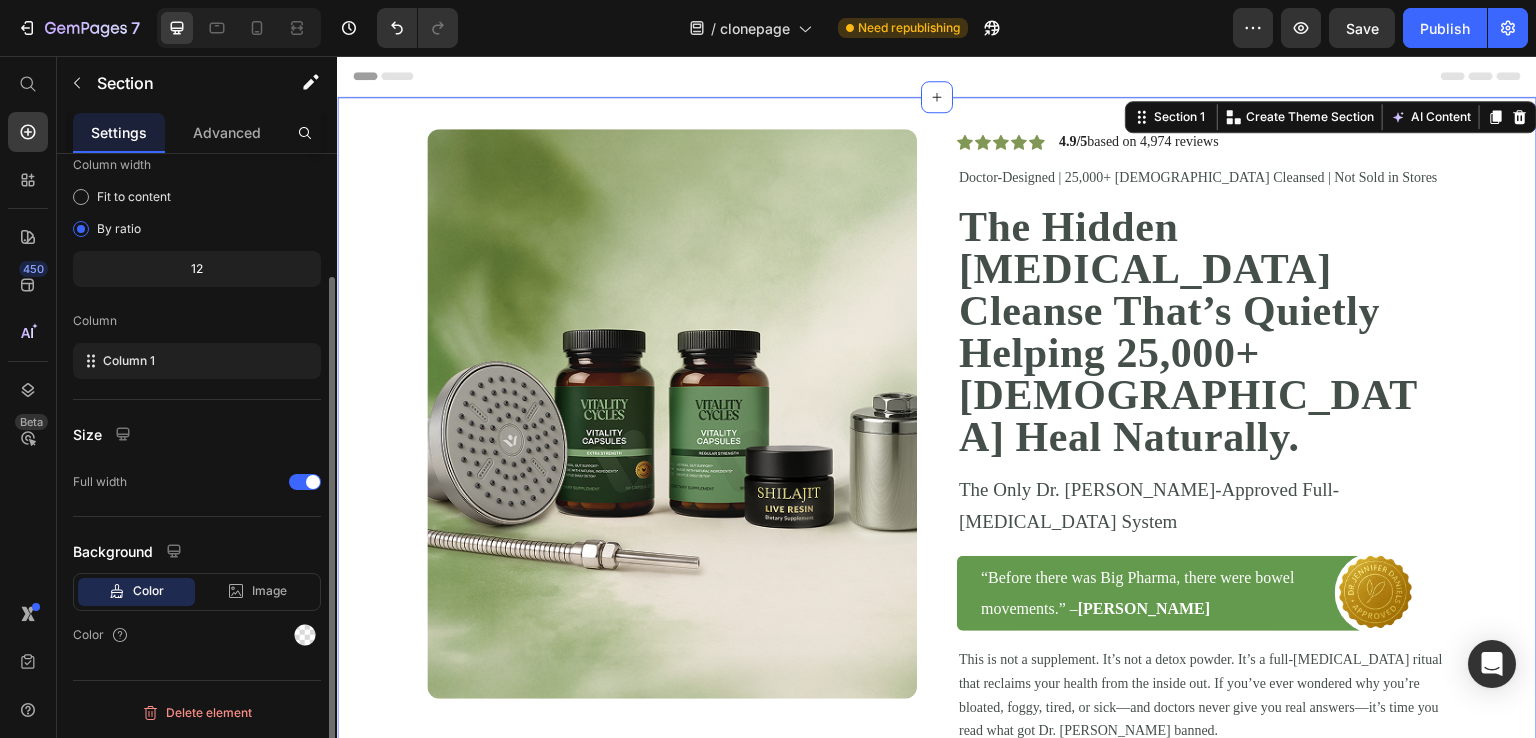 scroll, scrollTop: 0, scrollLeft: 0, axis: both 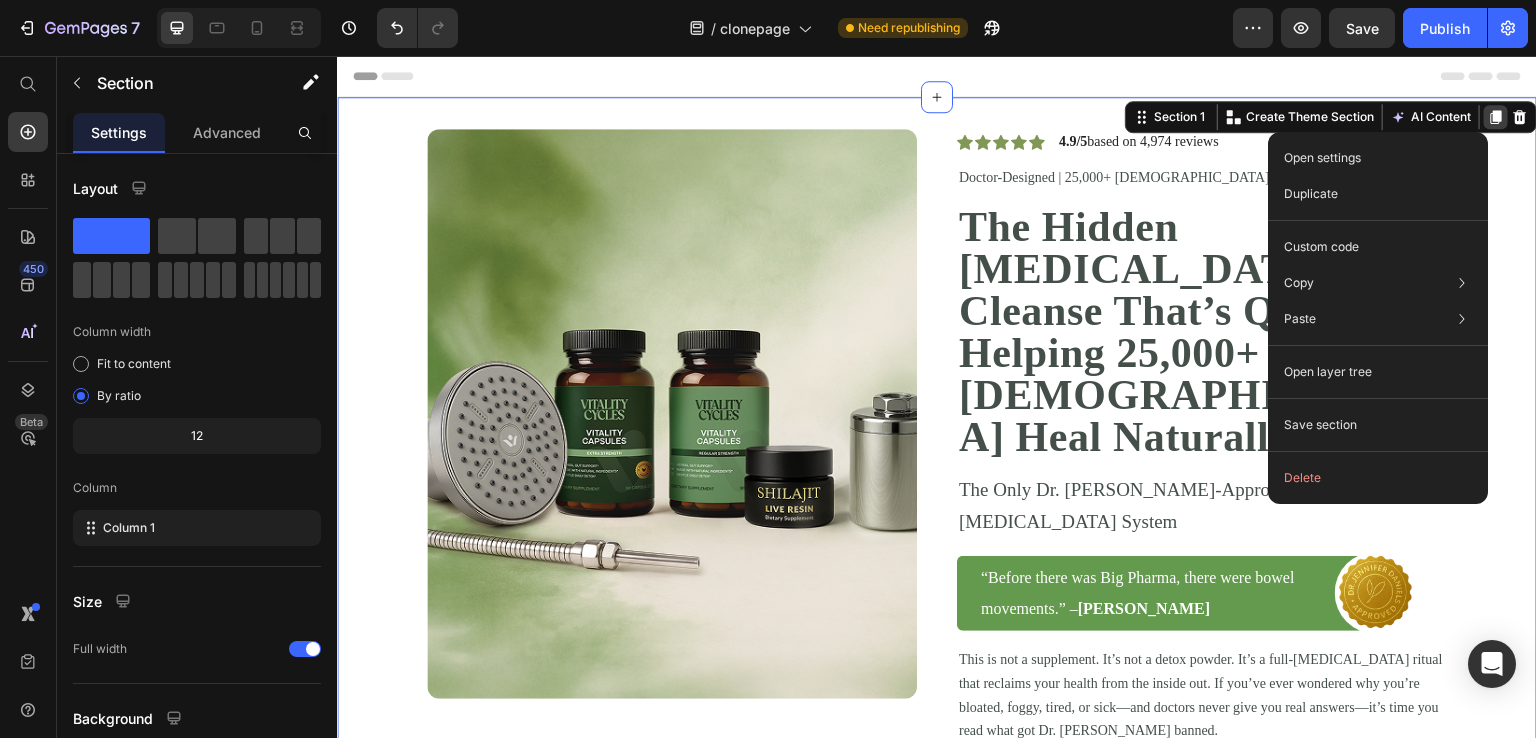 click 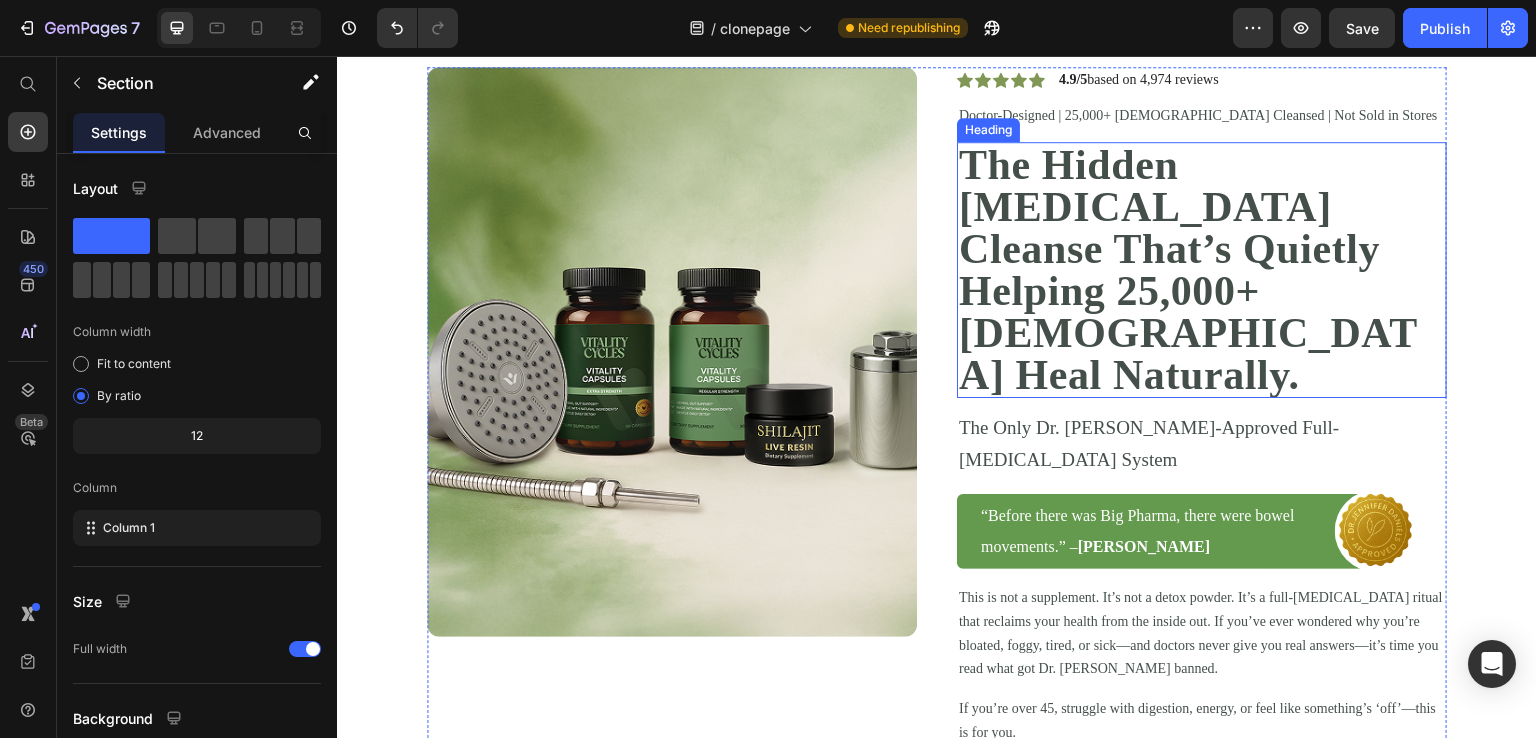 scroll, scrollTop: 0, scrollLeft: 0, axis: both 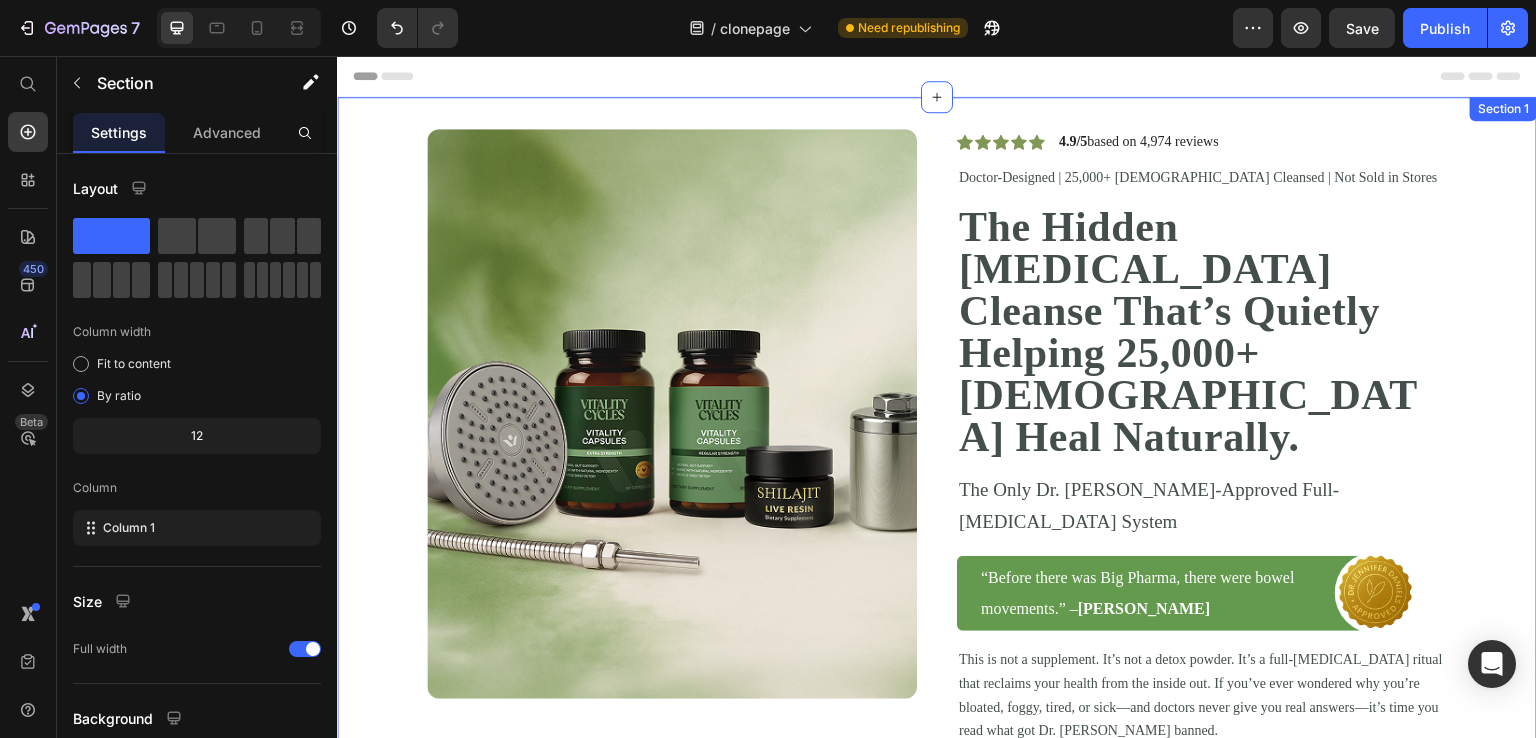 click on "Image Icon Icon Icon Icon Icon Icon List 4.9/5  based on 4,974 reviews Text Block Row Doctor-Designed | 25,000+ Americans Cleansed | Not Sold in Stores Text Block The Hidden [MEDICAL_DATA] Cleanse That’s Quietly Helping 25,000+ [DEMOGRAPHIC_DATA] Heal Naturally. Heading The Only Dr. [PERSON_NAME]-Approved Full-[MEDICAL_DATA] System Text Block “Before there was Big Pharma, there were bowel movements.” –  [PERSON_NAME] Text Block Image Row Row This is not a supplement. It’s not a detox powder. It’s a full-[MEDICAL_DATA] ritual that reclaims your health from the inside out. If you’ve ever wondered why you’re bloated, foggy, tired, or sick—and doctors never give you real answers—it’s time you read what got Dr. [PERSON_NAME] banned. Text Block If you’re over 45, struggle with digestion, energy, or feel like something’s ‘off’—this is for you. Text Block
Jump to the system Button Row" at bounding box center [937, 502] 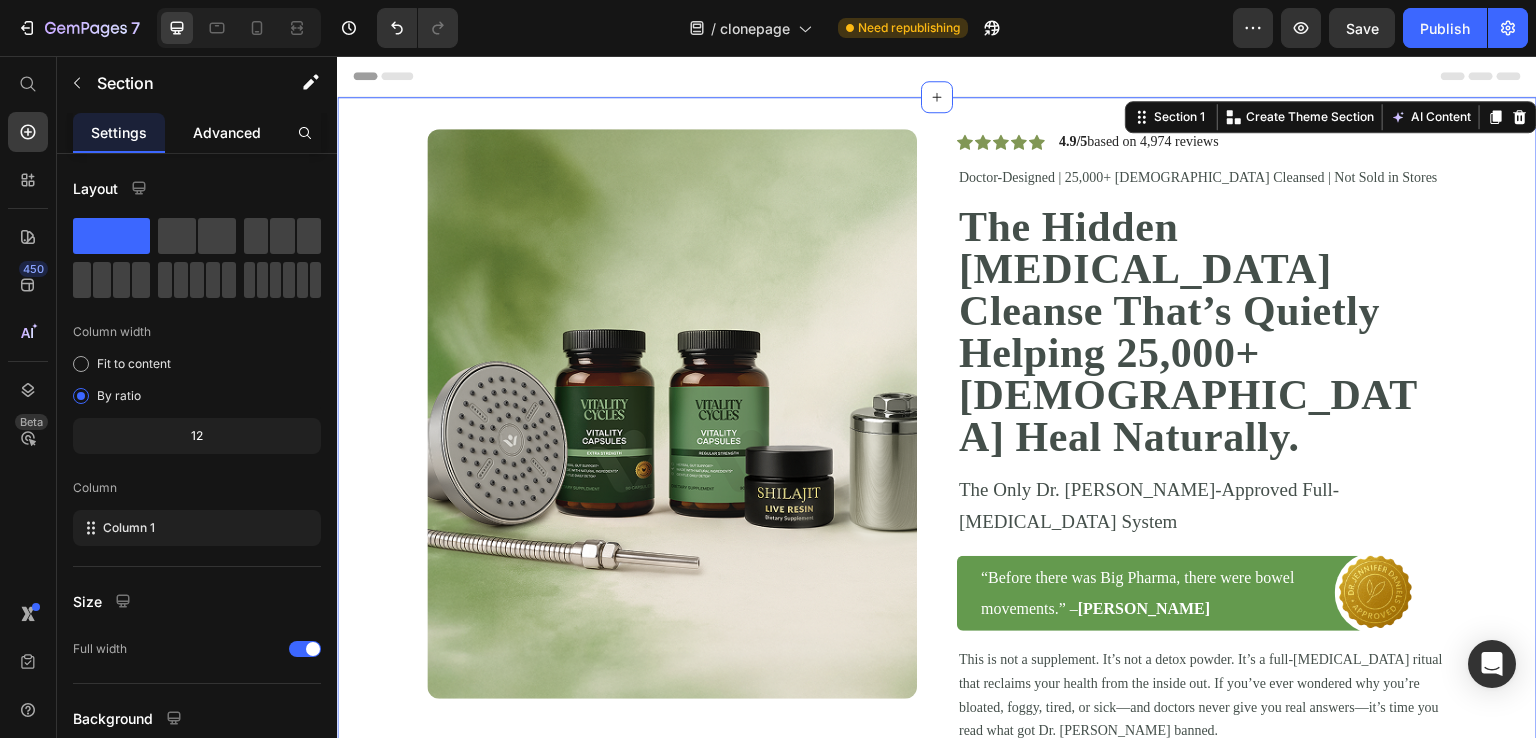 click on "Advanced" at bounding box center (227, 132) 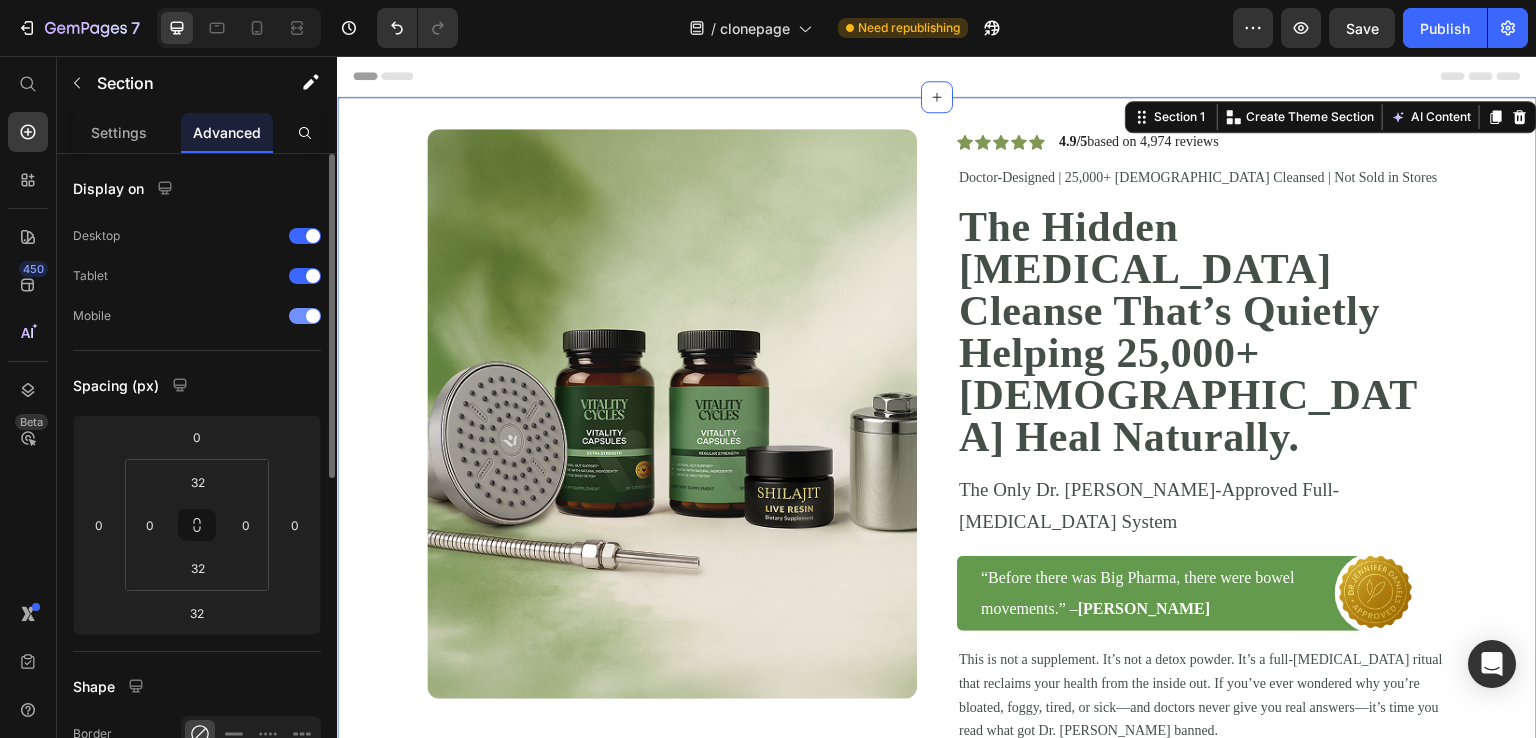 click at bounding box center (313, 316) 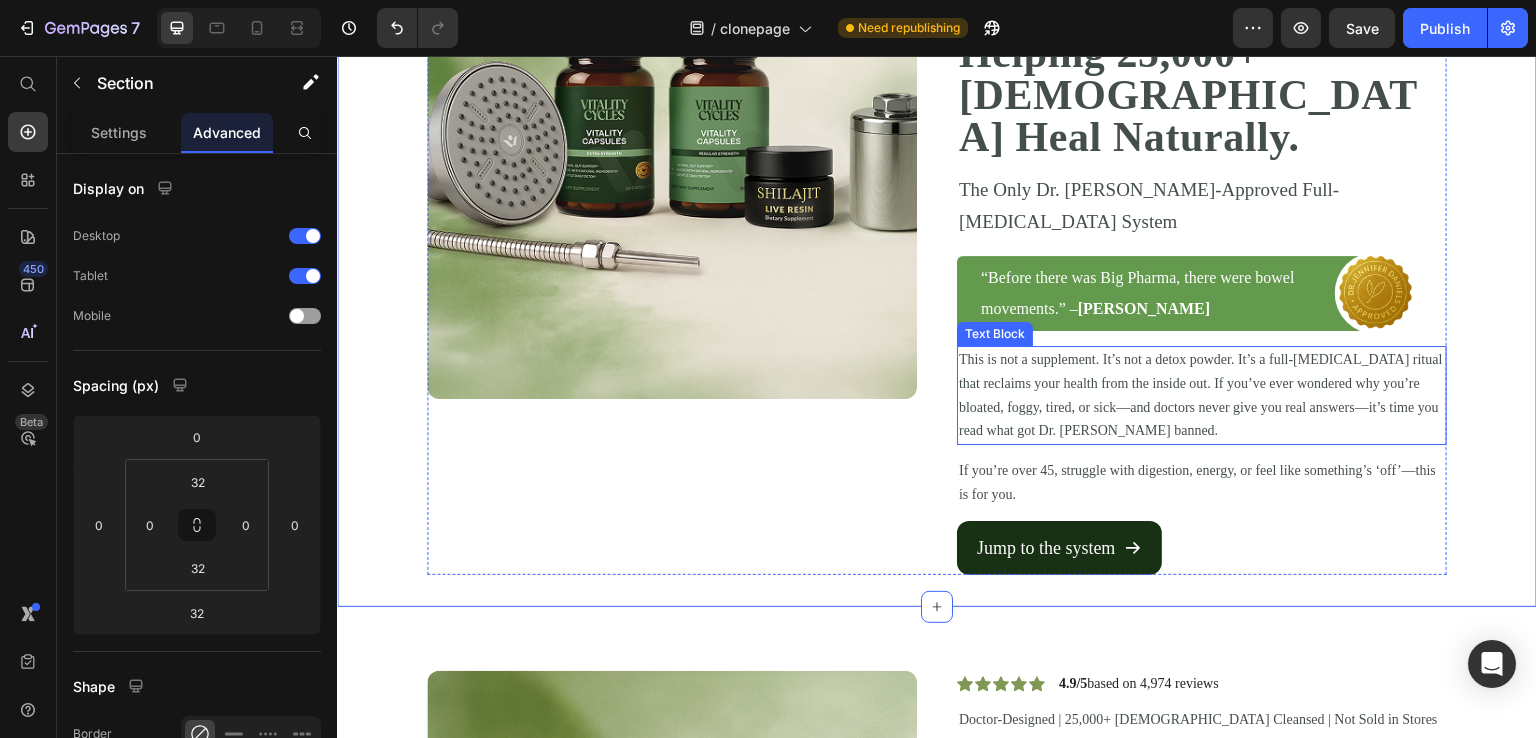 scroll, scrollTop: 600, scrollLeft: 0, axis: vertical 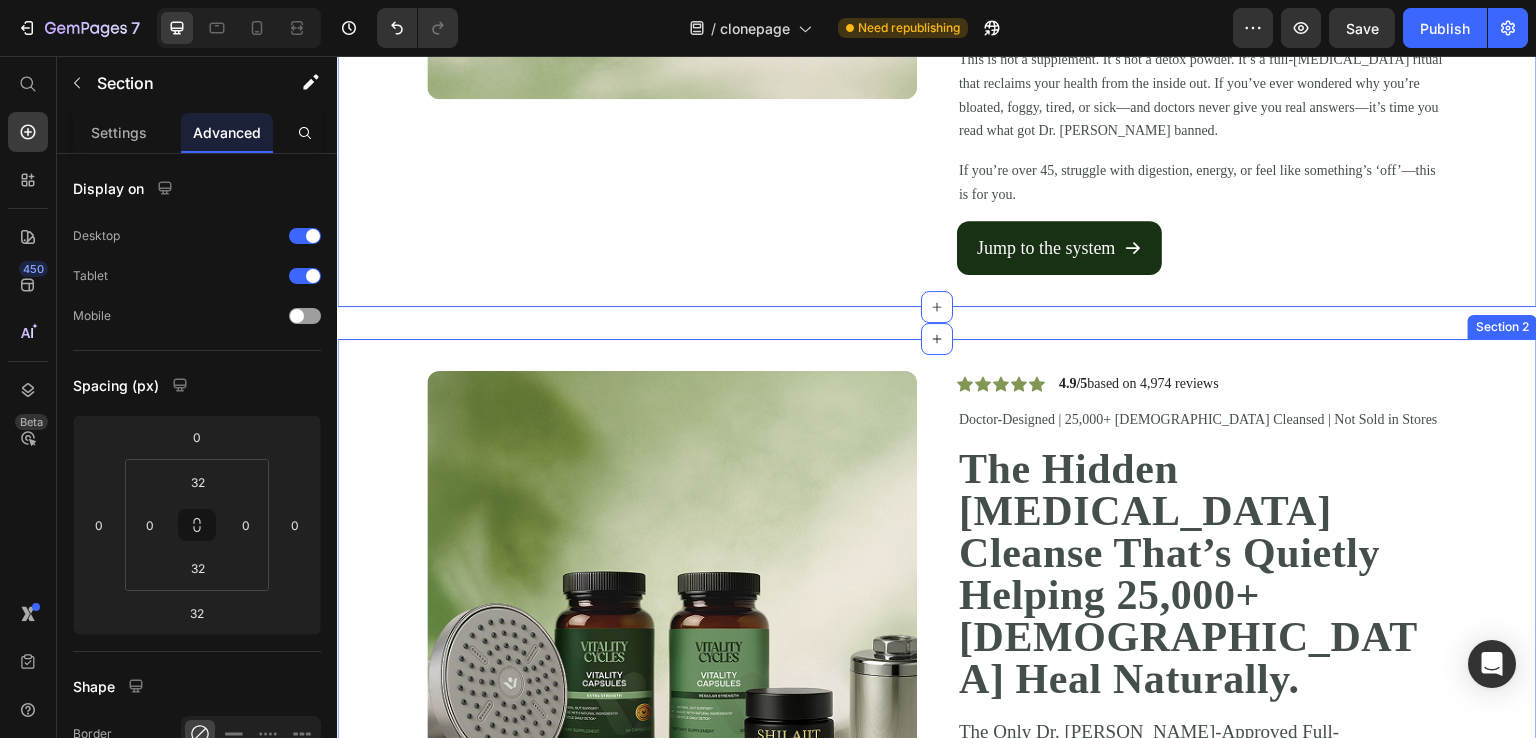 click on "Image Icon Icon Icon Icon Icon Icon List 4.9/5  based on 4,974 reviews Text Block Row Doctor-Designed | 25,000+ Americans Cleansed | Not Sold in Stores Text Block The Hidden [MEDICAL_DATA] Cleanse That’s Quietly Helping 25,000+ [DEMOGRAPHIC_DATA] Heal Naturally. Heading The Only Dr. [PERSON_NAME]-Approved Full-[MEDICAL_DATA] System Text Block “Before there was Big Pharma, there were bowel movements.” –  [PERSON_NAME] Text Block Image Row Row This is not a supplement. It’s not a detox powder. It’s a full-[MEDICAL_DATA] ritual that reclaims your health from the inside out. If you’ve ever wondered why you’re bloated, foggy, tired, or sick—and doctors never give you real answers—it’s time you read what got Dr. [PERSON_NAME] banned. Text Block If you’re over 45, struggle with digestion, energy, or feel like something’s ‘off’—this is for you. Text Block
Jump to the system Button Row Section 2" at bounding box center [937, 744] 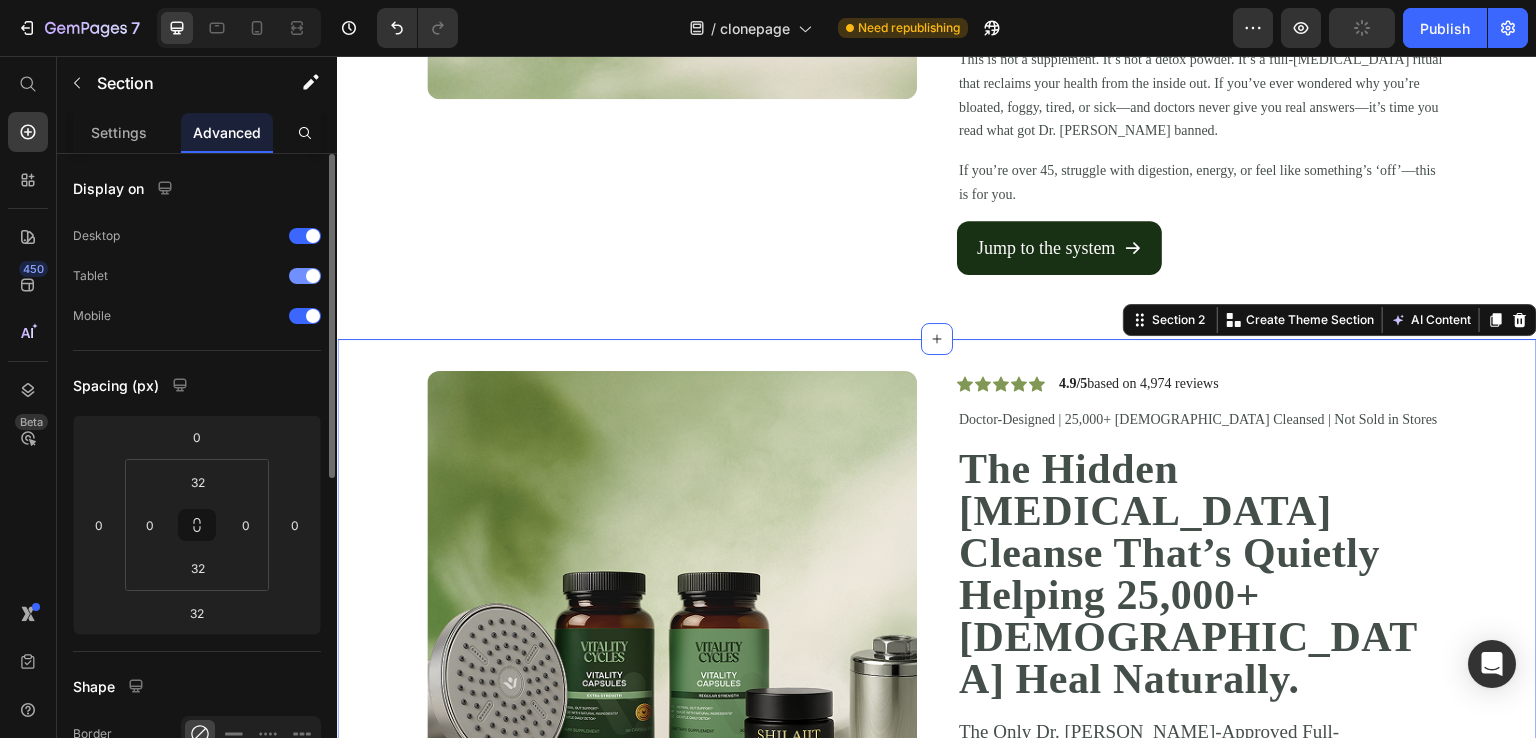 click at bounding box center (305, 276) 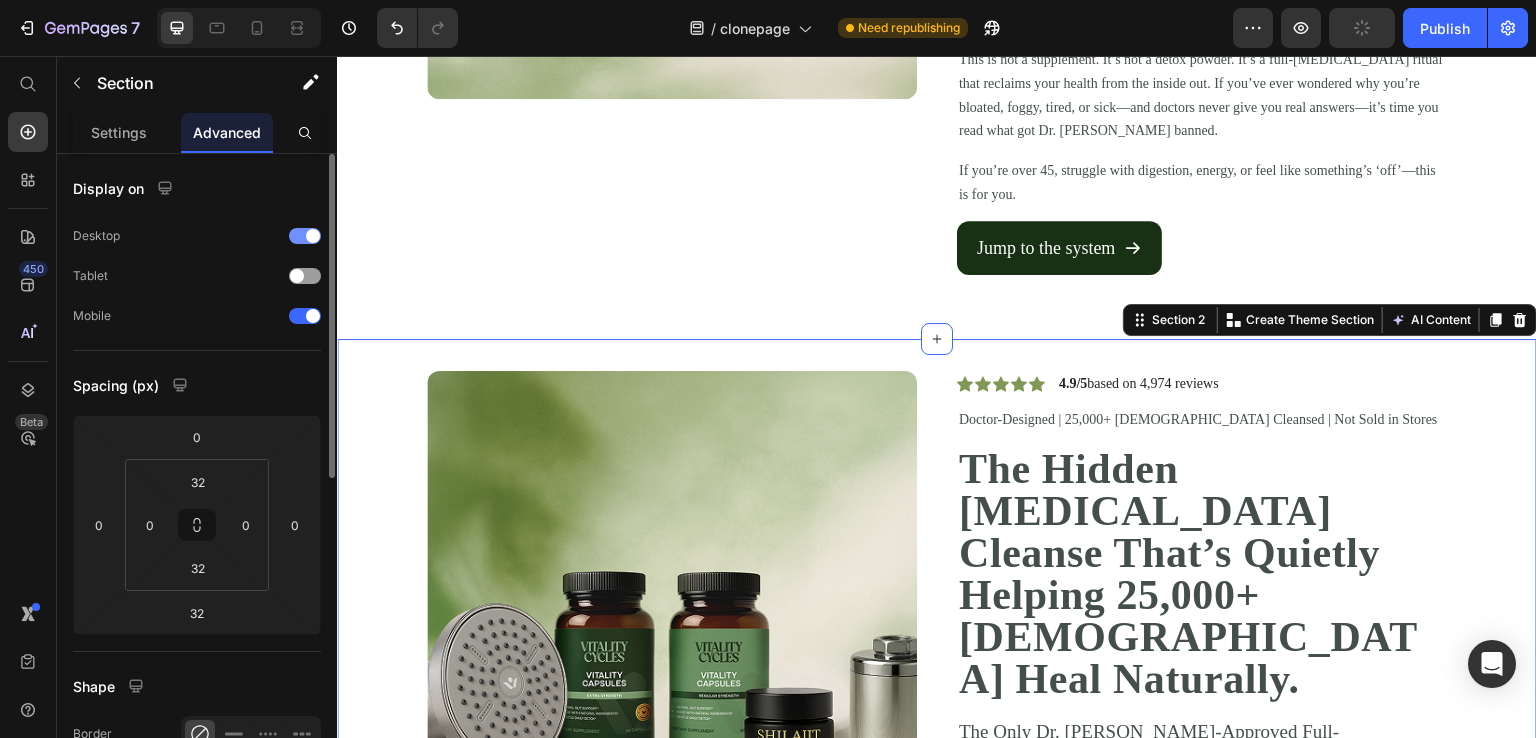 click at bounding box center (305, 236) 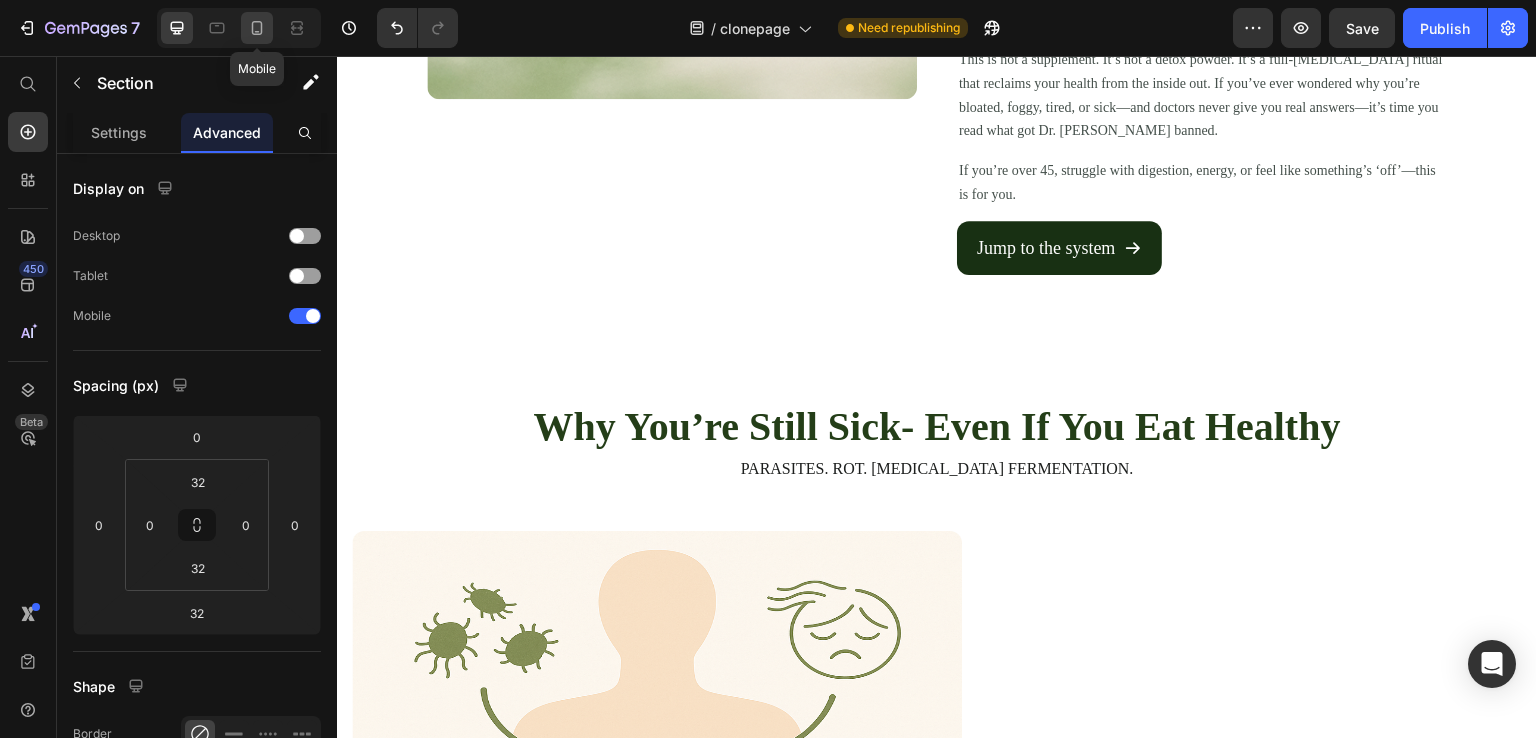 click 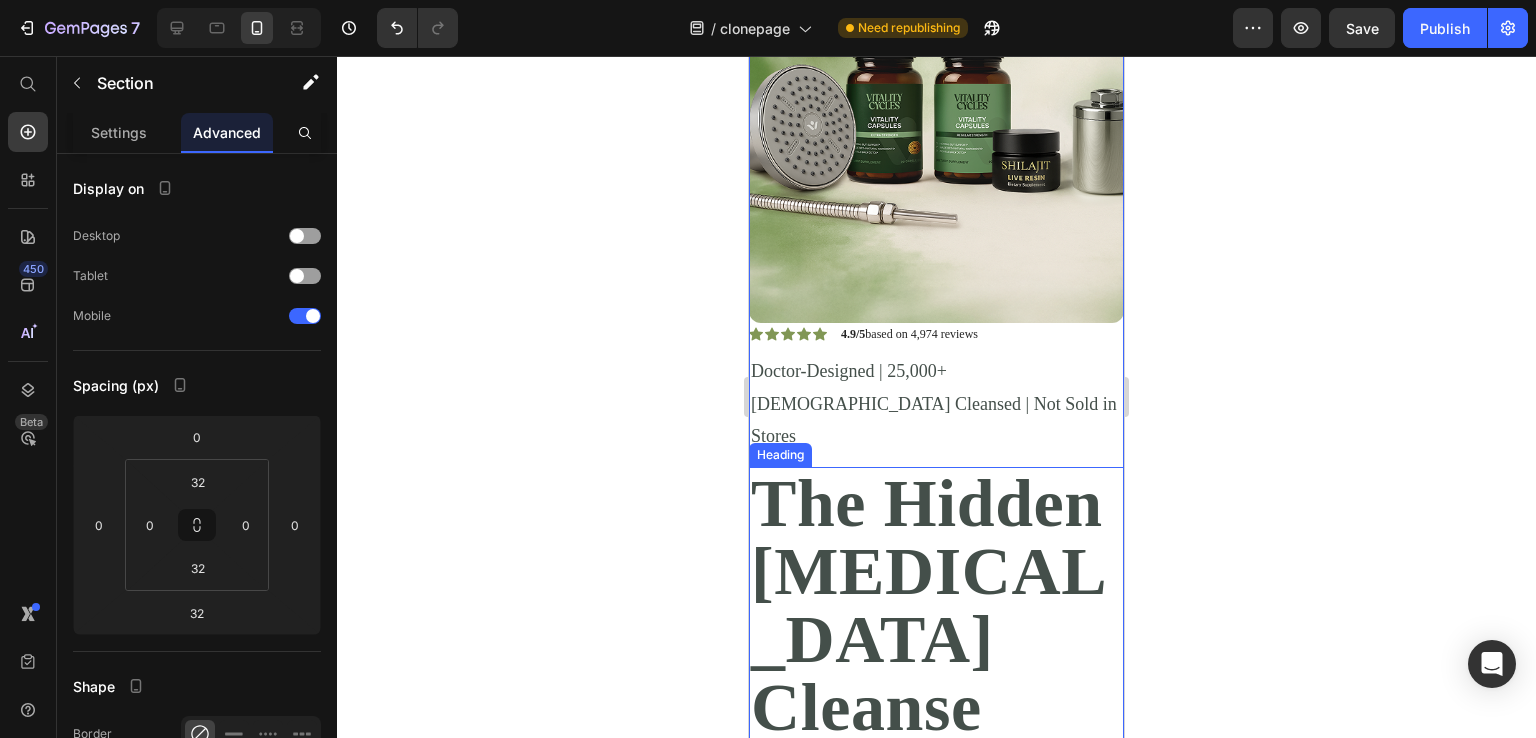 scroll, scrollTop: 0, scrollLeft: 0, axis: both 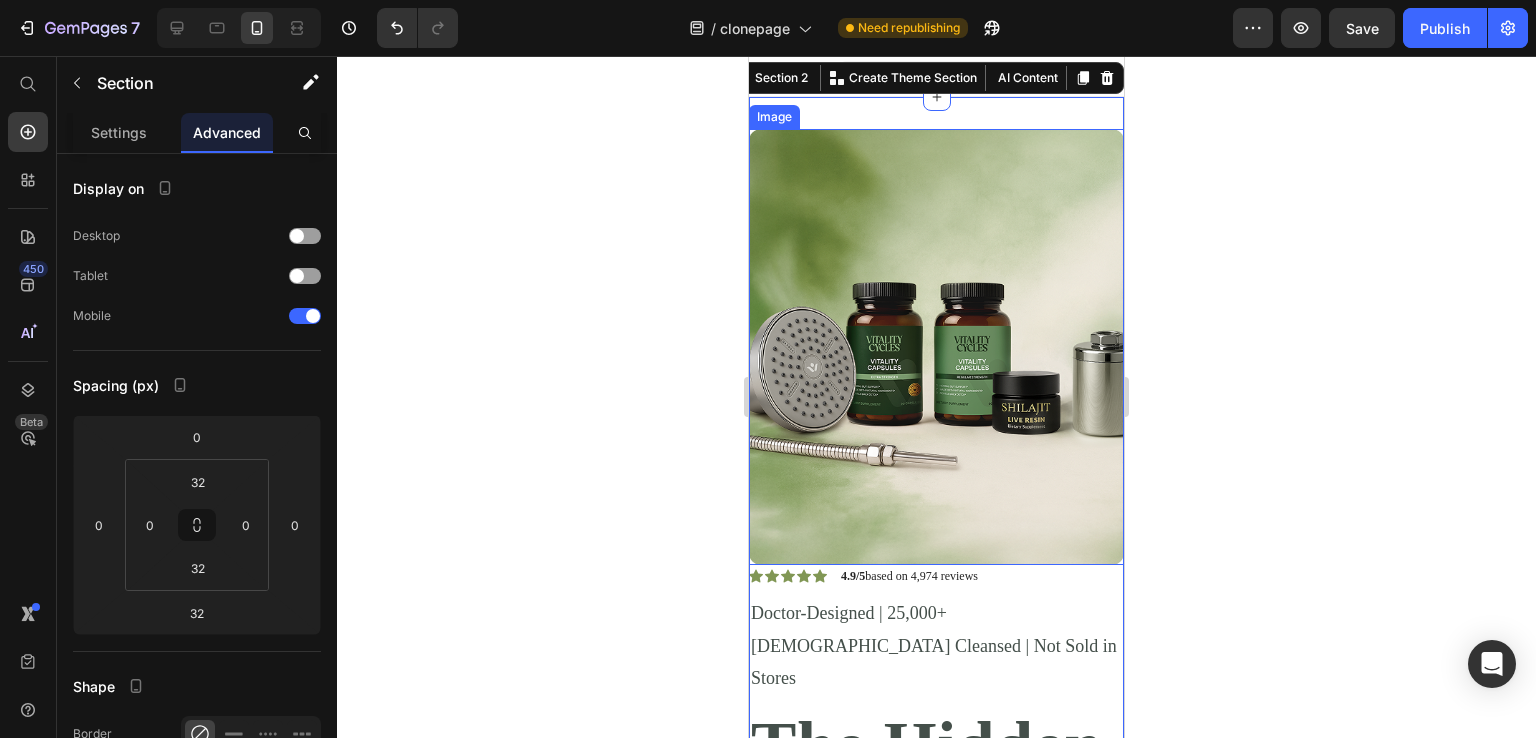 click at bounding box center [936, 347] 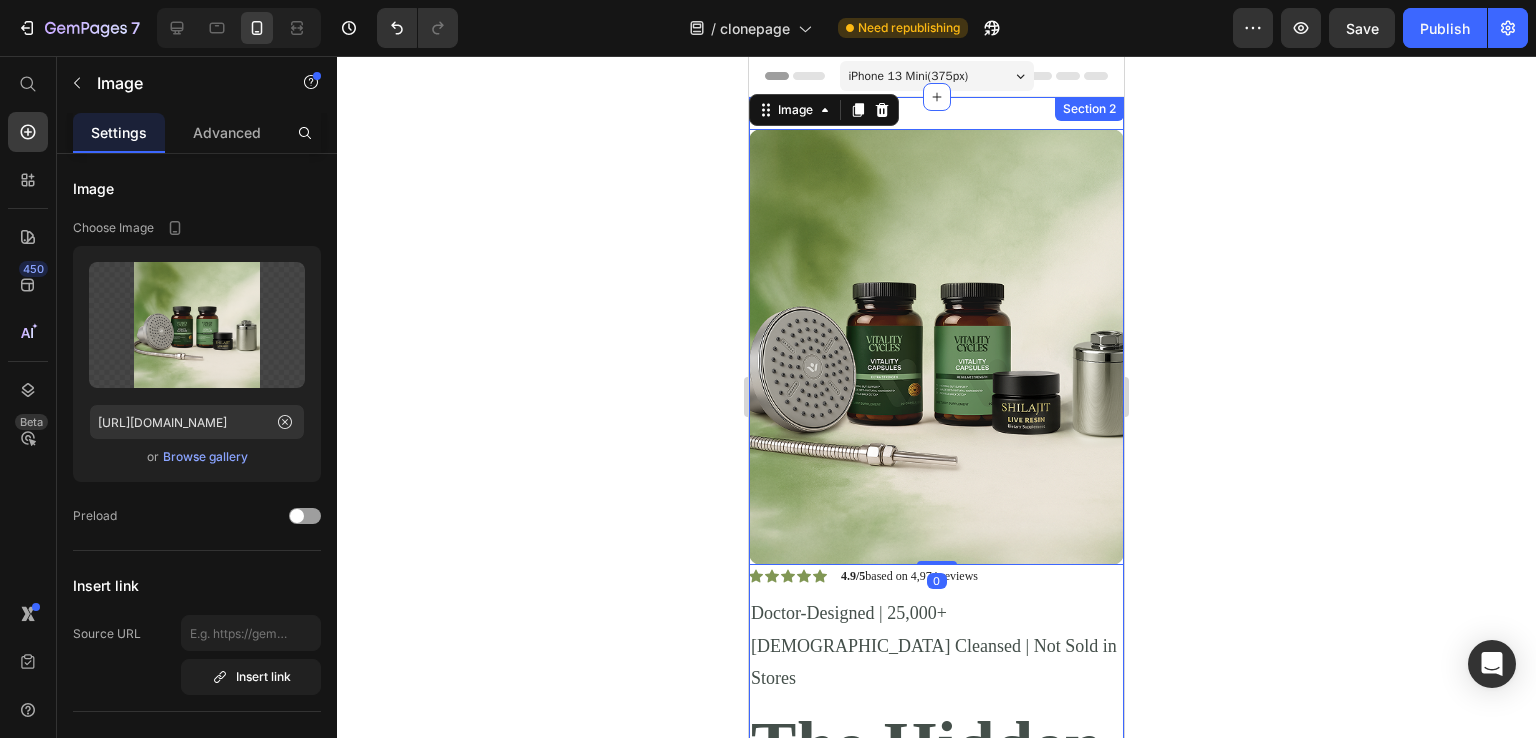 click on "Section 2" at bounding box center [1089, 109] 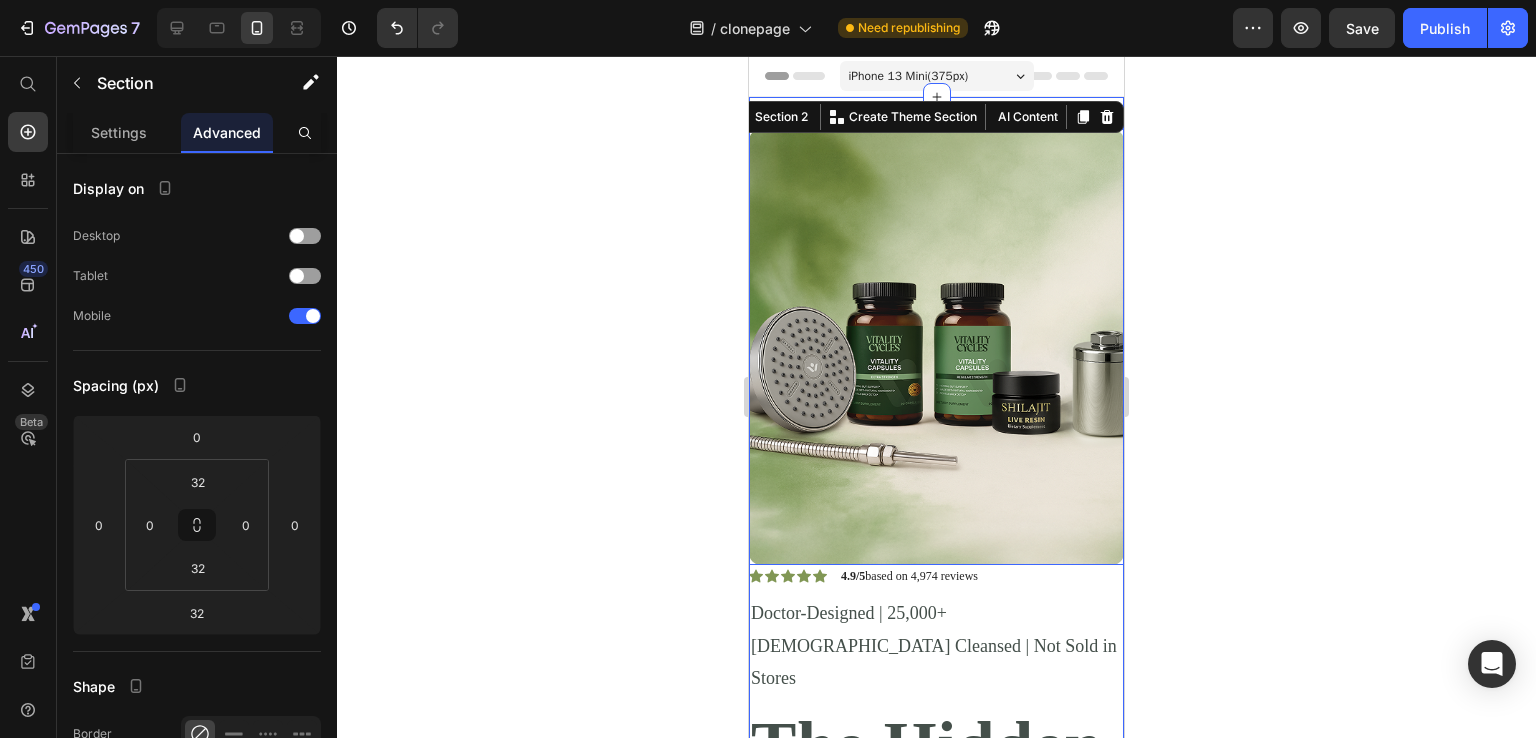 click at bounding box center [936, 347] 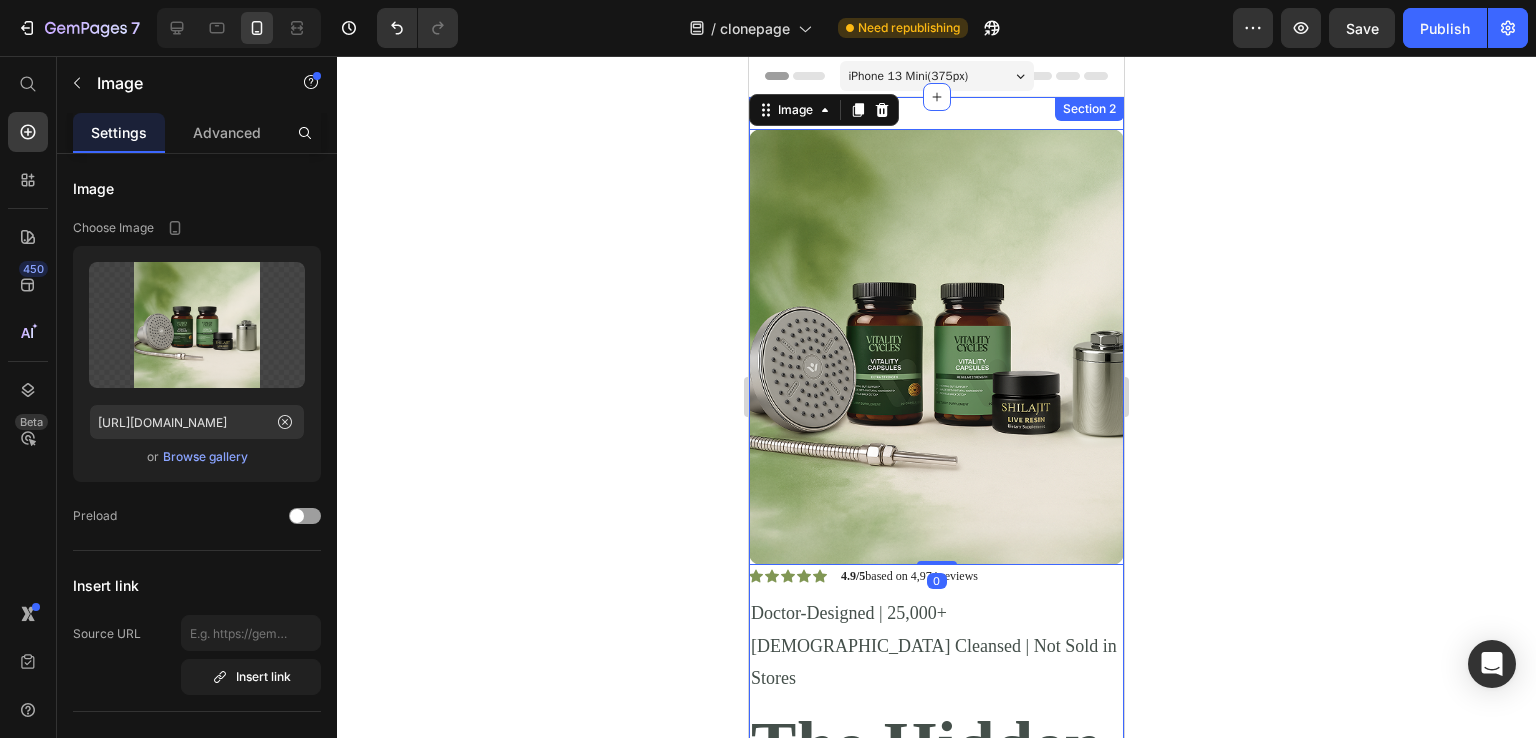 click on "Image   0 Icon Icon Icon Icon Icon Icon List 4.9/5  based on 4,974 reviews Text Block Row Doctor-Designed | 25,000+ Americans Cleansed | Not Sold in Stores Text Block The Hidden [MEDICAL_DATA] Cleanse That’s Quietly Helping 25,000+ [DEMOGRAPHIC_DATA] Heal Naturally. Heading The Only Dr. [PERSON_NAME]-Approved Full-[MEDICAL_DATA] System Text Block “Before there was Big Pharma, there were bowel movements.” –  [PERSON_NAME] Text Block Image Row Row This is not a supplement. It’s not a detox powder. It’s a full-[MEDICAL_DATA] ritual that reclaims your health from the inside out. If you’ve ever wondered why you’re bloated, foggy, tired, or sick—and doctors never give you real answers—it’s time you read what got Dr. [PERSON_NAME] banned. Text Block If you’re over 45, struggle with digestion, energy, or feel like something’s ‘off’—this is for you. Text Block
Jump to the system Button Row Section 2" at bounding box center [936, 1298] 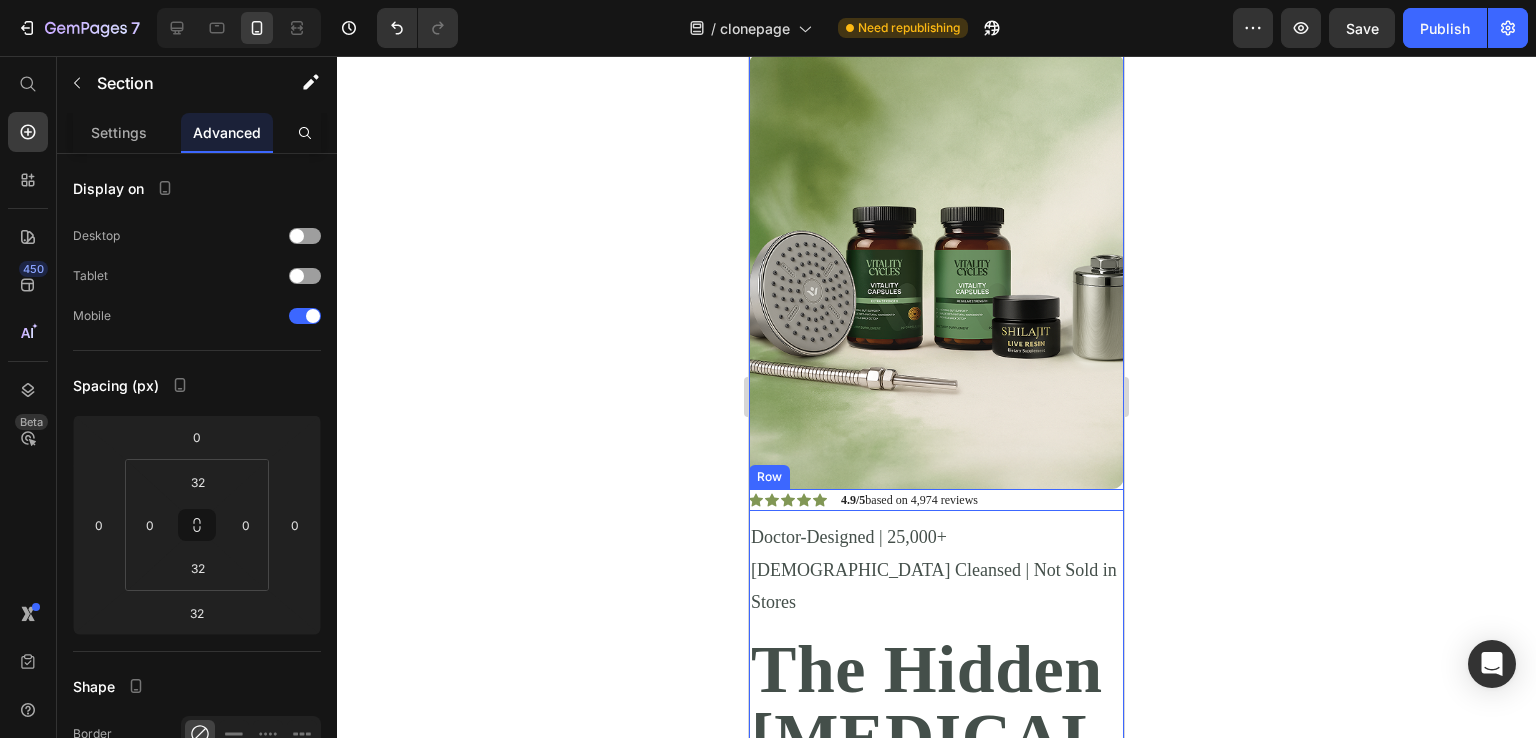 scroll, scrollTop: 0, scrollLeft: 0, axis: both 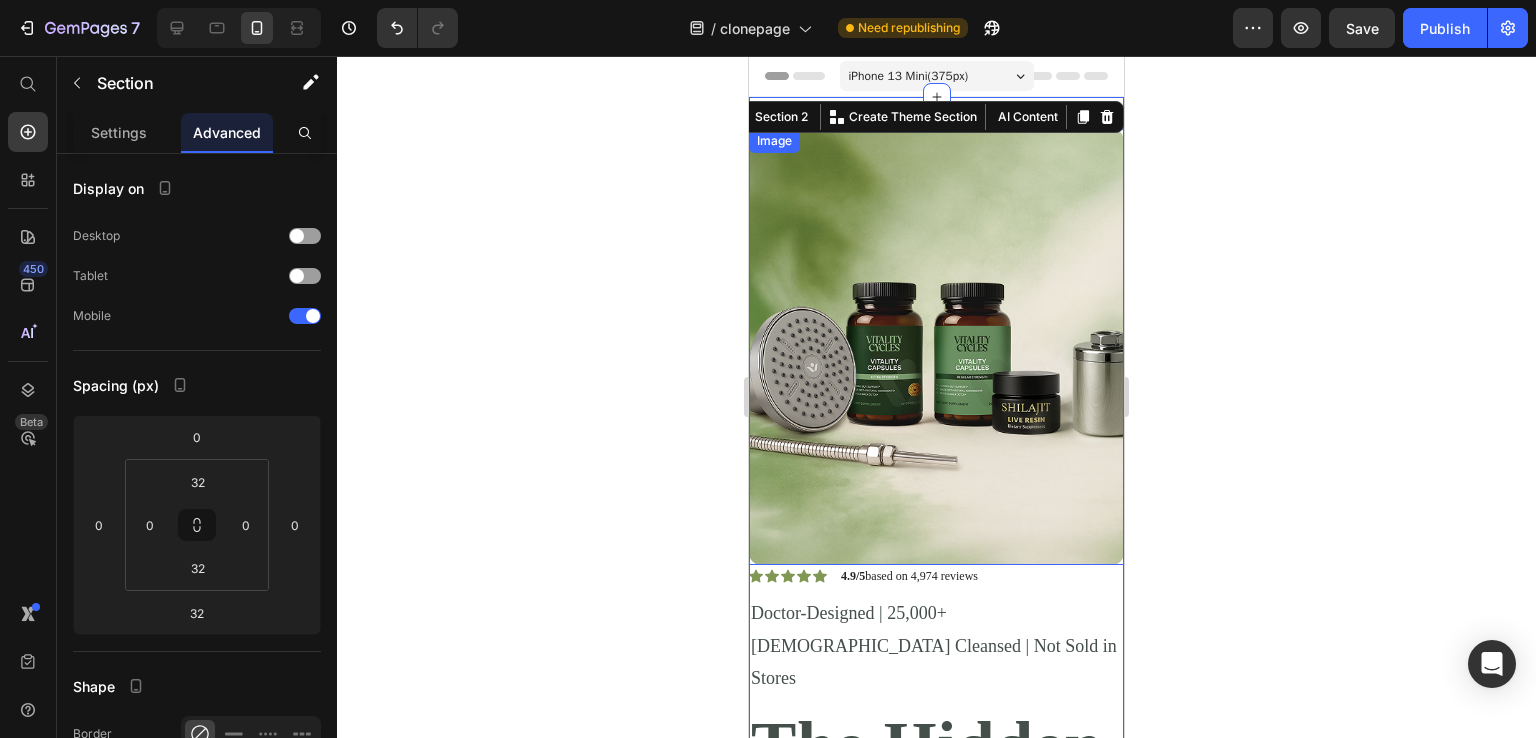 click at bounding box center [936, 347] 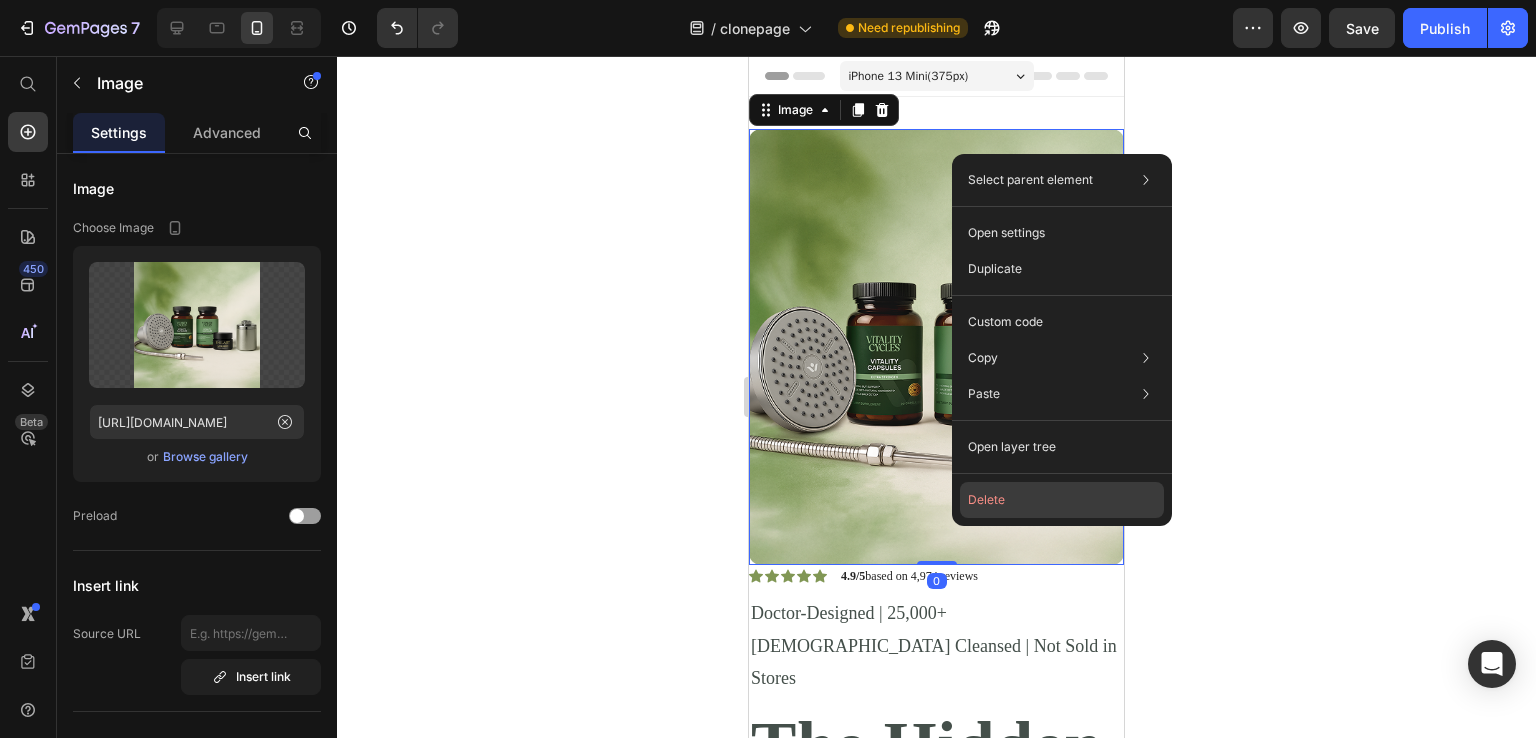 click on "Delete" 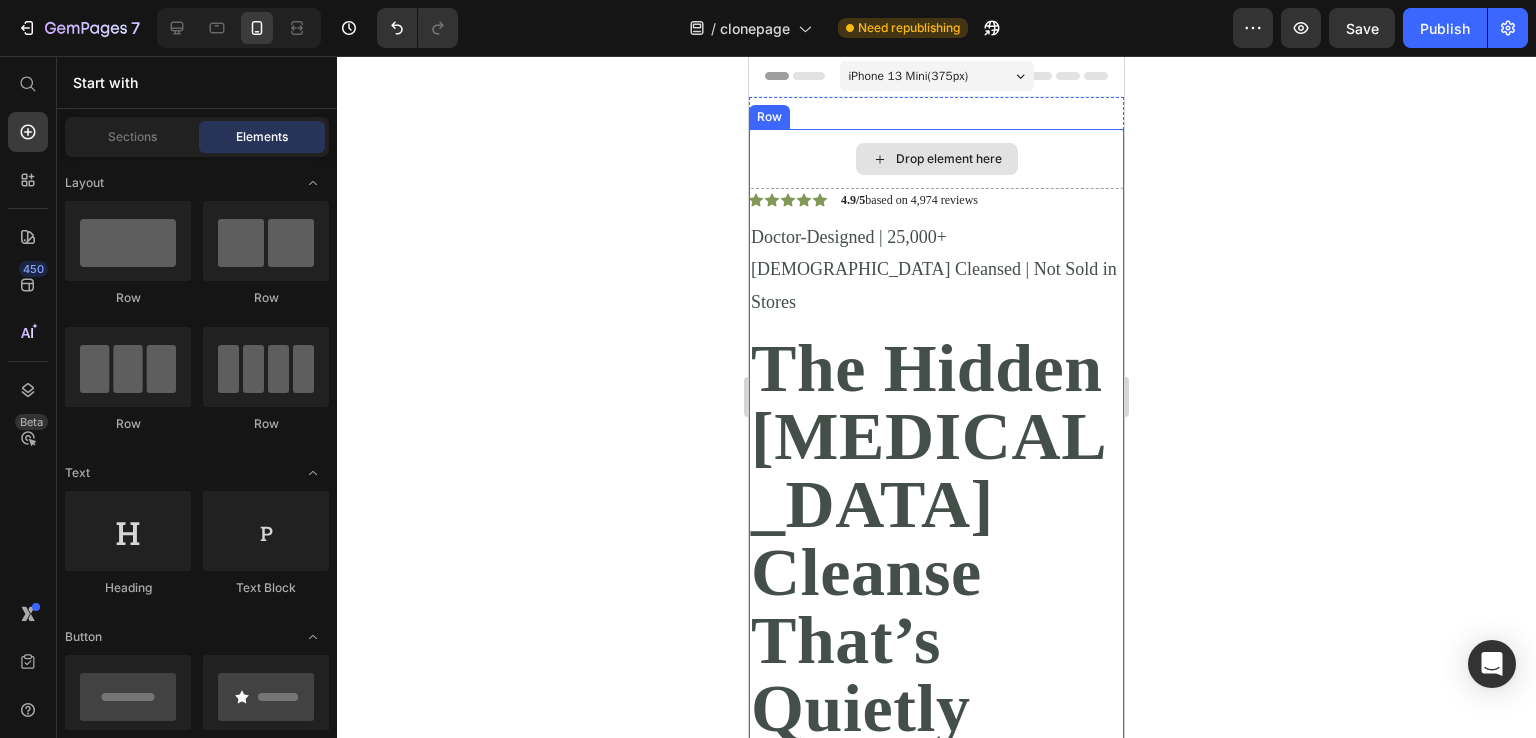 click on "Drop element here" at bounding box center [936, 159] 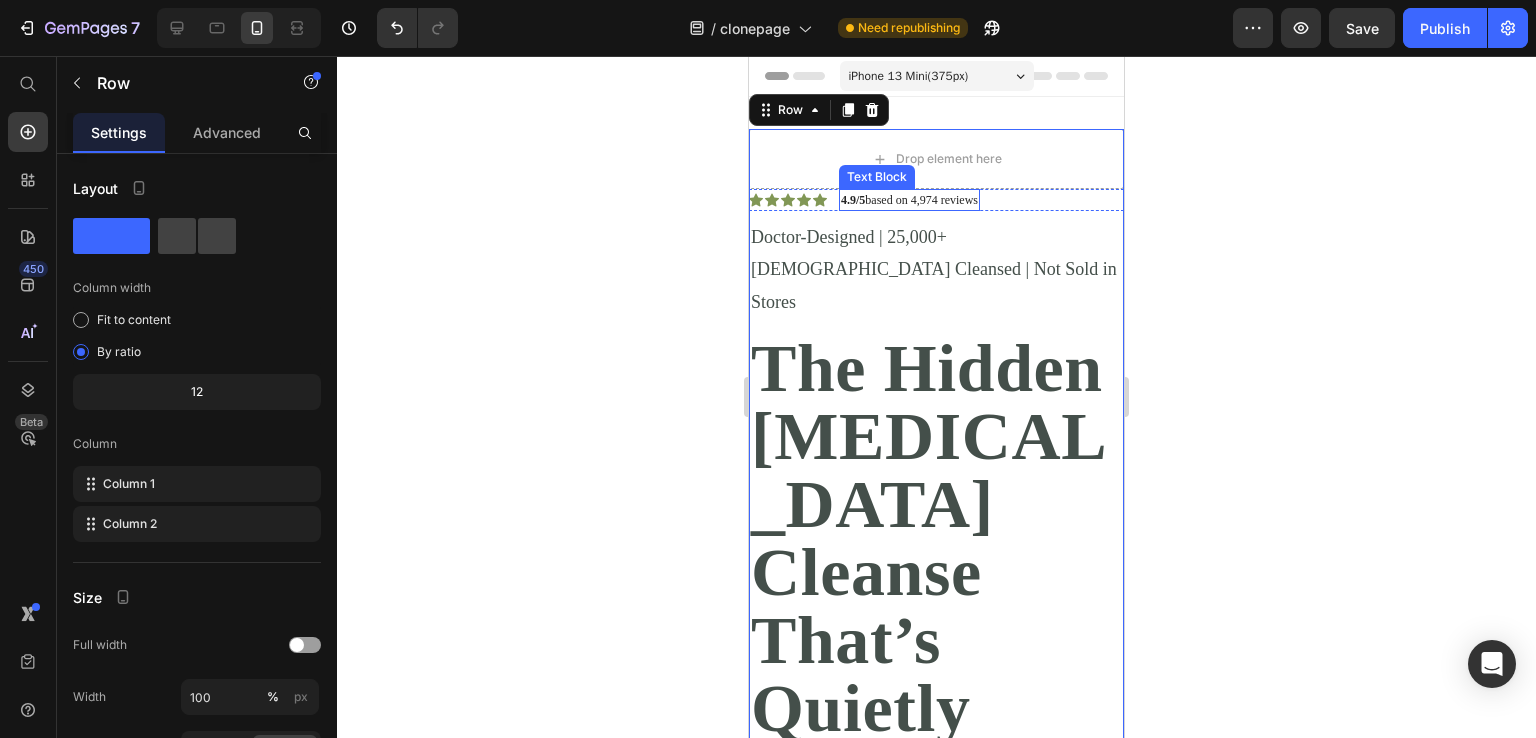 click on "Drop element here" at bounding box center [949, 159] 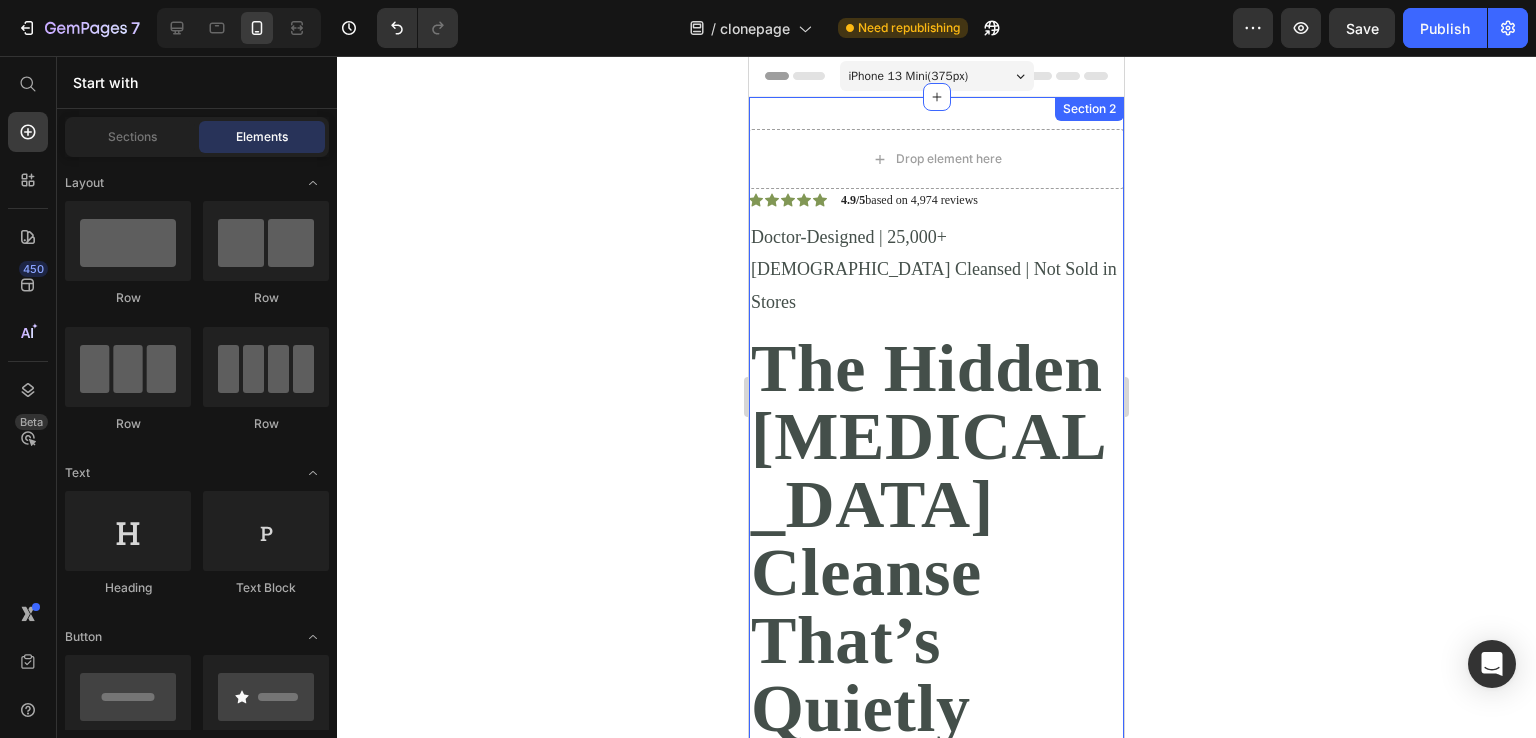 click on "Drop element here Icon Icon Icon Icon Icon Icon List 4.9/5  based on 4,974 reviews Text Block Row Doctor-Designed | 25,000+ Americans Cleansed | Not Sold in Stores Text Block The Hidden [MEDICAL_DATA] Cleanse That’s Quietly Helping 25,000+ [DEMOGRAPHIC_DATA] Heal Naturally. Heading The Only Dr. [PERSON_NAME]-Approved Full-[MEDICAL_DATA] System Text Block “Before there was Big Pharma, there were bowel movements.” –  [PERSON_NAME] Text Block Image Row Row This is not a supplement. It’s not a detox powder. It’s a full-[MEDICAL_DATA] ritual that reclaims your health from the inside out. If you’ve ever wondered why you’re bloated, foggy, tired, or sick—and doctors never give you real answers—it’s time you read what got Dr. [PERSON_NAME] banned. Text Block If you’re over 45, struggle with digestion, energy, or feel like something’s ‘off’—this is for you. Text Block
Jump to the system Button Row Section 2" at bounding box center [936, 1110] 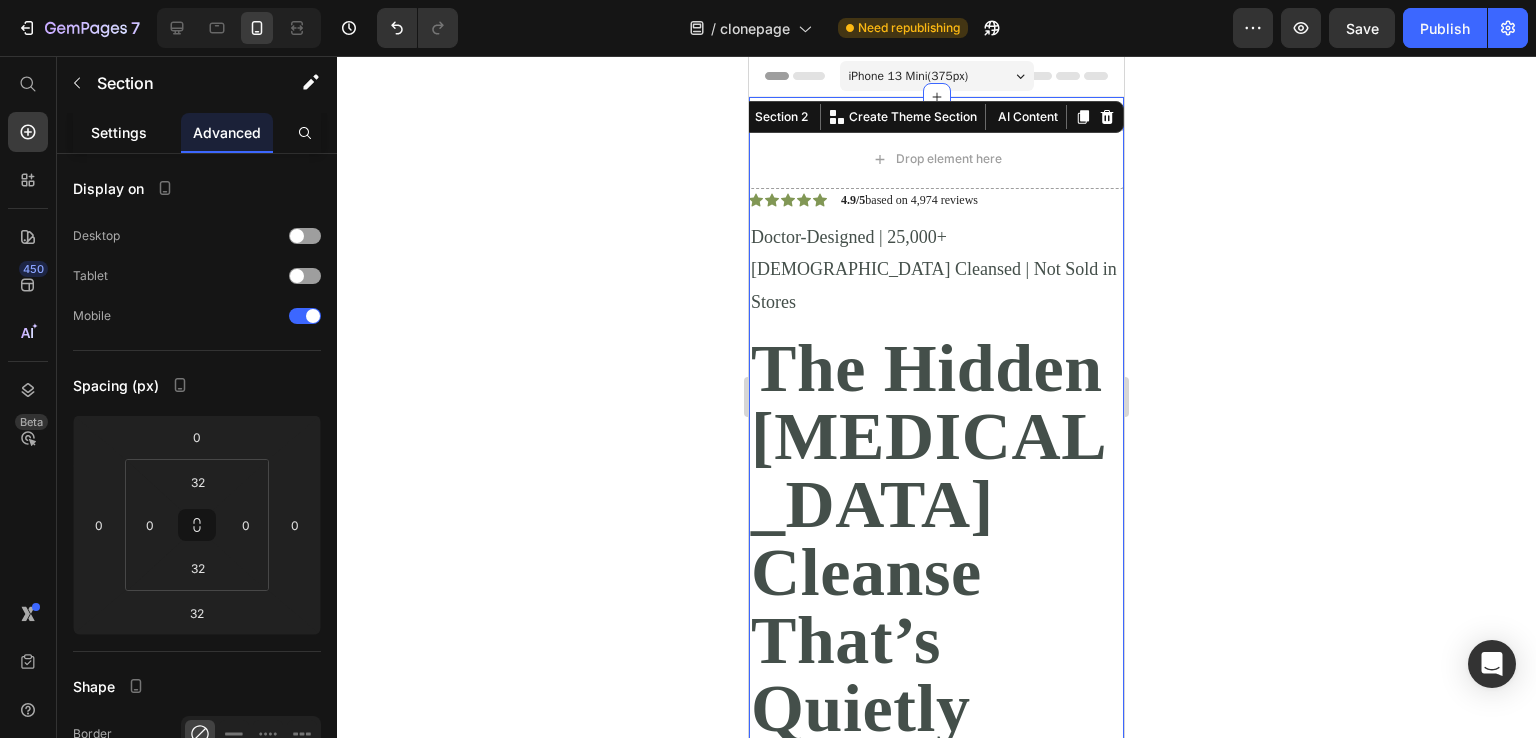 click on "Settings" at bounding box center (119, 132) 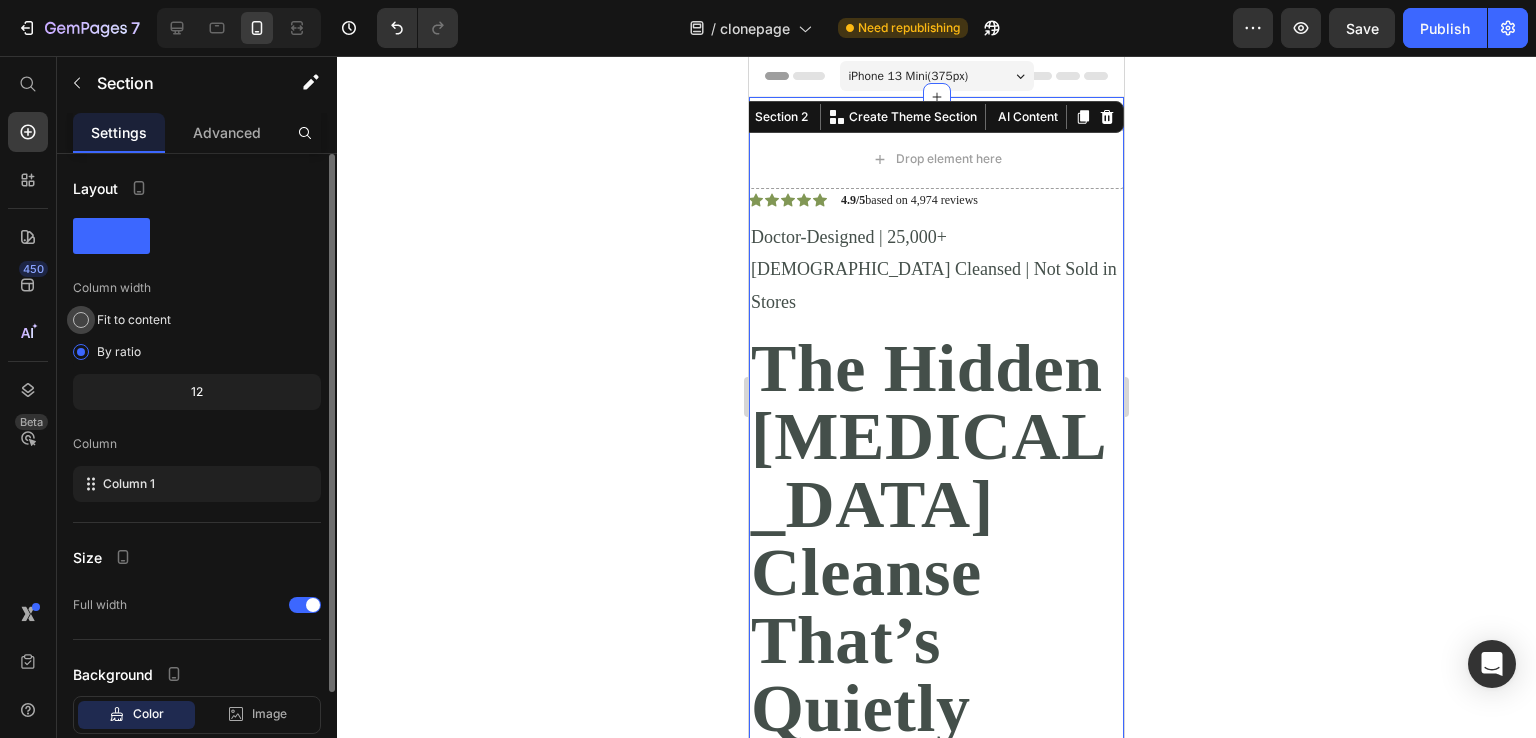 click on "Fit to content" at bounding box center (134, 320) 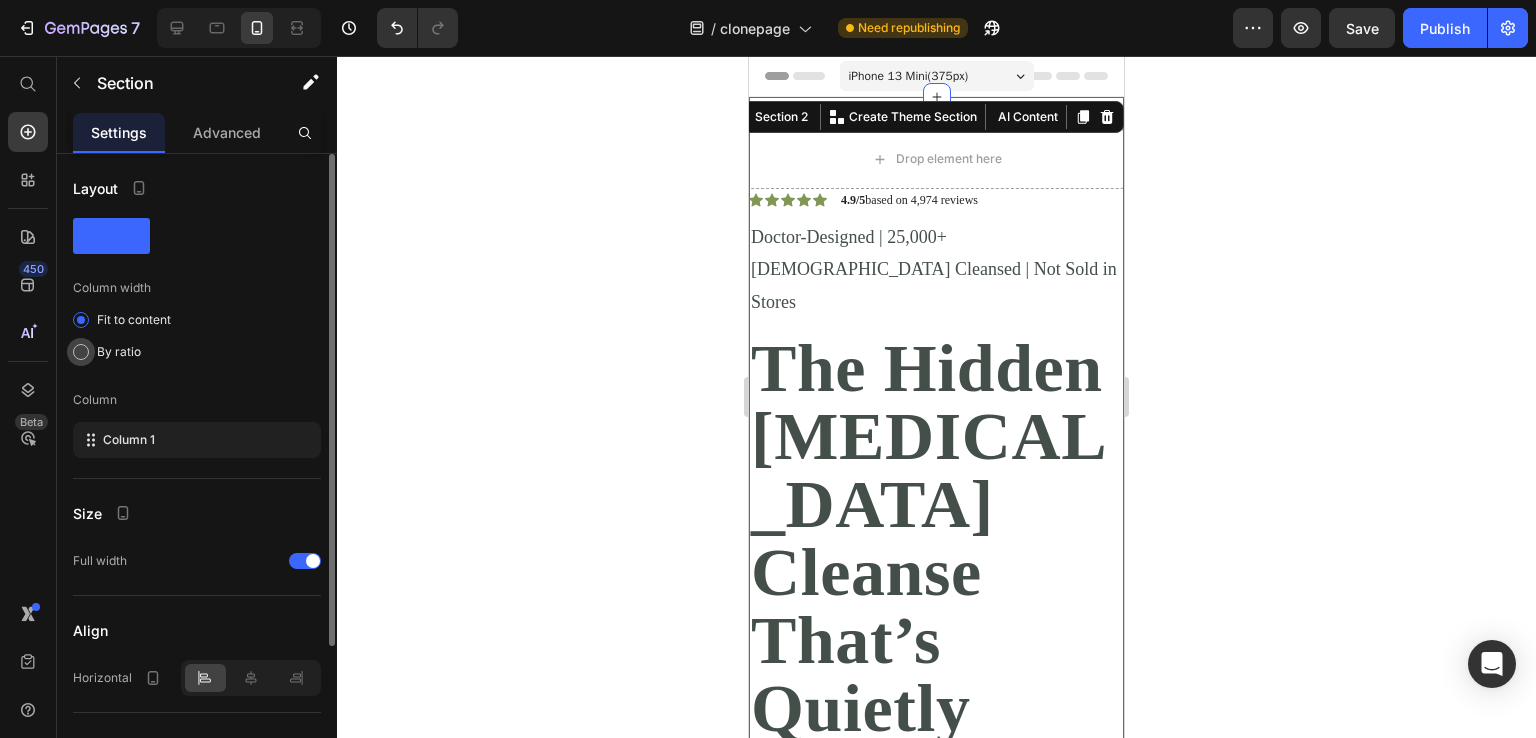click on "By ratio" at bounding box center [119, 352] 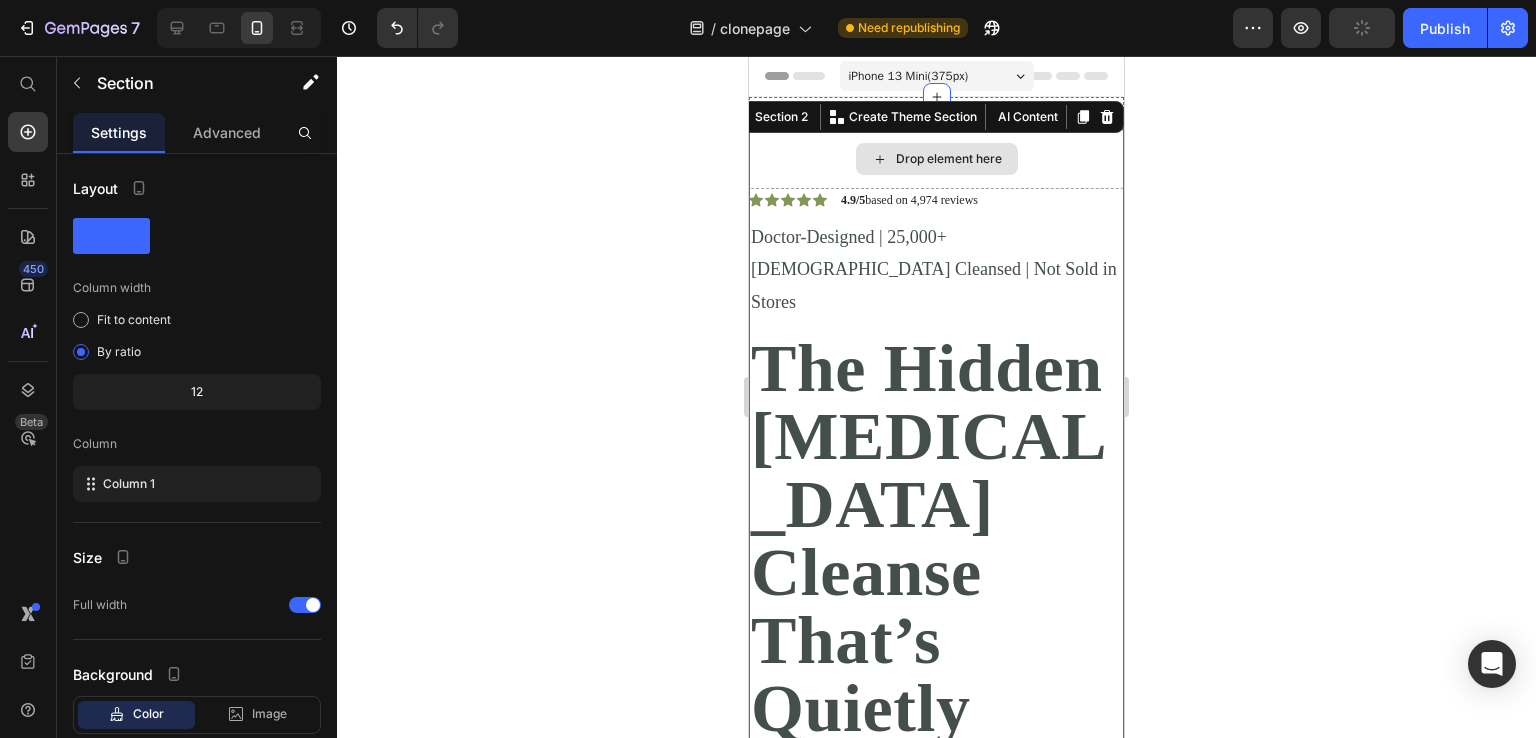 click on "Drop element here" at bounding box center [936, 159] 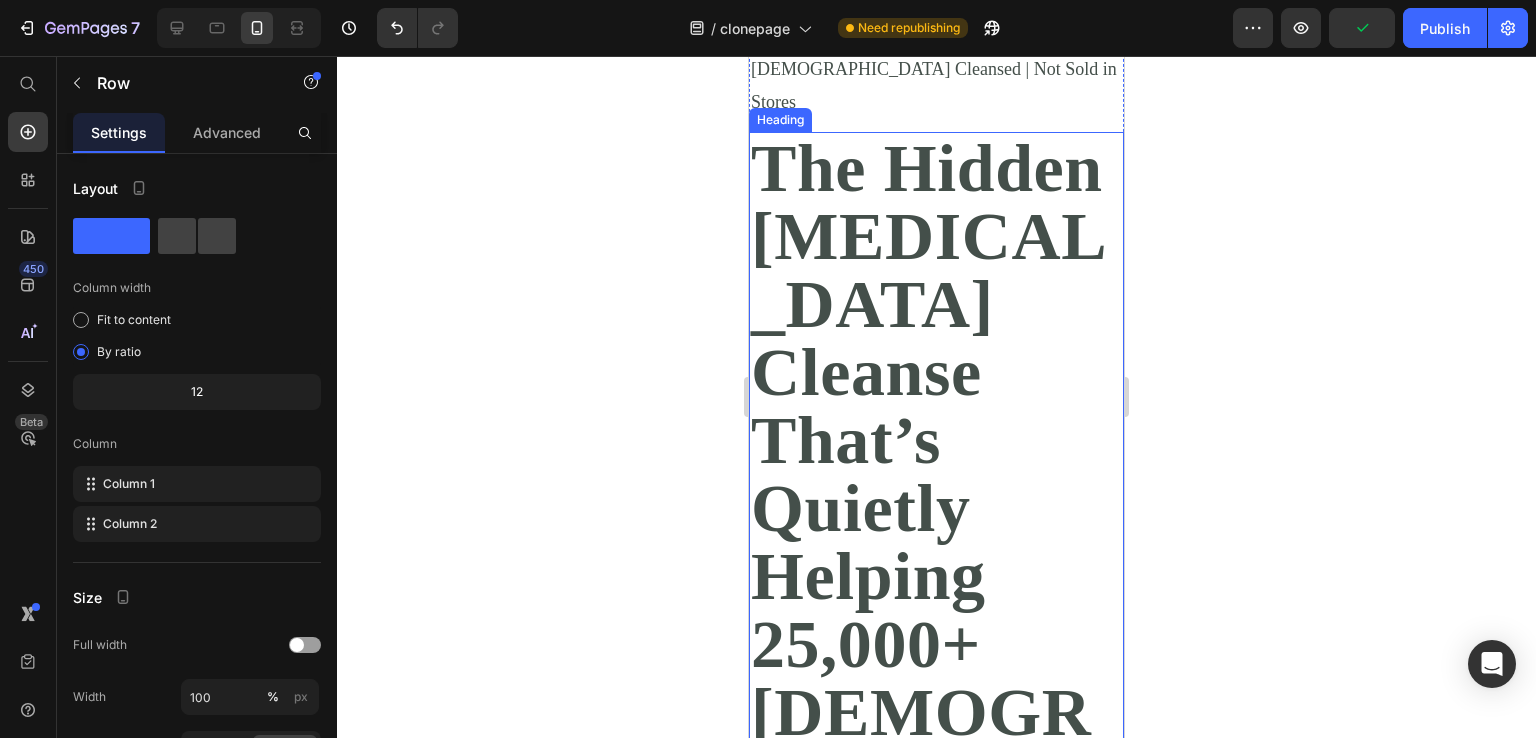 scroll, scrollTop: 0, scrollLeft: 0, axis: both 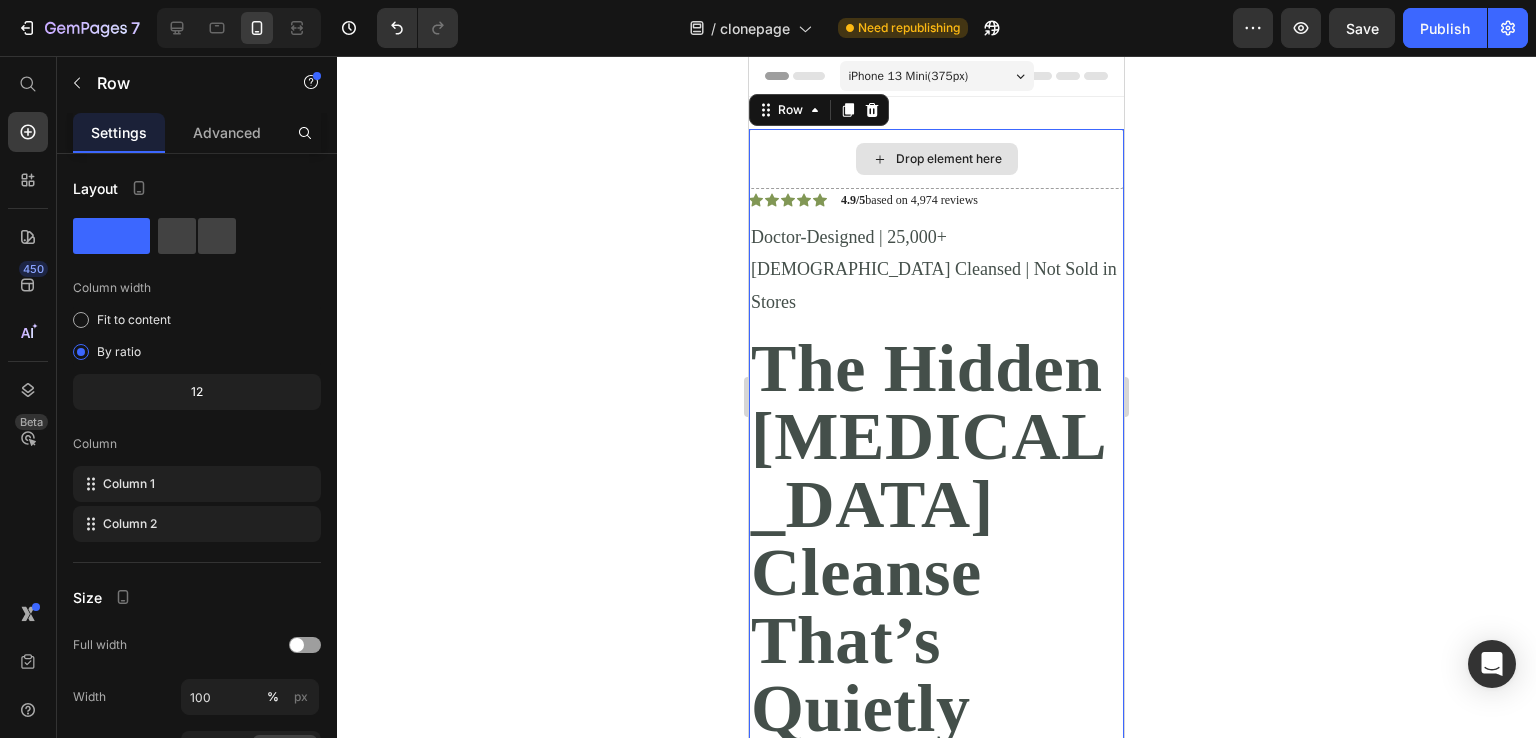 click on "Drop element here" at bounding box center (936, 159) 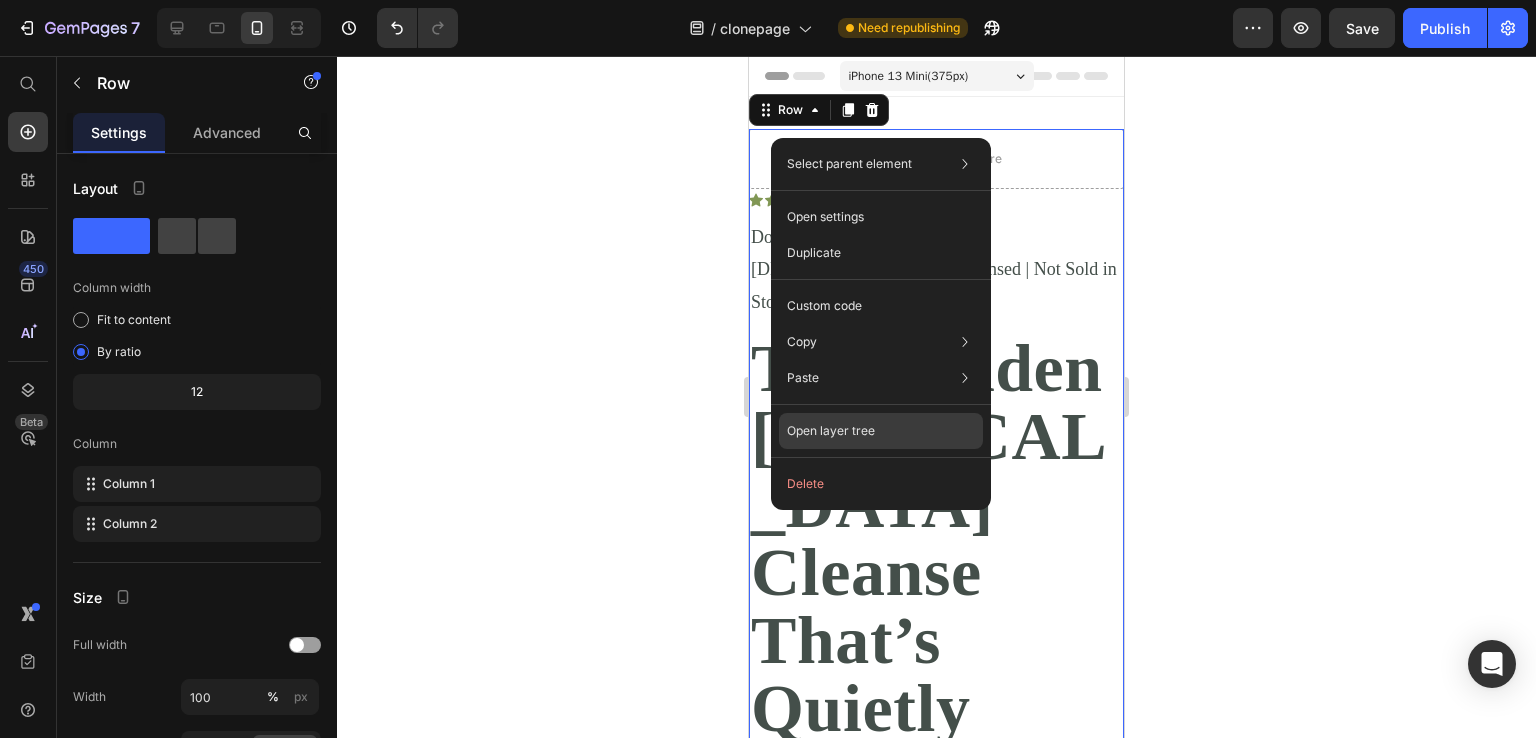 click on "Open layer tree" at bounding box center (831, 431) 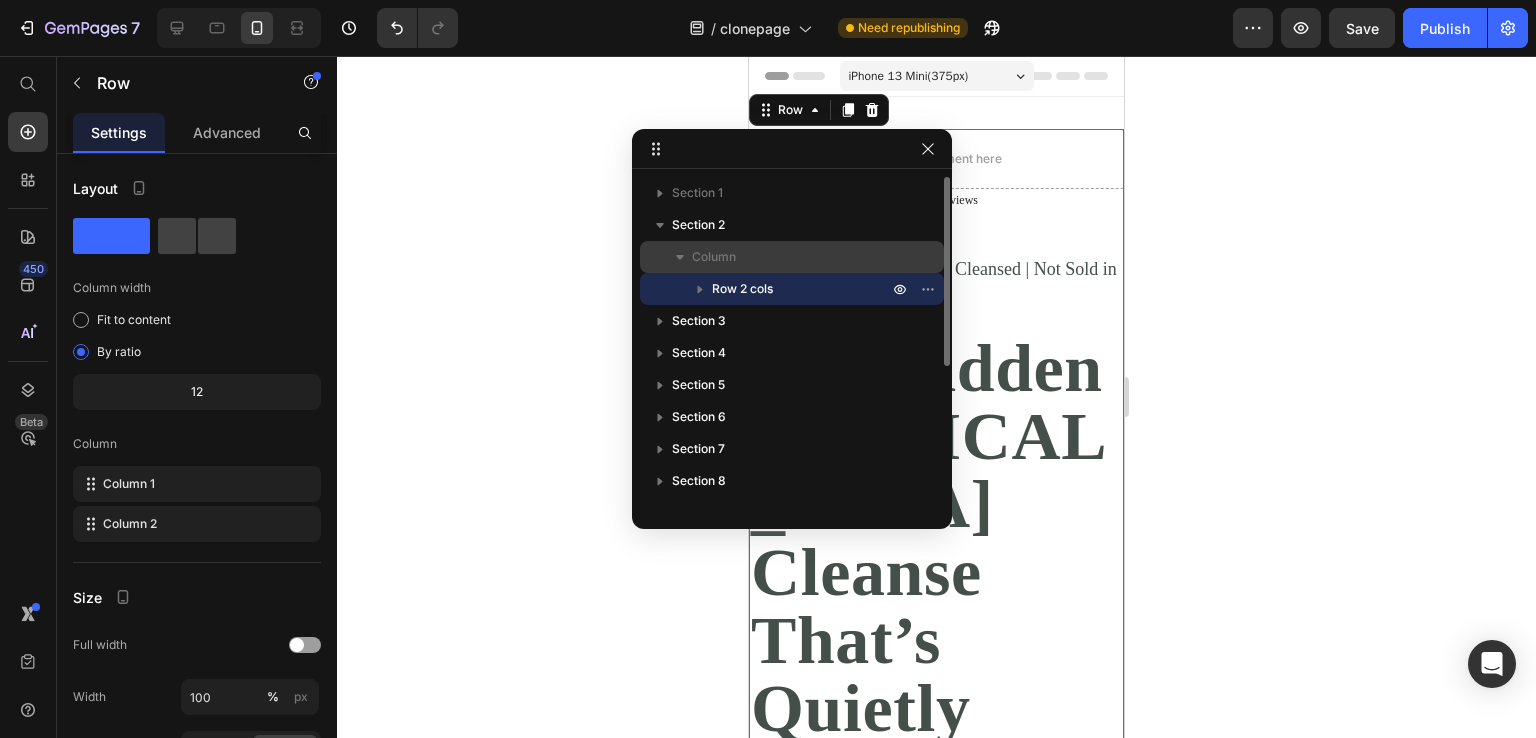 click on "Column" at bounding box center (714, 257) 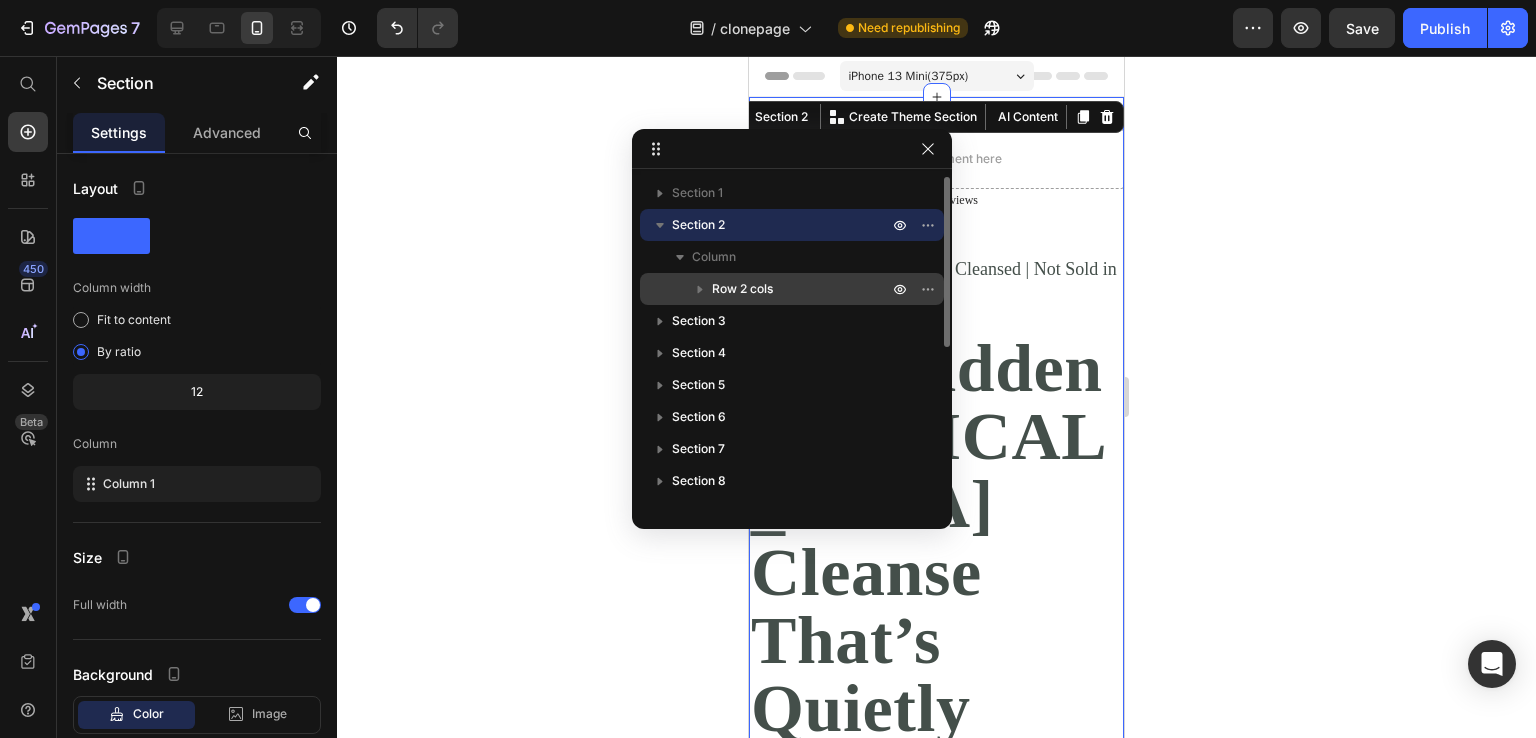 click on "Row 2 cols" at bounding box center [792, 289] 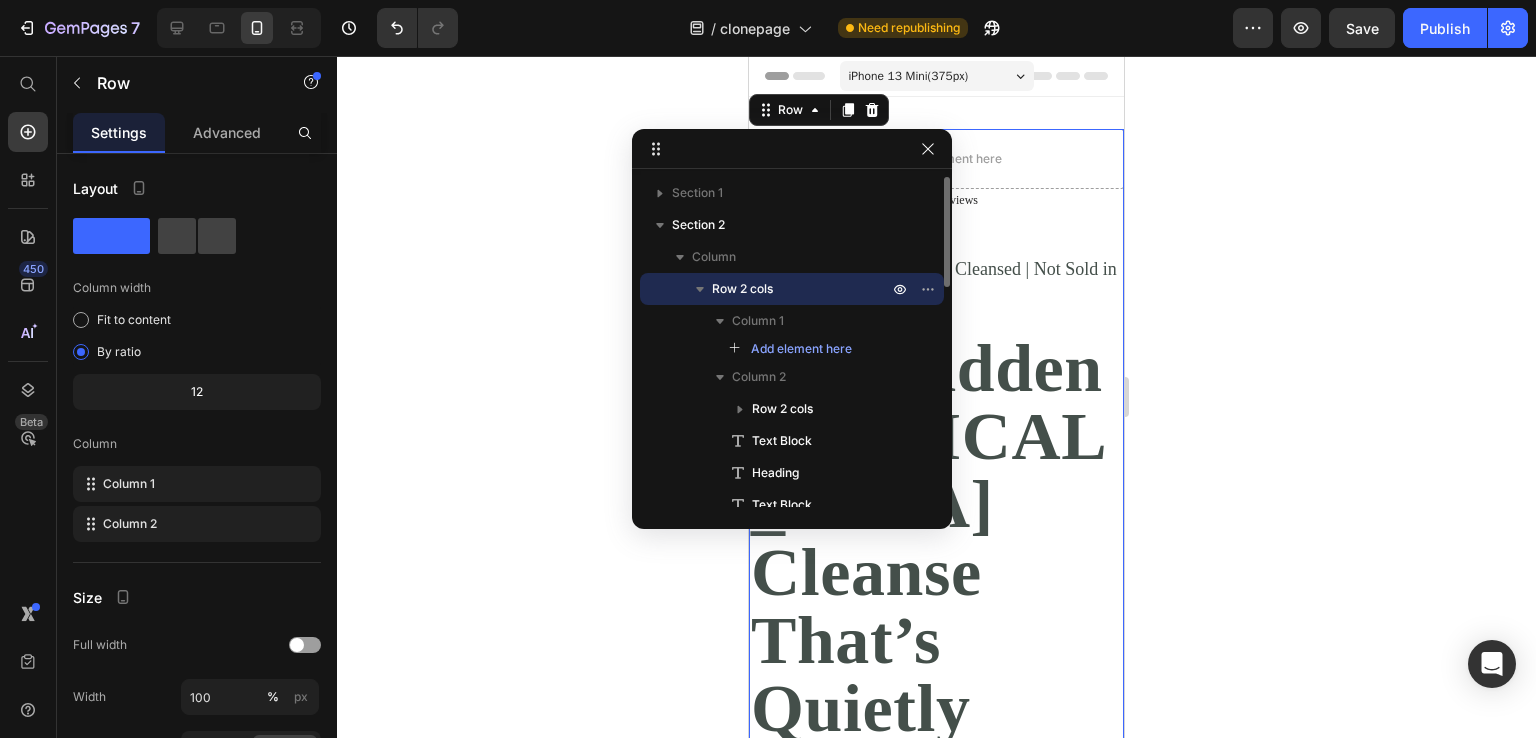 scroll, scrollTop: 3, scrollLeft: 0, axis: vertical 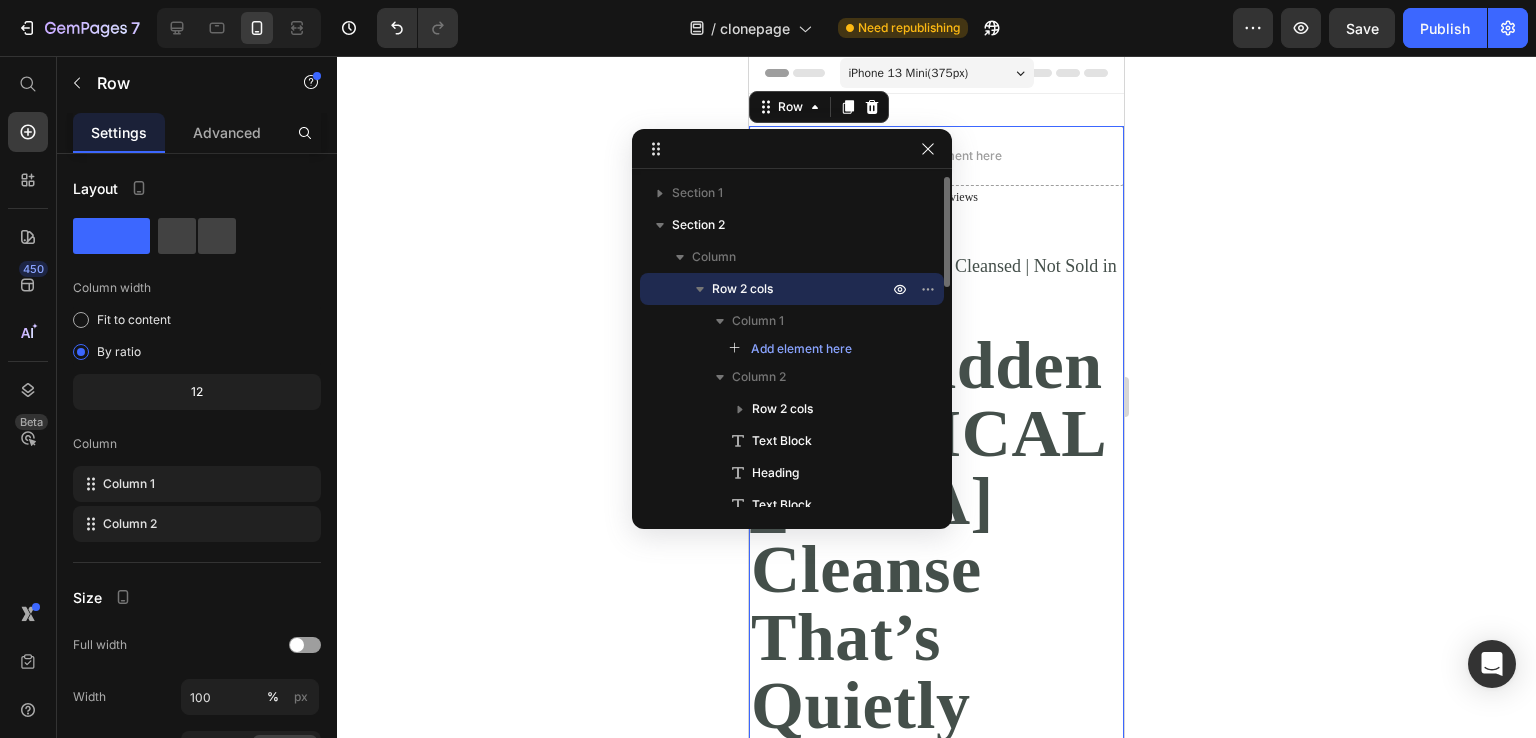 click 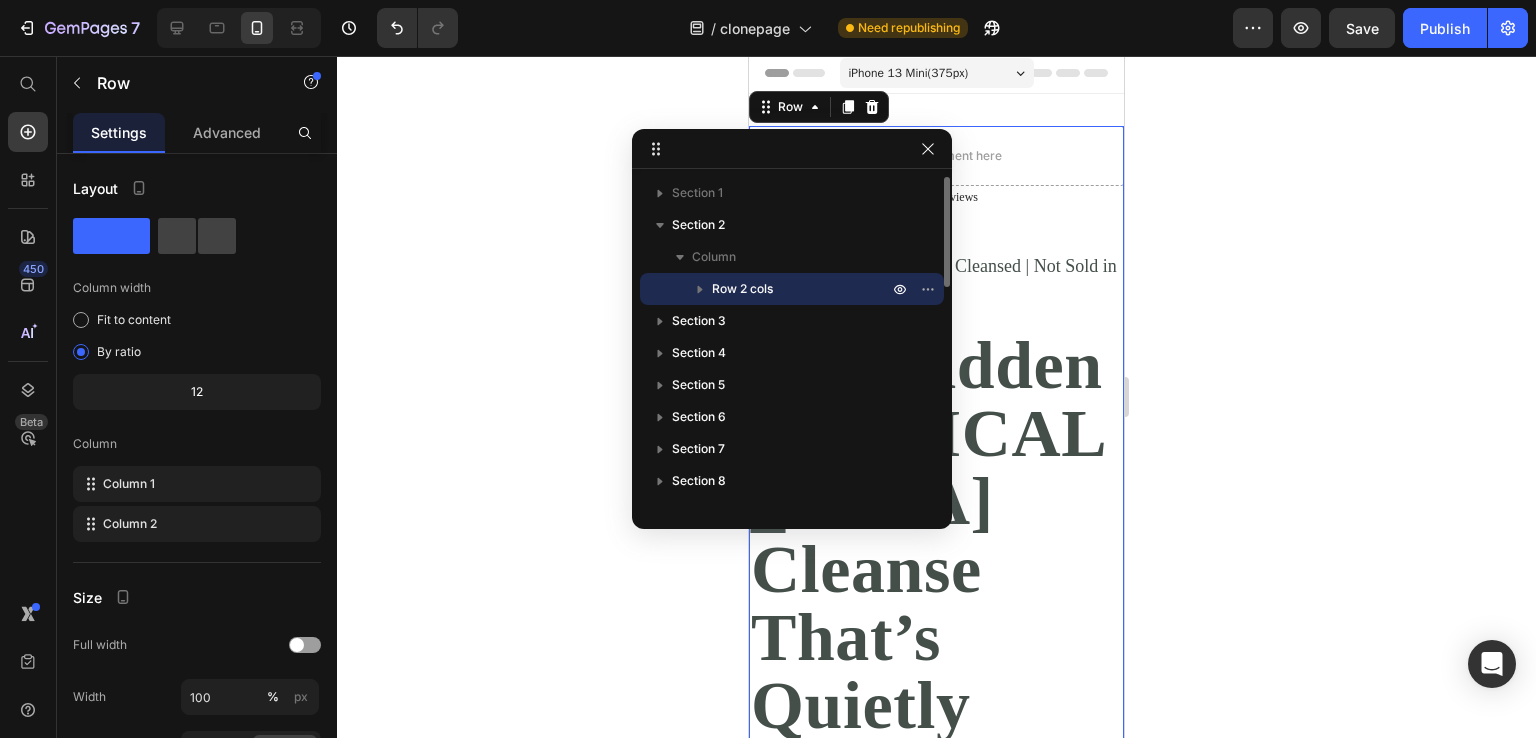 click on "Row 2 cols" at bounding box center [742, 289] 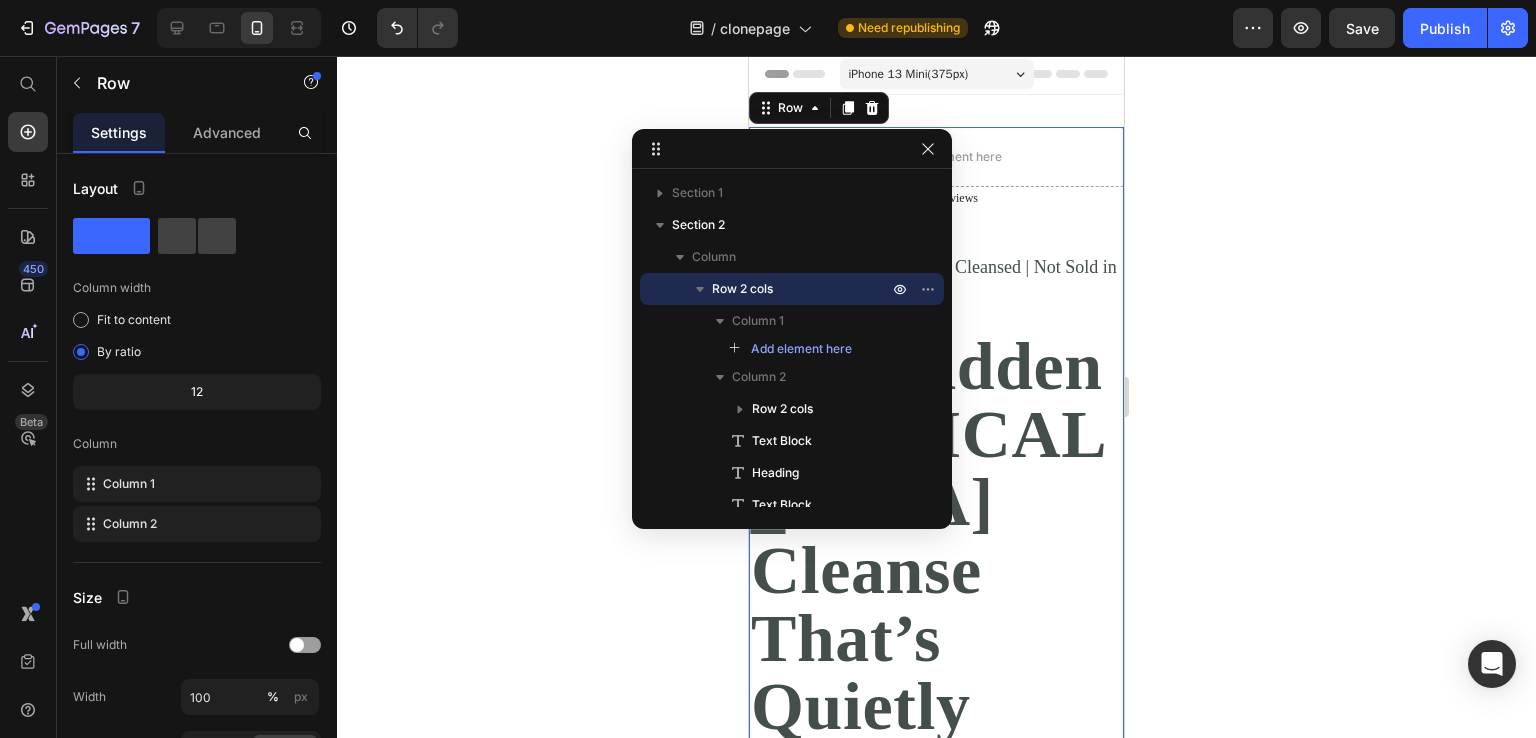 click 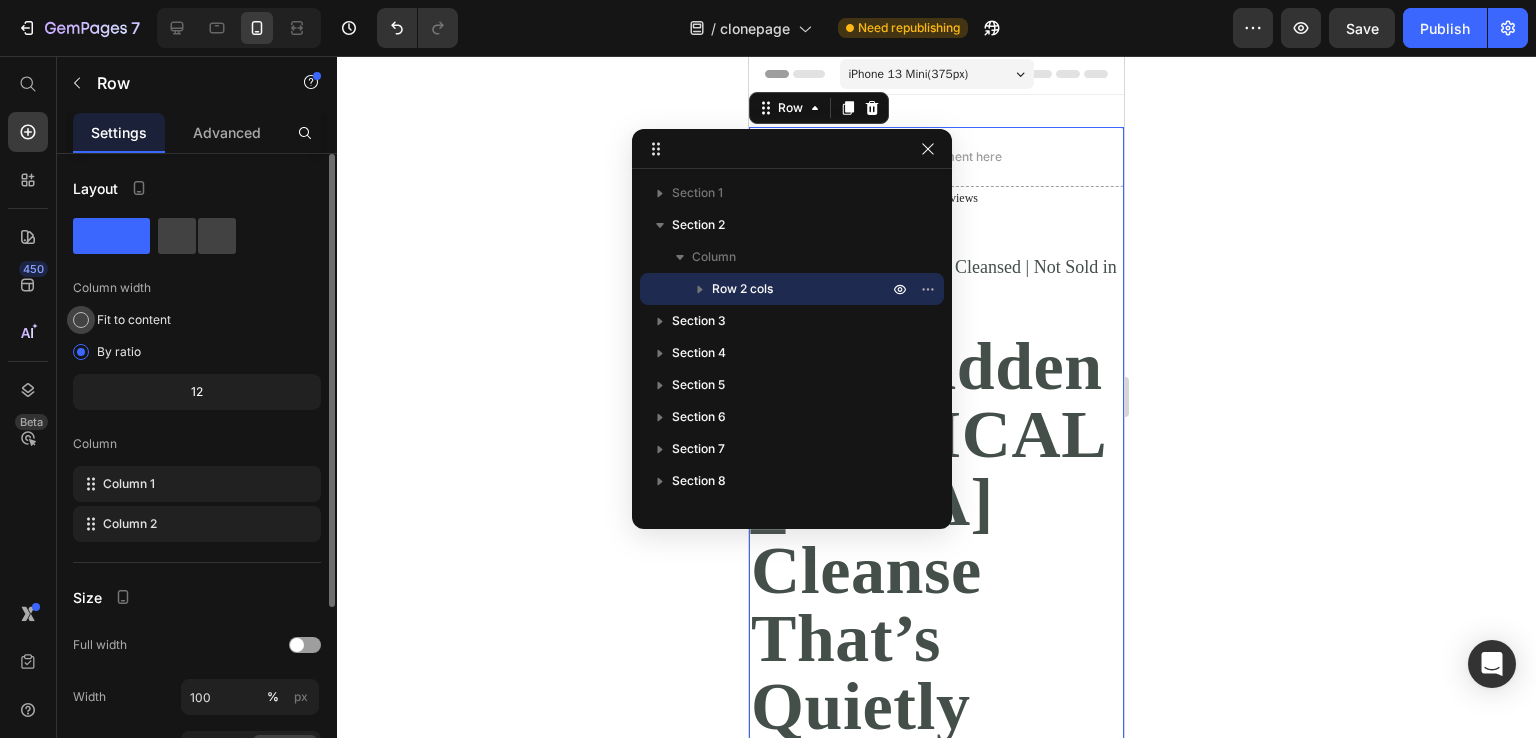 click on "Fit to content" at bounding box center (134, 320) 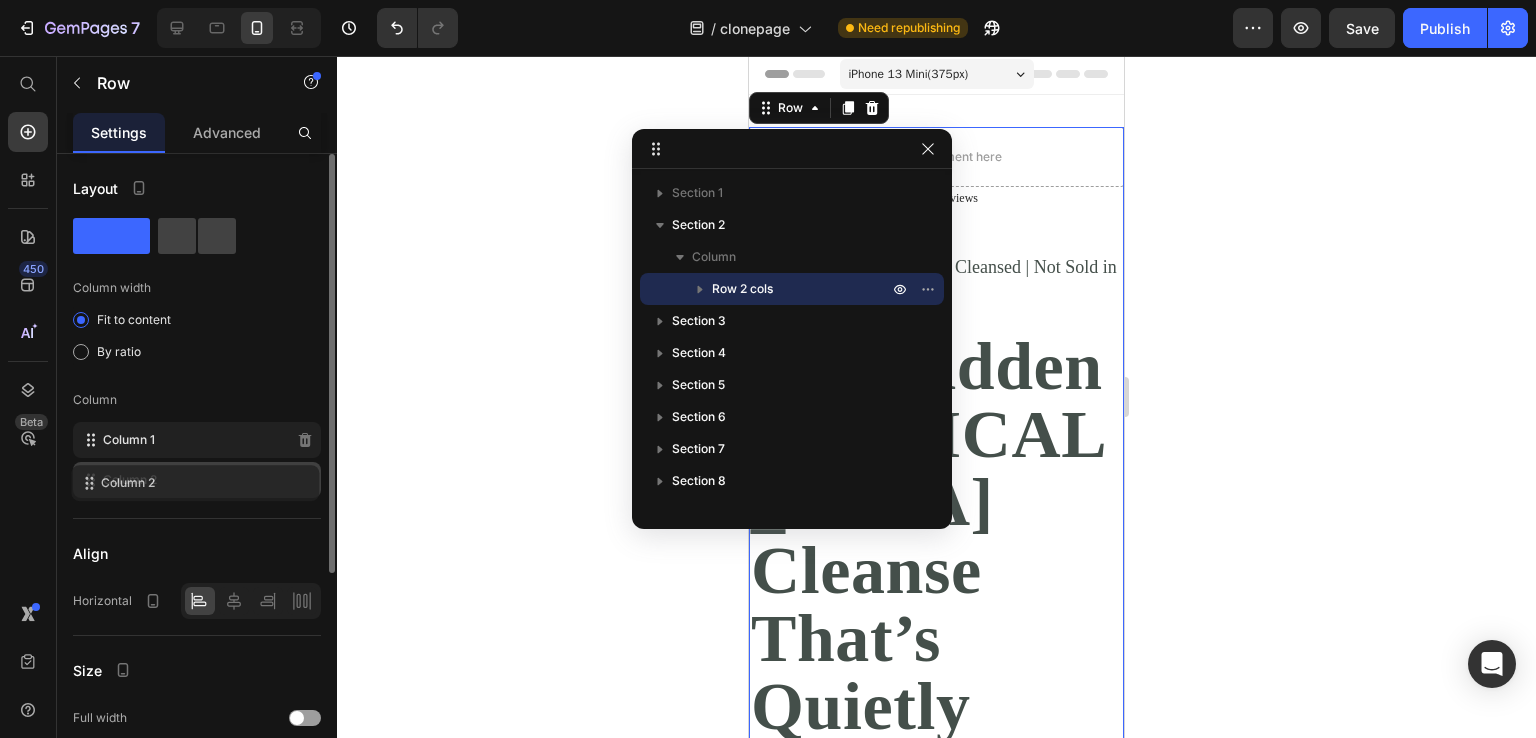 type 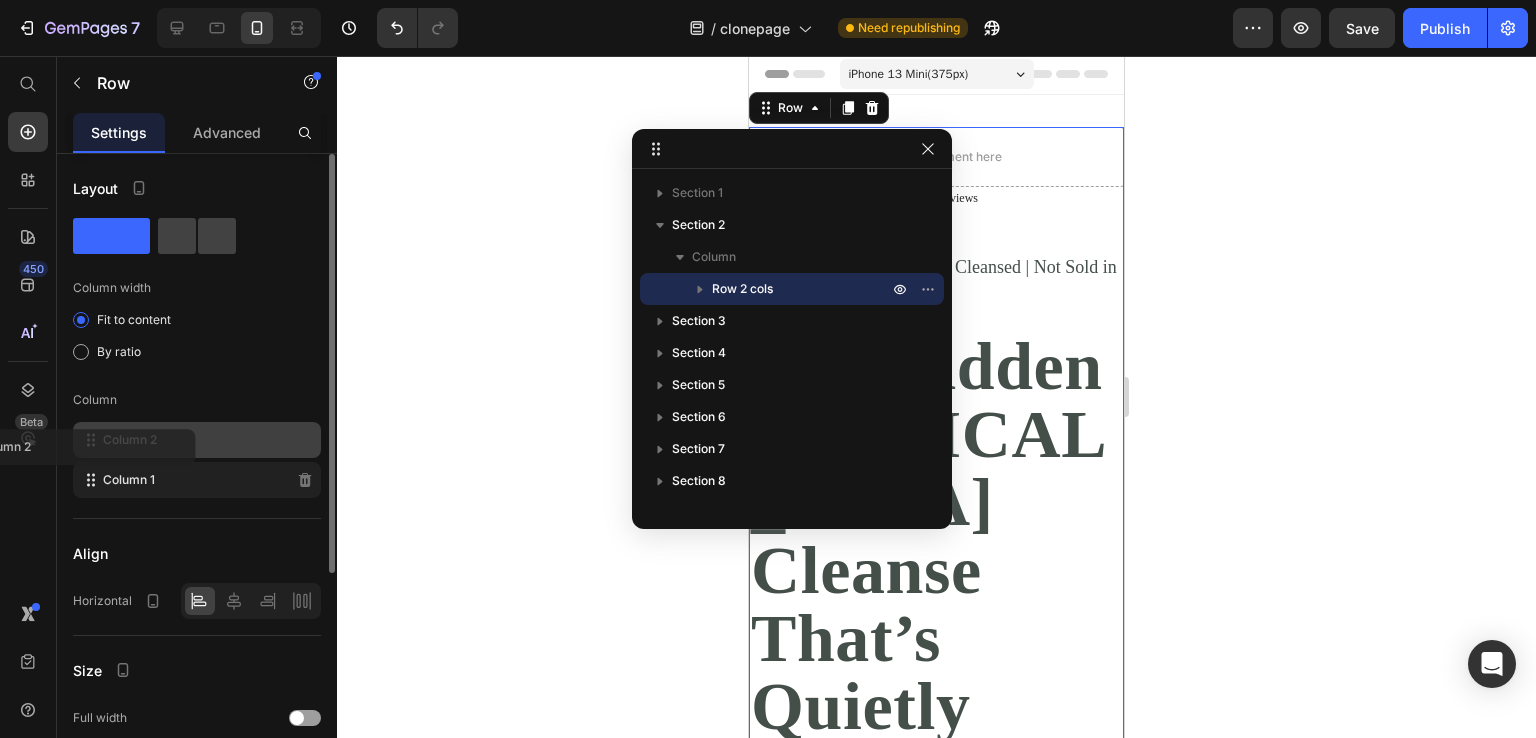 click on "Column 2 Column 1" at bounding box center [197, 460] 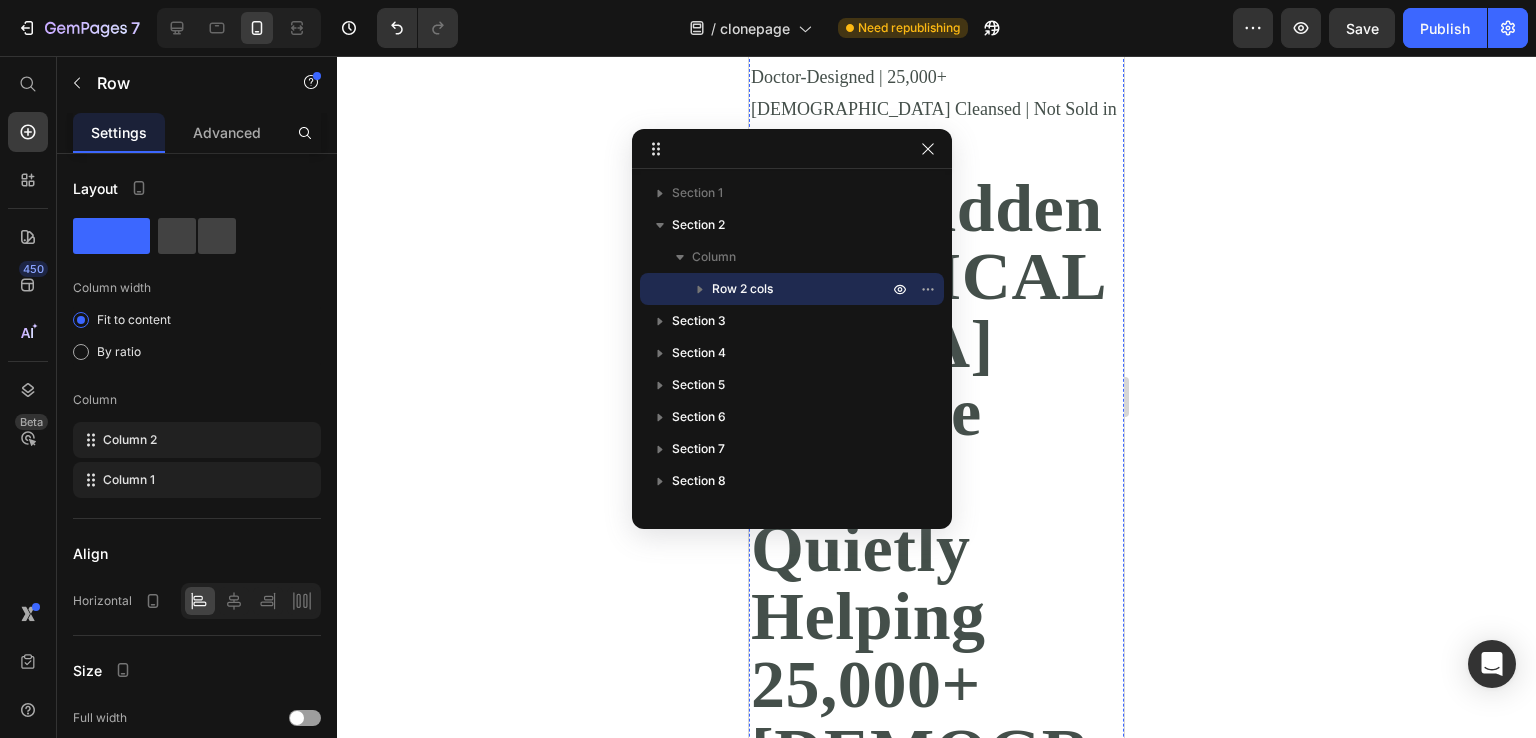 scroll, scrollTop: 0, scrollLeft: 0, axis: both 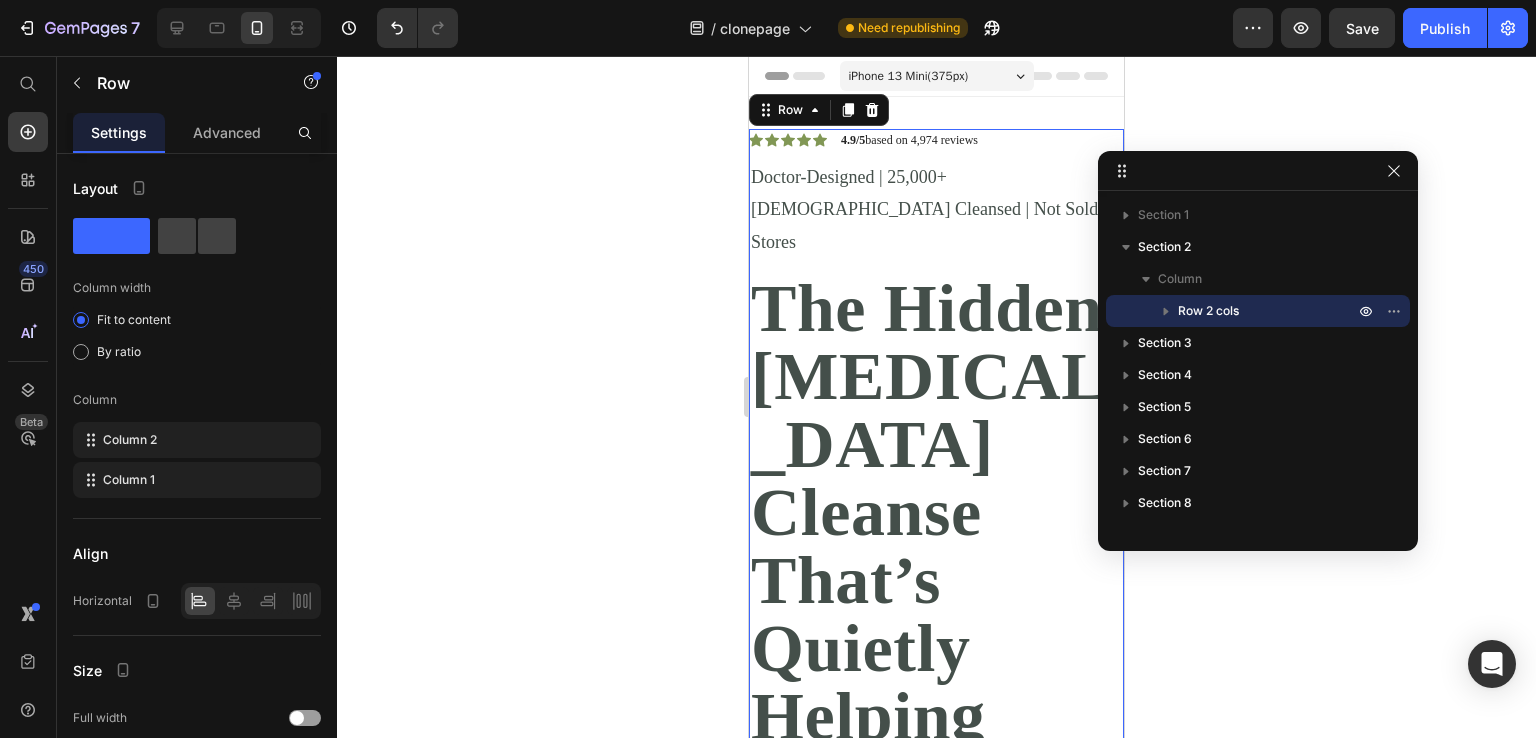 drag, startPoint x: 760, startPoint y: 143, endPoint x: 1226, endPoint y: 165, distance: 466.519 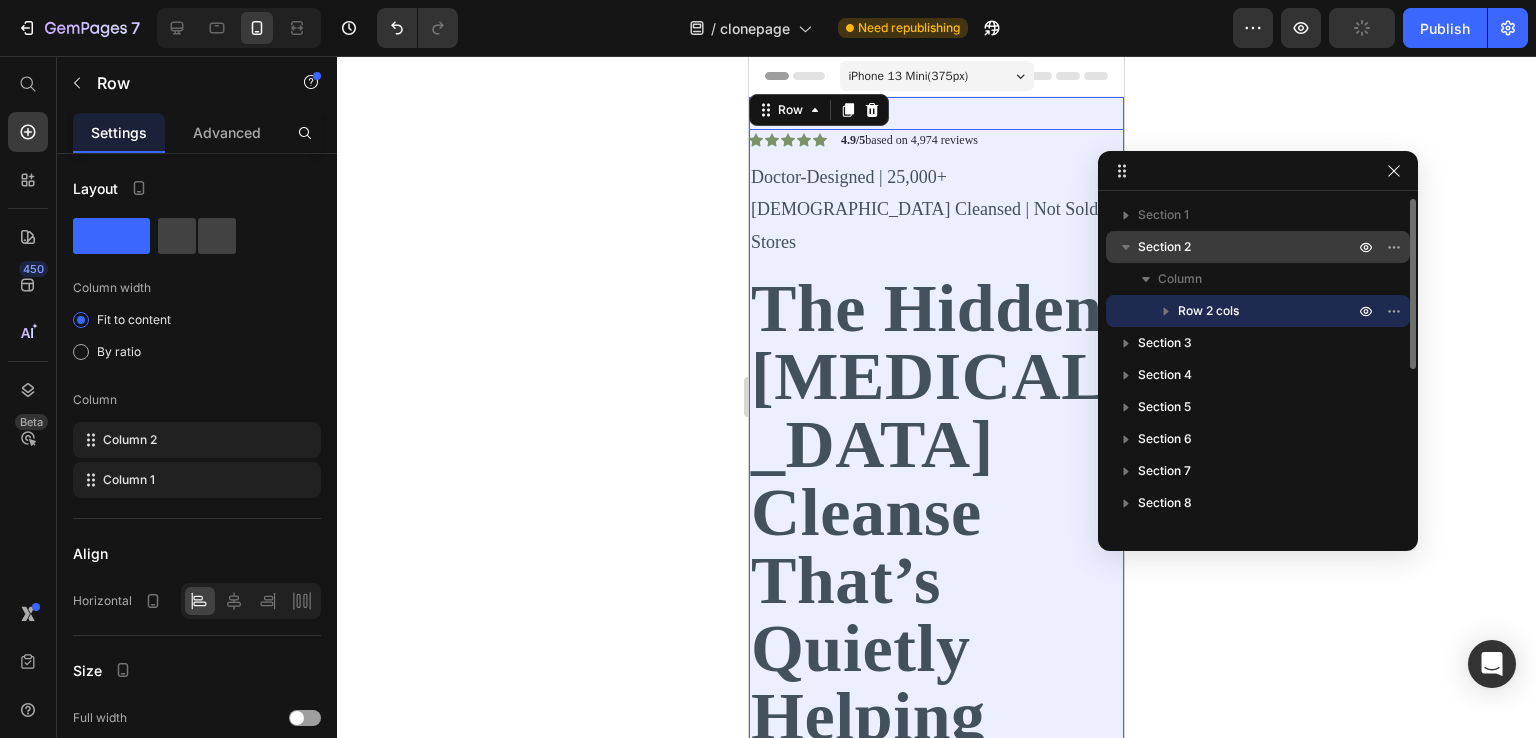 click on "Section 2" at bounding box center (1258, 247) 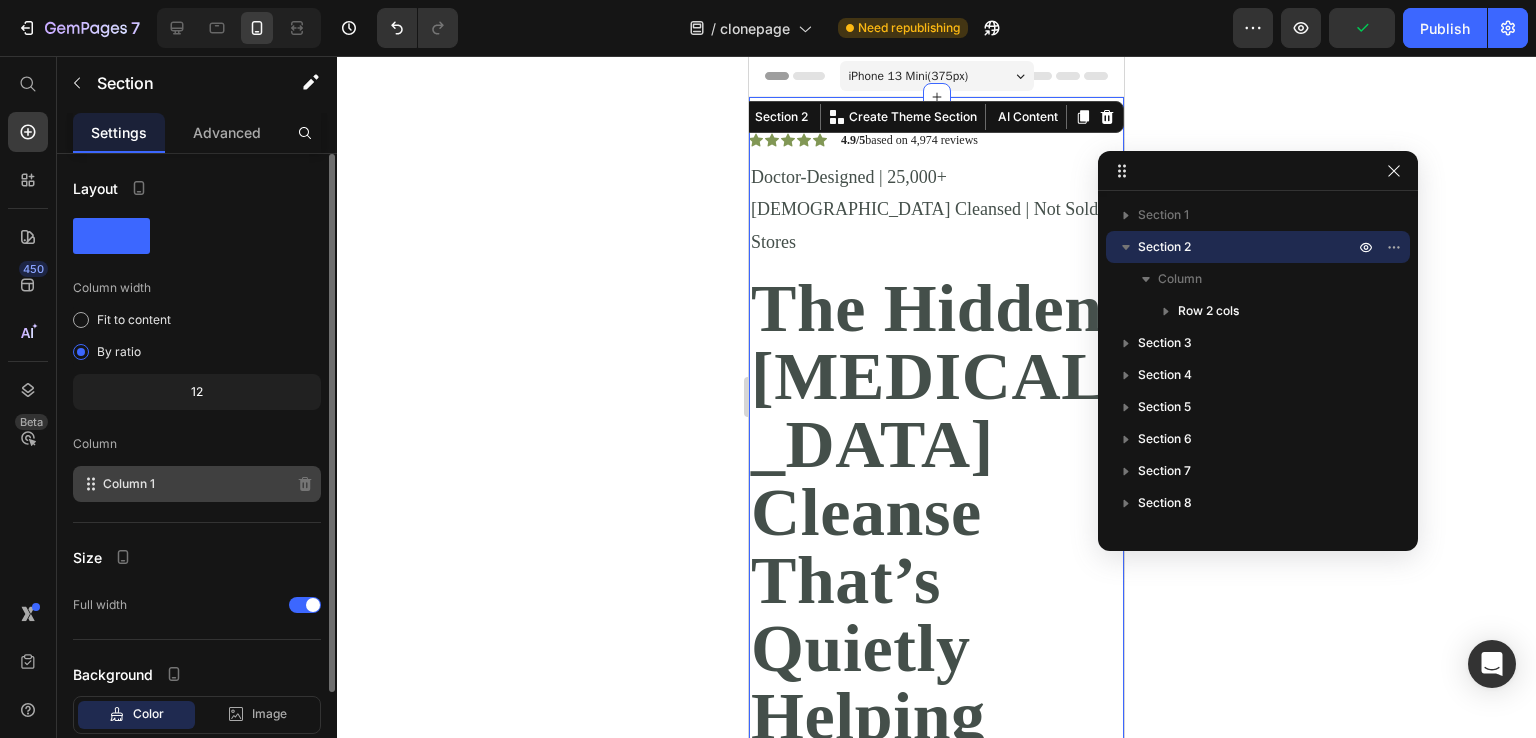 scroll, scrollTop: 121, scrollLeft: 0, axis: vertical 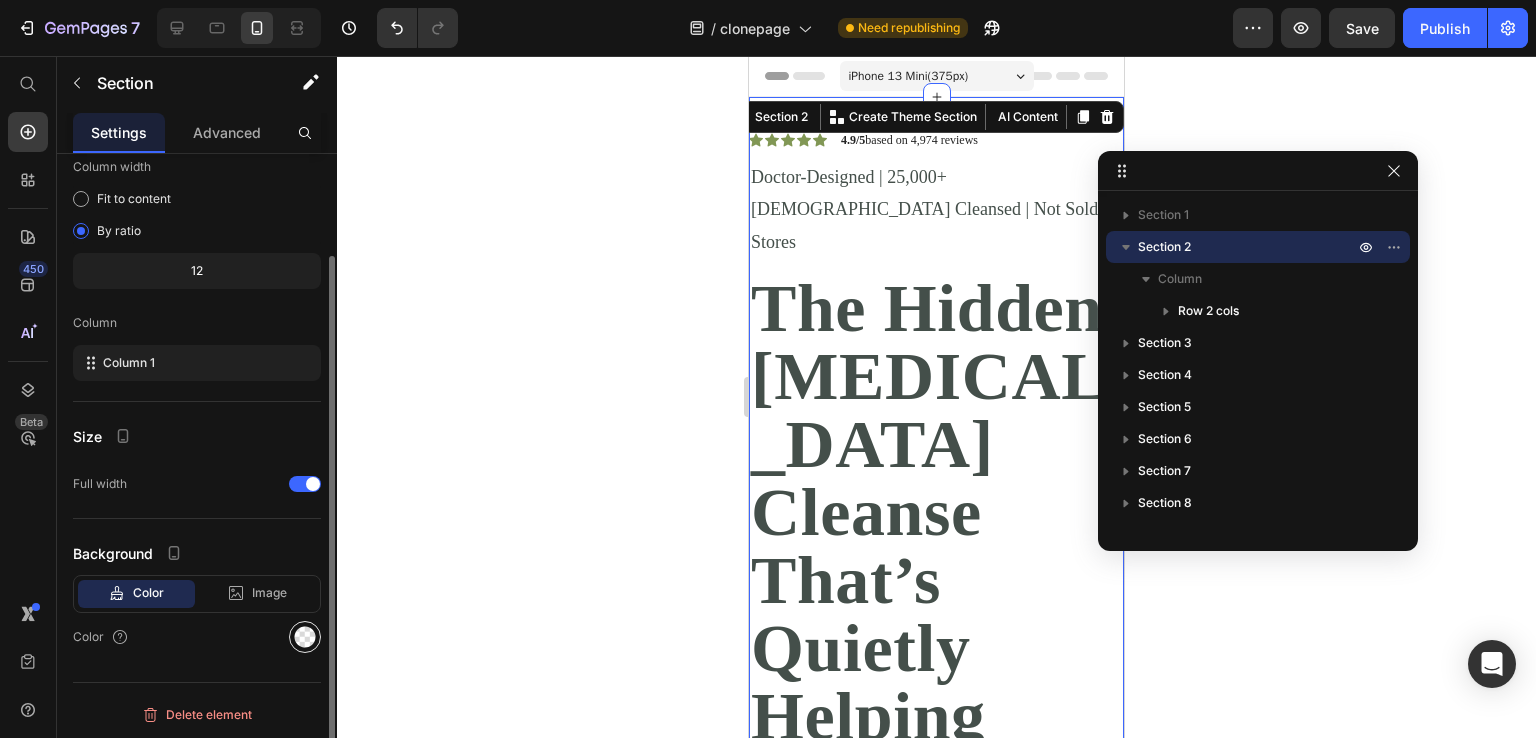 click at bounding box center [305, 637] 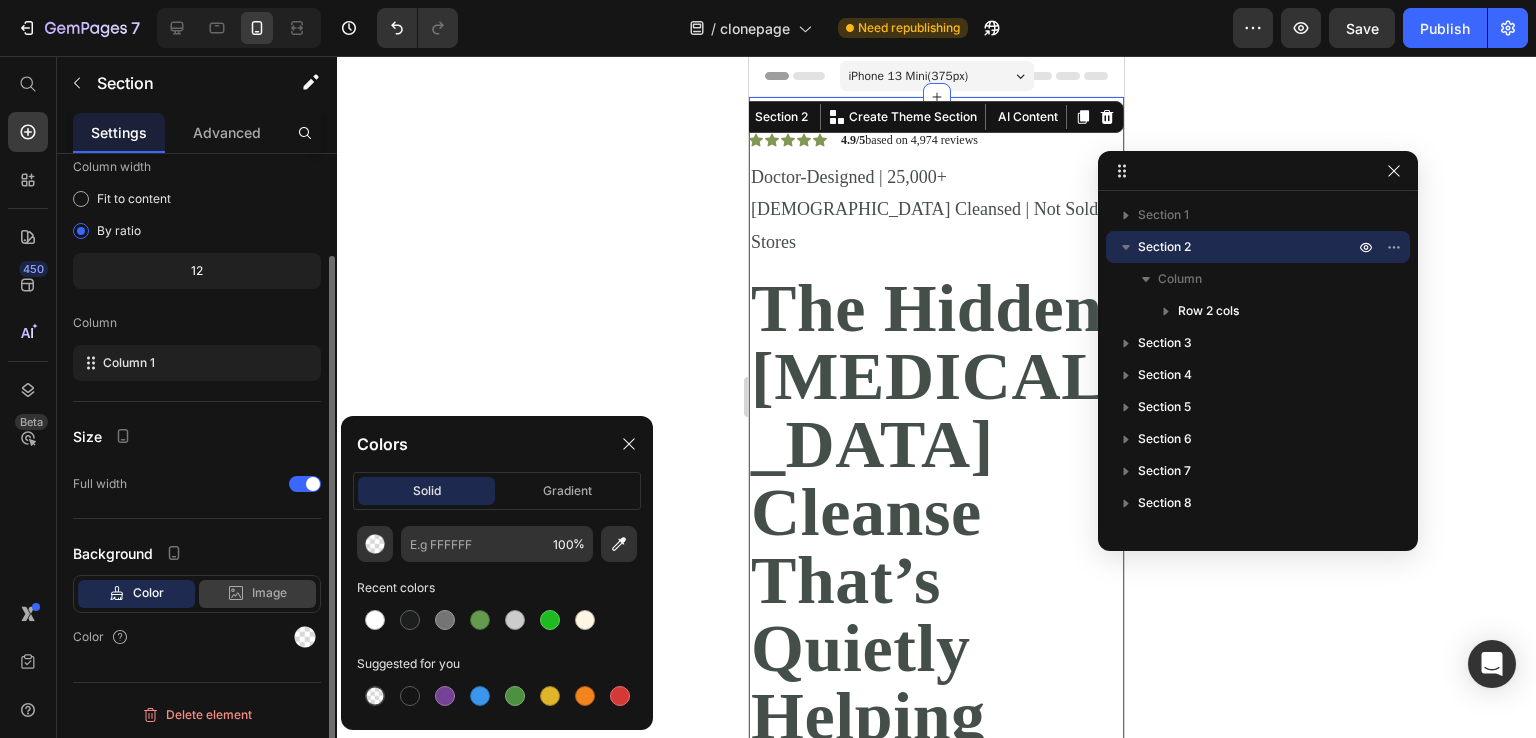 click on "Image" 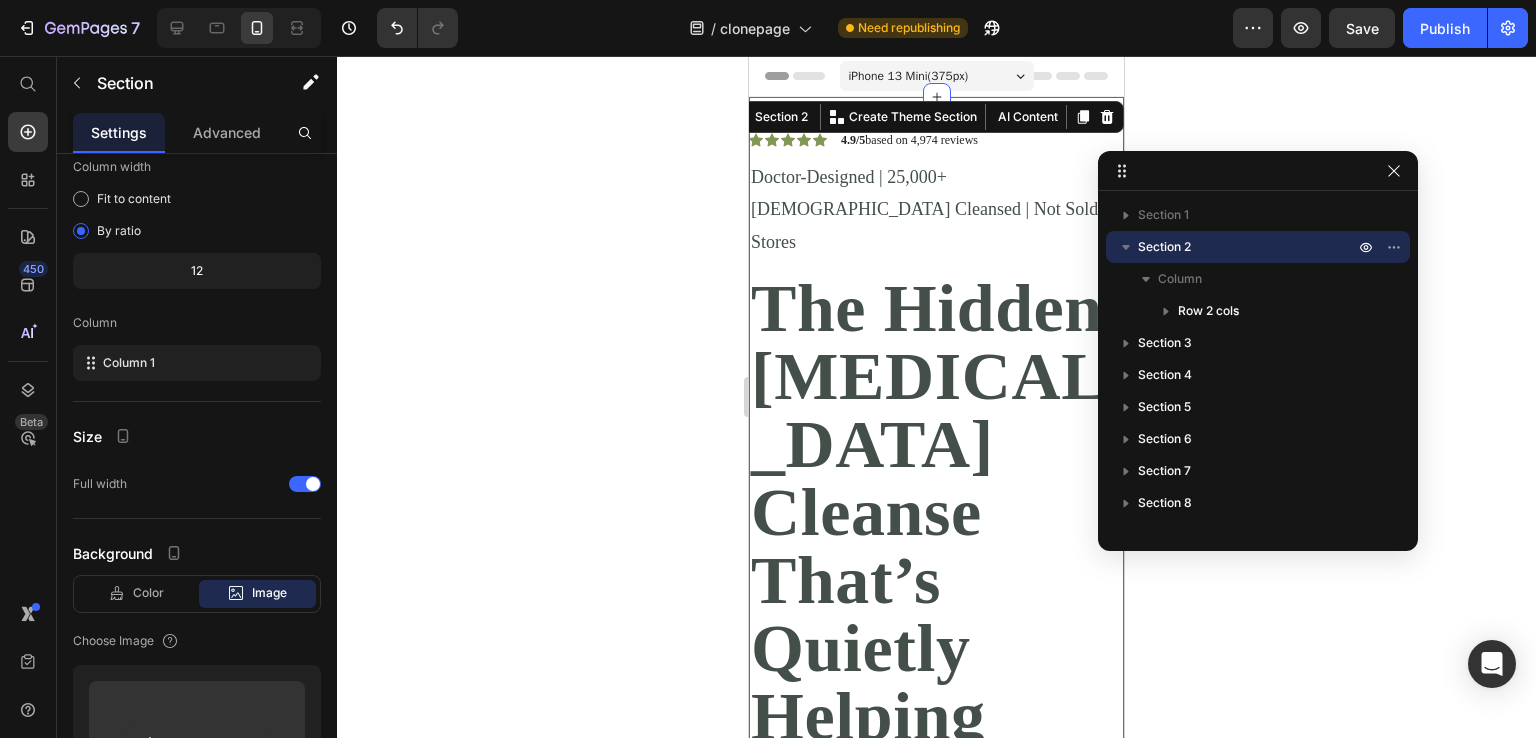scroll, scrollTop: 477, scrollLeft: 0, axis: vertical 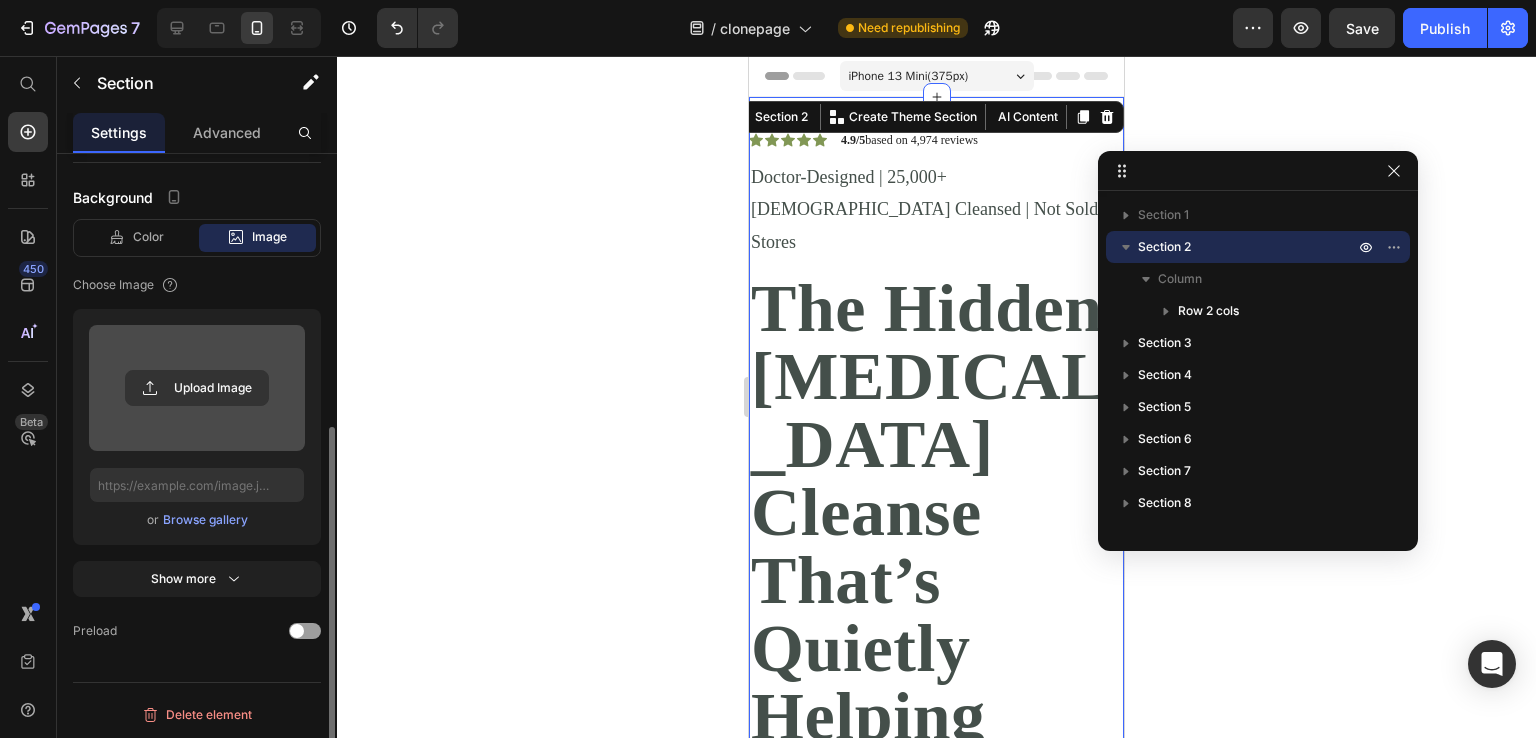 click on "Upload Image" at bounding box center [197, 388] 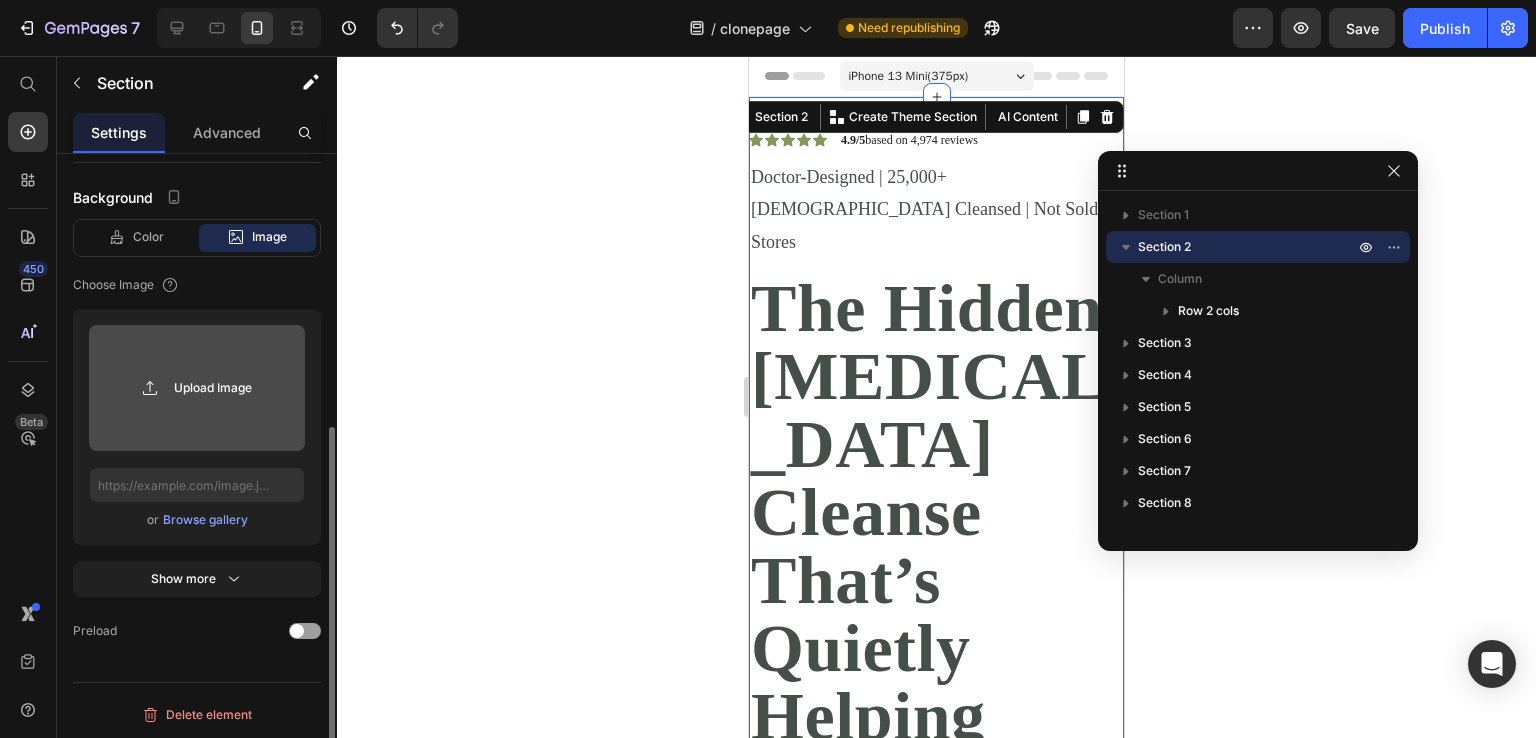 click 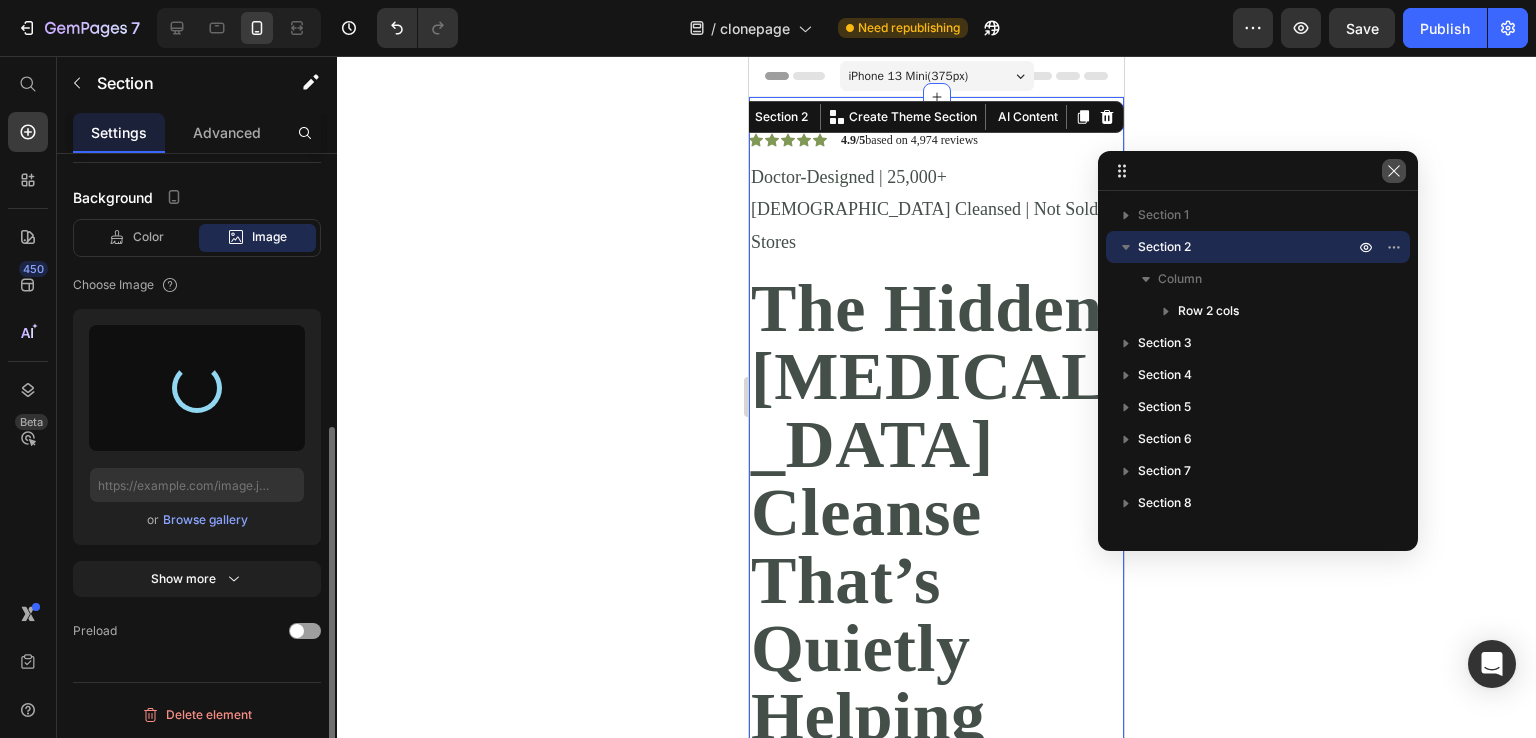 click at bounding box center (1394, 171) 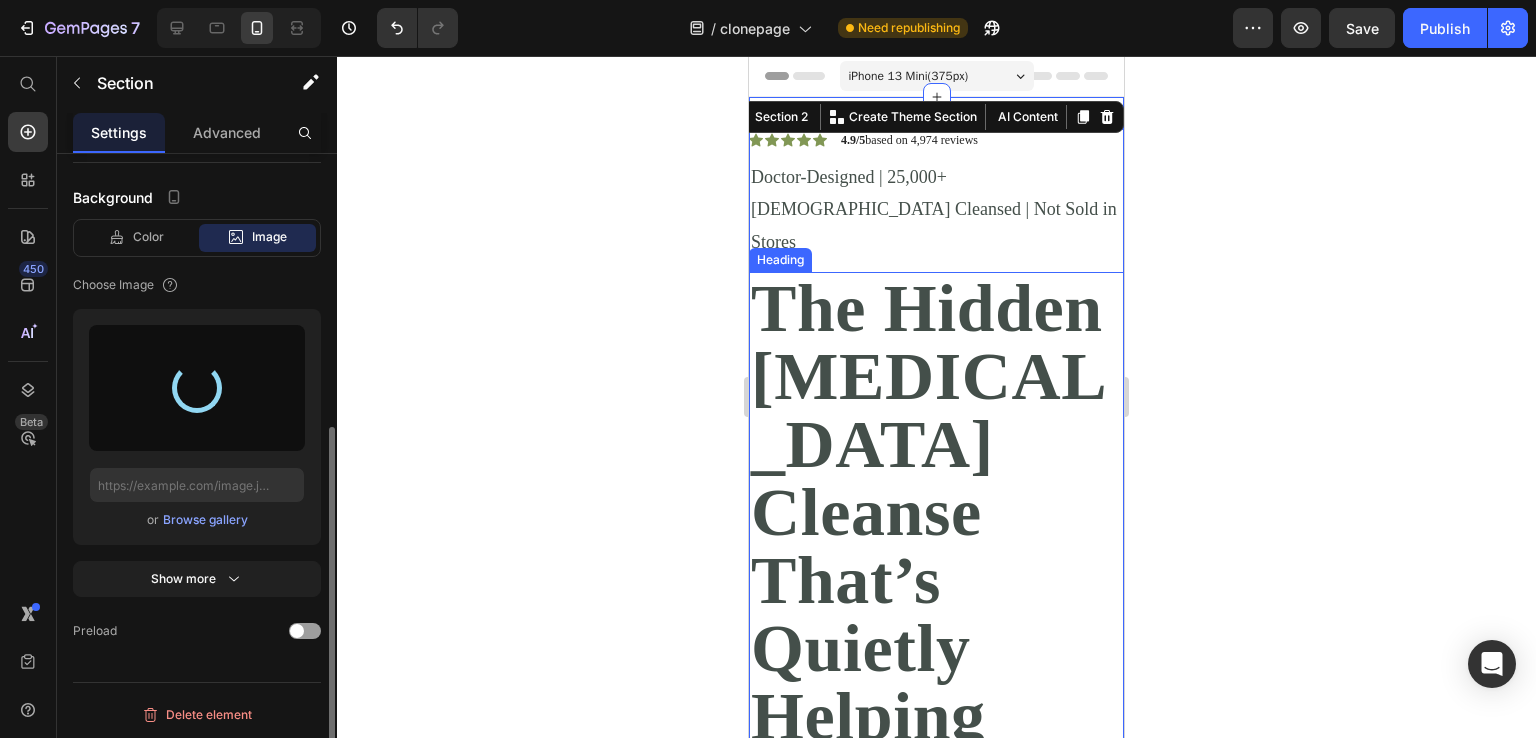 type on "[URL][DOMAIN_NAME]" 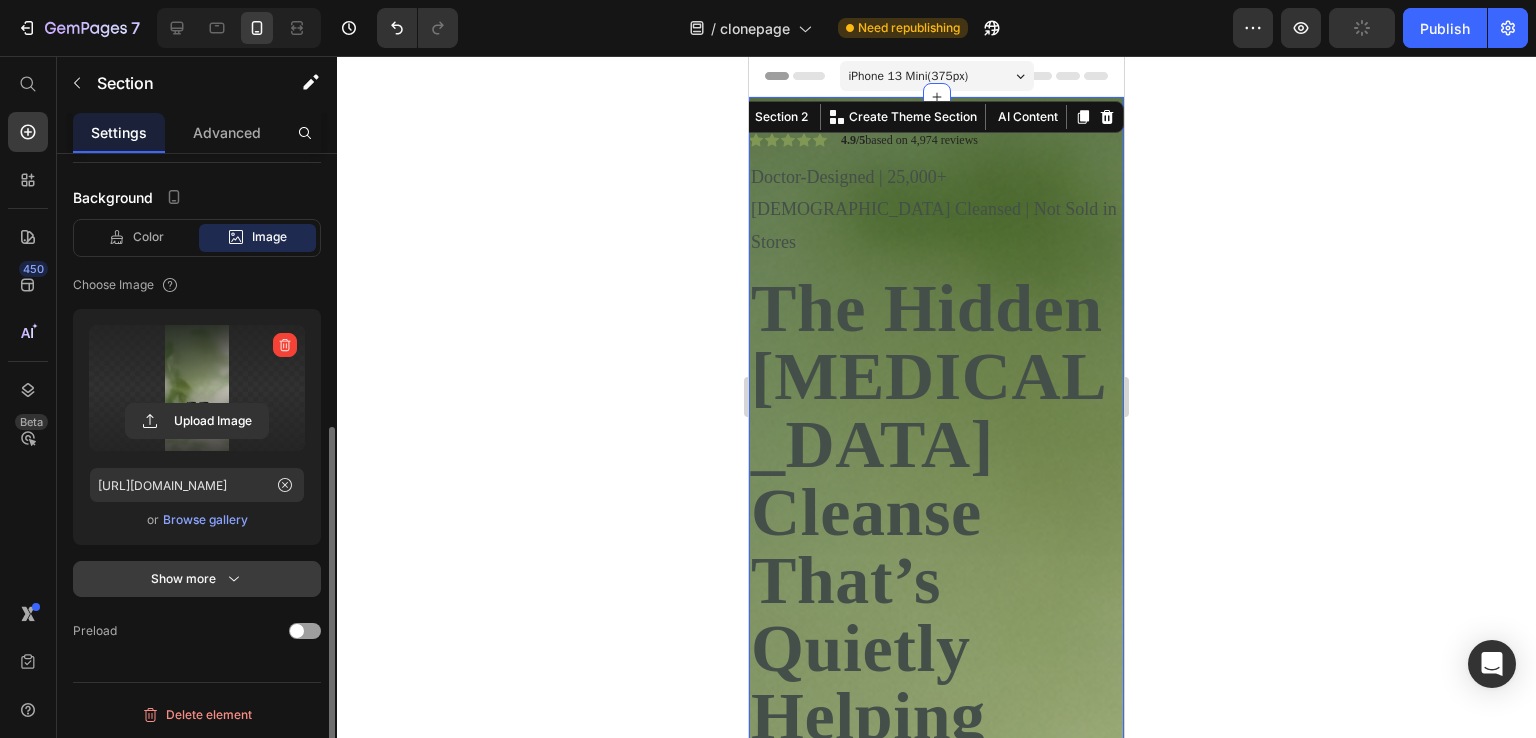 click on "Show more" at bounding box center [197, 579] 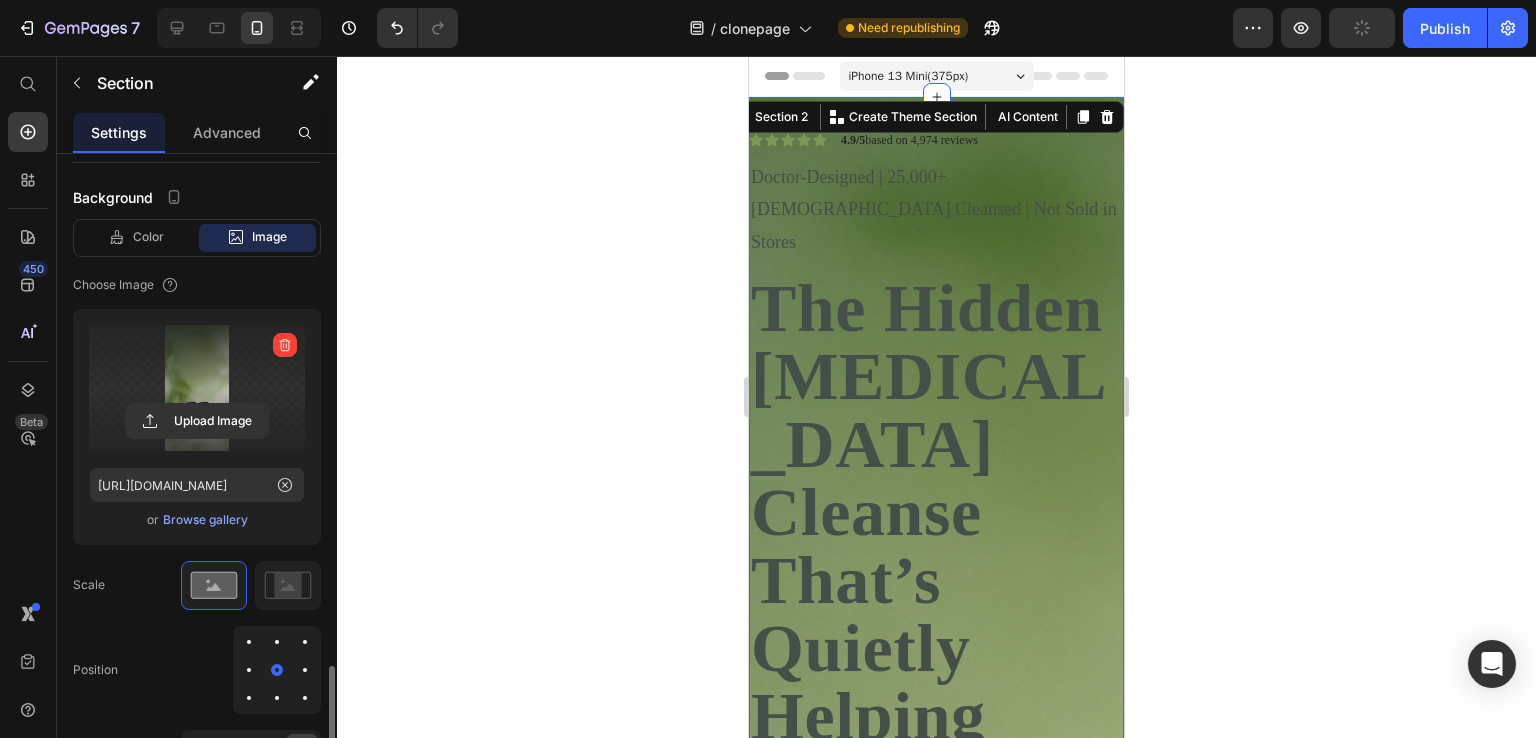 scroll, scrollTop: 750, scrollLeft: 0, axis: vertical 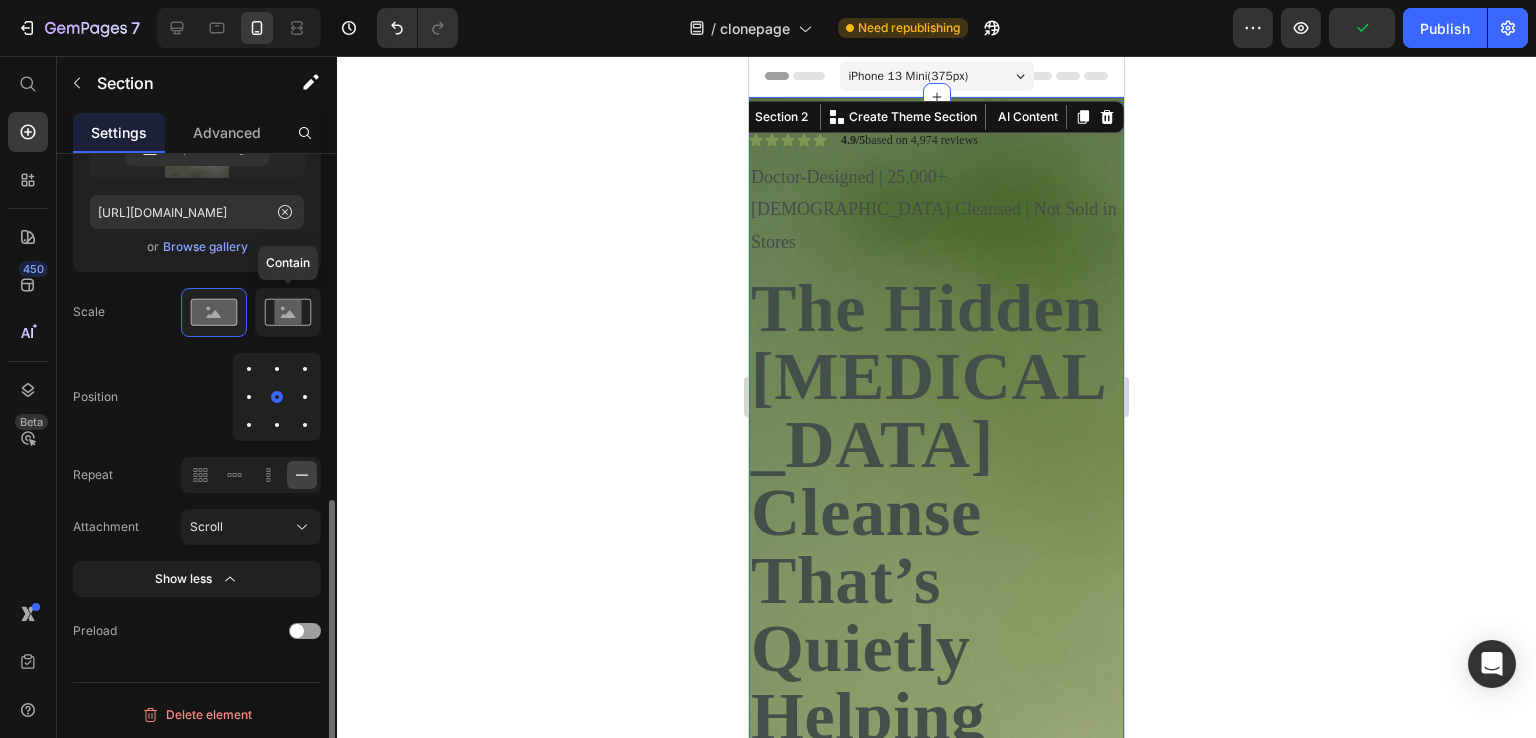 click 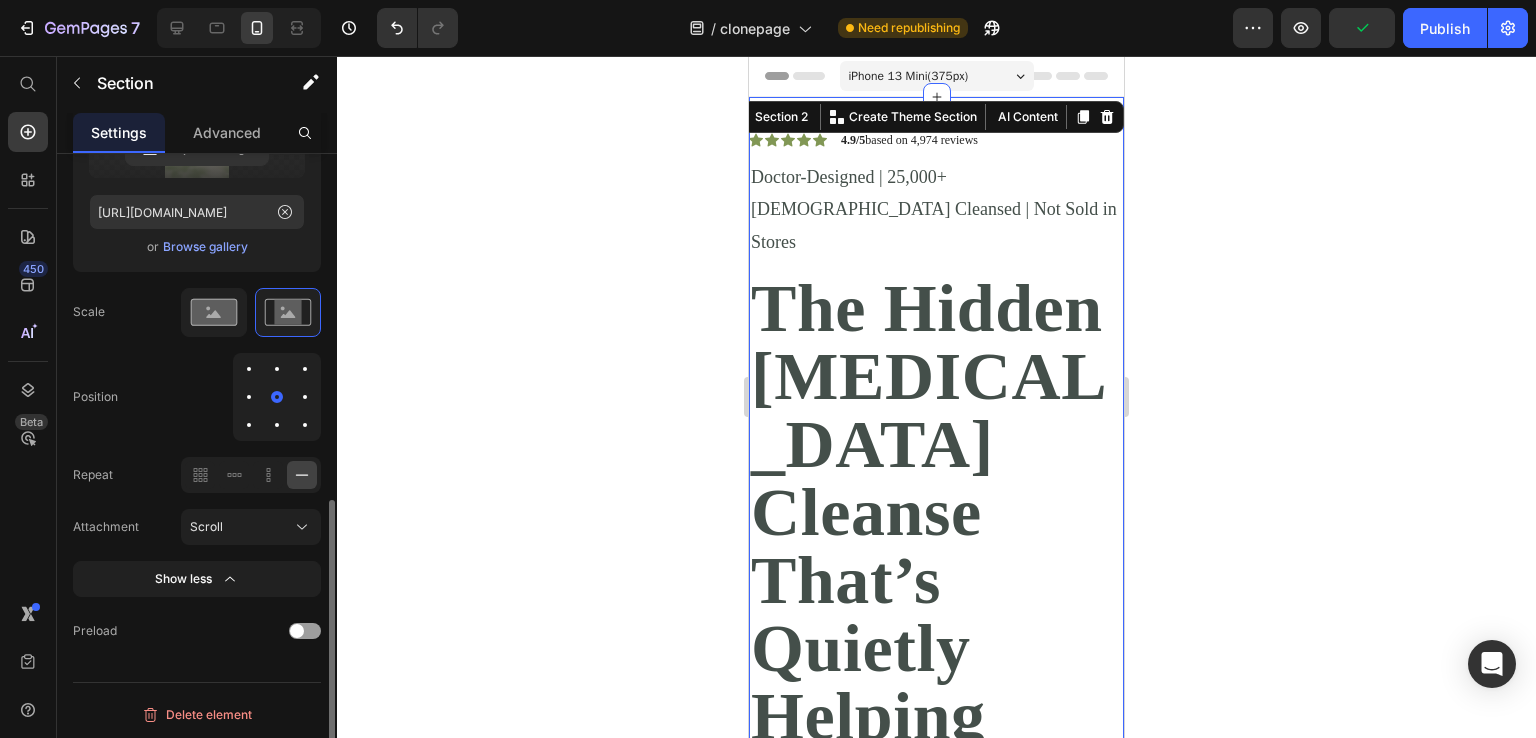 click 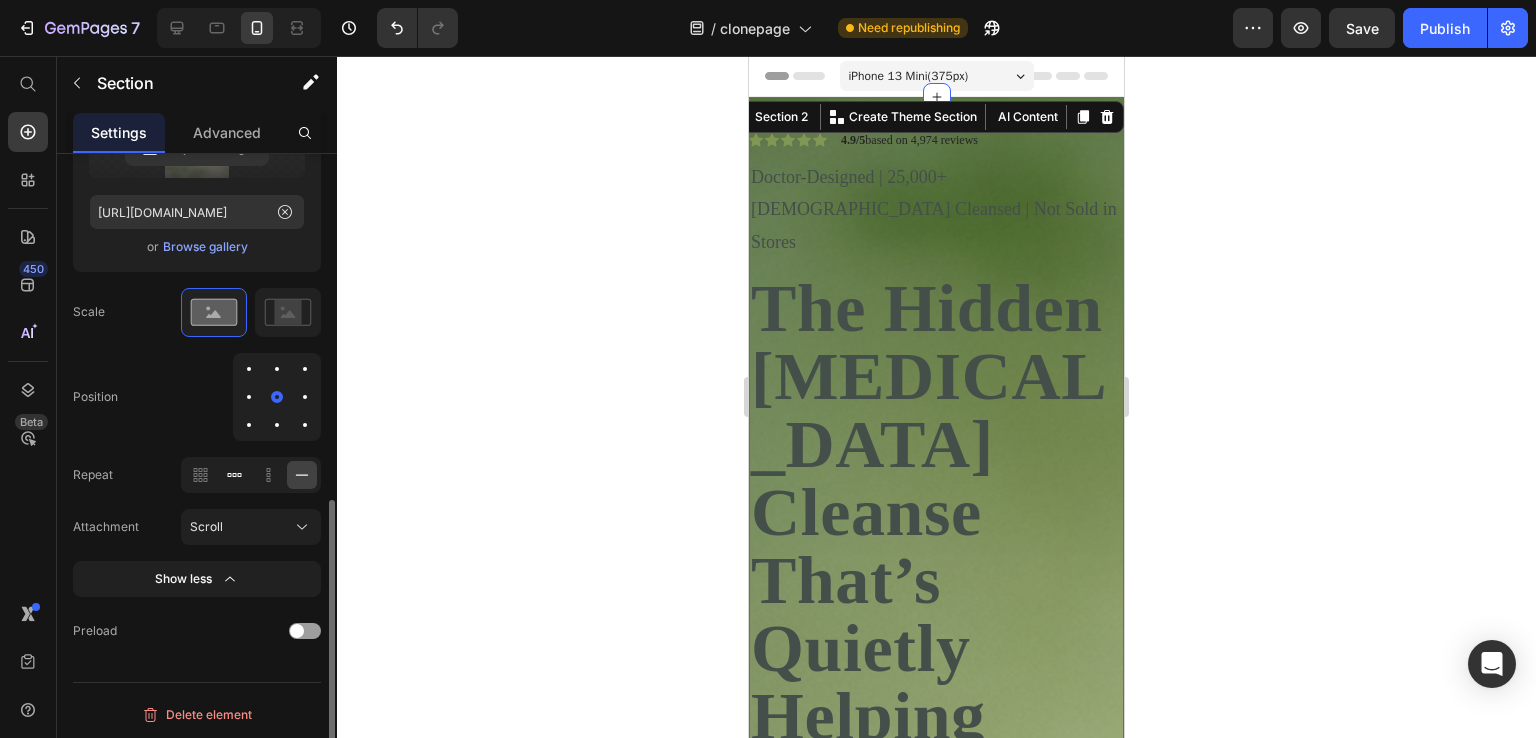 click 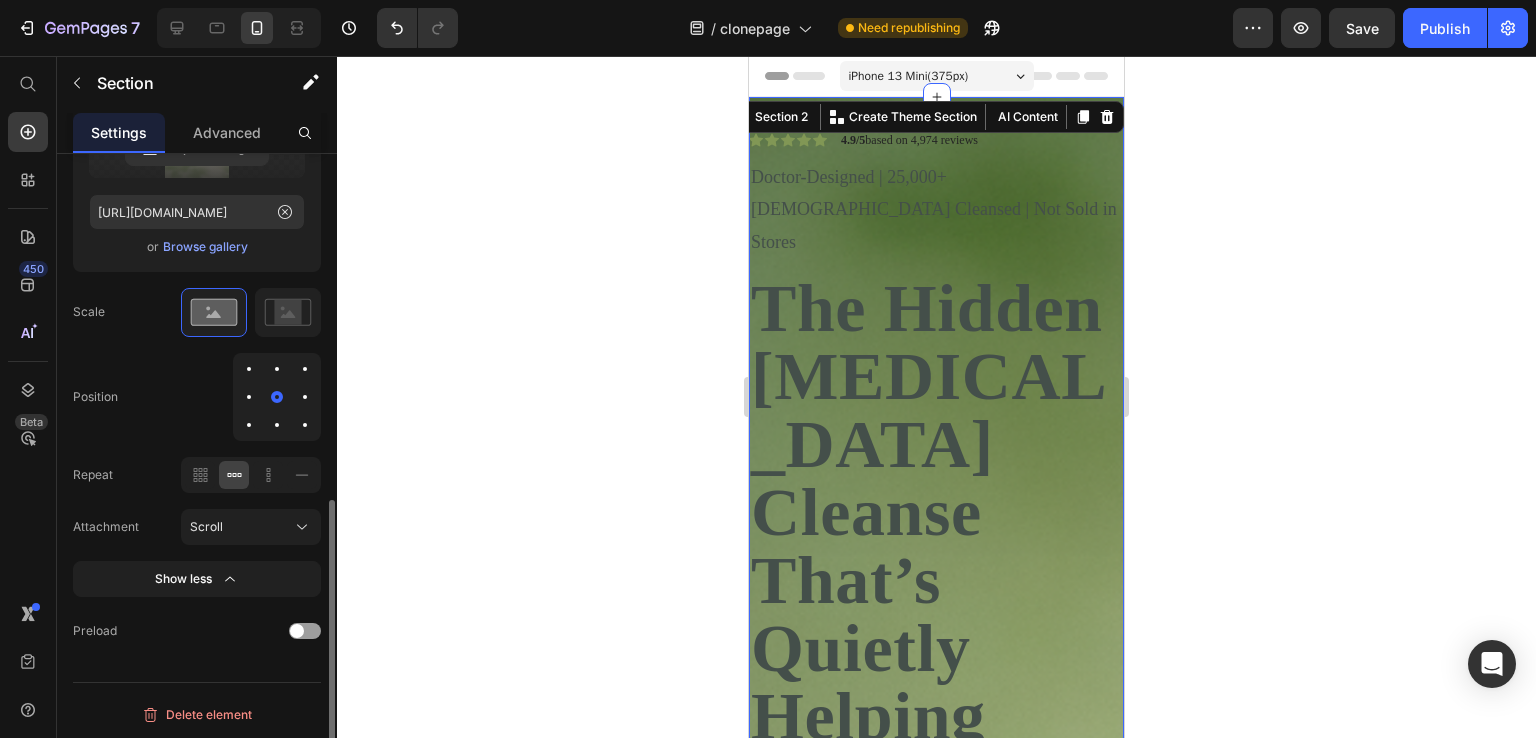 click 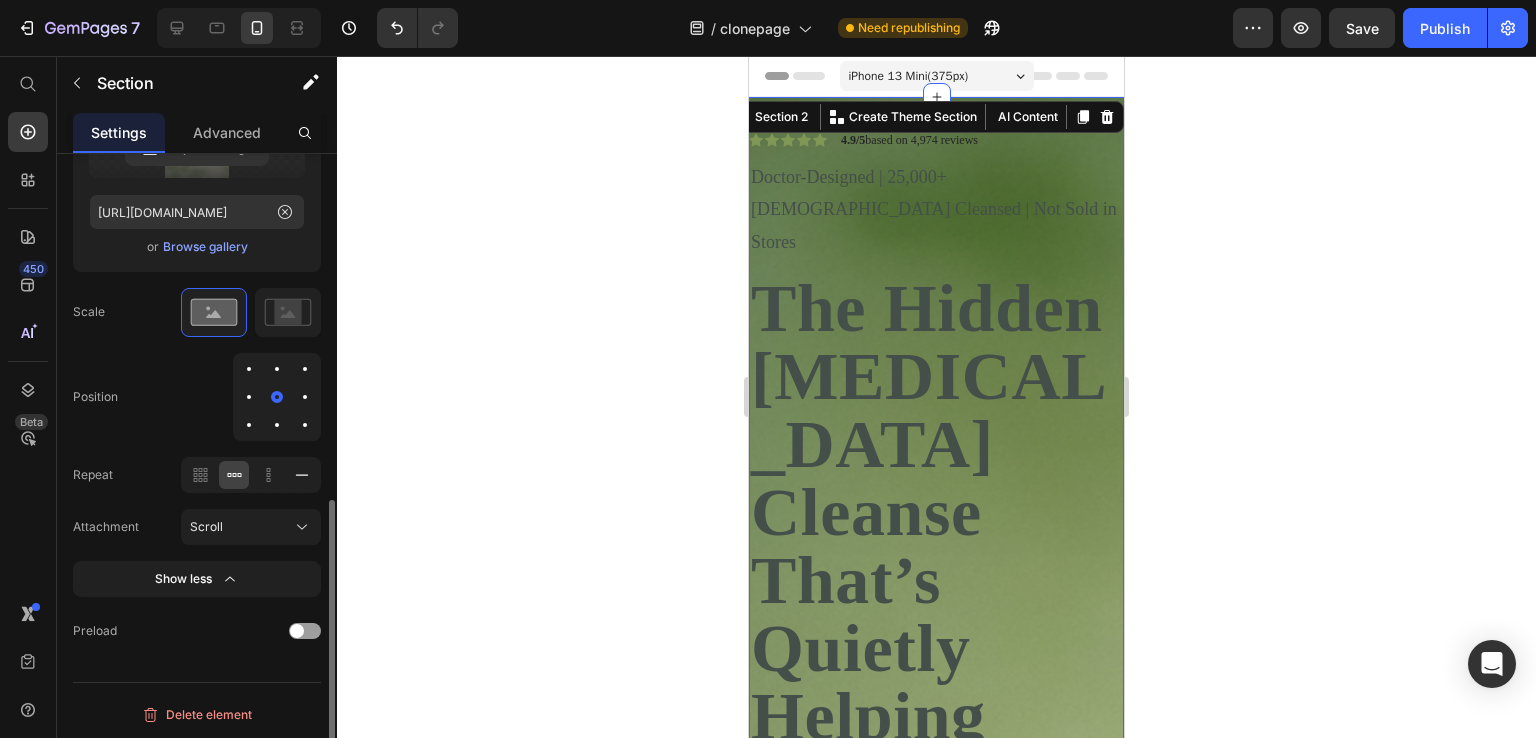 click 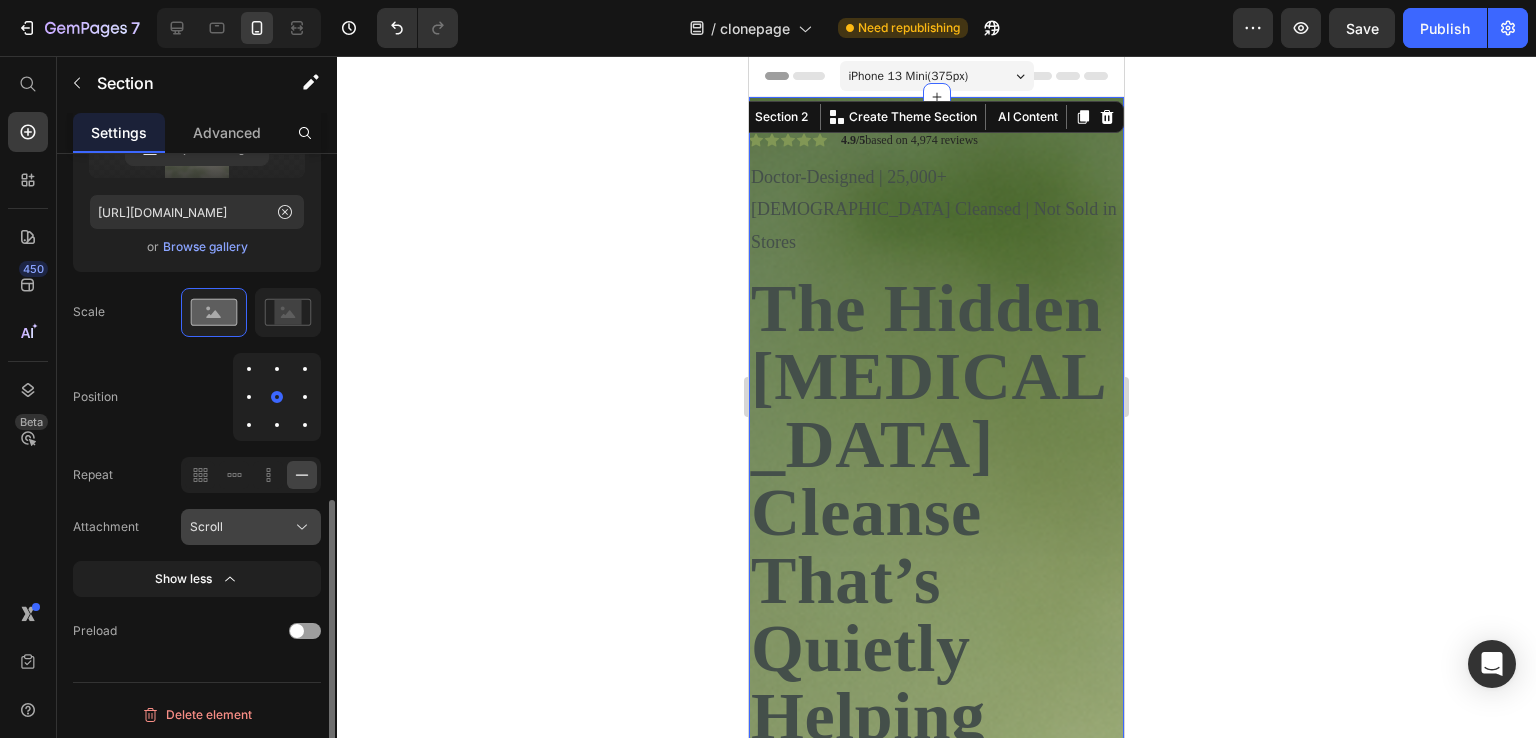 click on "Scroll" 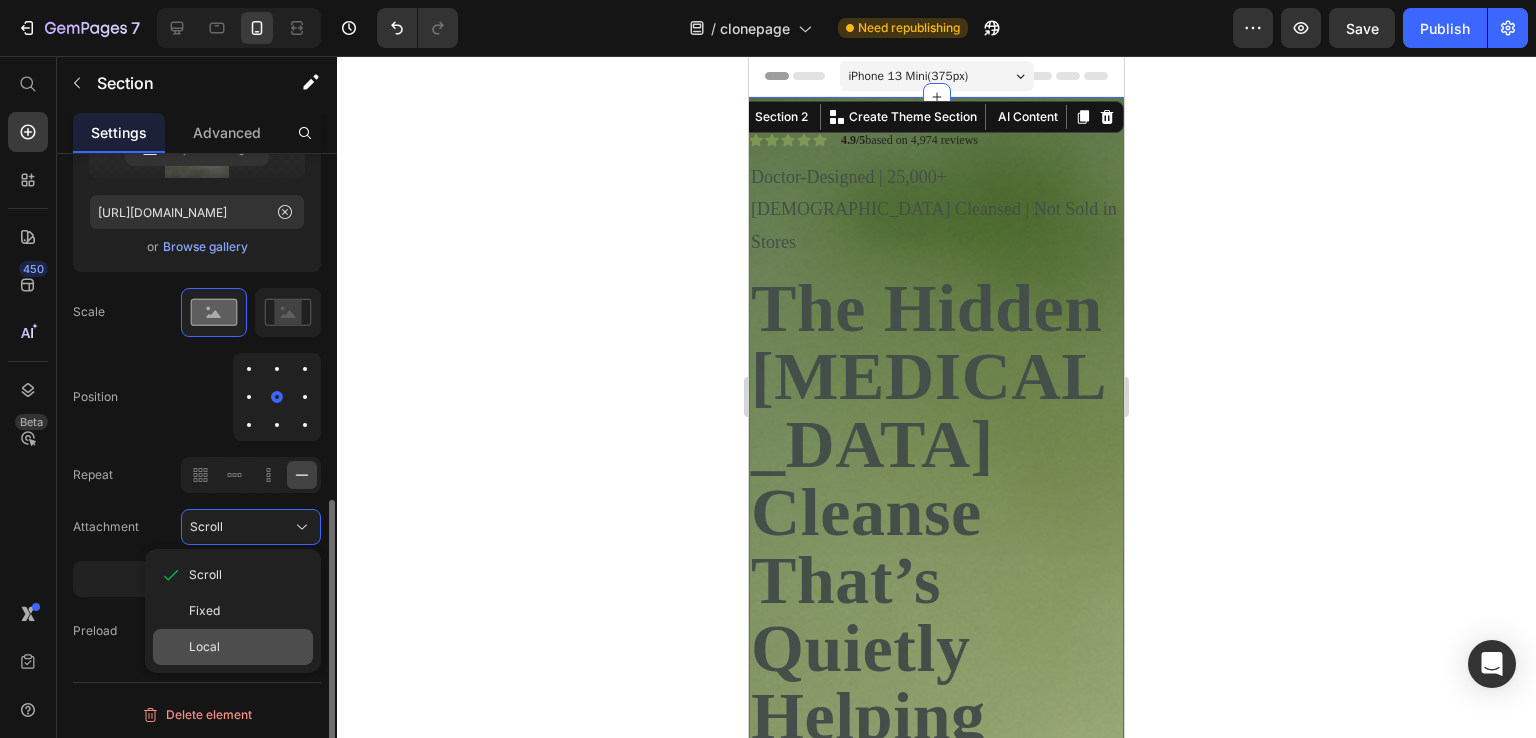 click on "Local" at bounding box center (247, 647) 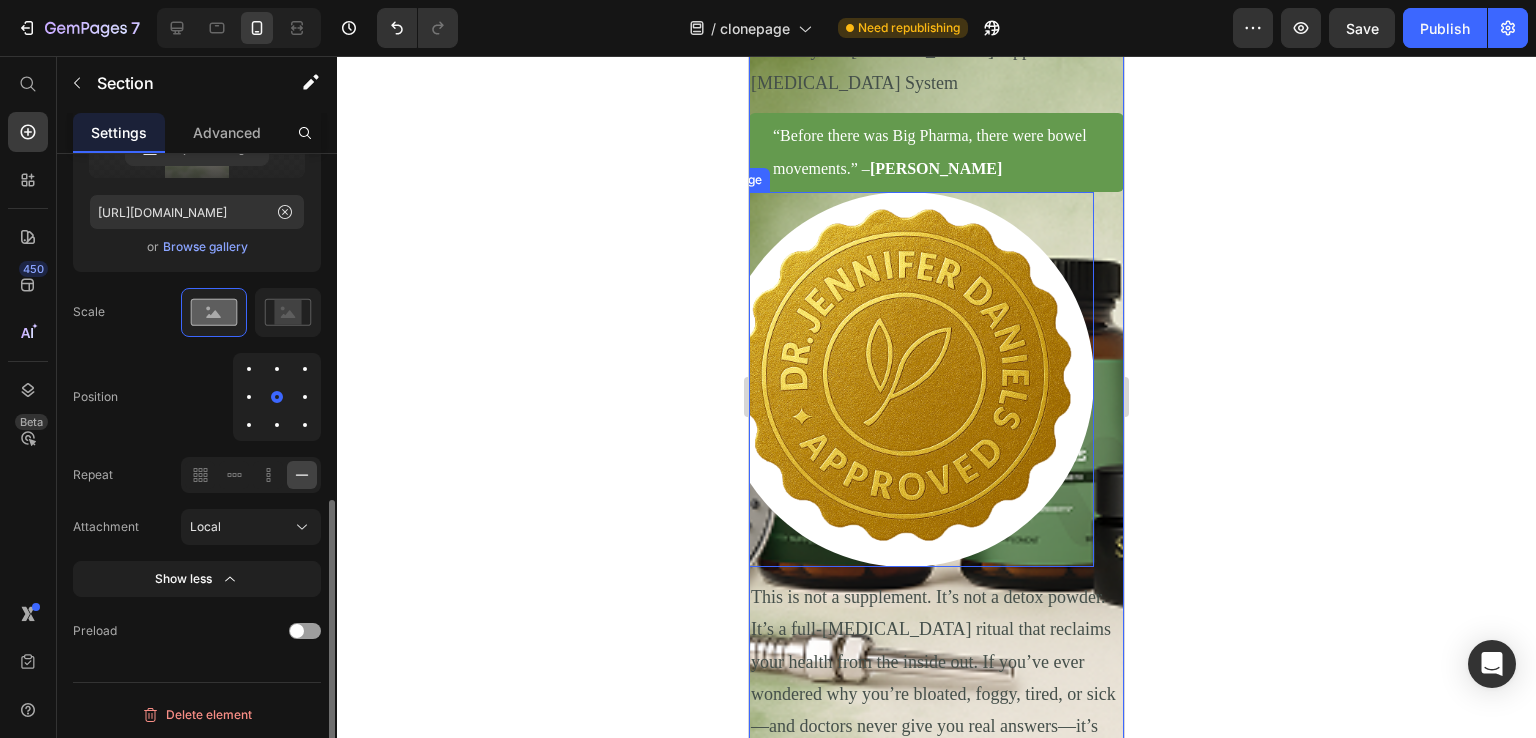 scroll, scrollTop: 1100, scrollLeft: 0, axis: vertical 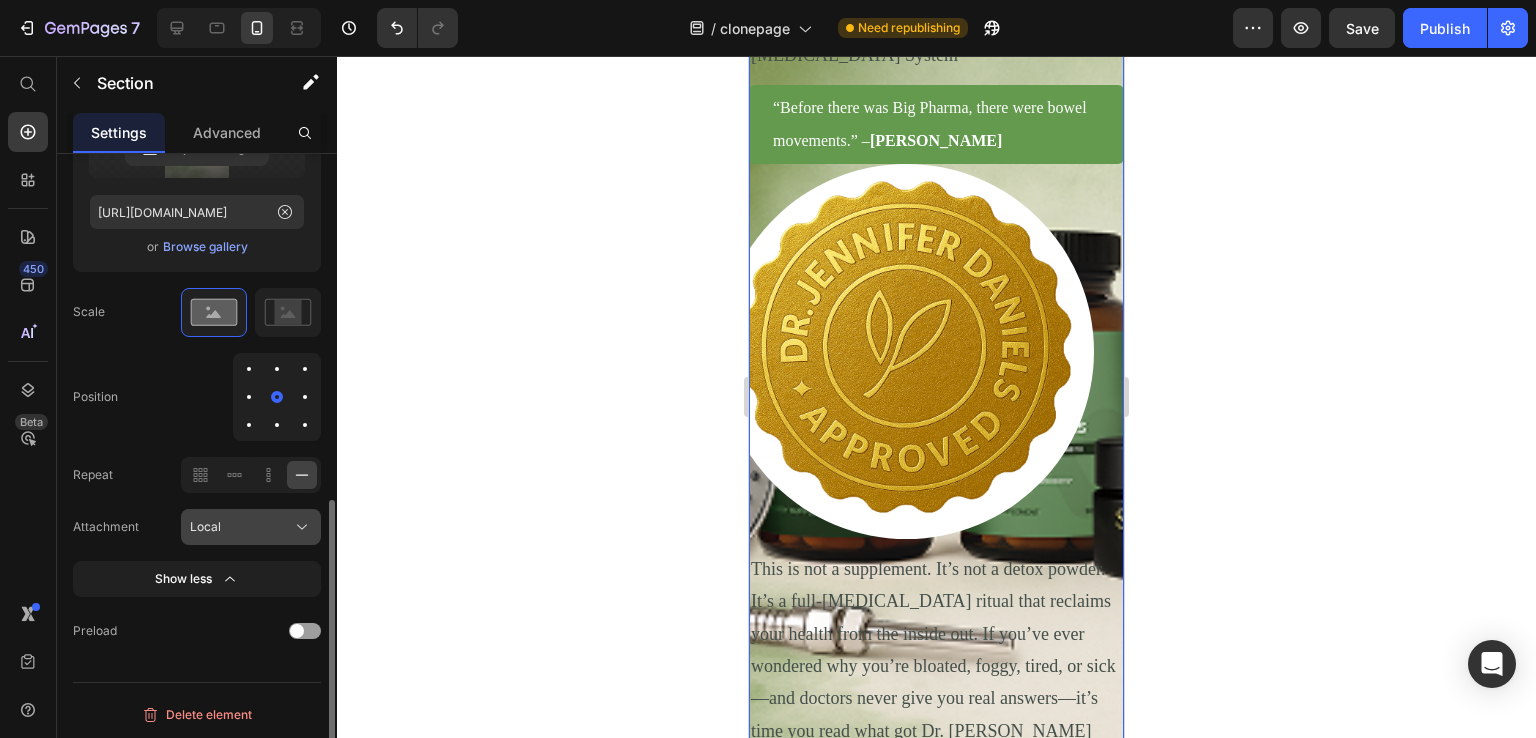 click on "Local" at bounding box center [251, 527] 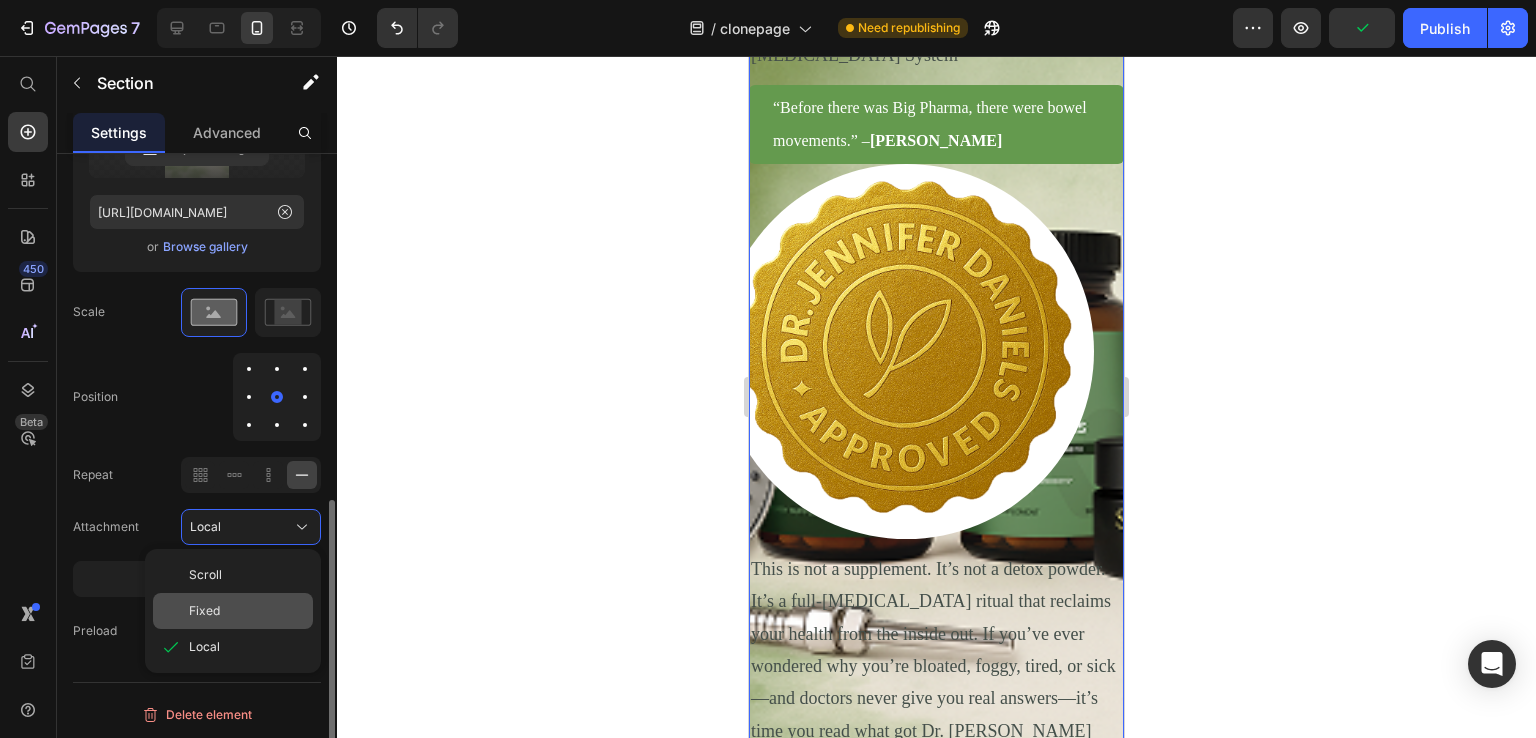 click on "Fixed" 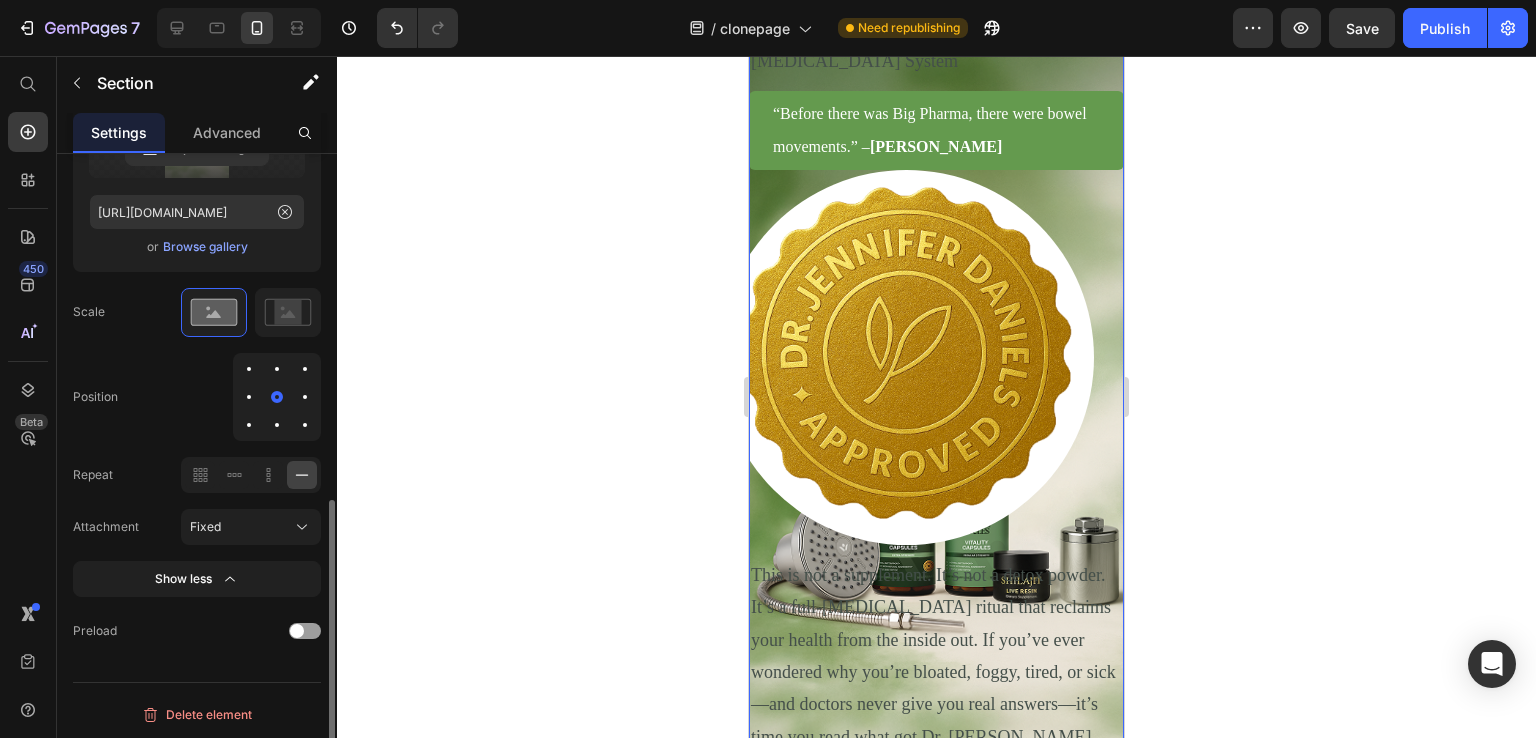 scroll, scrollTop: 1100, scrollLeft: 0, axis: vertical 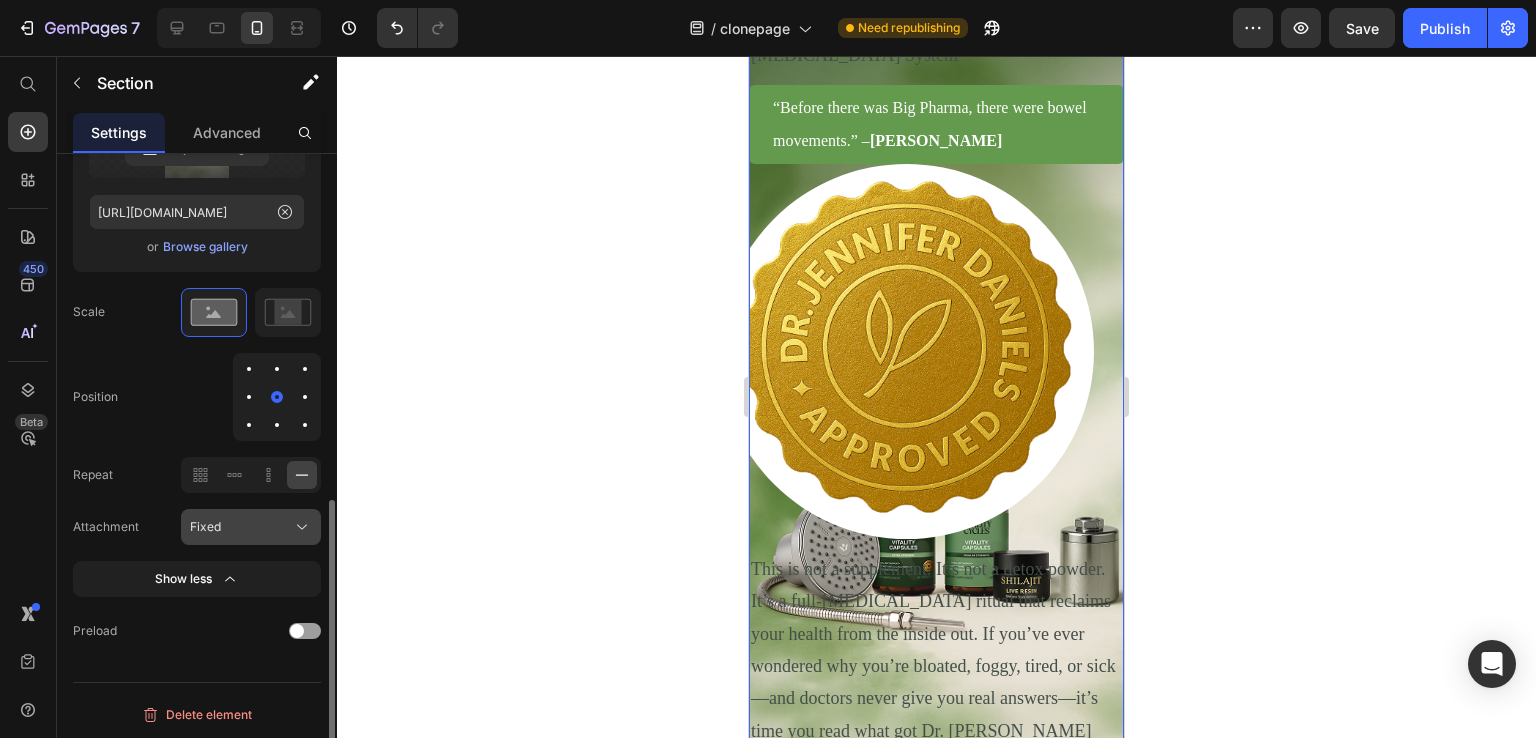 click on "Fixed" at bounding box center [251, 527] 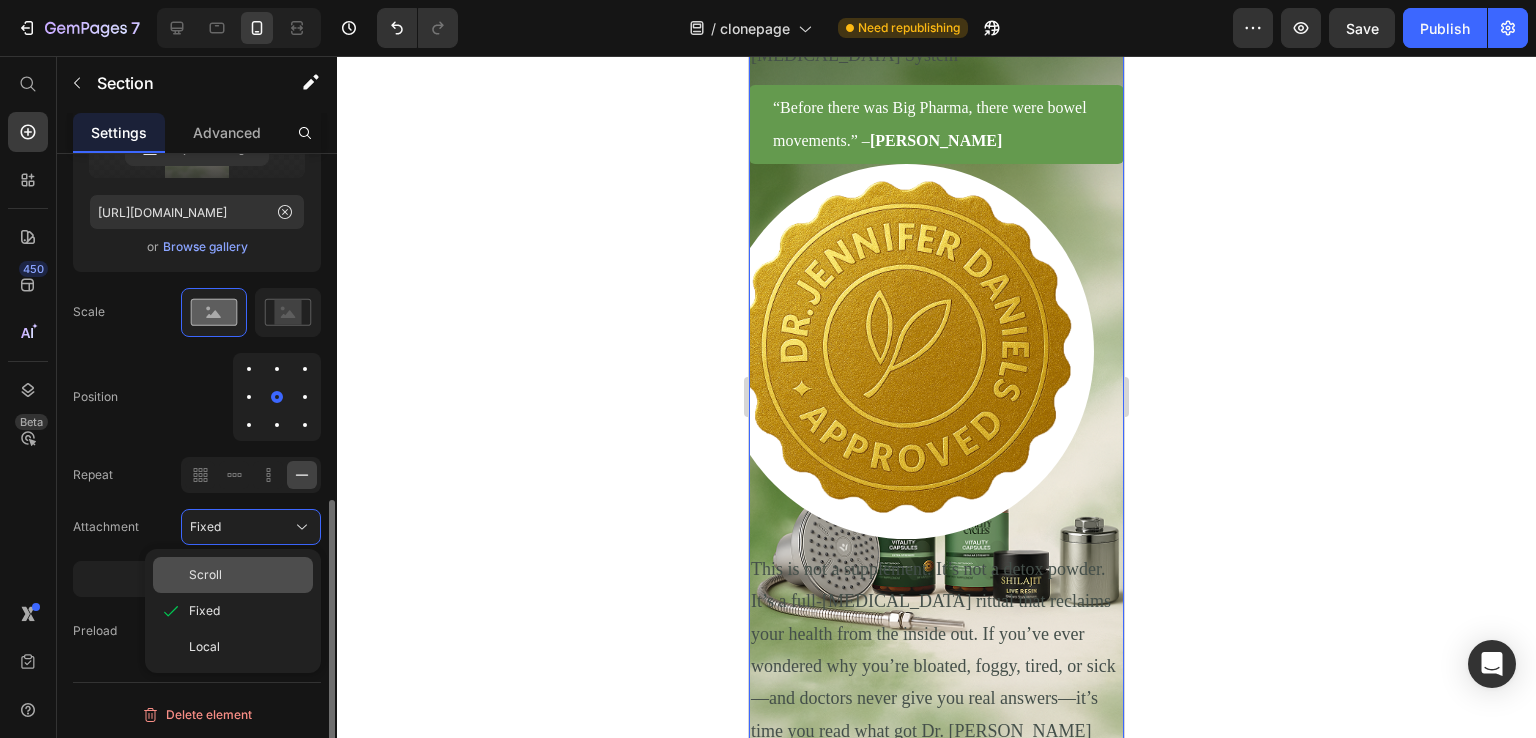click on "Scroll" at bounding box center [247, 575] 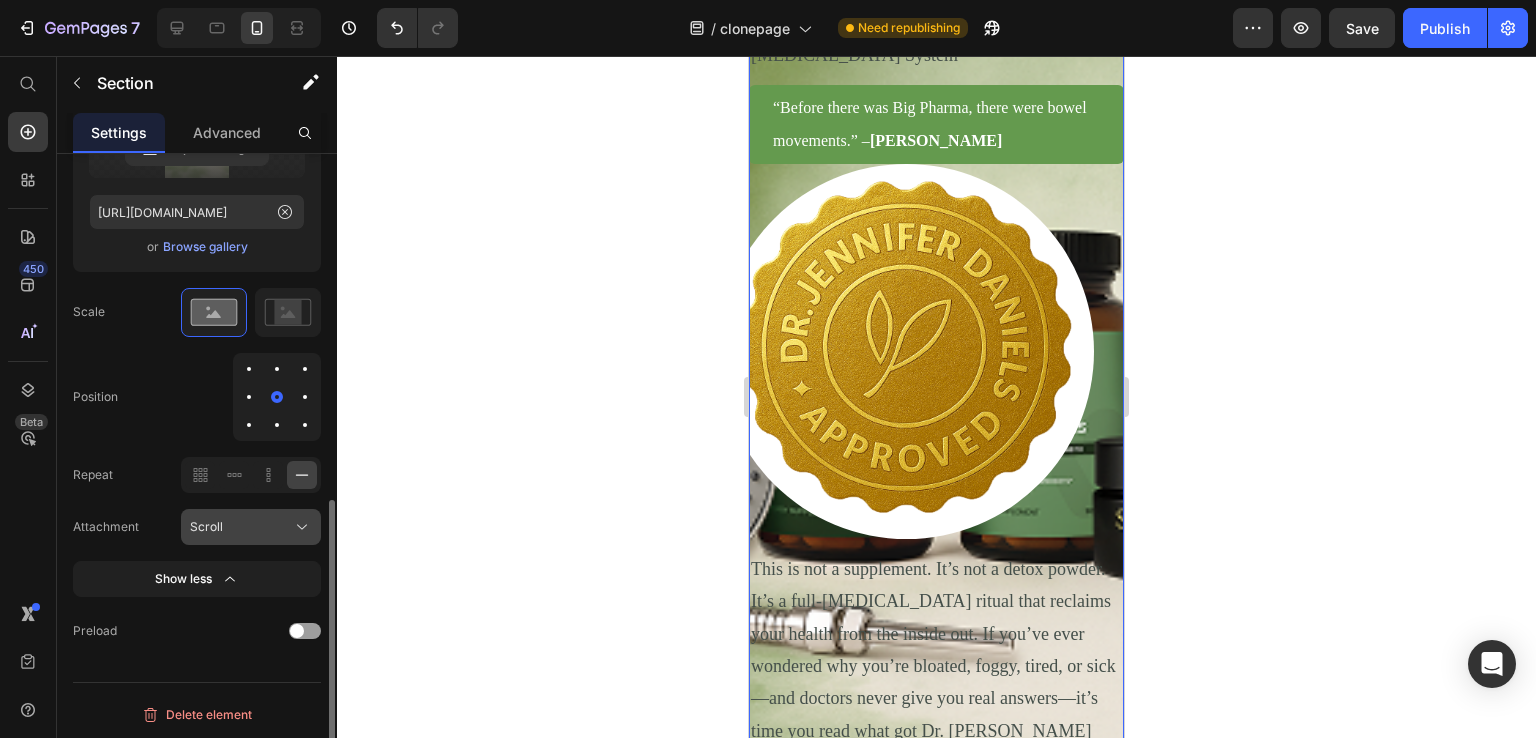 click on "Scroll" 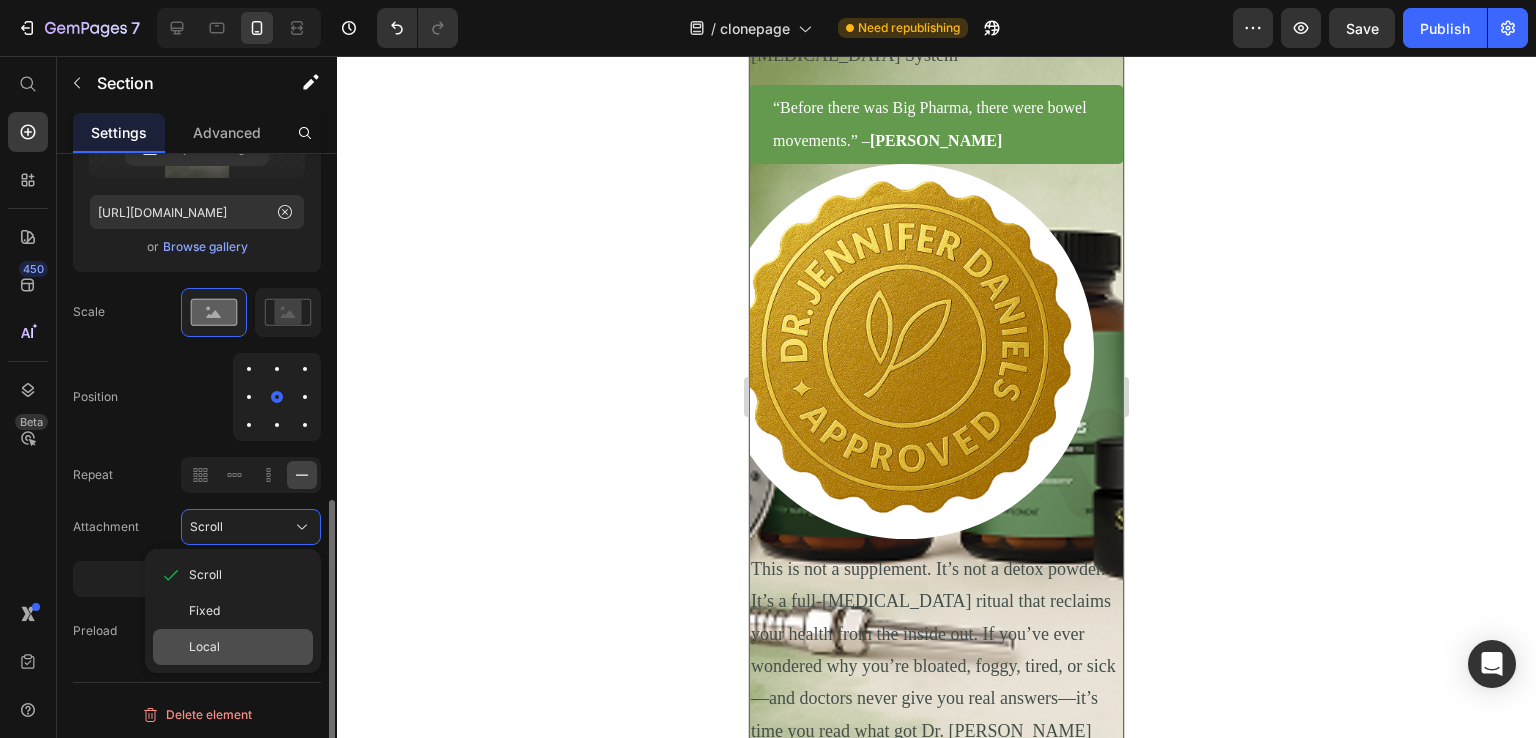 click on "Local" at bounding box center [247, 647] 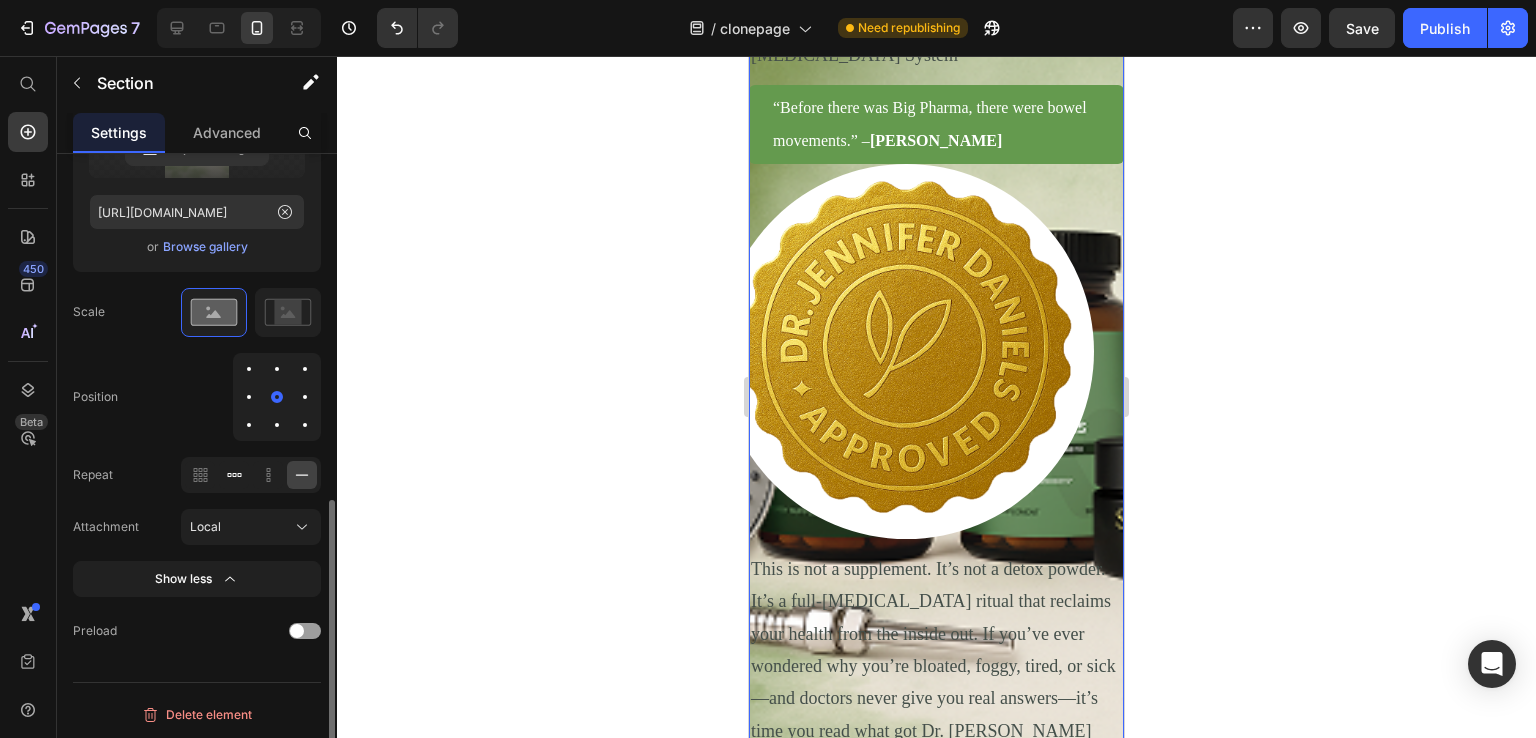 click 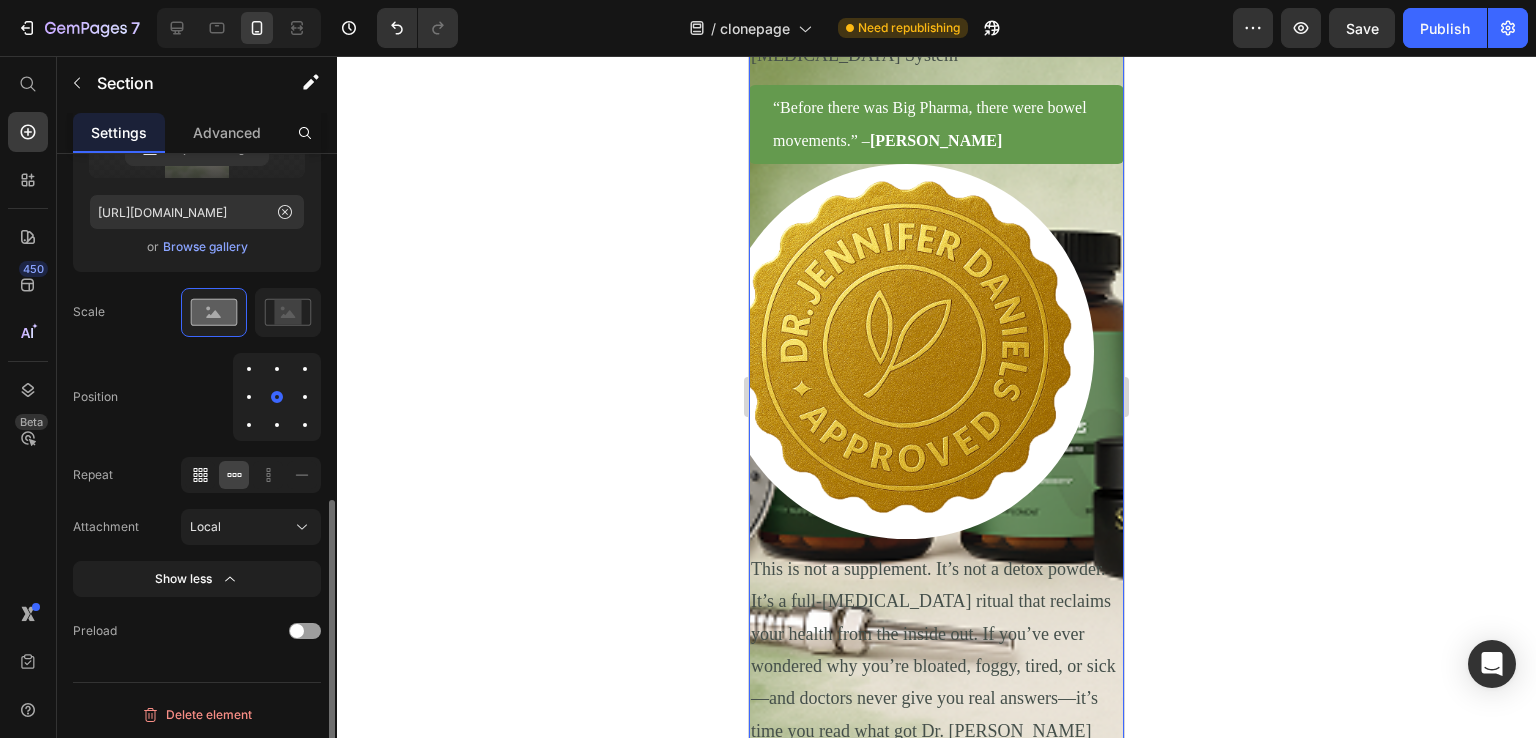 click 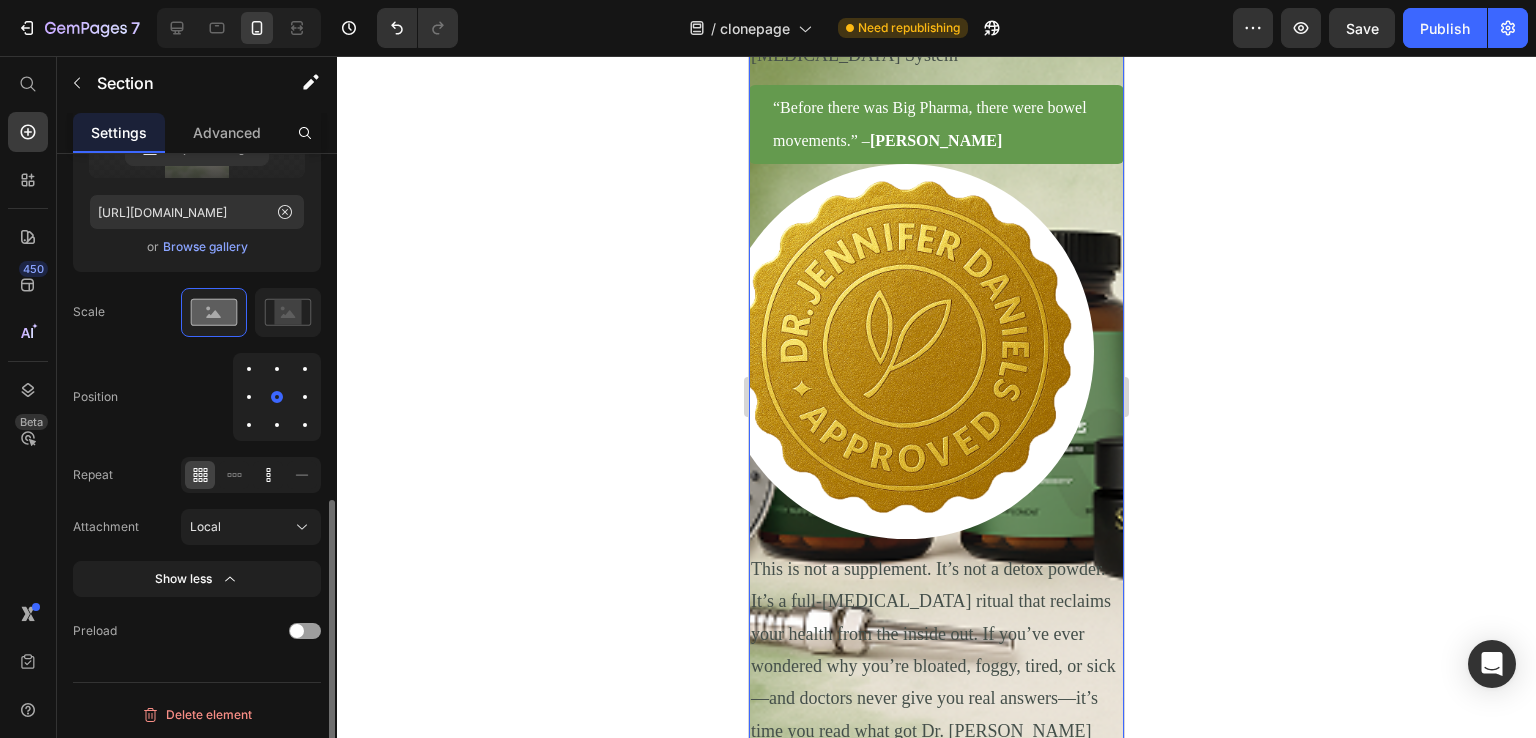 click 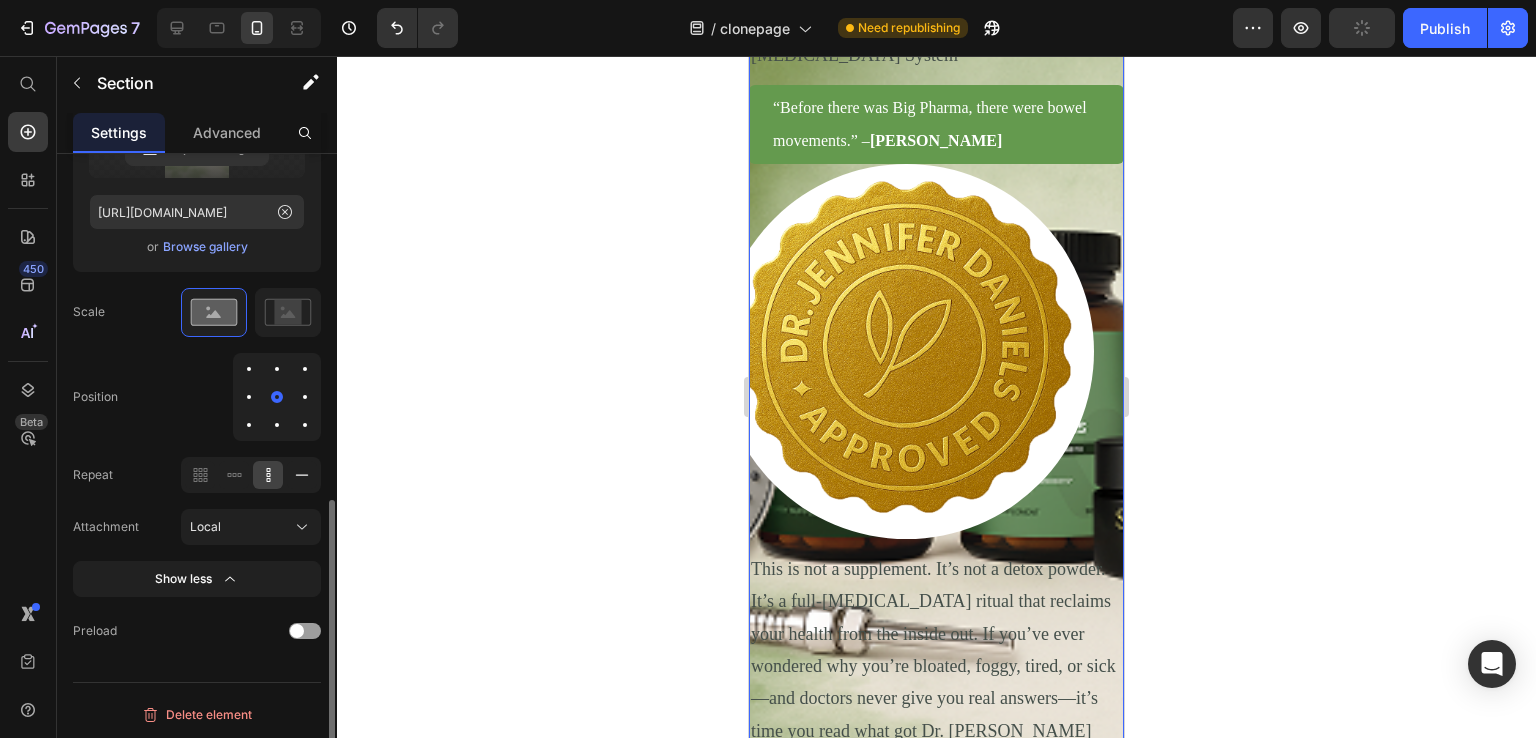 click 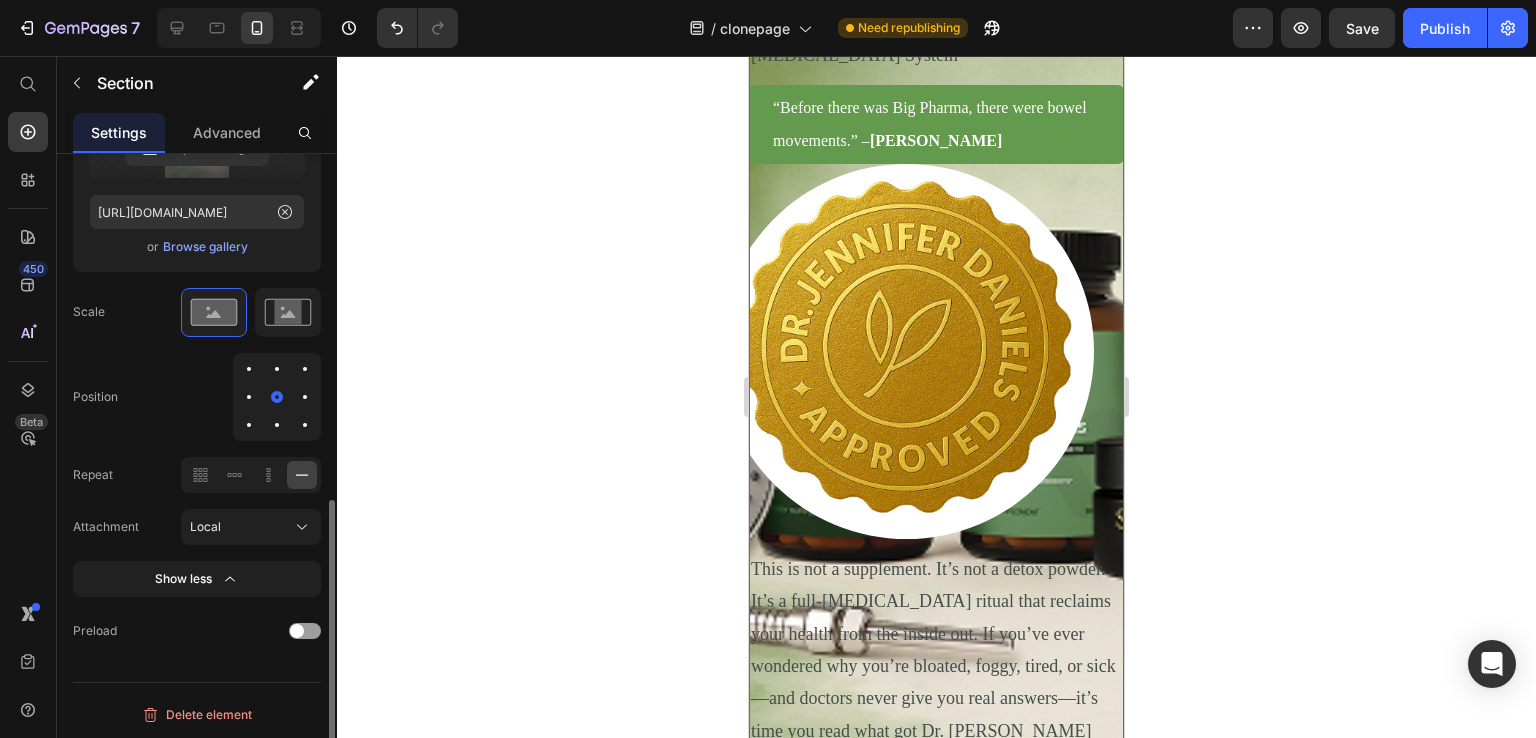click 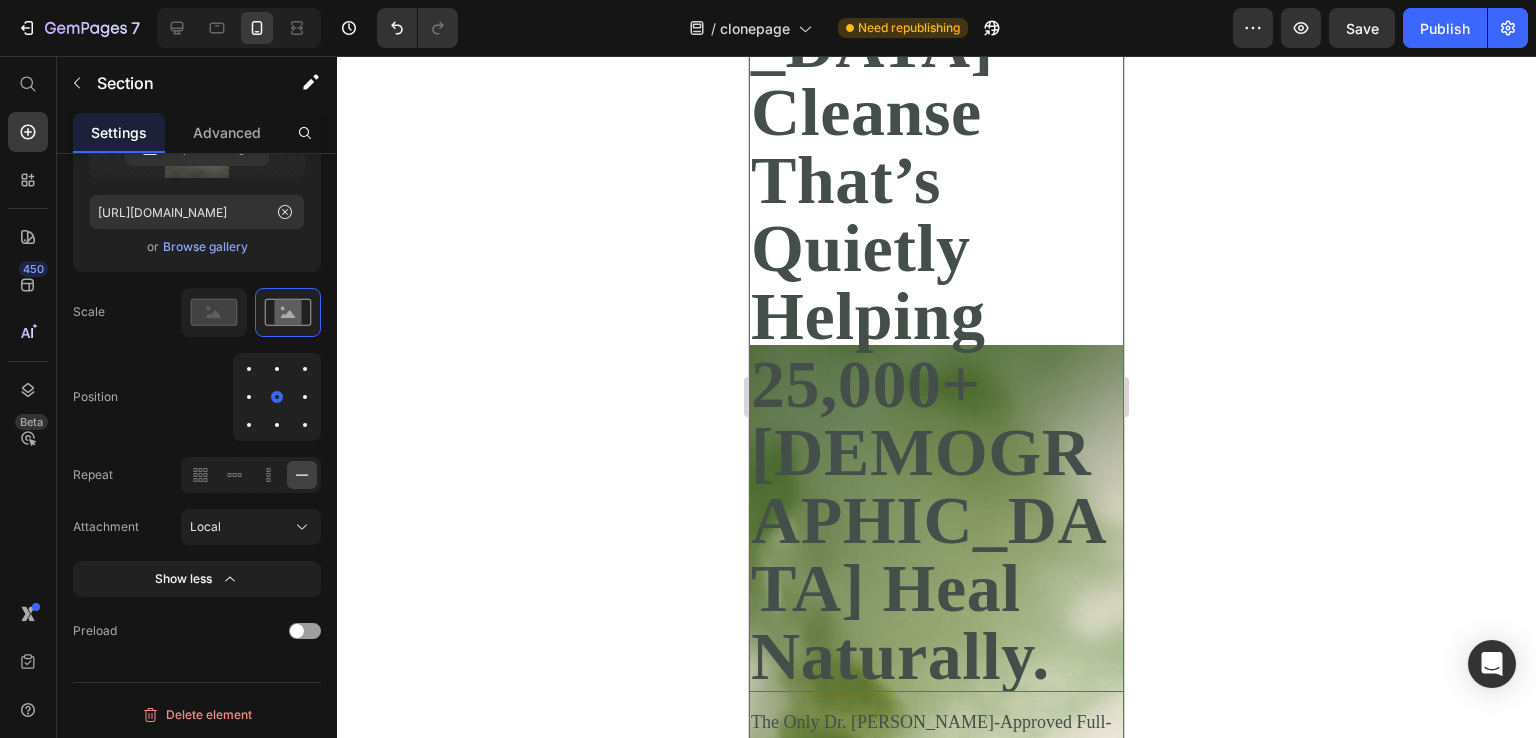 scroll, scrollTop: 0, scrollLeft: 0, axis: both 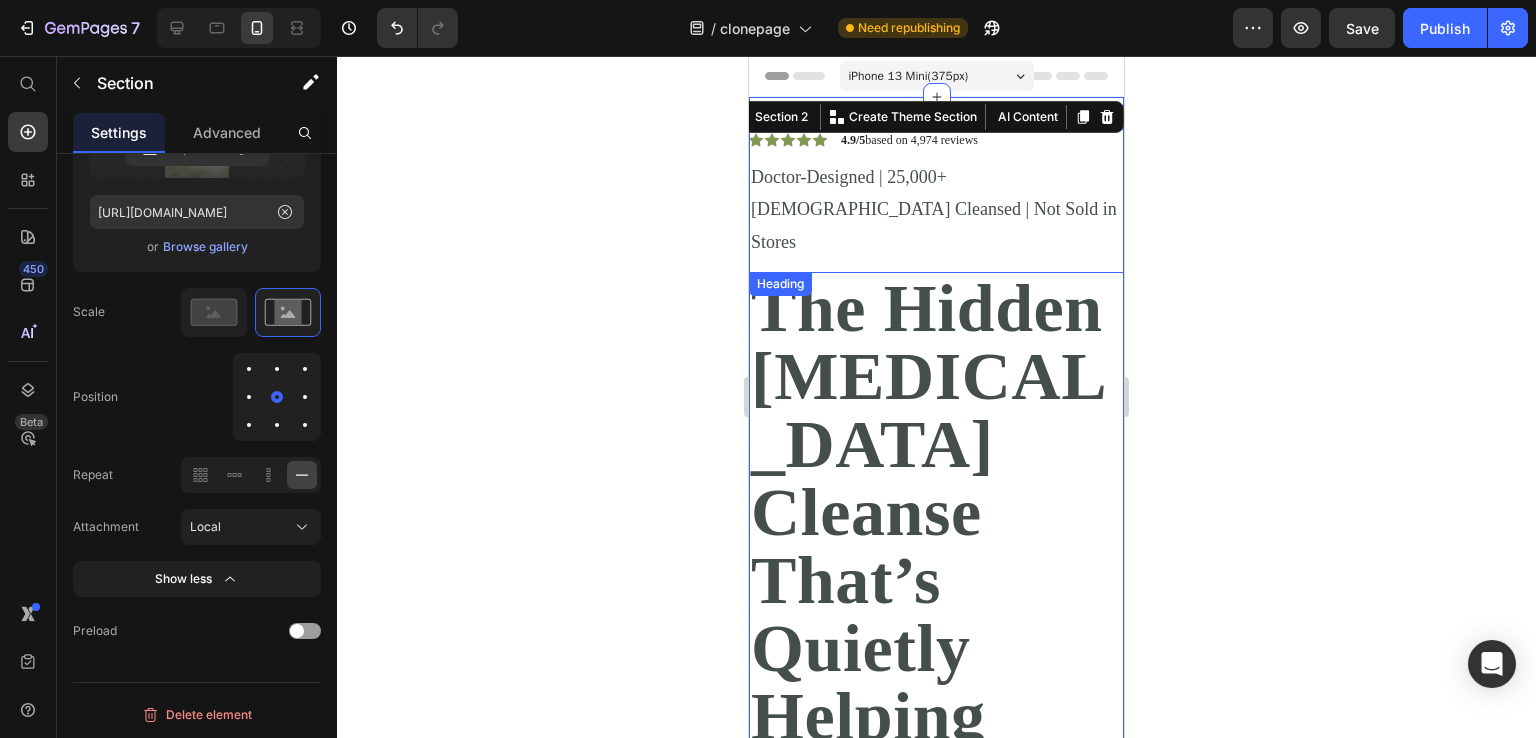 click on "The Hidden [MEDICAL_DATA] Cleanse That’s Quietly Helping 25,000+ [DEMOGRAPHIC_DATA] Heal Naturally." at bounding box center [936, 682] 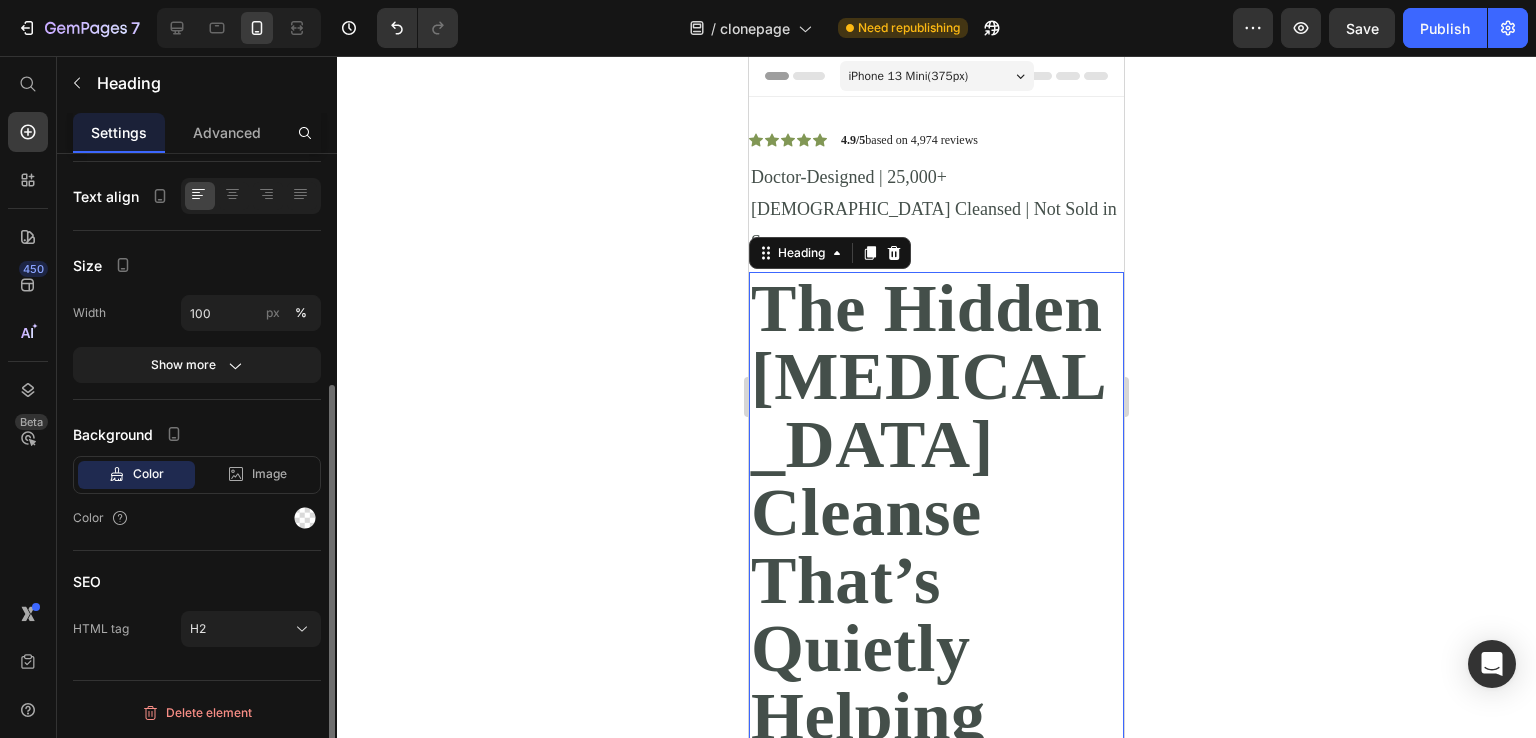 scroll, scrollTop: 0, scrollLeft: 0, axis: both 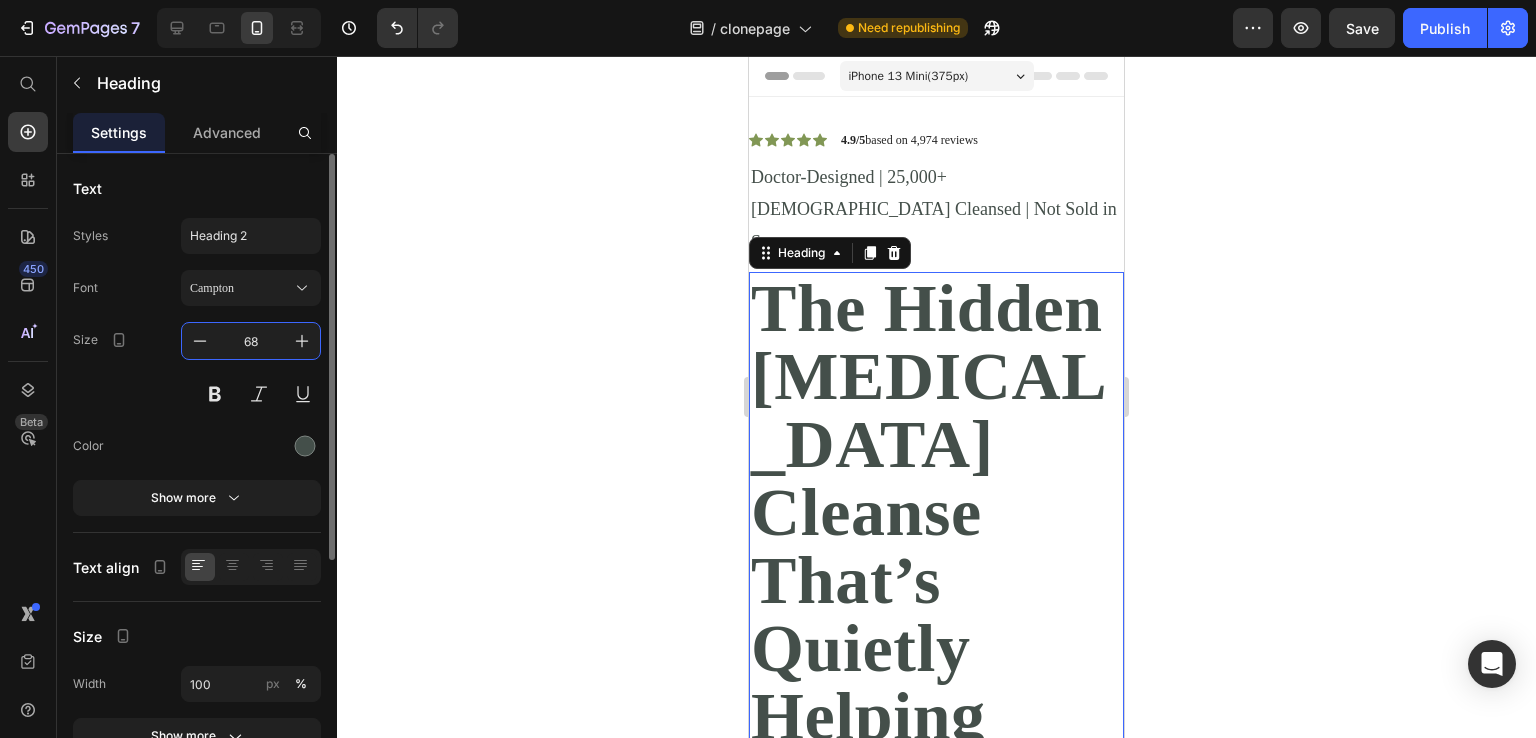 click on "68" at bounding box center [251, 341] 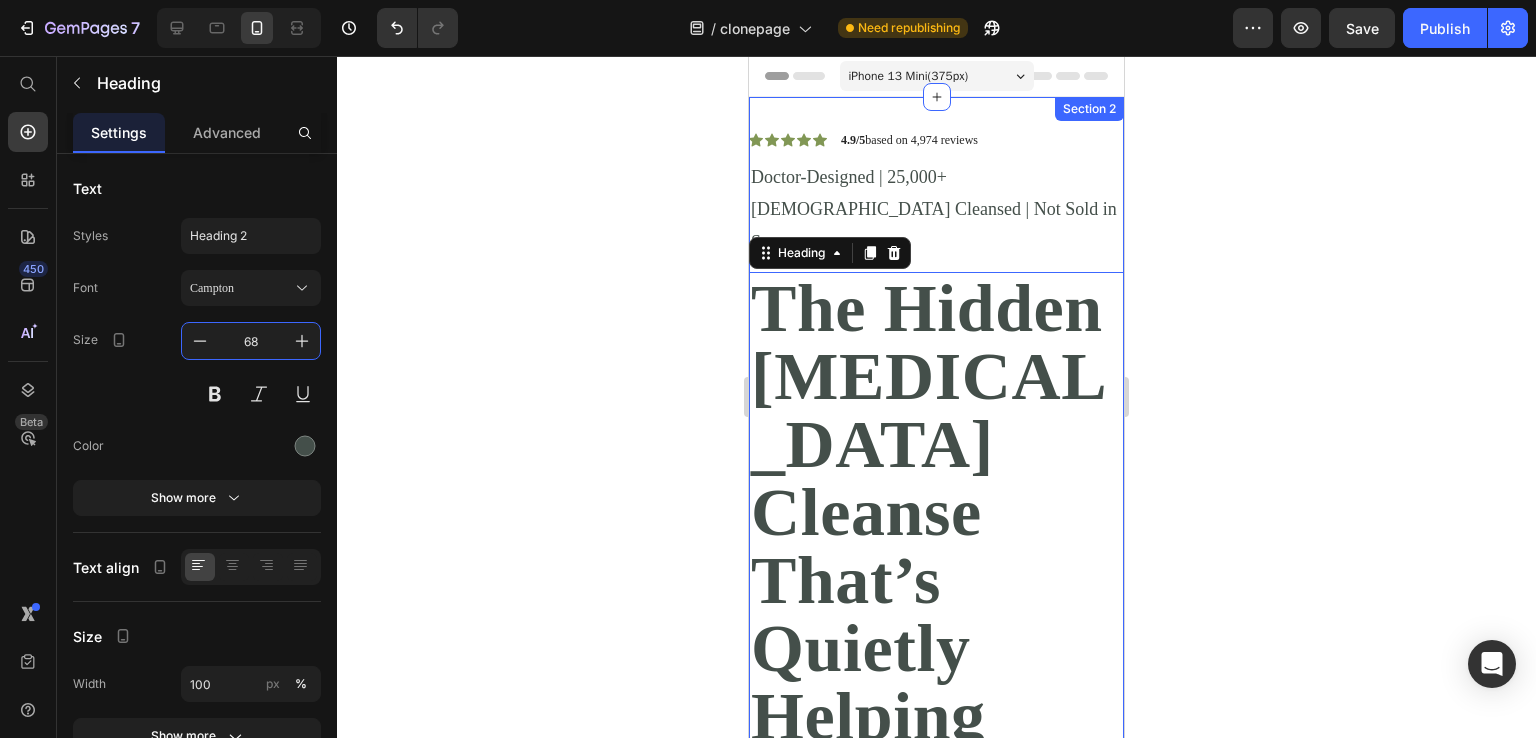 click on "4.9/5  based on 4,974 reviews" at bounding box center (909, 140) 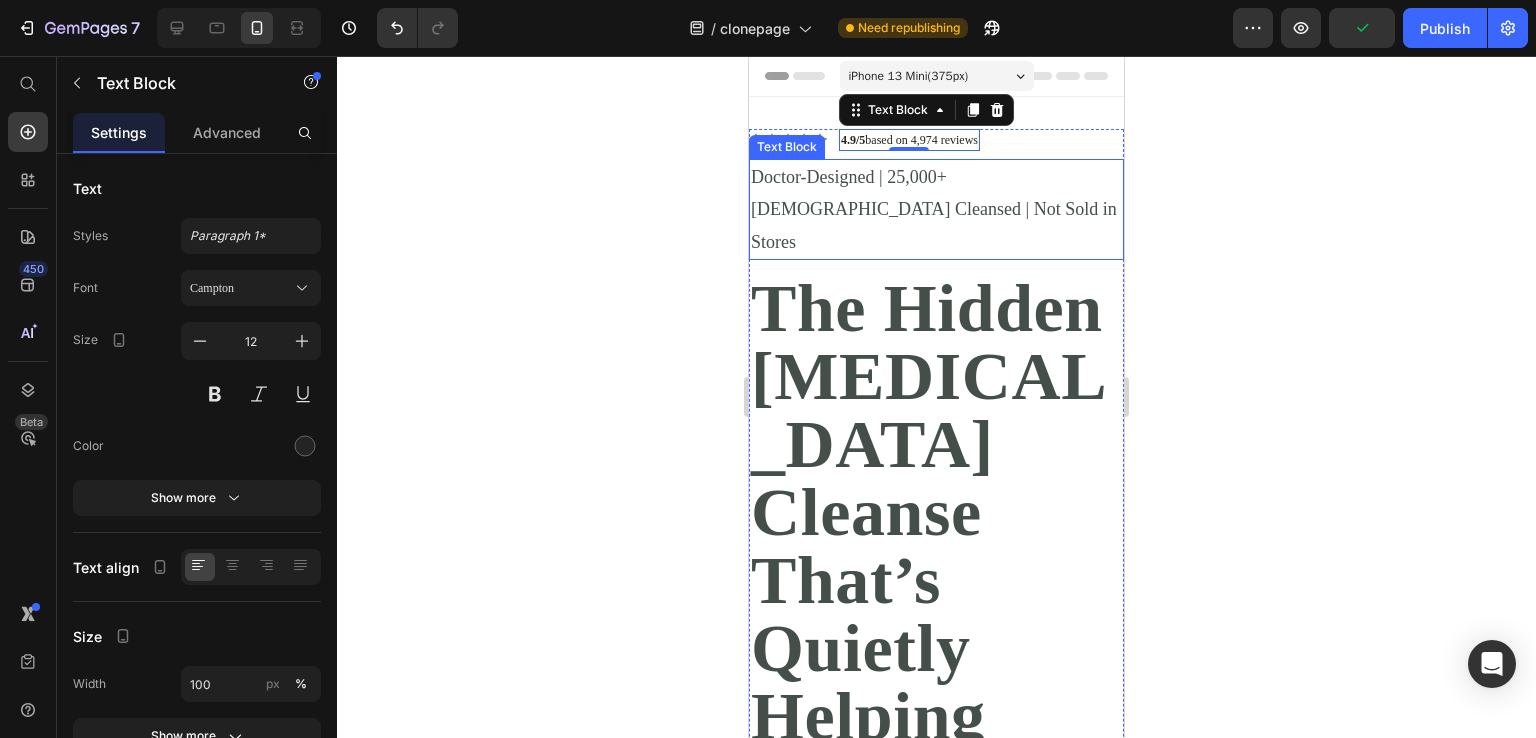 click on "Doctor-Designed | 25,000+ [DEMOGRAPHIC_DATA] Cleansed | Not Sold in Stores" at bounding box center (936, 209) 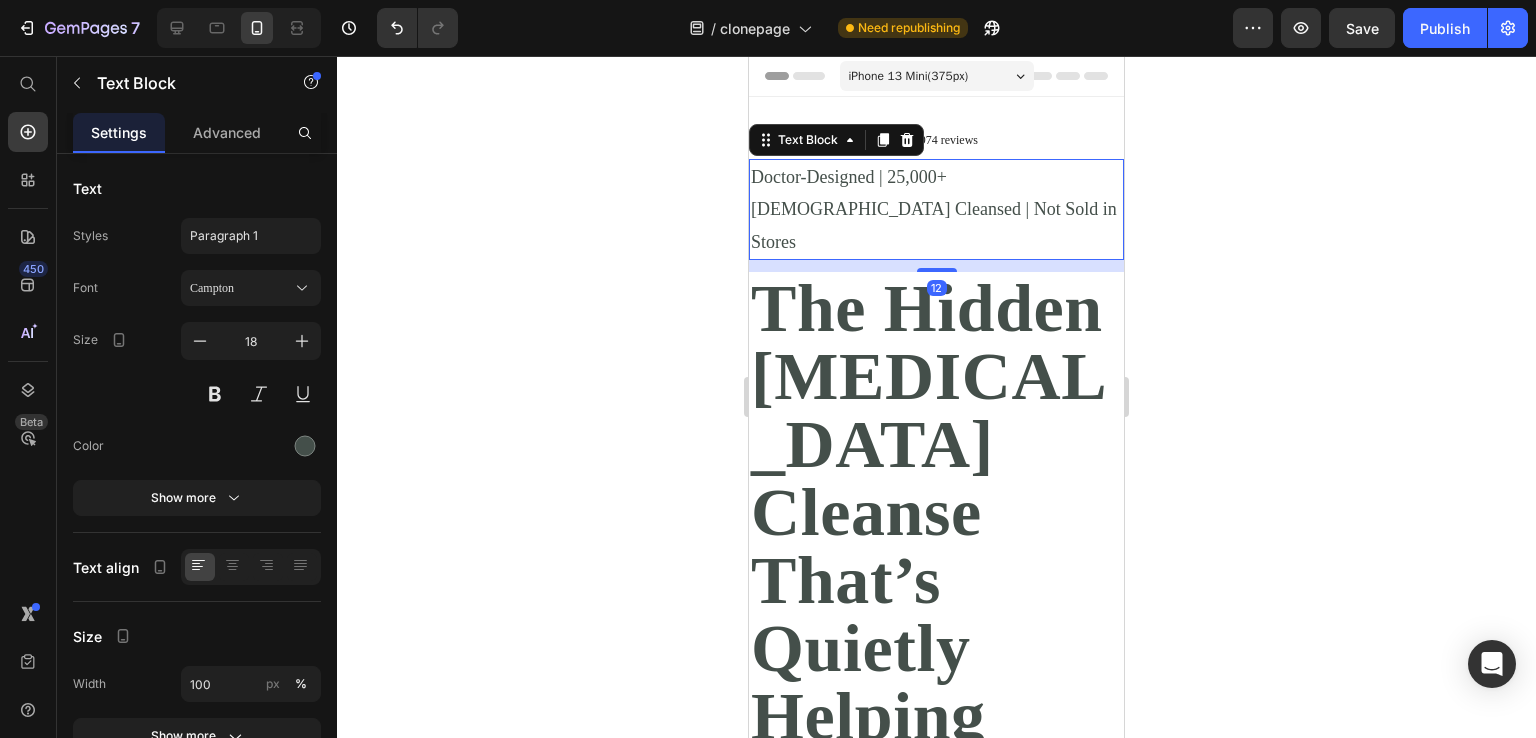 click on "Doctor-Designed | 25,000+ [DEMOGRAPHIC_DATA] Cleansed | Not Sold in Stores" at bounding box center (936, 209) 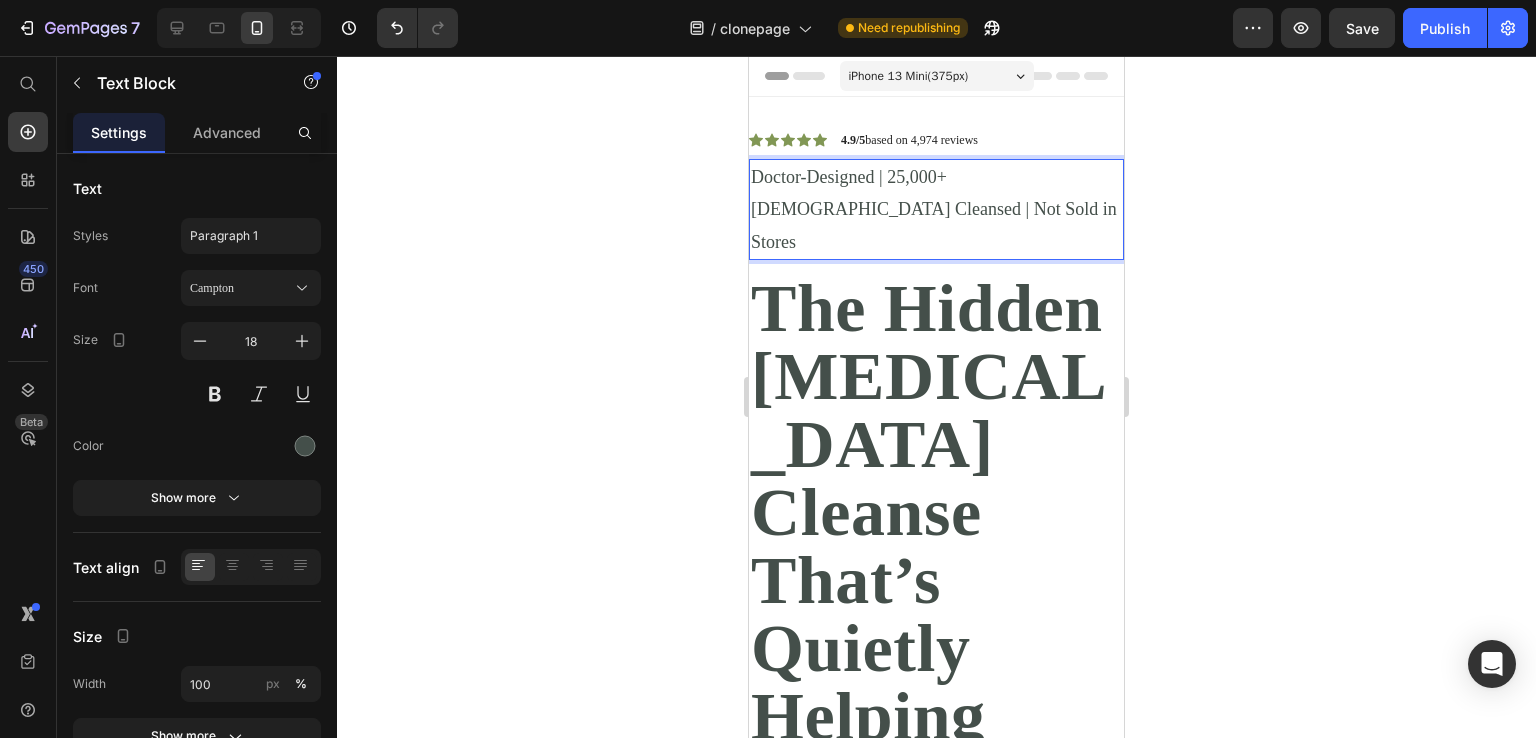 drag, startPoint x: 1064, startPoint y: 191, endPoint x: 775, endPoint y: 426, distance: 372.48624 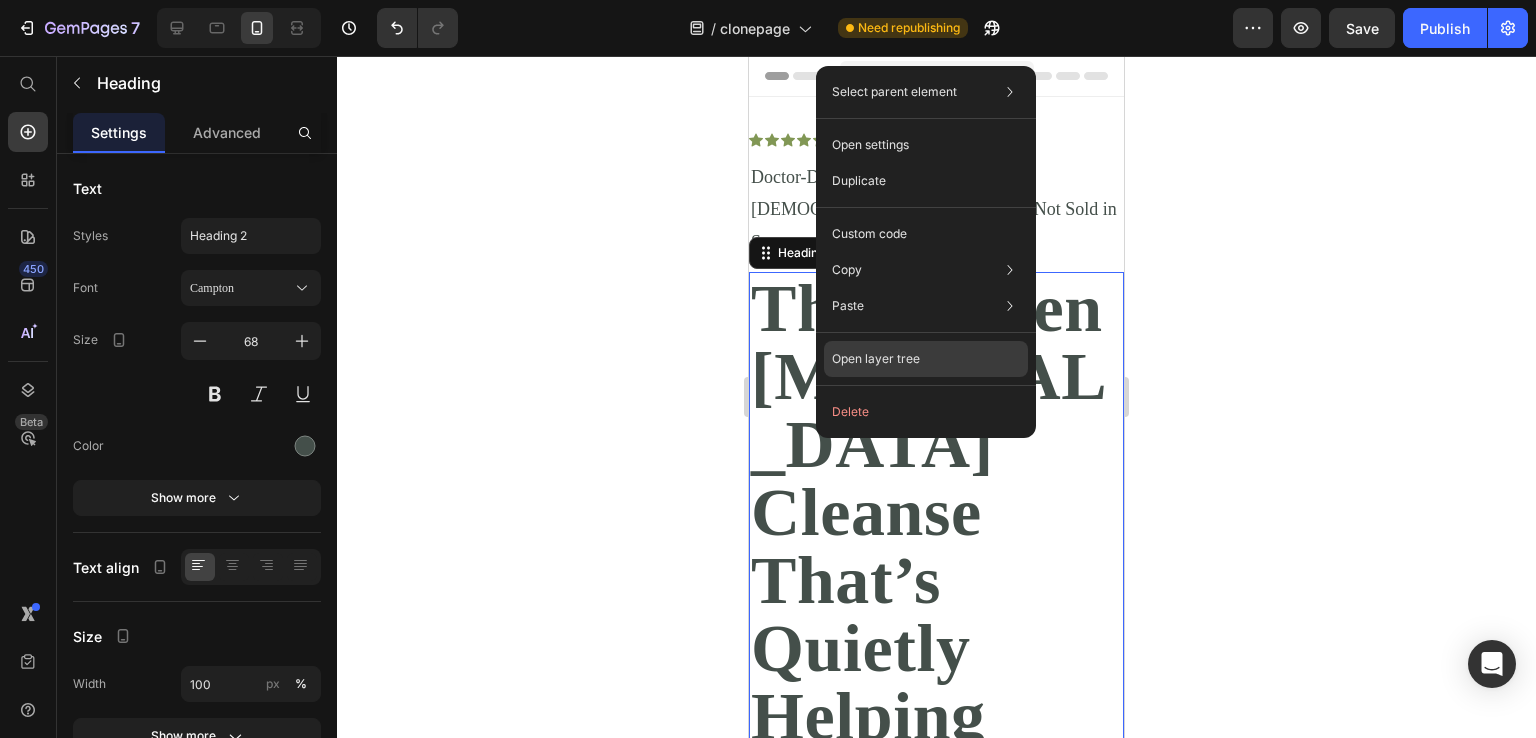 click on "Open layer tree" at bounding box center [876, 359] 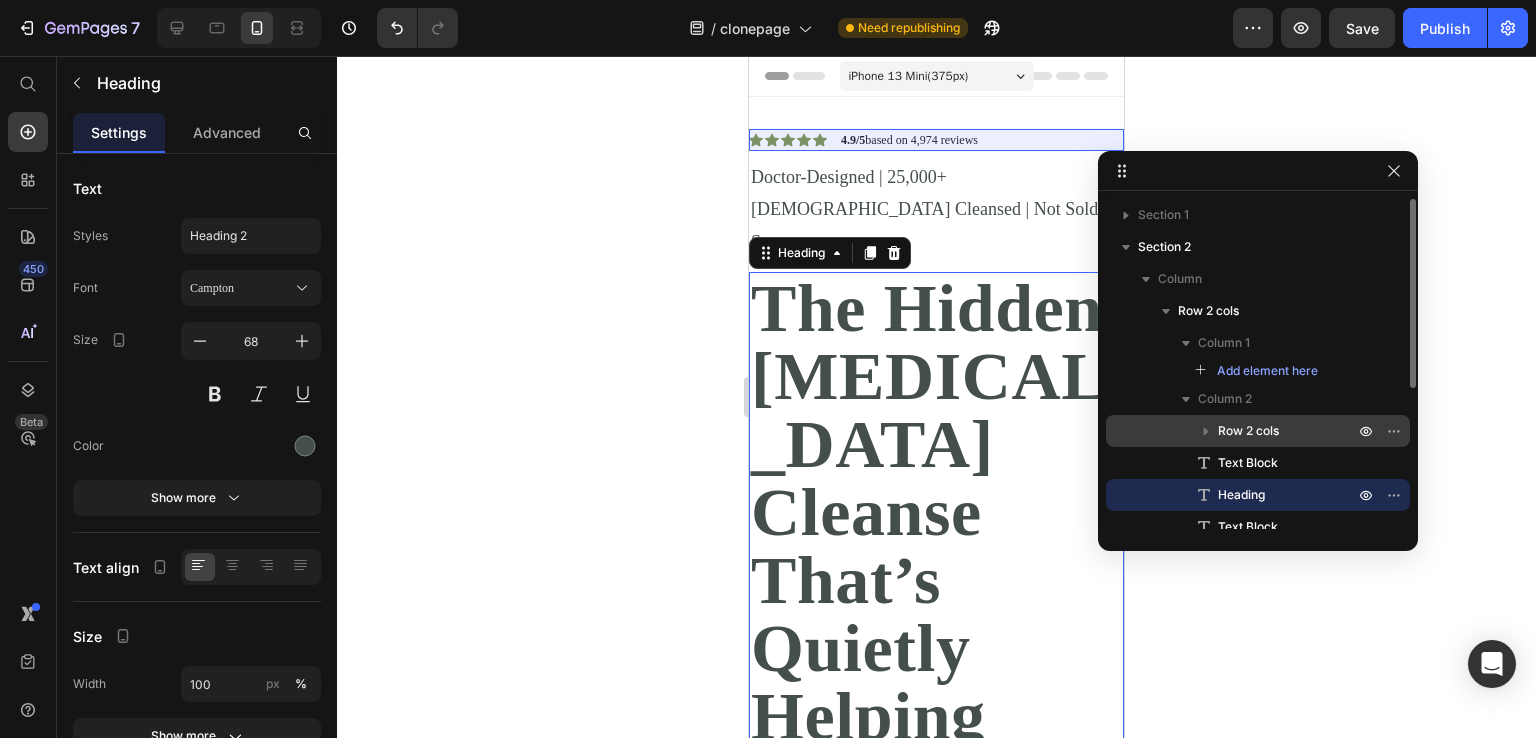 click on "Row 2 cols" at bounding box center (1258, 431) 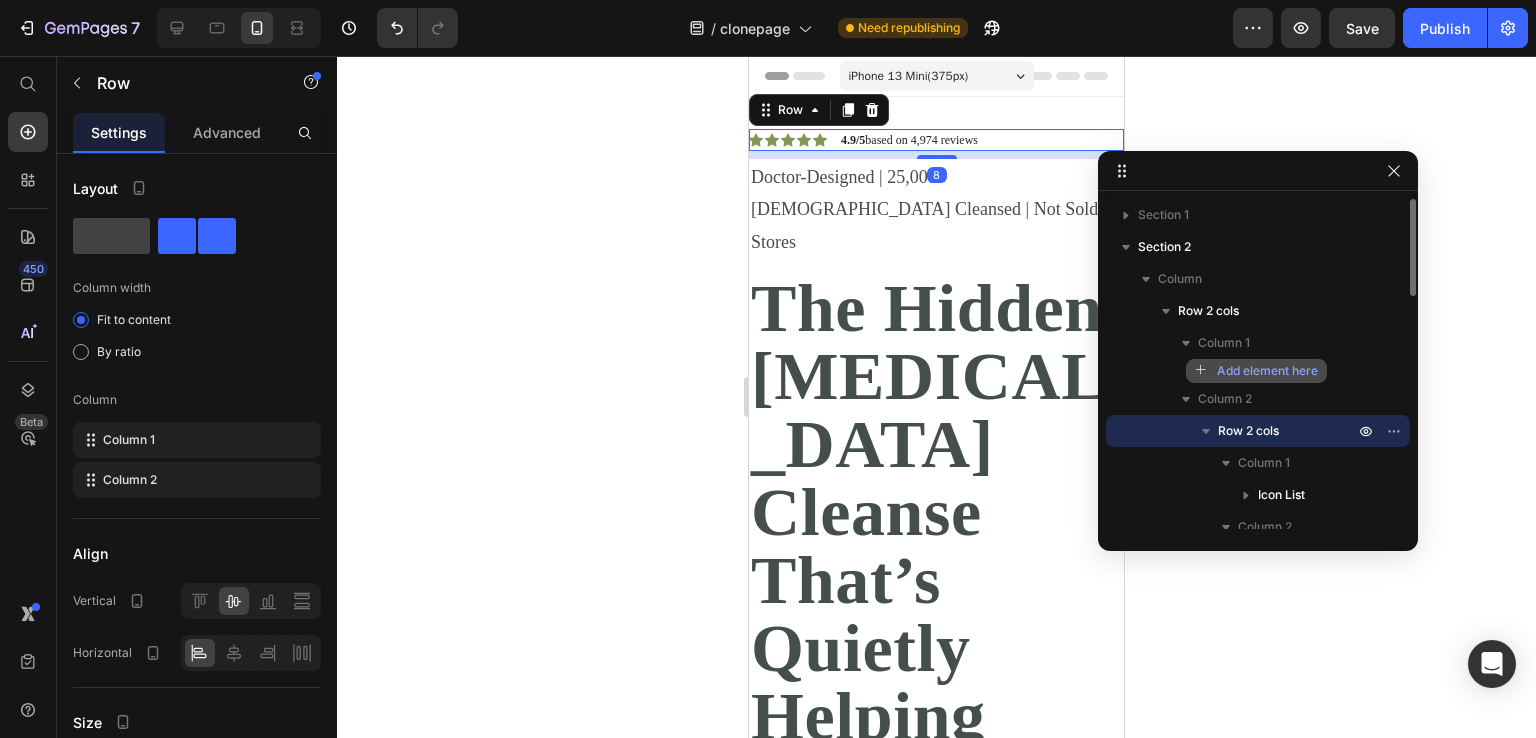 click on "Add element here" 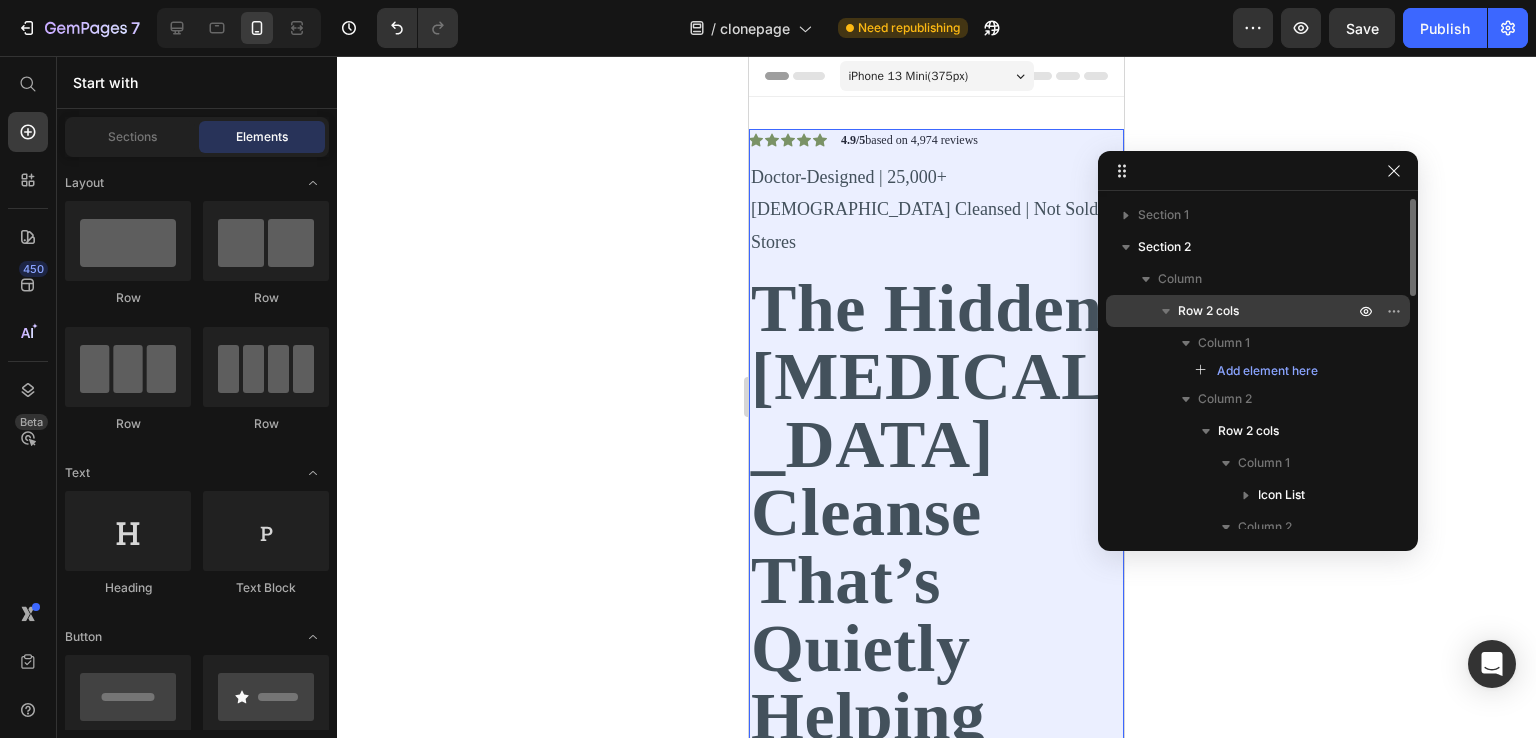 click on "Row 2 cols" at bounding box center [1208, 311] 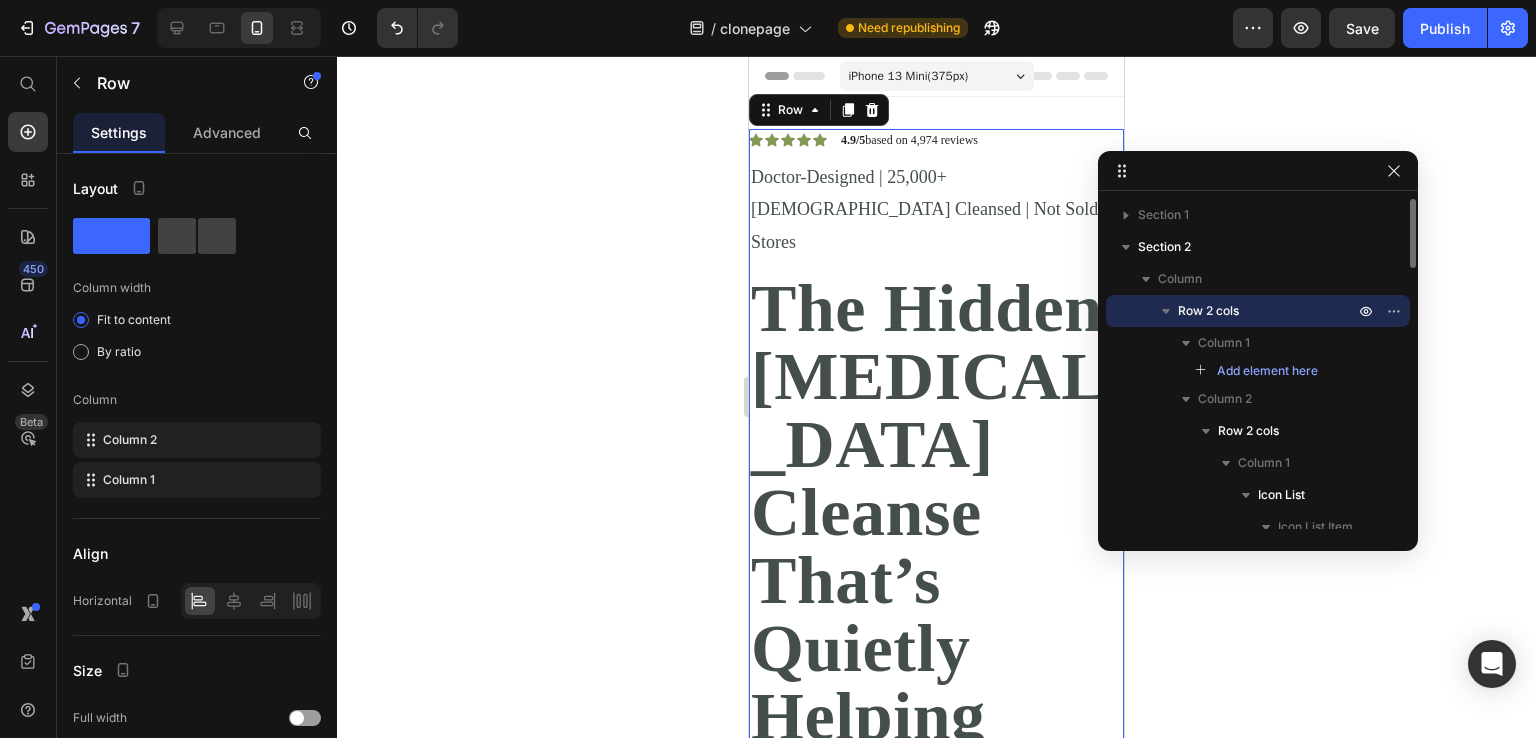 scroll, scrollTop: 3, scrollLeft: 0, axis: vertical 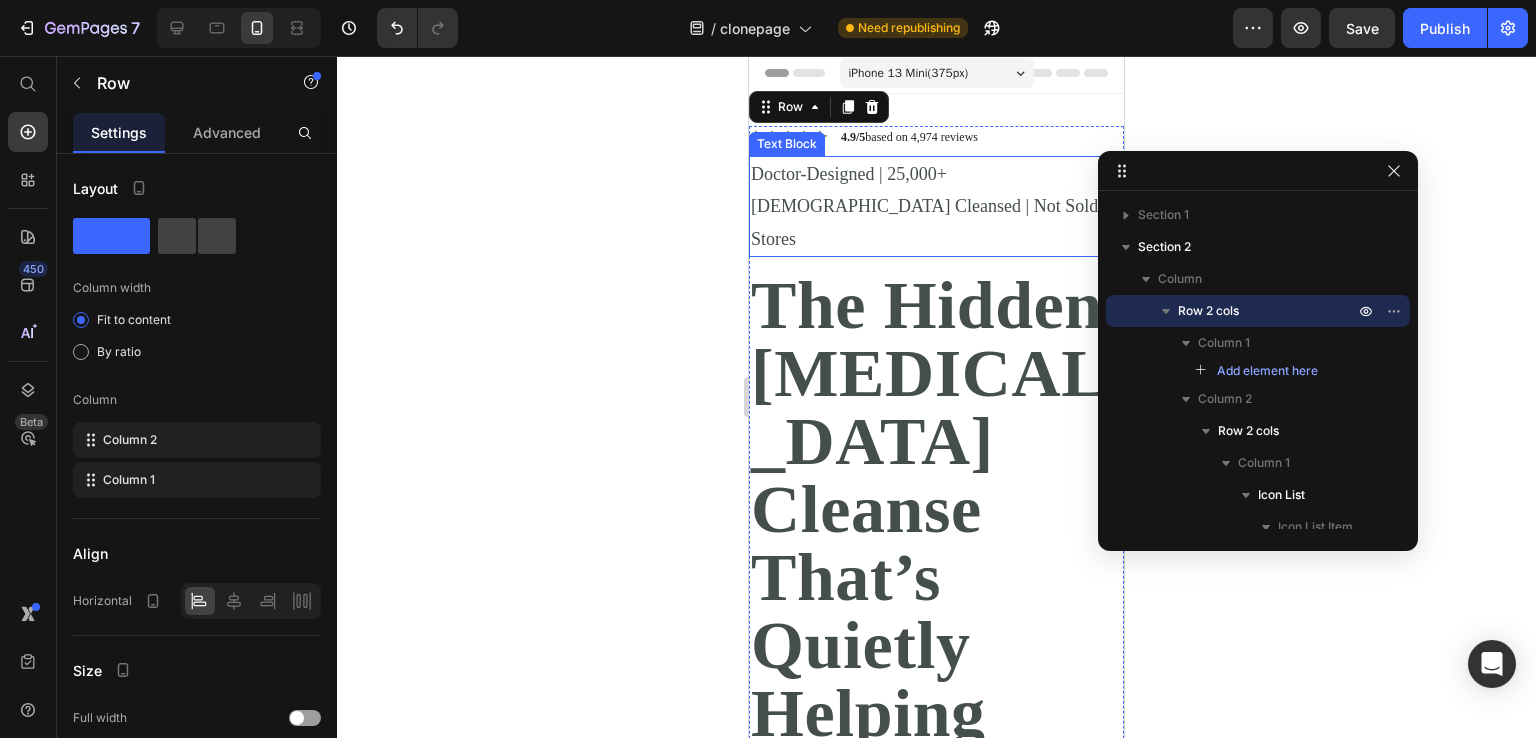 click on "Doctor-Designed | 25,000+ [DEMOGRAPHIC_DATA] Cleansed | Not Sold in Stores" at bounding box center (936, 206) 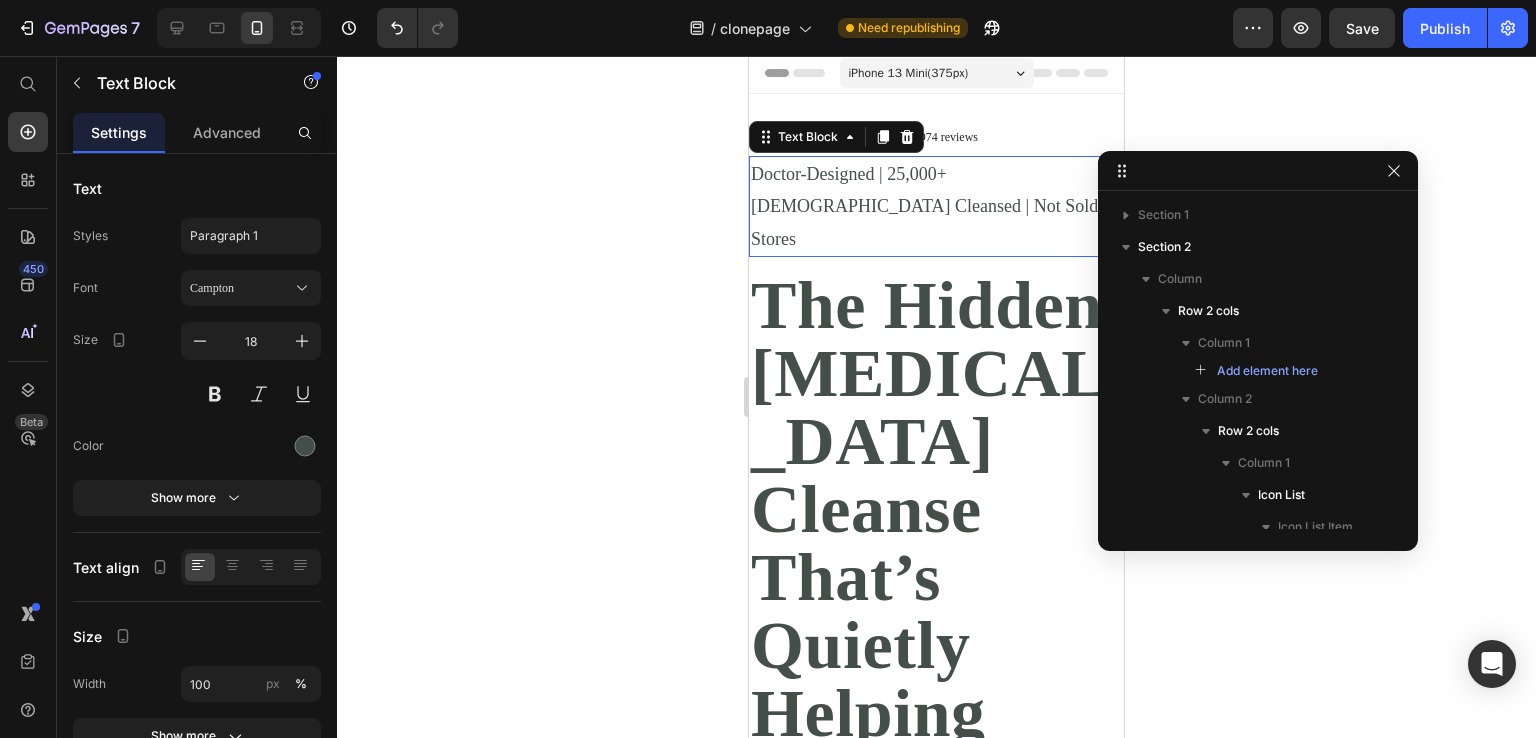 scroll, scrollTop: 562, scrollLeft: 0, axis: vertical 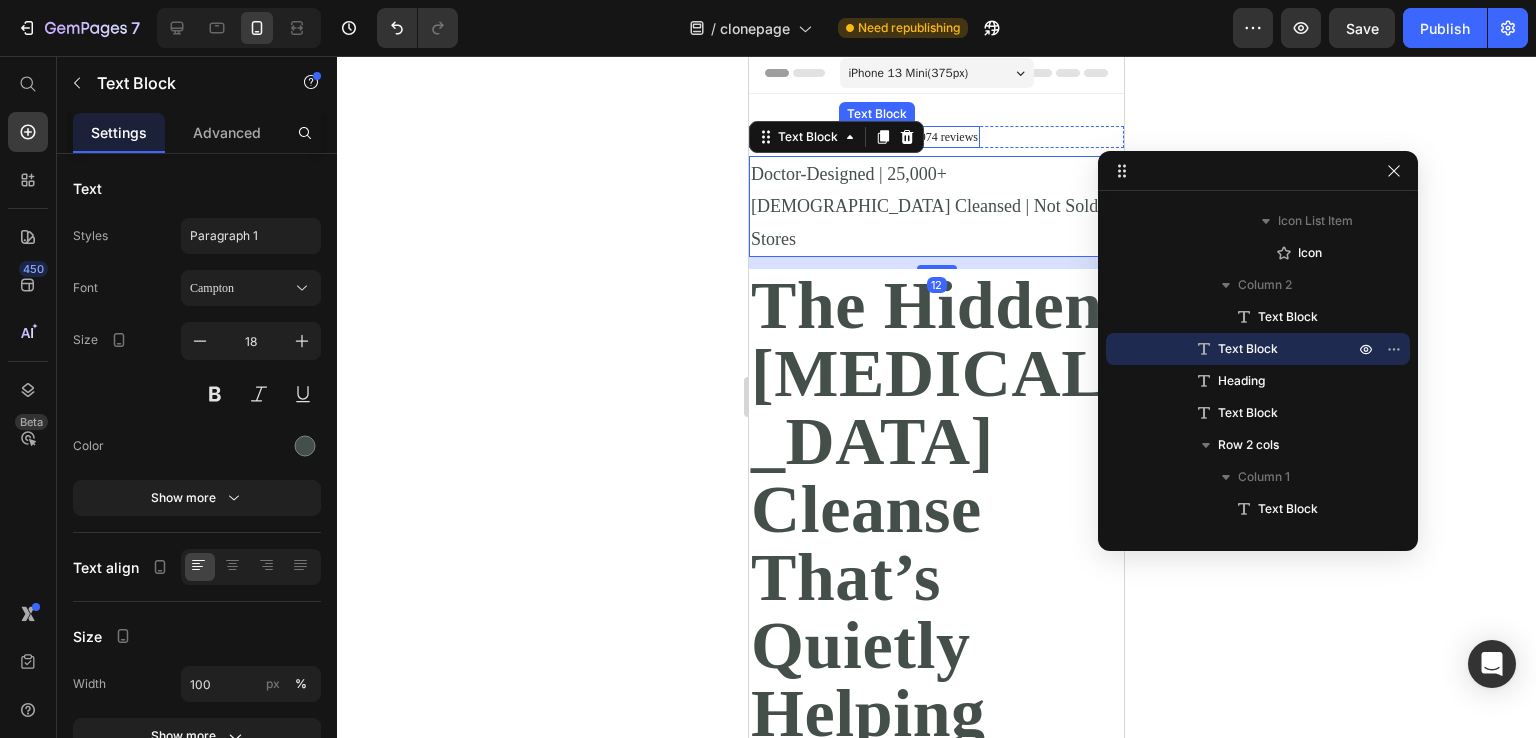 click on "4.9/5  based on 4,974 reviews" at bounding box center (909, 137) 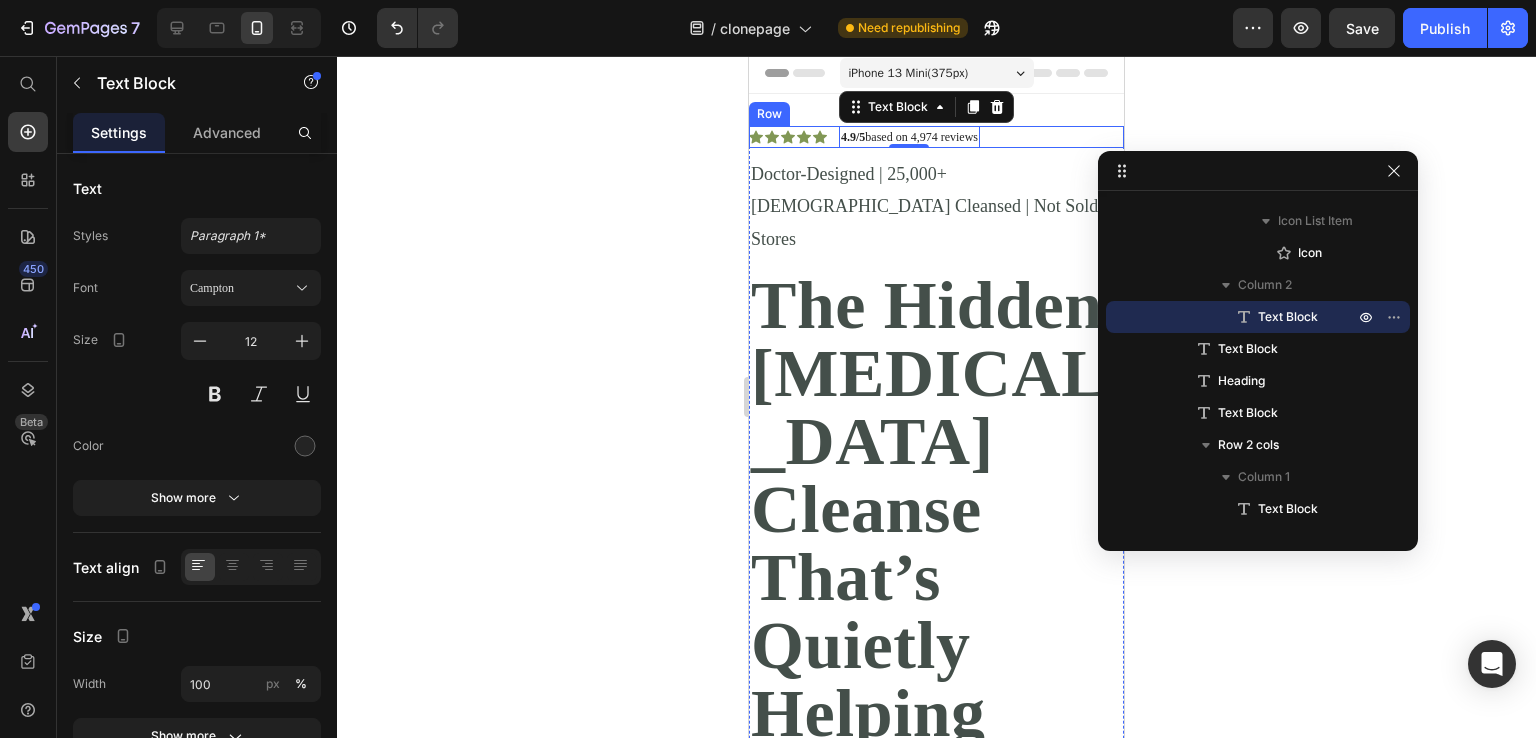 click on "Icon Icon Icon Icon Icon Icon List 4.9/5  based on 4,974 reviews Text Block   0 Row" at bounding box center [936, 137] 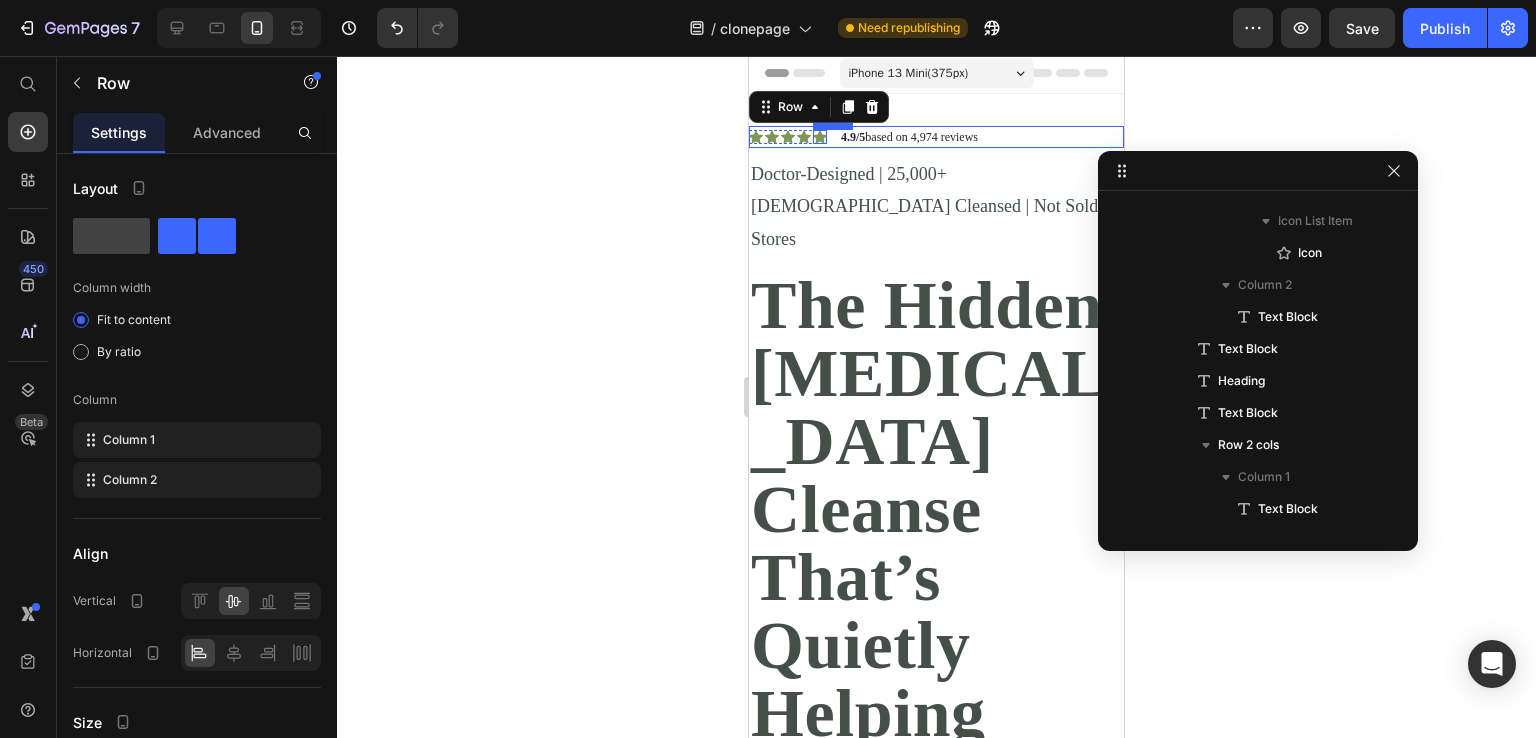 click 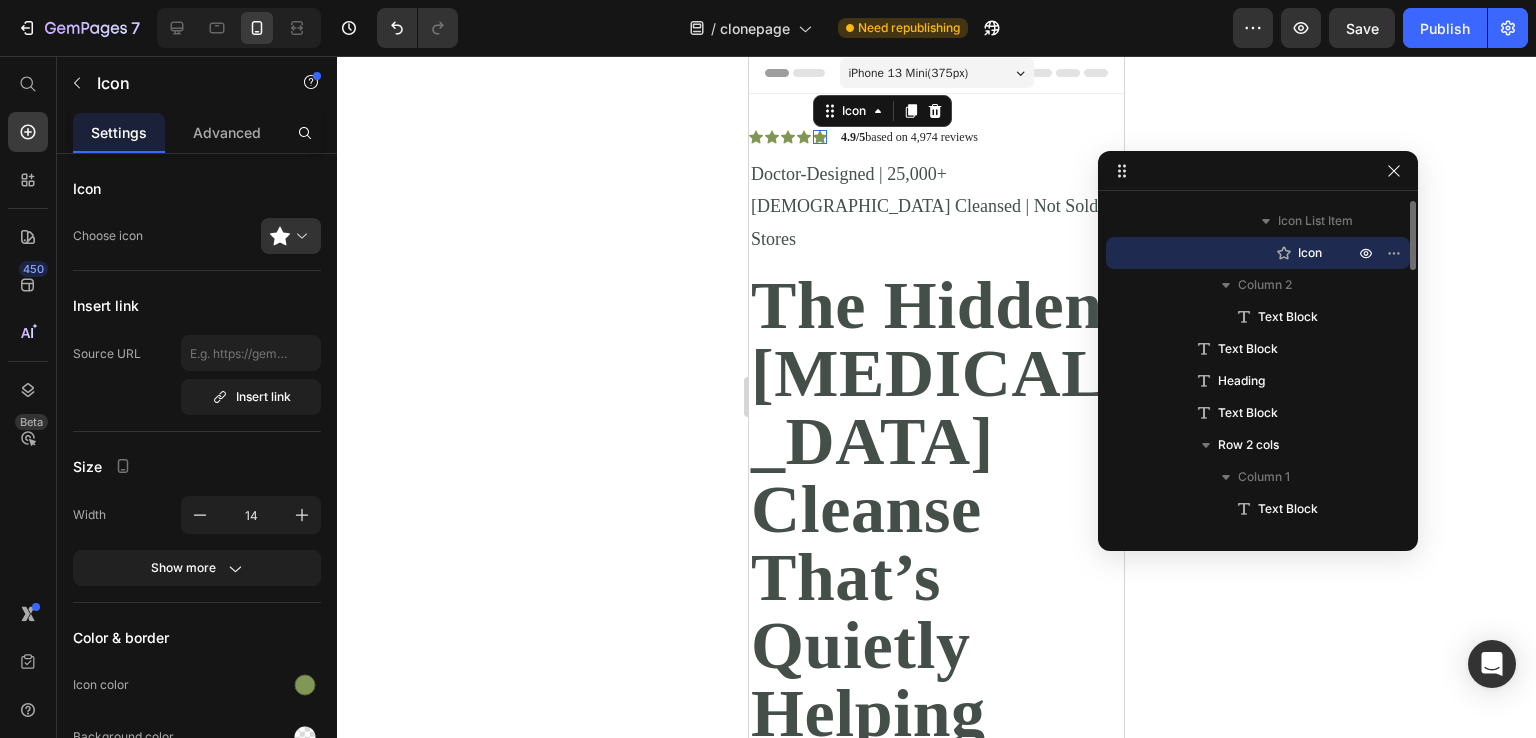 scroll, scrollTop: 466, scrollLeft: 0, axis: vertical 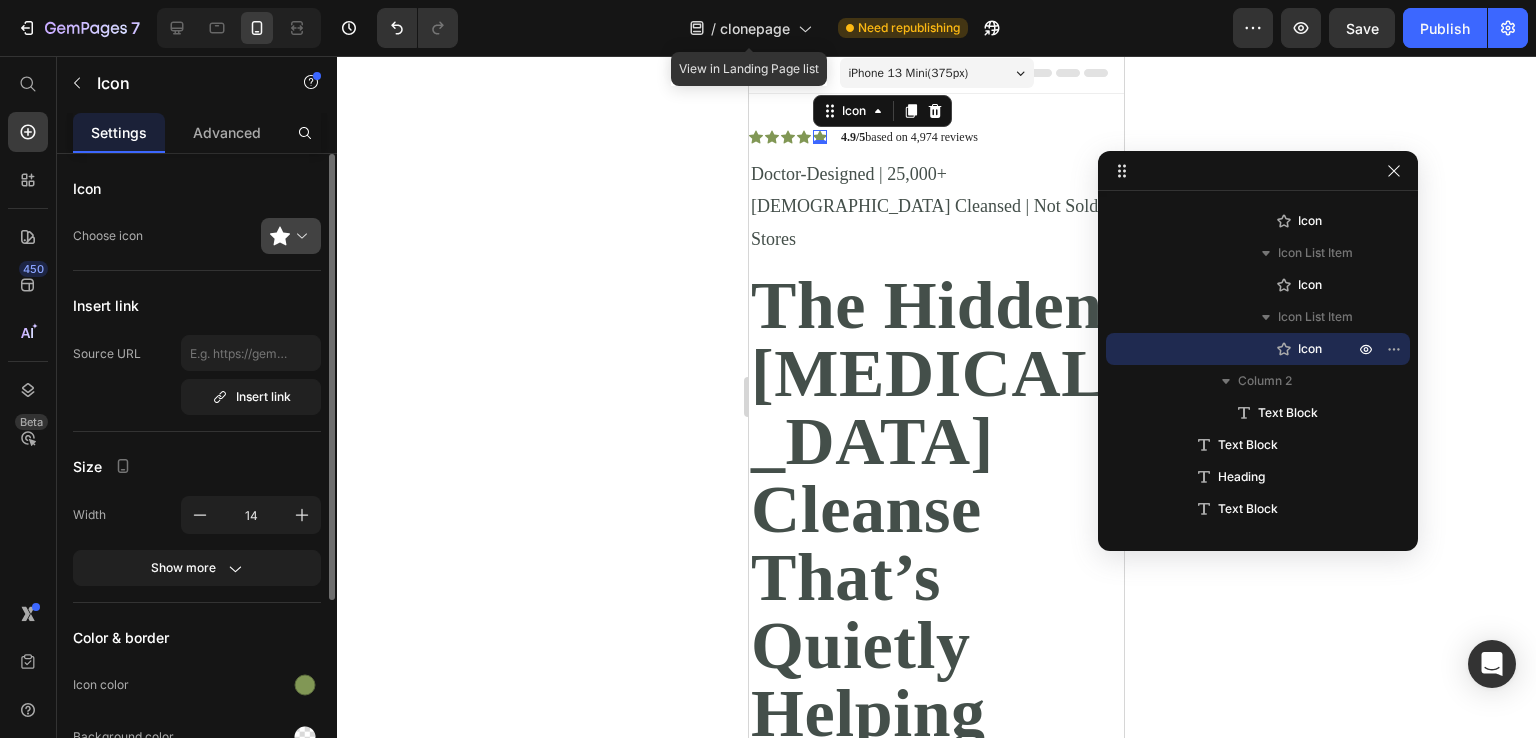 click at bounding box center [299, 236] 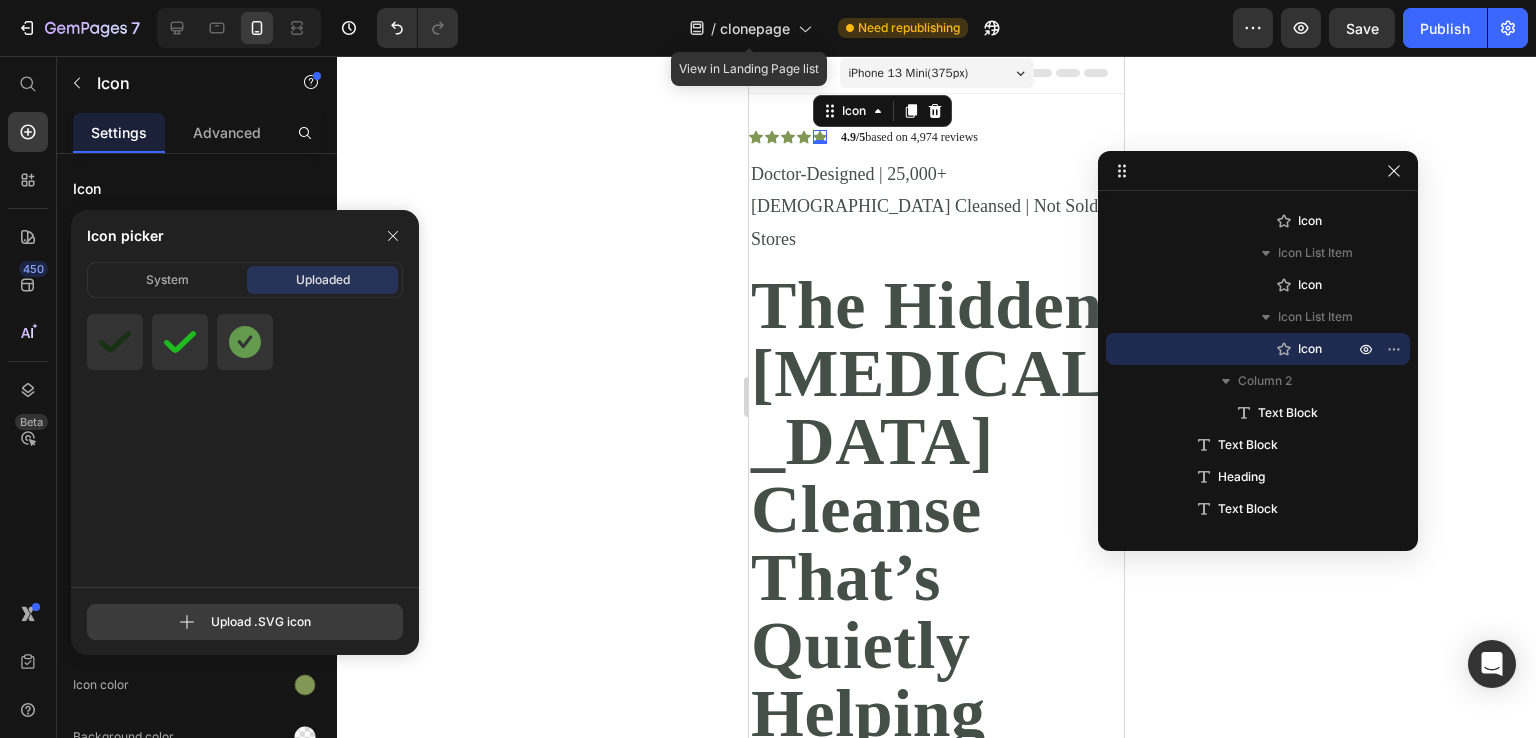 click 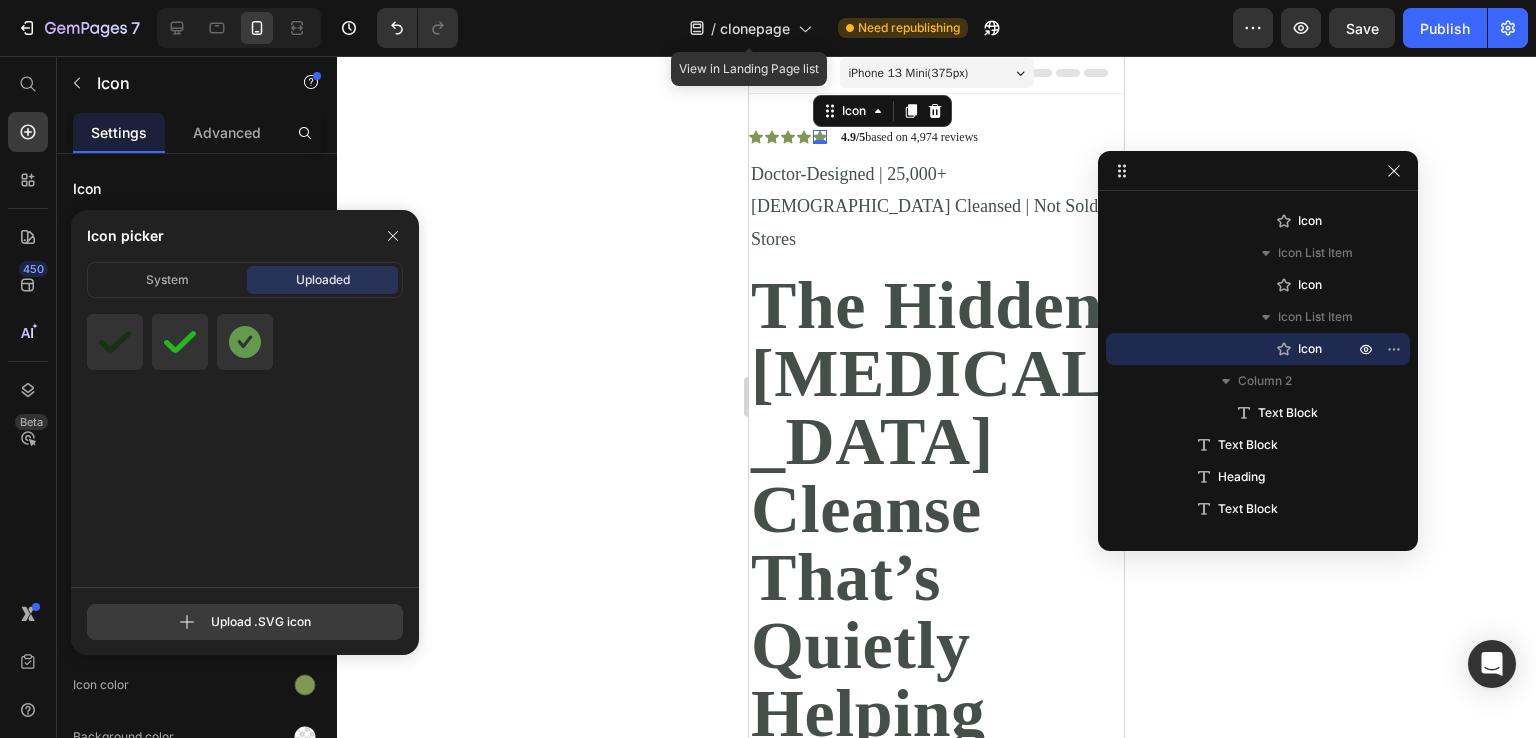 type on "C:\fakepath\Star 5.svg" 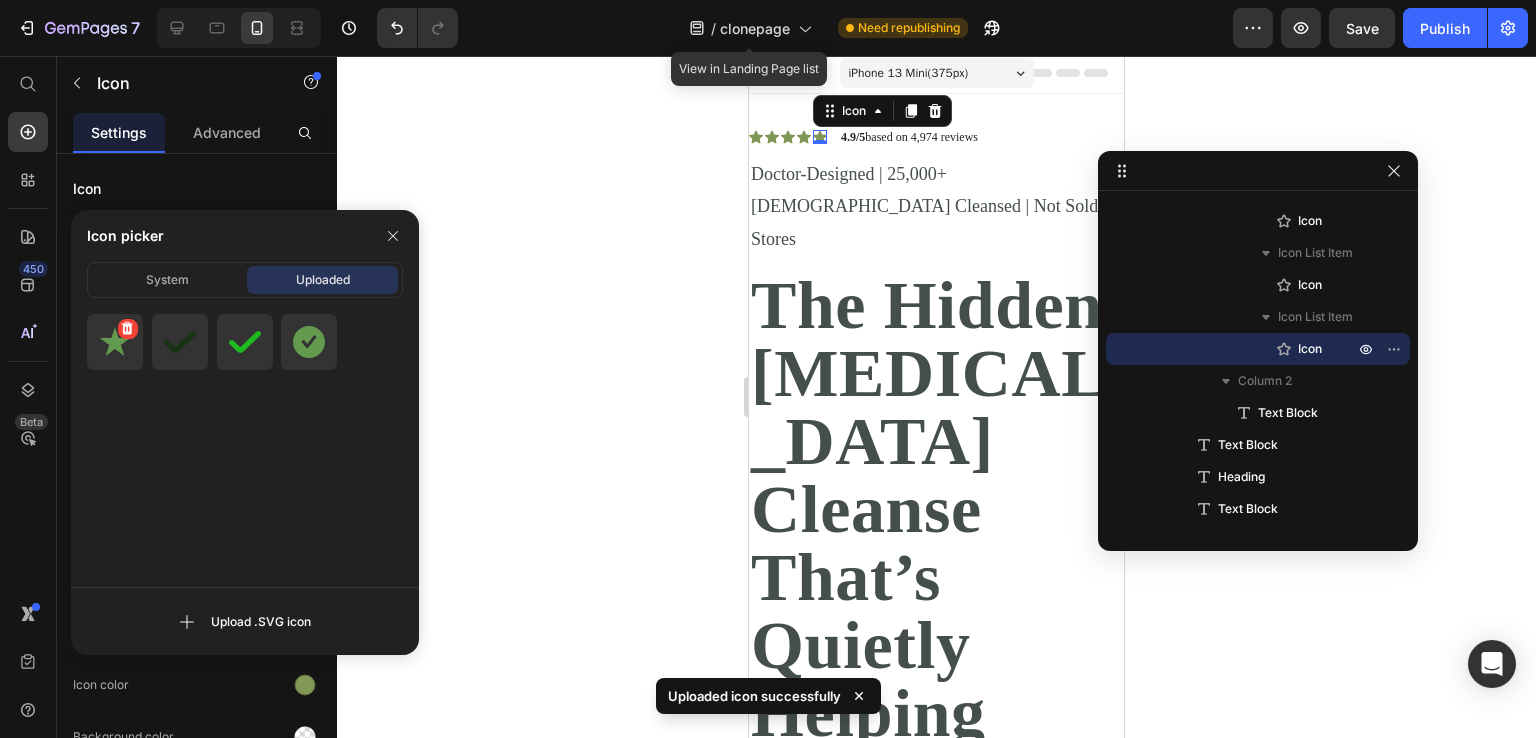 click at bounding box center (115, 342) 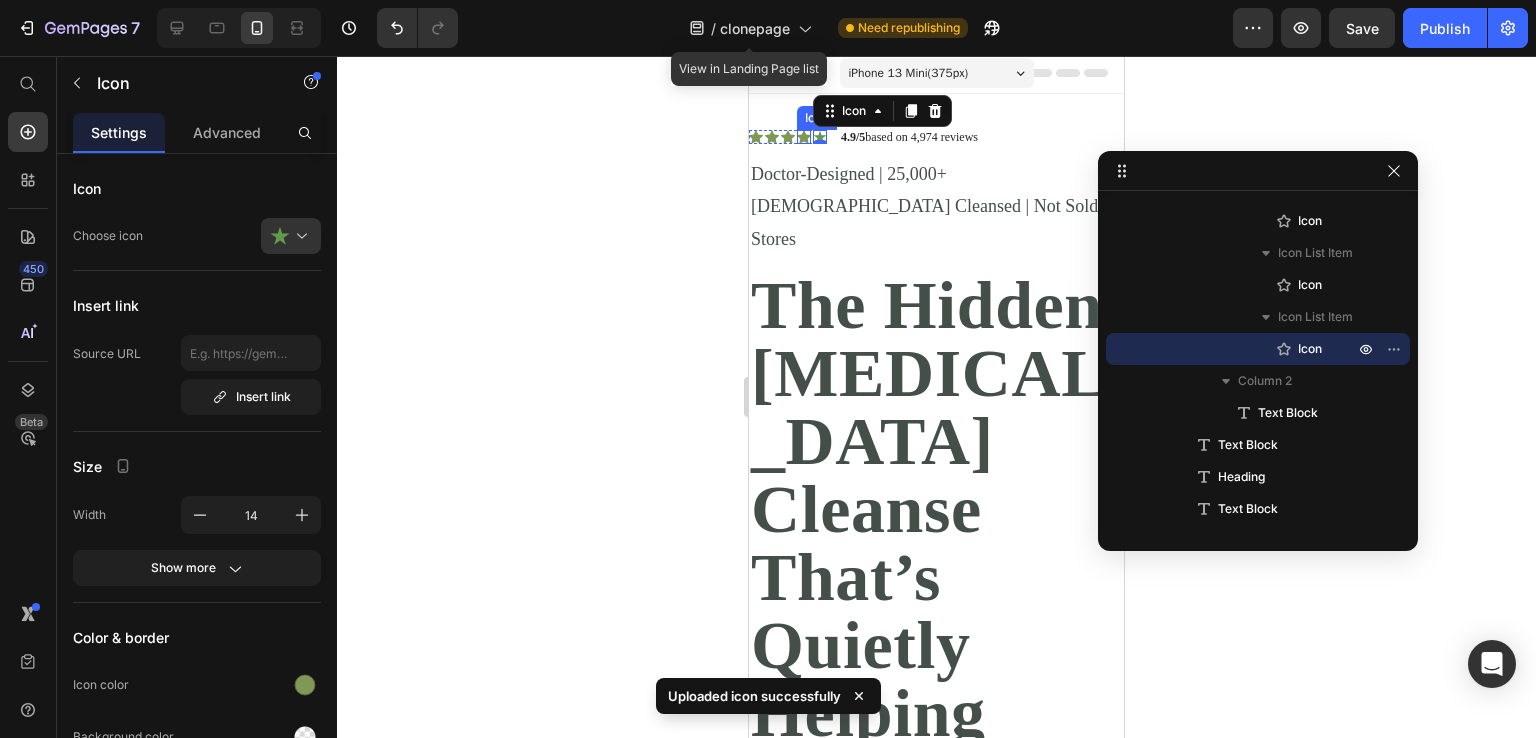 click 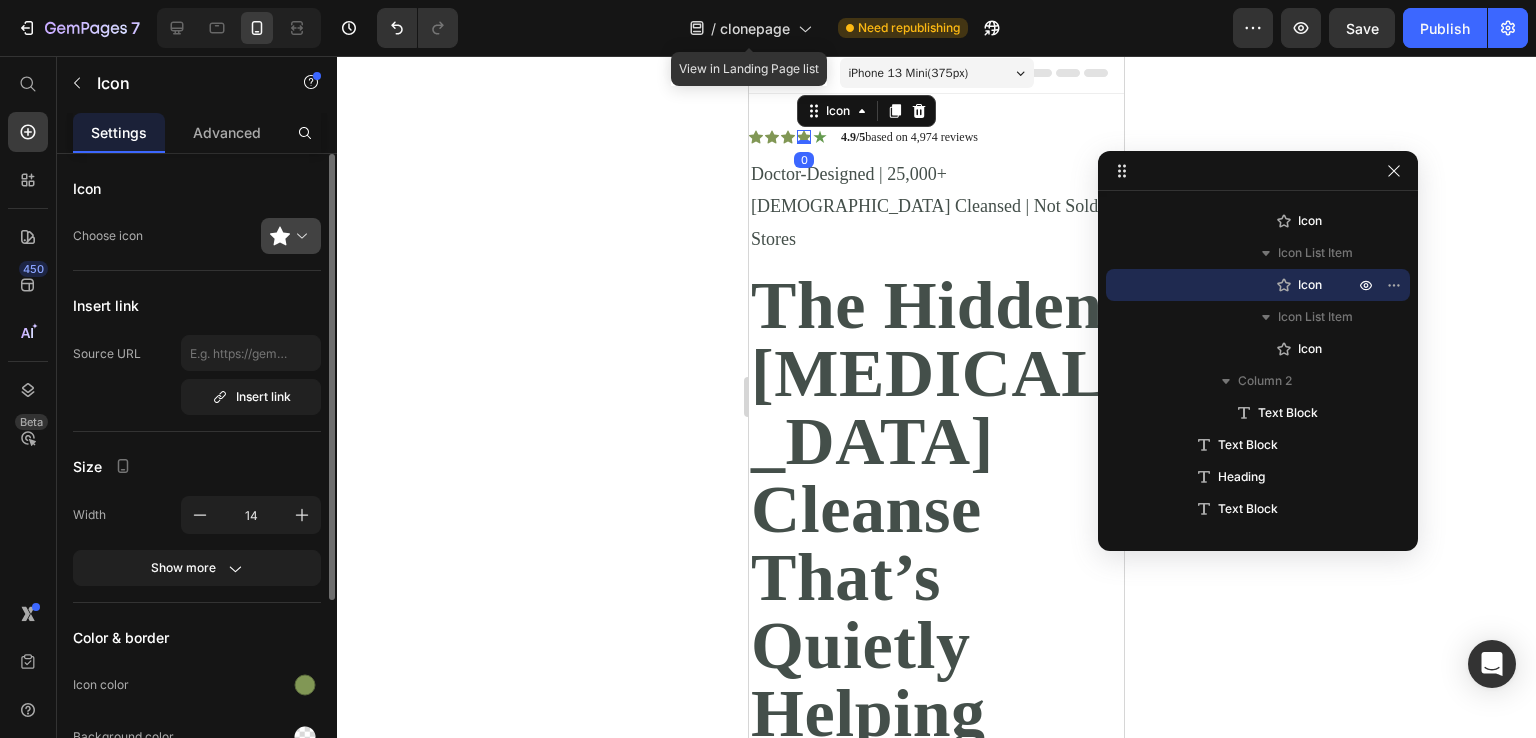 click at bounding box center [299, 236] 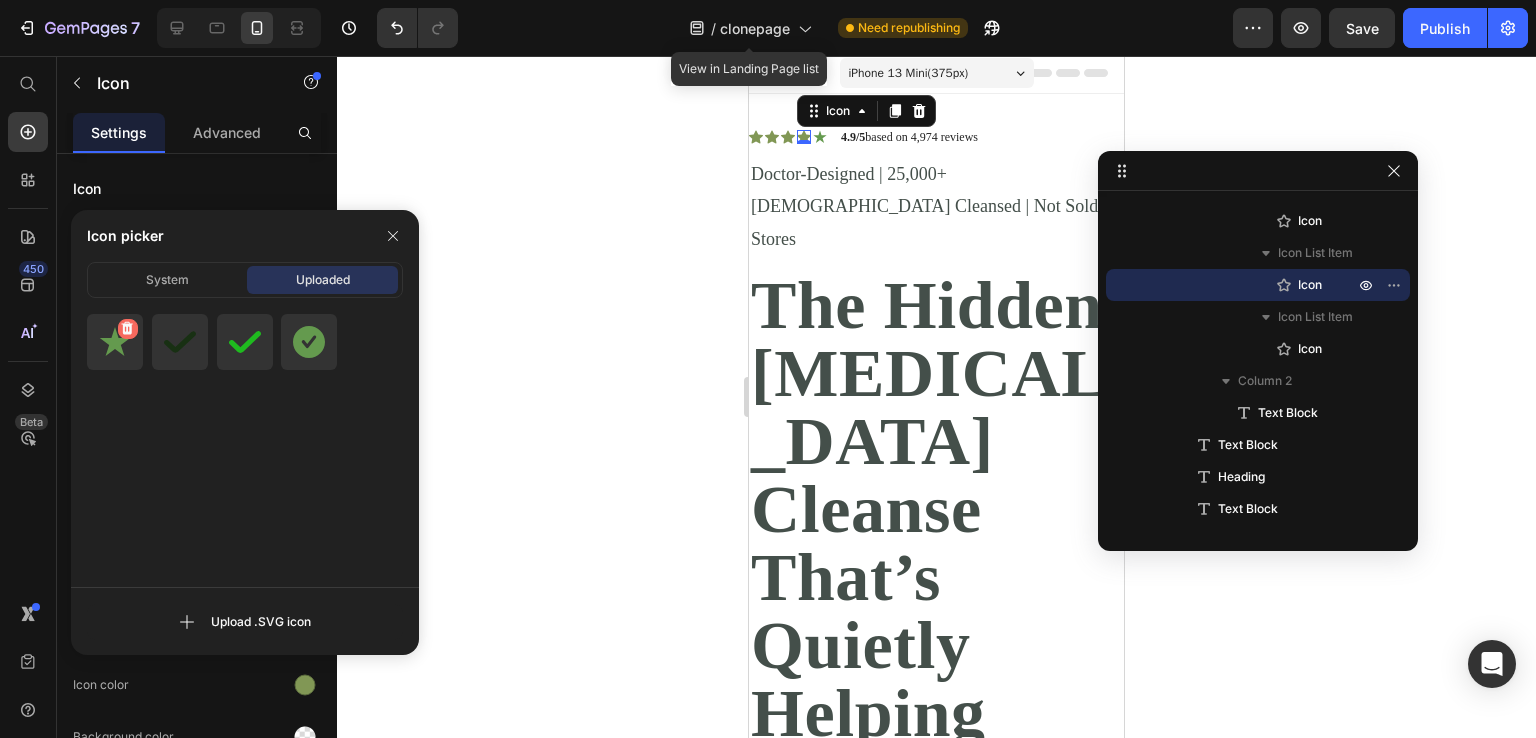 click at bounding box center (128, 329) 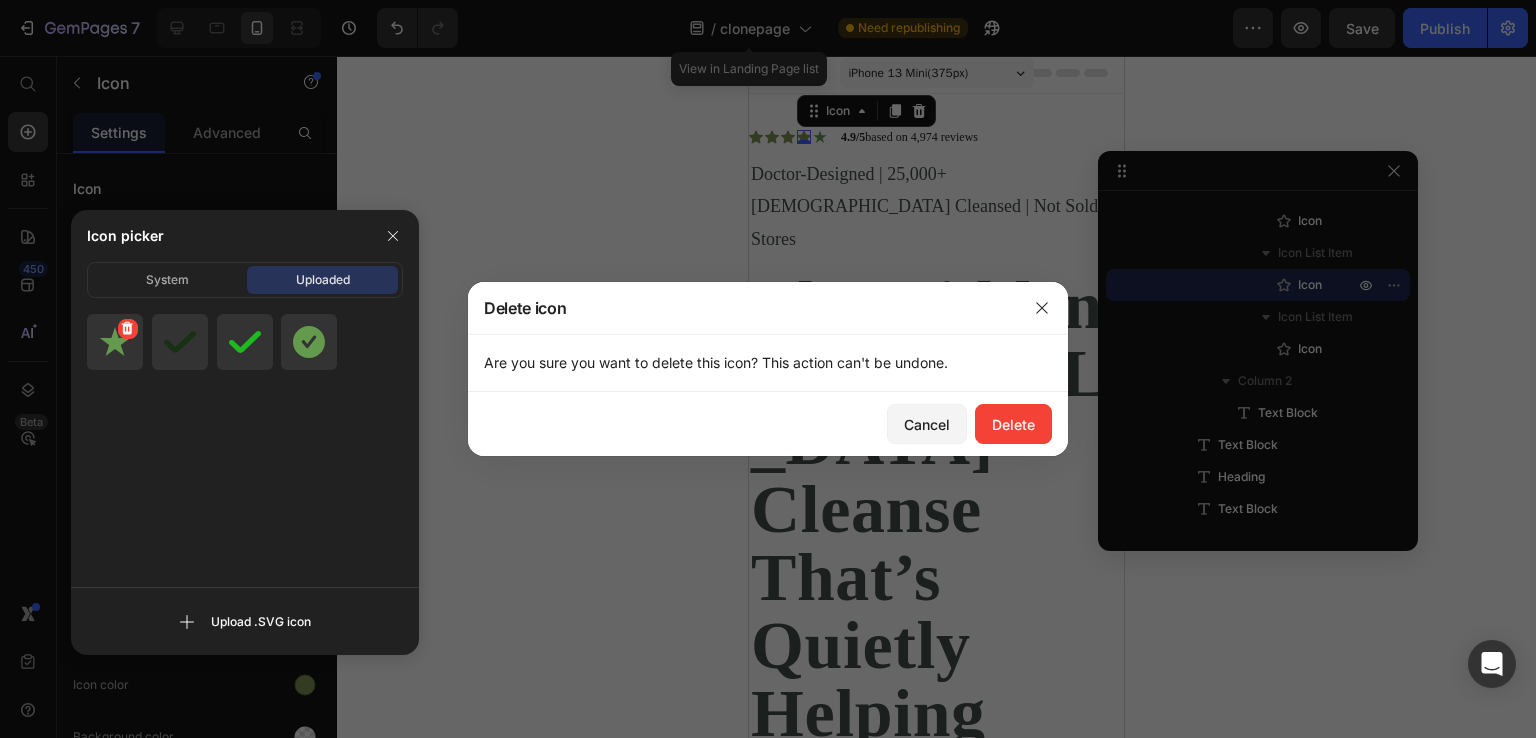 click at bounding box center (115, 342) 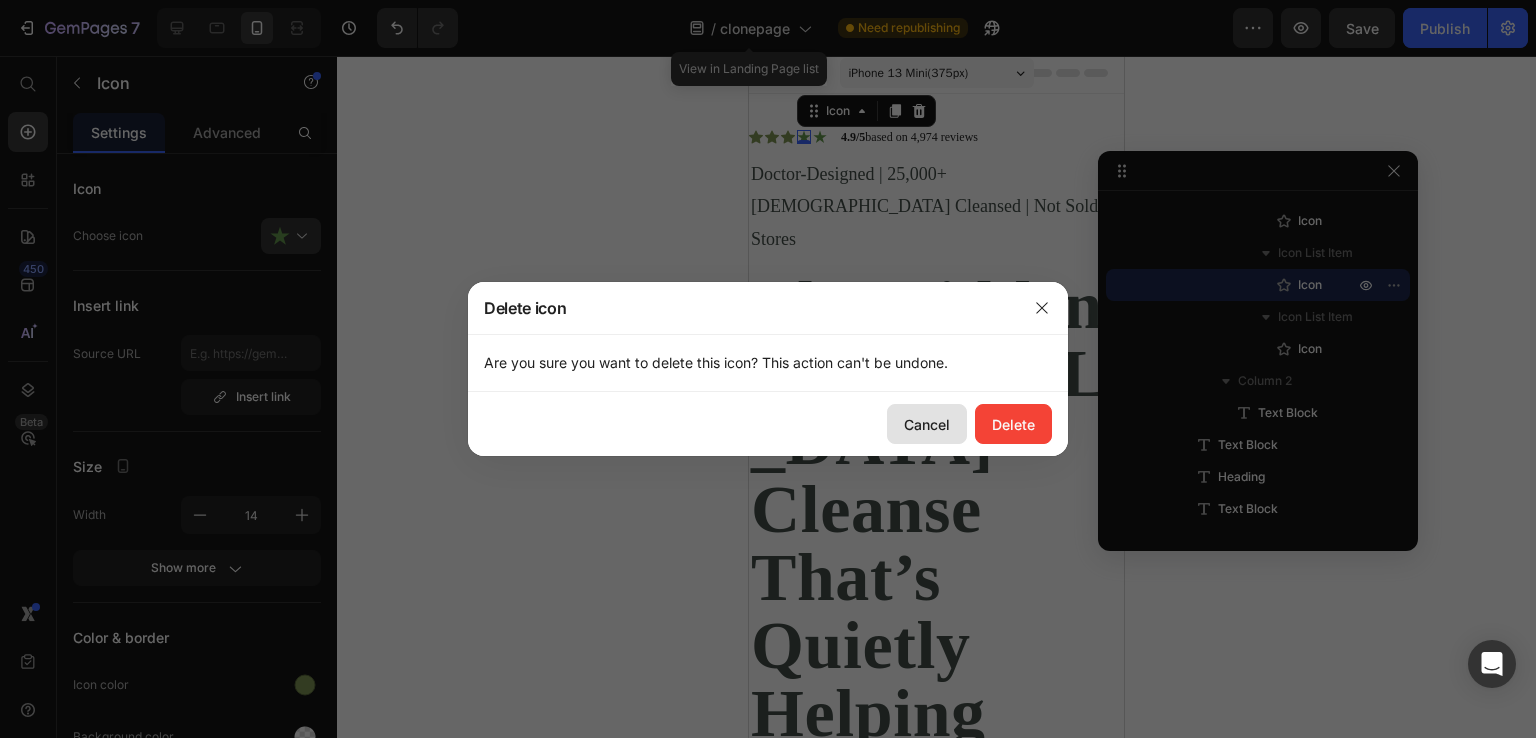 click on "Cancel" at bounding box center [927, 424] 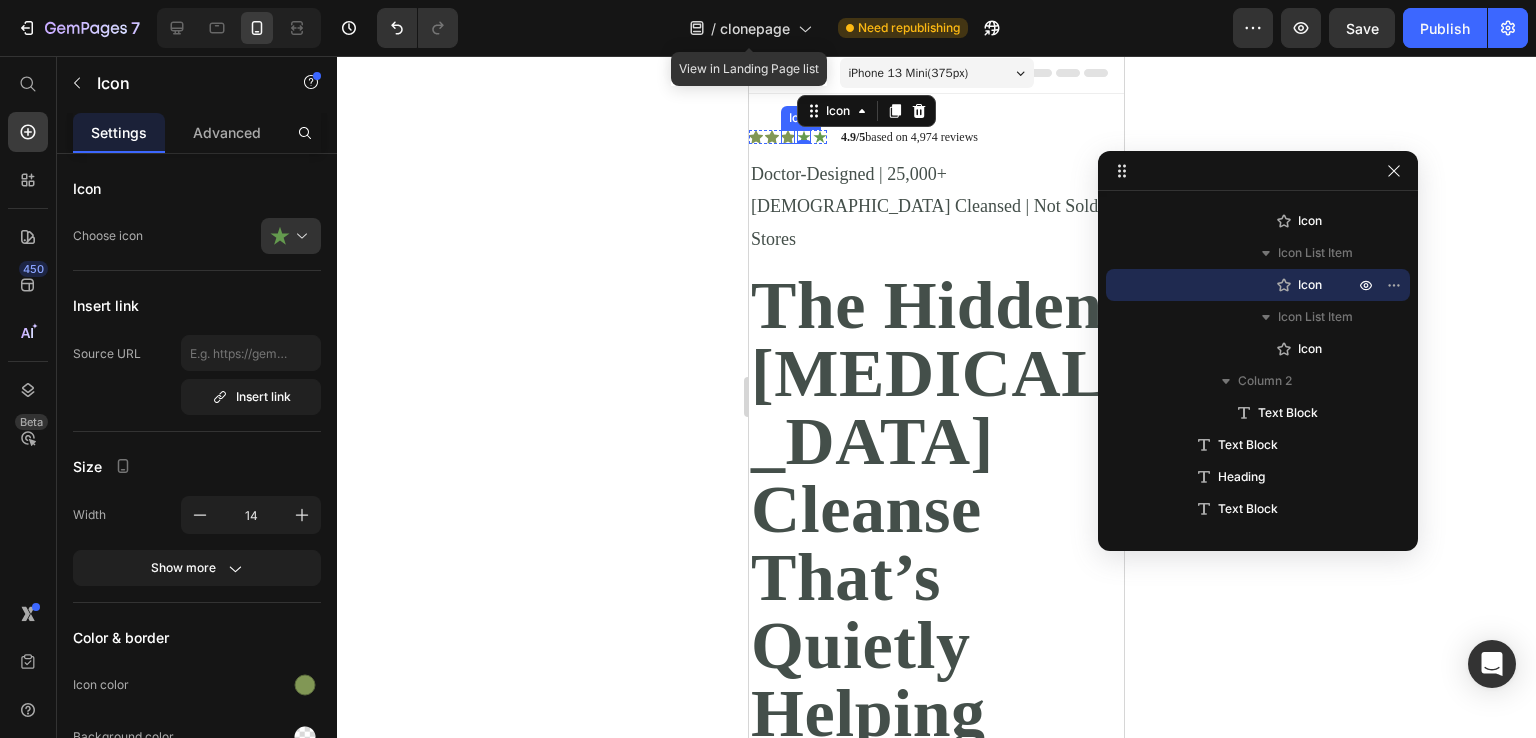 click 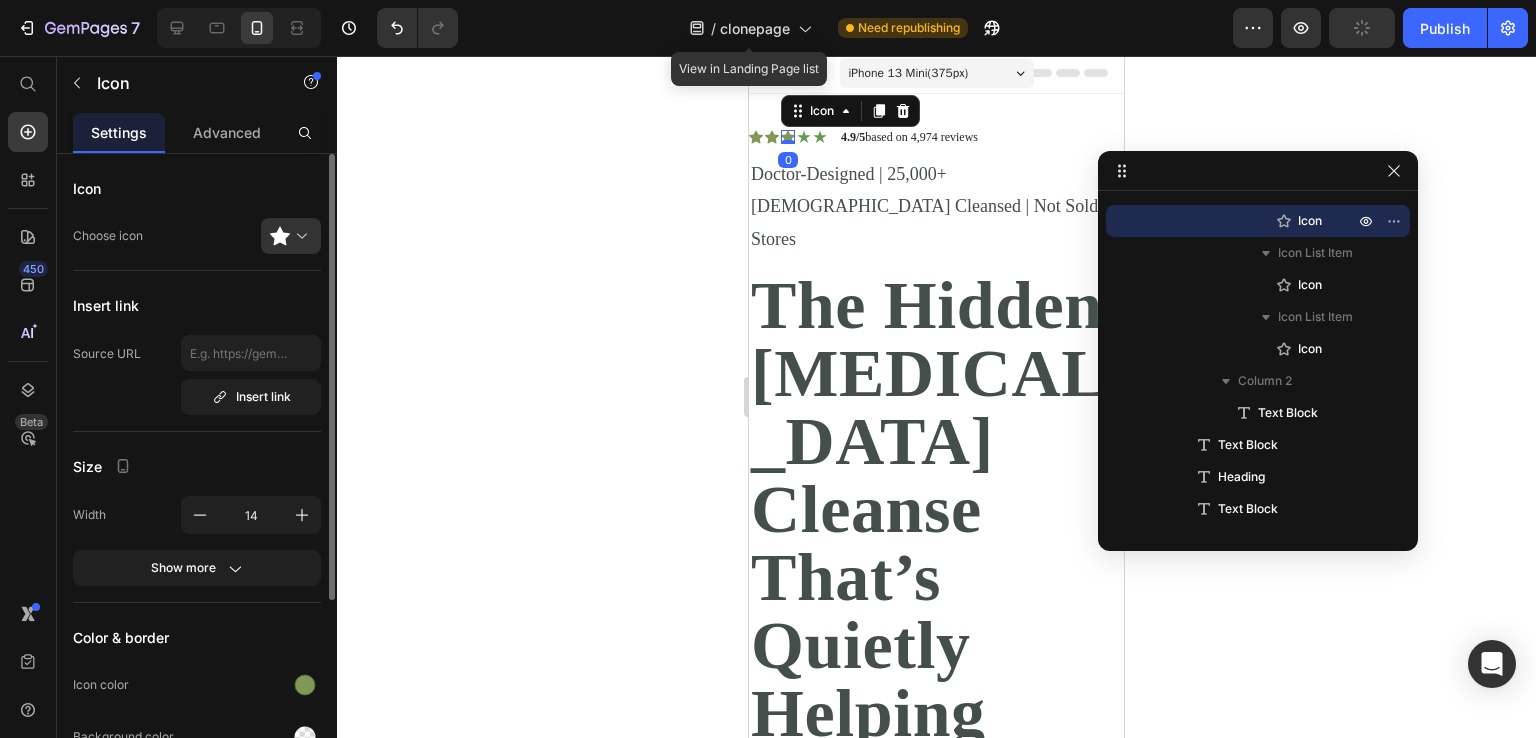 click on "Choose icon" 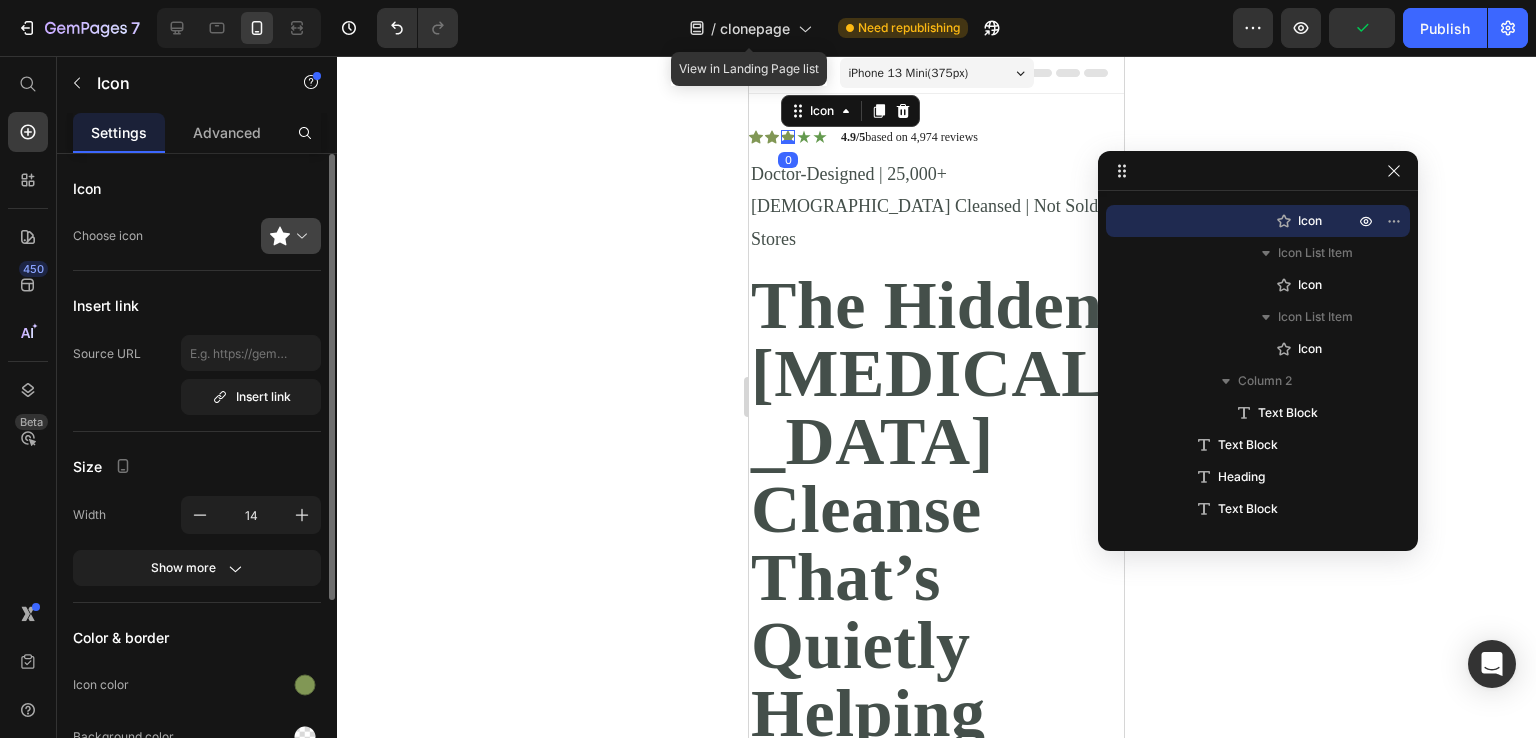 click at bounding box center [299, 236] 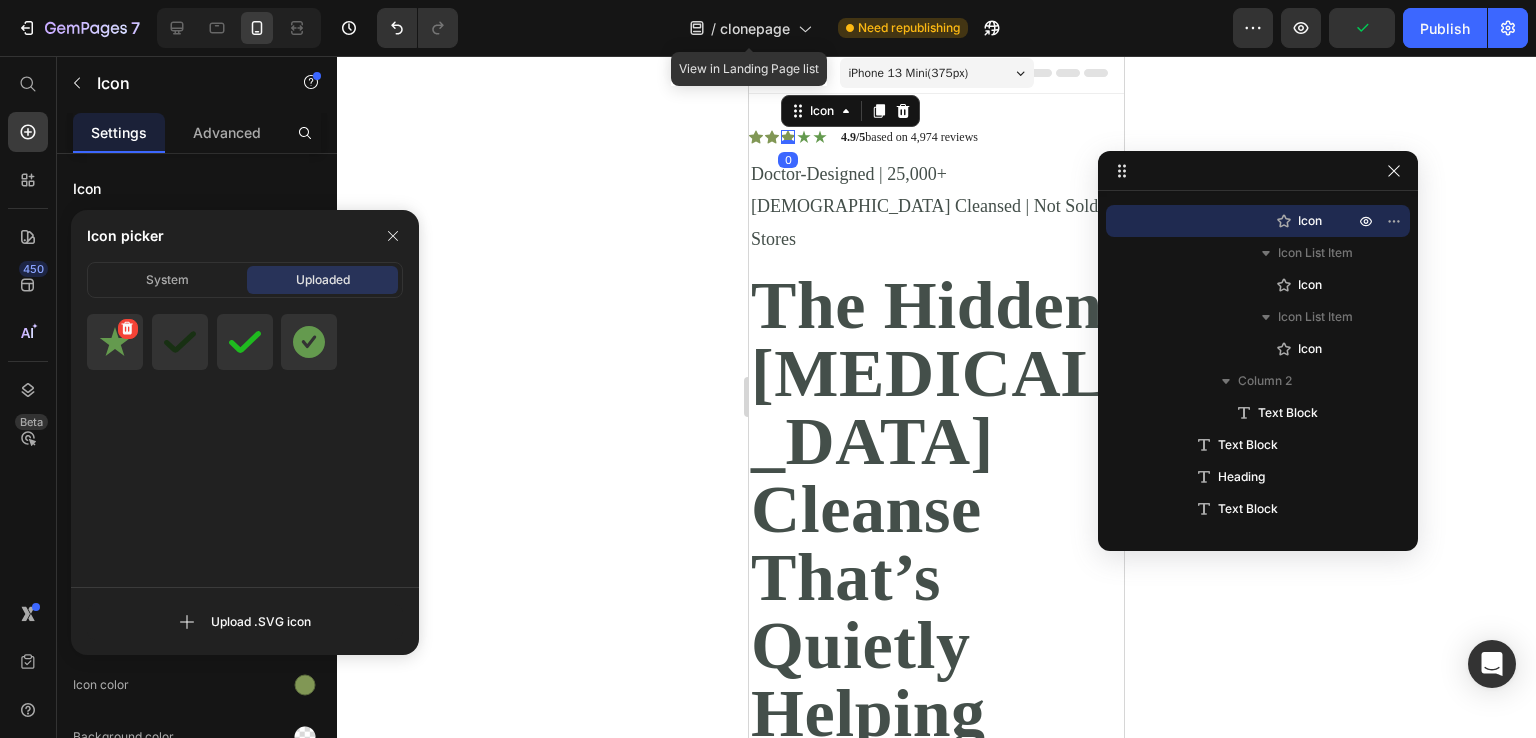 click at bounding box center (115, 342) 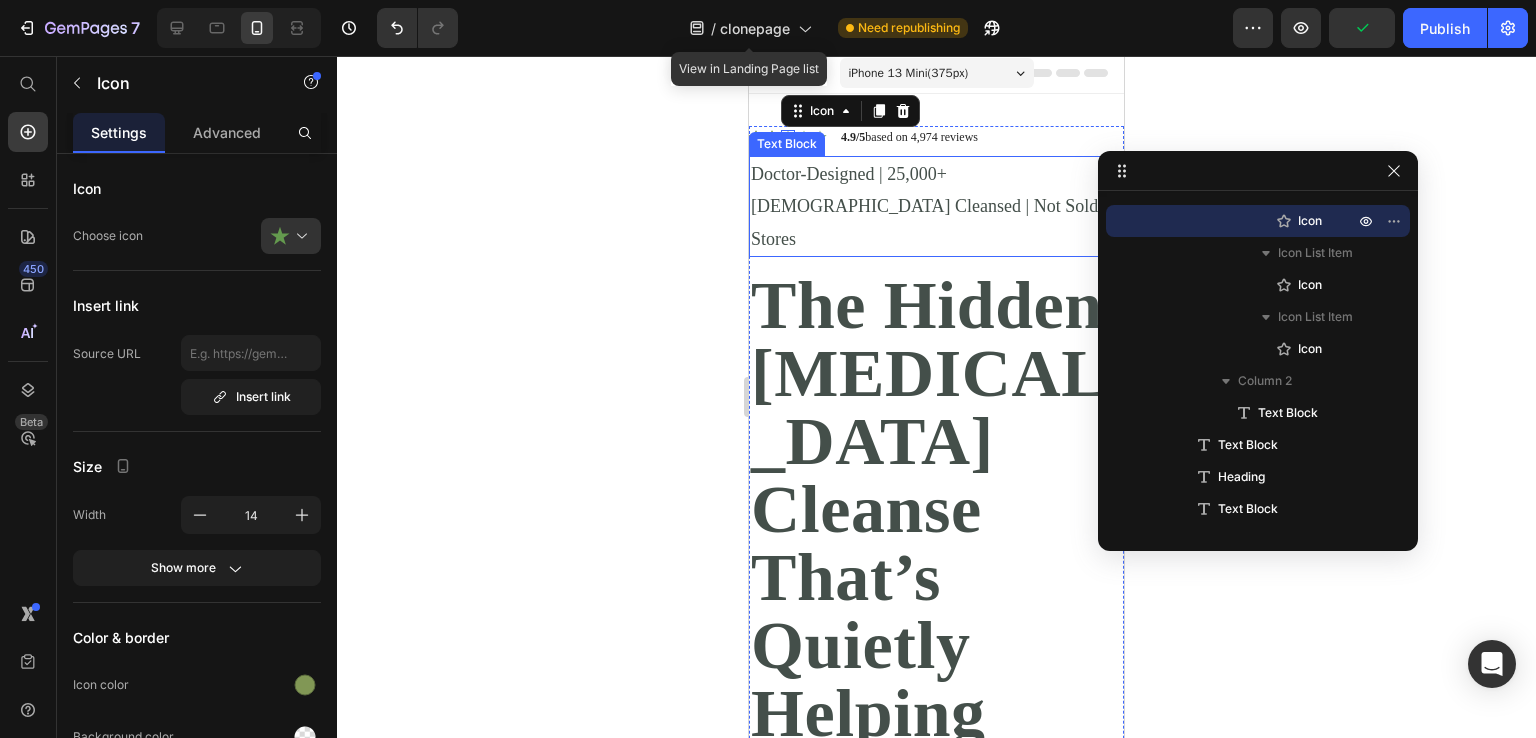 click on "Doctor-Designed | 25,000+ [DEMOGRAPHIC_DATA] Cleansed | Not Sold in Stores" at bounding box center (936, 206) 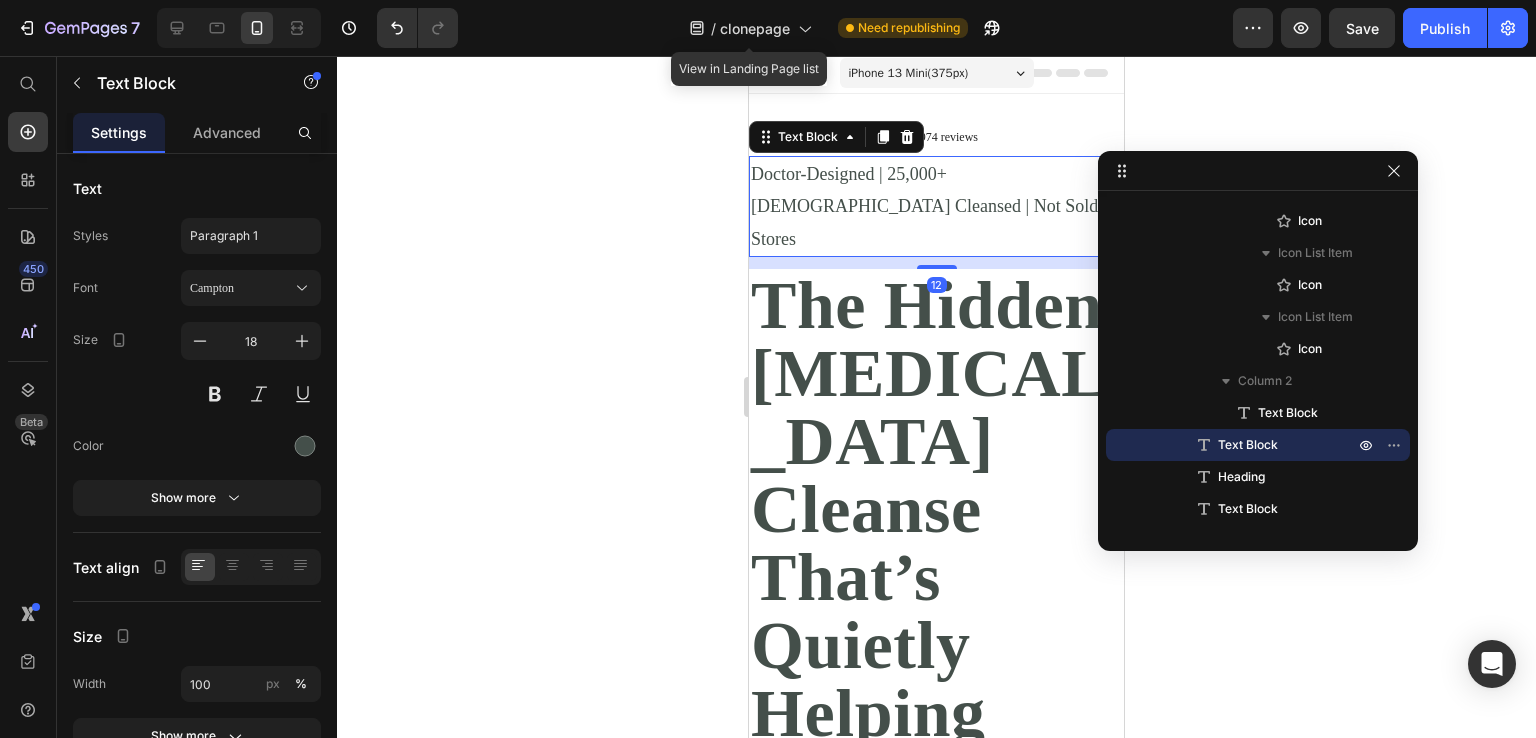 click on "Drop element here Icon Icon
Icon
Icon
Icon Icon List 4.9/5  based on 4,974 reviews Text Block Row Doctor-Designed | 25,000+ [DEMOGRAPHIC_DATA] Cleansed | Not Sold in Stores Text Block   12 The Hidden [MEDICAL_DATA] Cleanse That’s Quietly Helping 25,000+ [DEMOGRAPHIC_DATA] Heal Naturally. Heading The Only Dr. [PERSON_NAME]-Approved Full-[MEDICAL_DATA] System Text Block “Before there was Big Pharma, there were bowel movements.” –  [PERSON_NAME] Text Block Image Row Row This is not a supplement. It’s not a detox powder. It’s a full-[MEDICAL_DATA] ritual that reclaims your health from the inside out. If you’ve ever wondered why you’re bloated, foggy, tired, or sick—and doctors never give you real answers—it’s time you read what got Dr. [PERSON_NAME] banned. Text Block If you’re over 45, struggle with digestion, energy, or feel like something’s ‘off’—this is for you. Text Block
Jump to the system Button Row Section 2" at bounding box center [936, 1107] 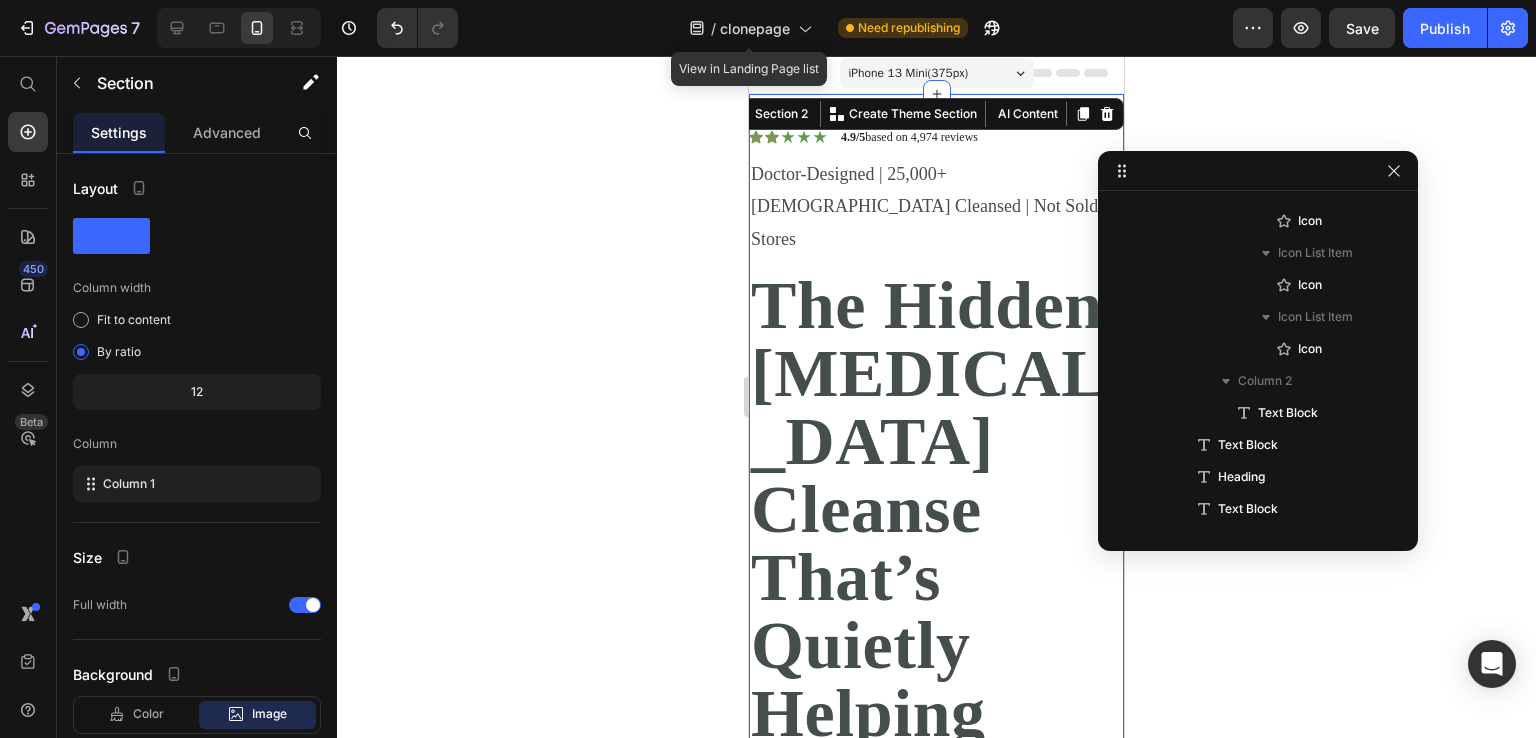 scroll, scrollTop: 0, scrollLeft: 0, axis: both 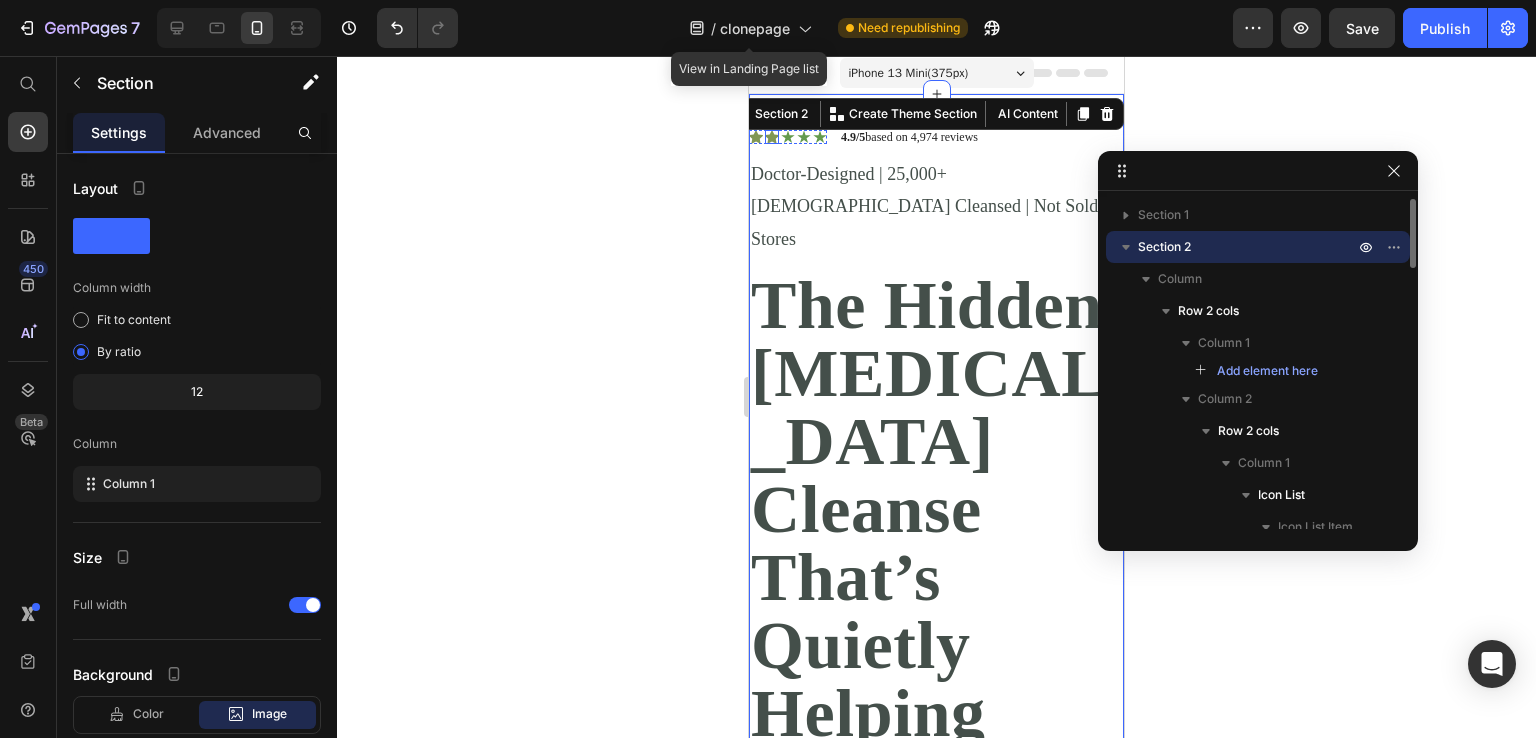click 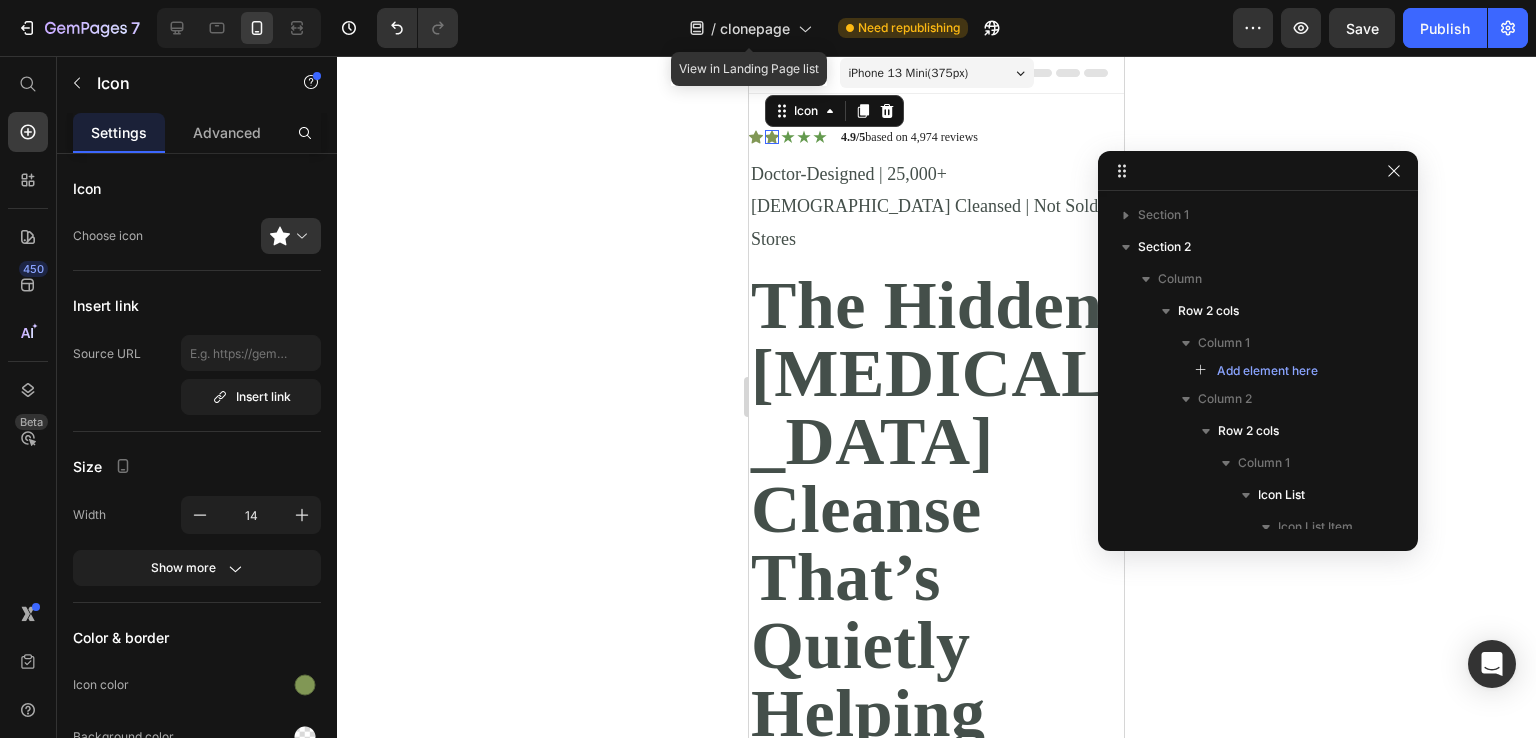 scroll, scrollTop: 274, scrollLeft: 0, axis: vertical 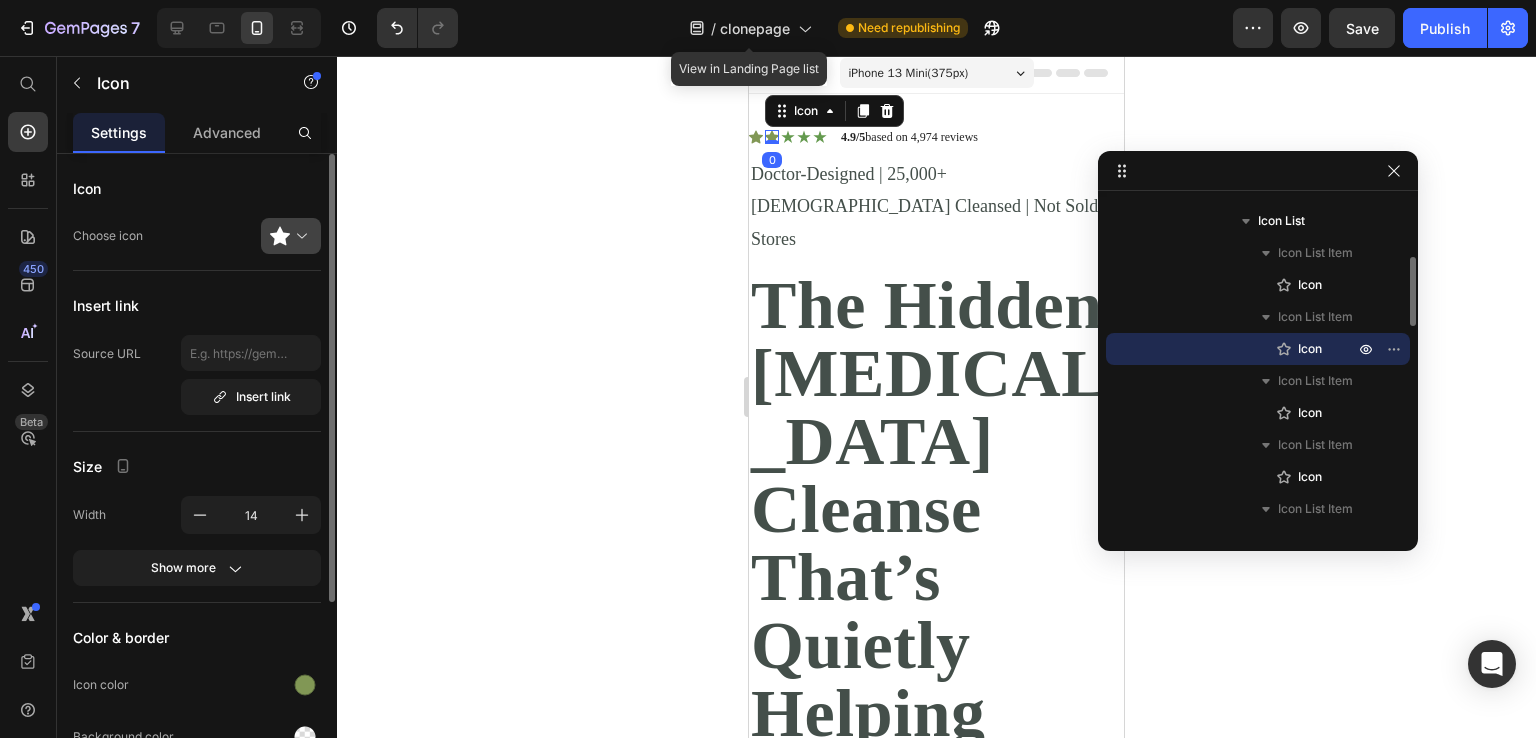 click at bounding box center [299, 236] 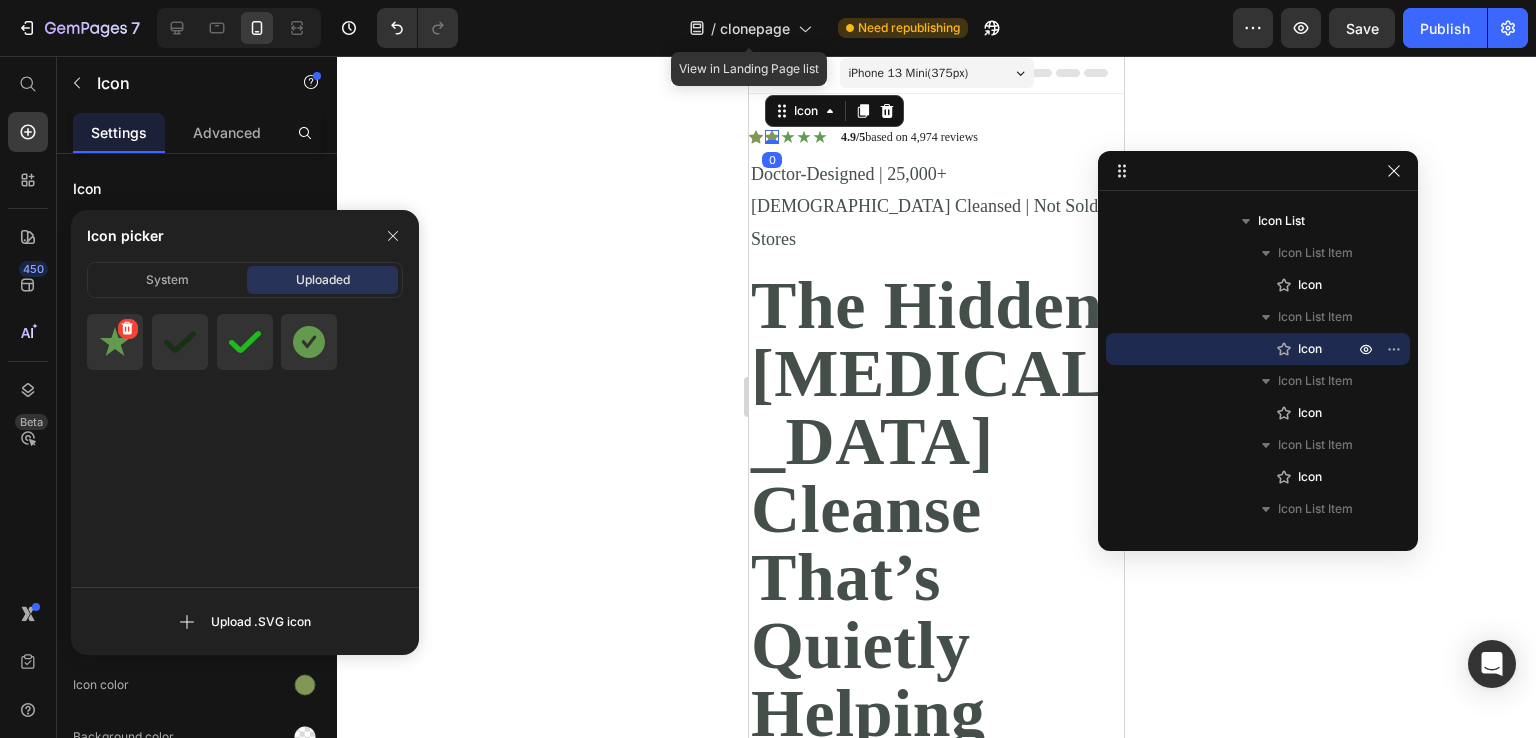 click at bounding box center [115, 342] 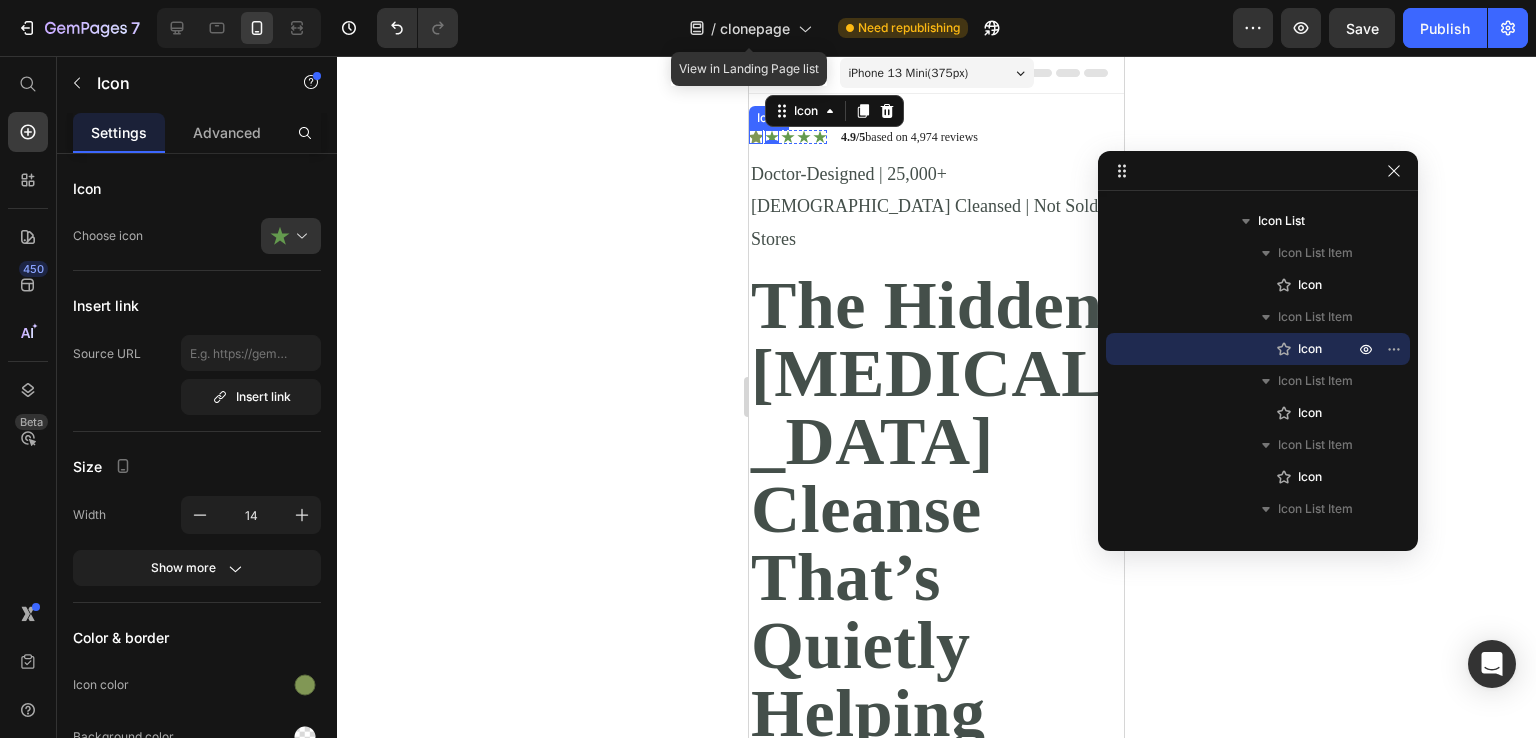 click 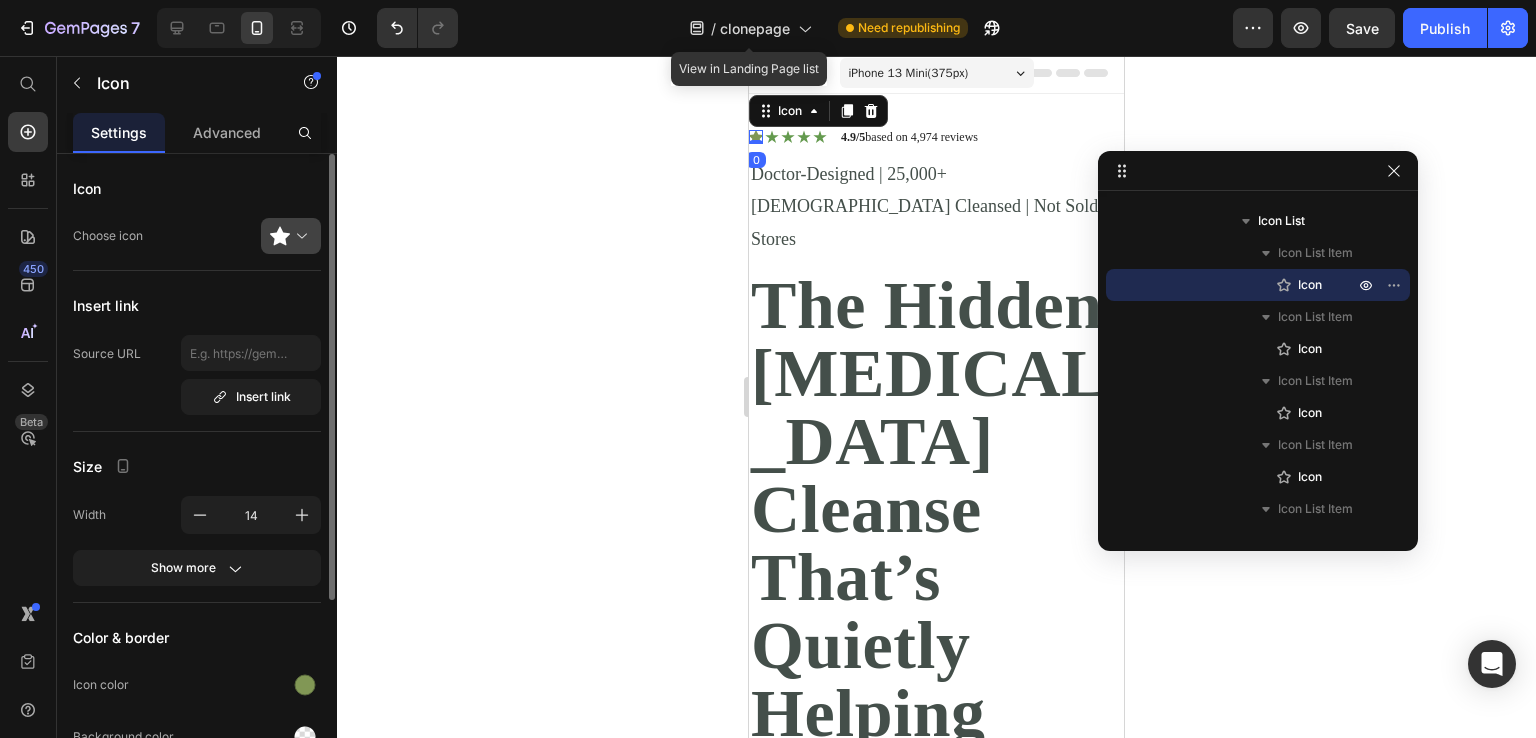click at bounding box center [299, 236] 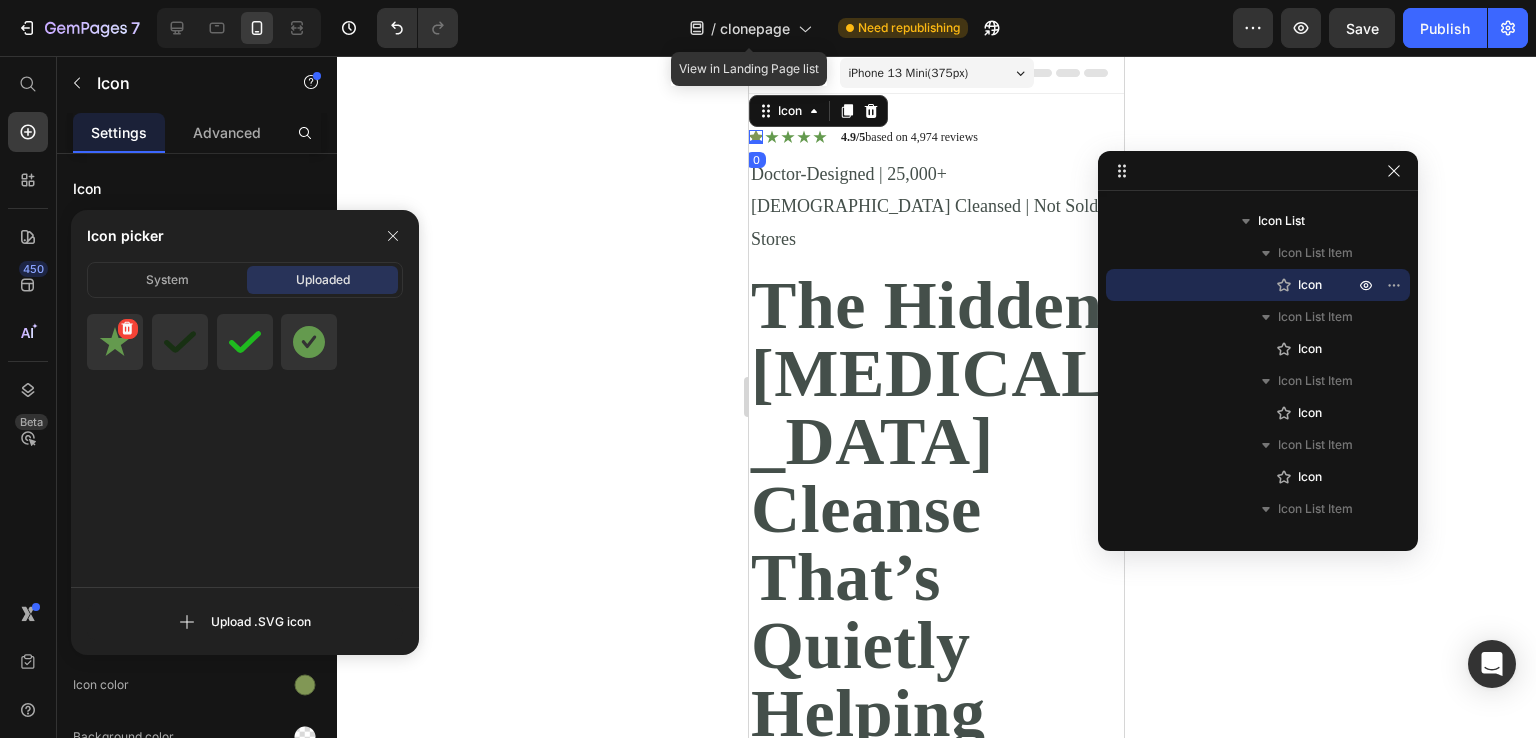click at bounding box center (115, 342) 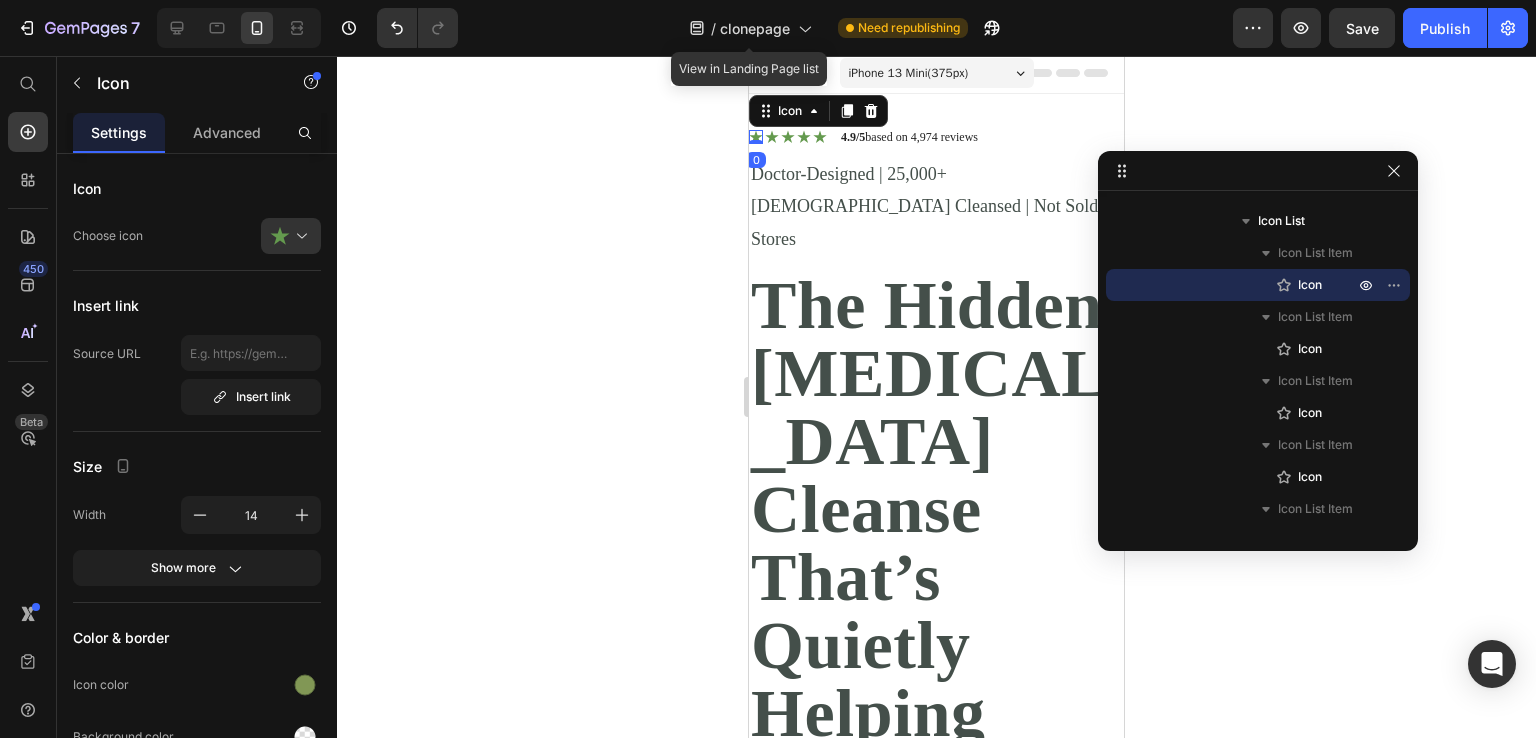 click on "The Hidden [MEDICAL_DATA] Cleanse That’s Quietly Helping 25,000+ [DEMOGRAPHIC_DATA] Heal Naturally." at bounding box center (936, 679) 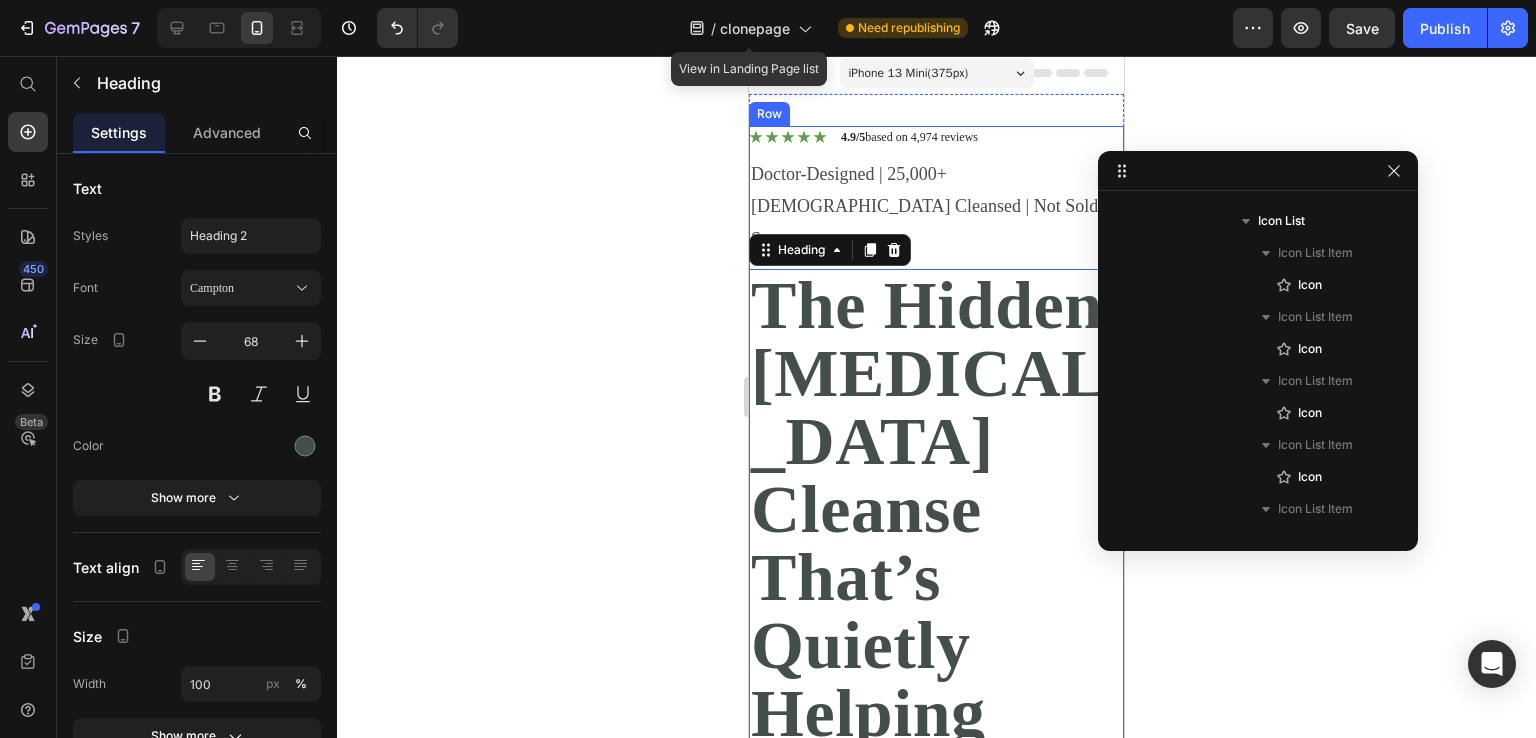 scroll, scrollTop: 594, scrollLeft: 0, axis: vertical 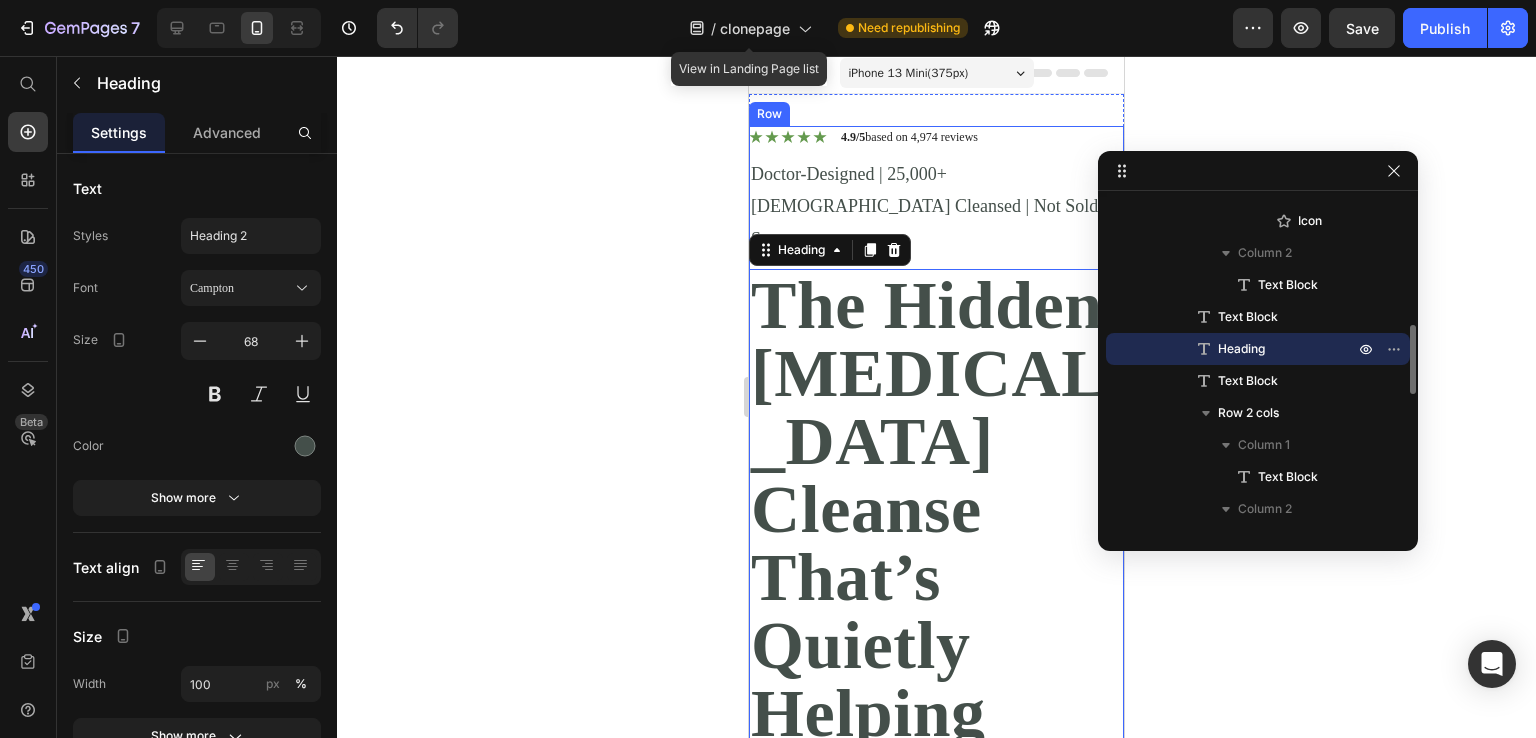 click on "4.9/5  based on 4,974 reviews" at bounding box center (909, 137) 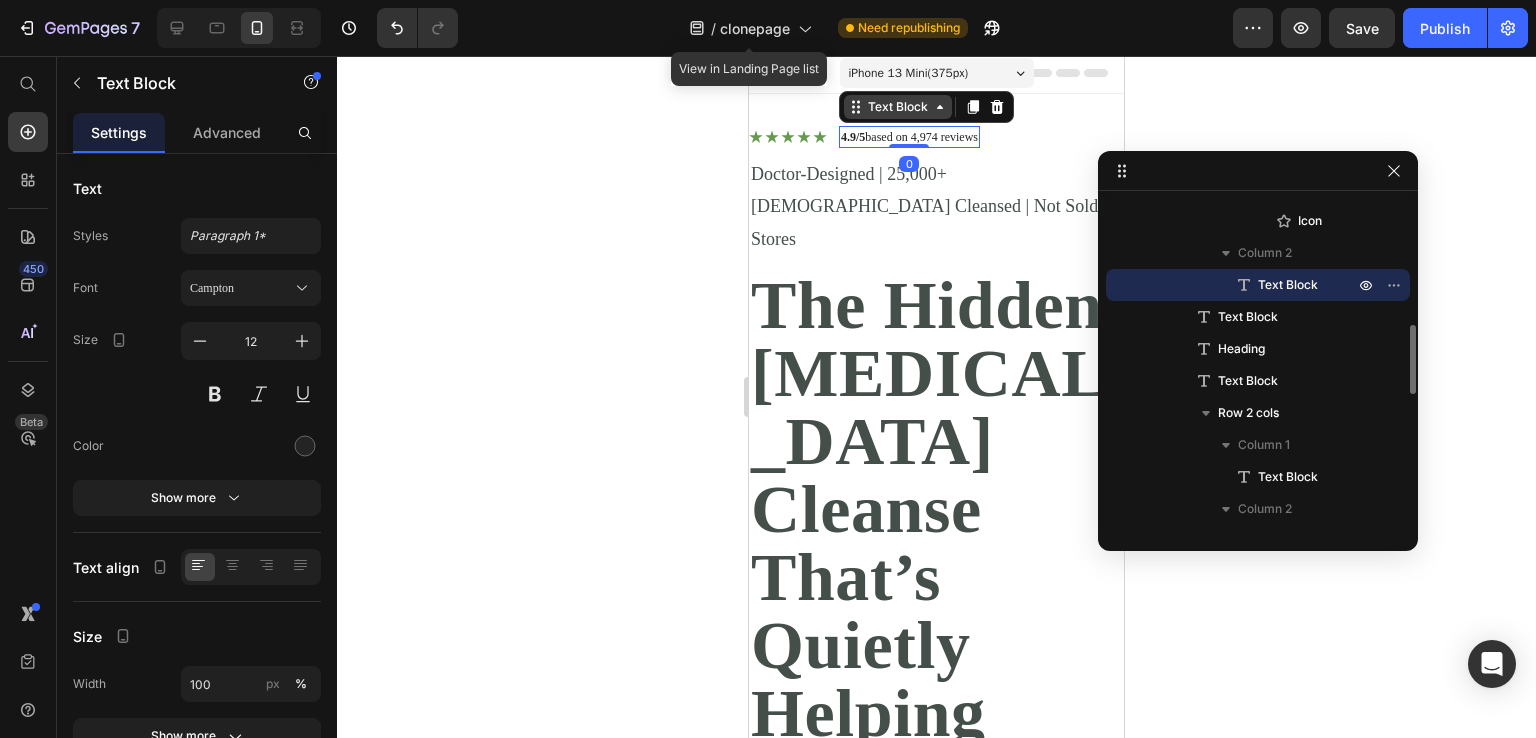 scroll, scrollTop: 0, scrollLeft: 0, axis: both 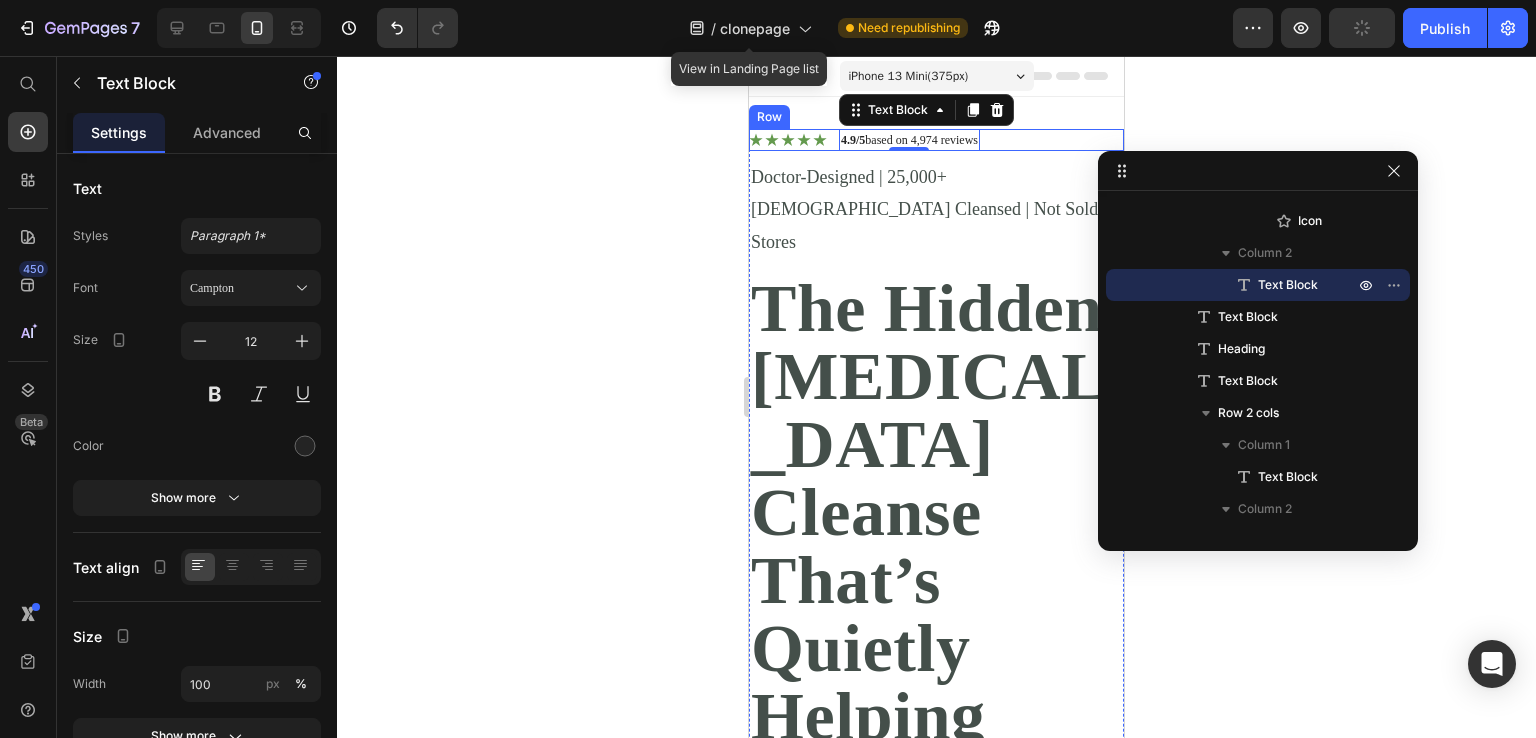 click on "Icon
Icon
Icon
Icon
Icon Icon List 4.9/5  based on 4,974 reviews Text Block   0 Row" at bounding box center [936, 140] 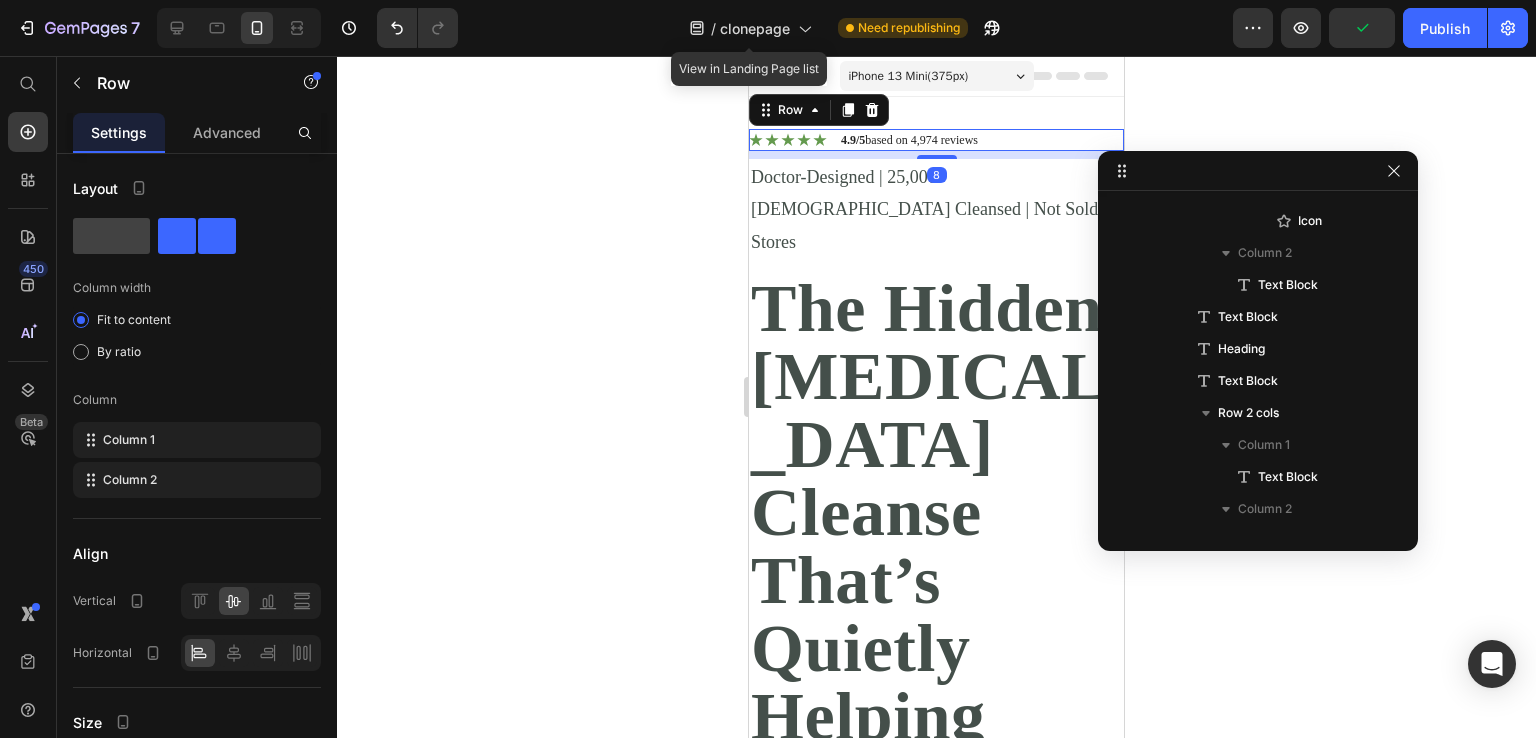 scroll, scrollTop: 82, scrollLeft: 0, axis: vertical 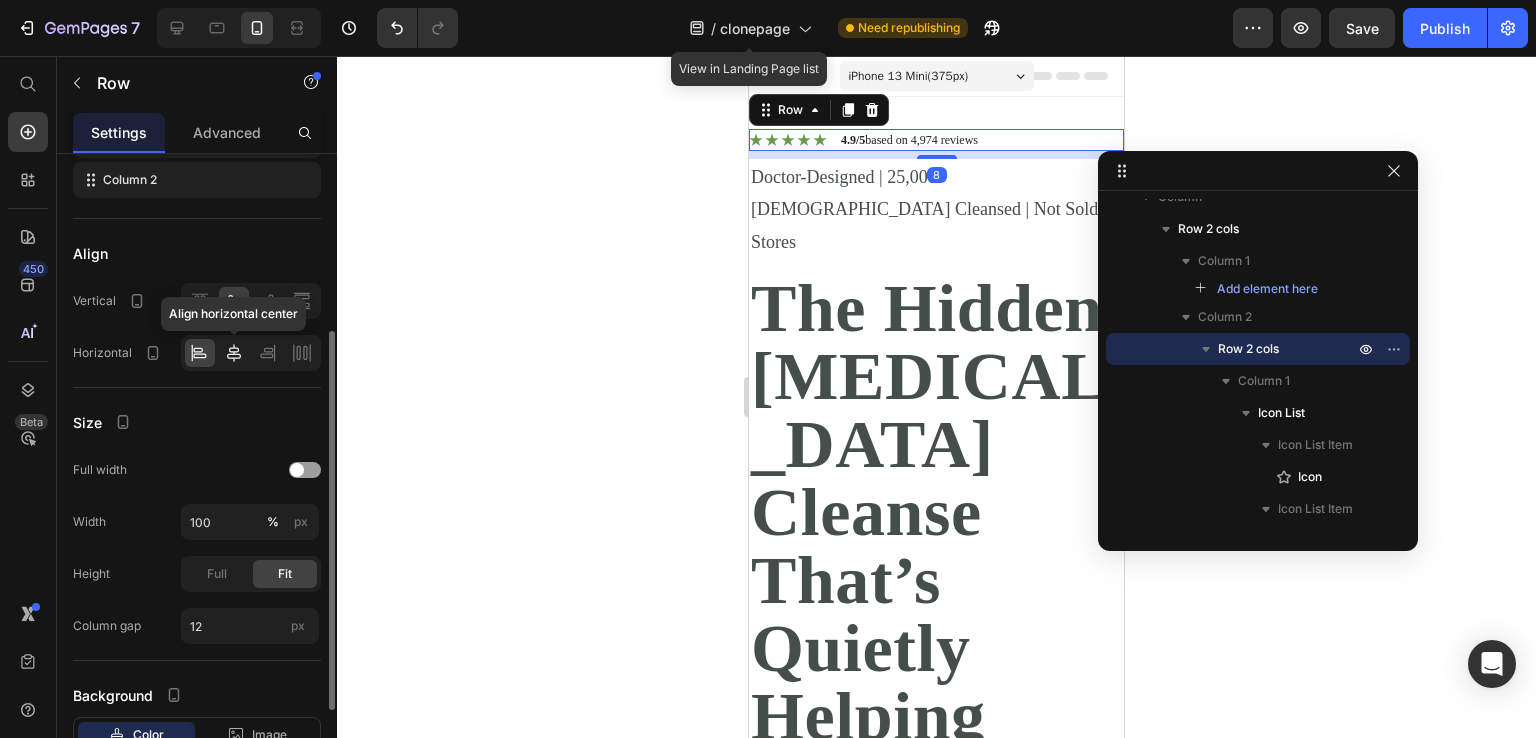 click 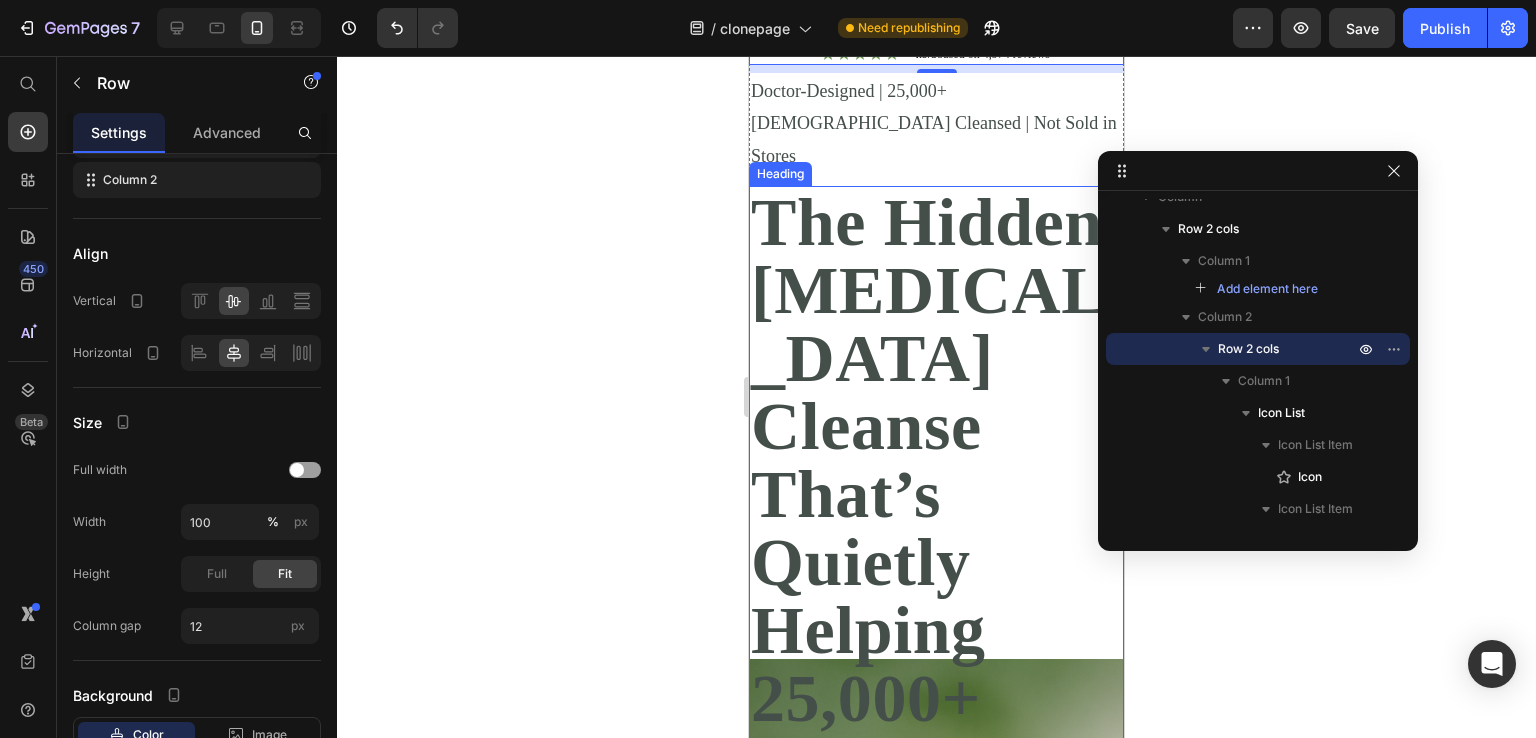 scroll, scrollTop: 0, scrollLeft: 0, axis: both 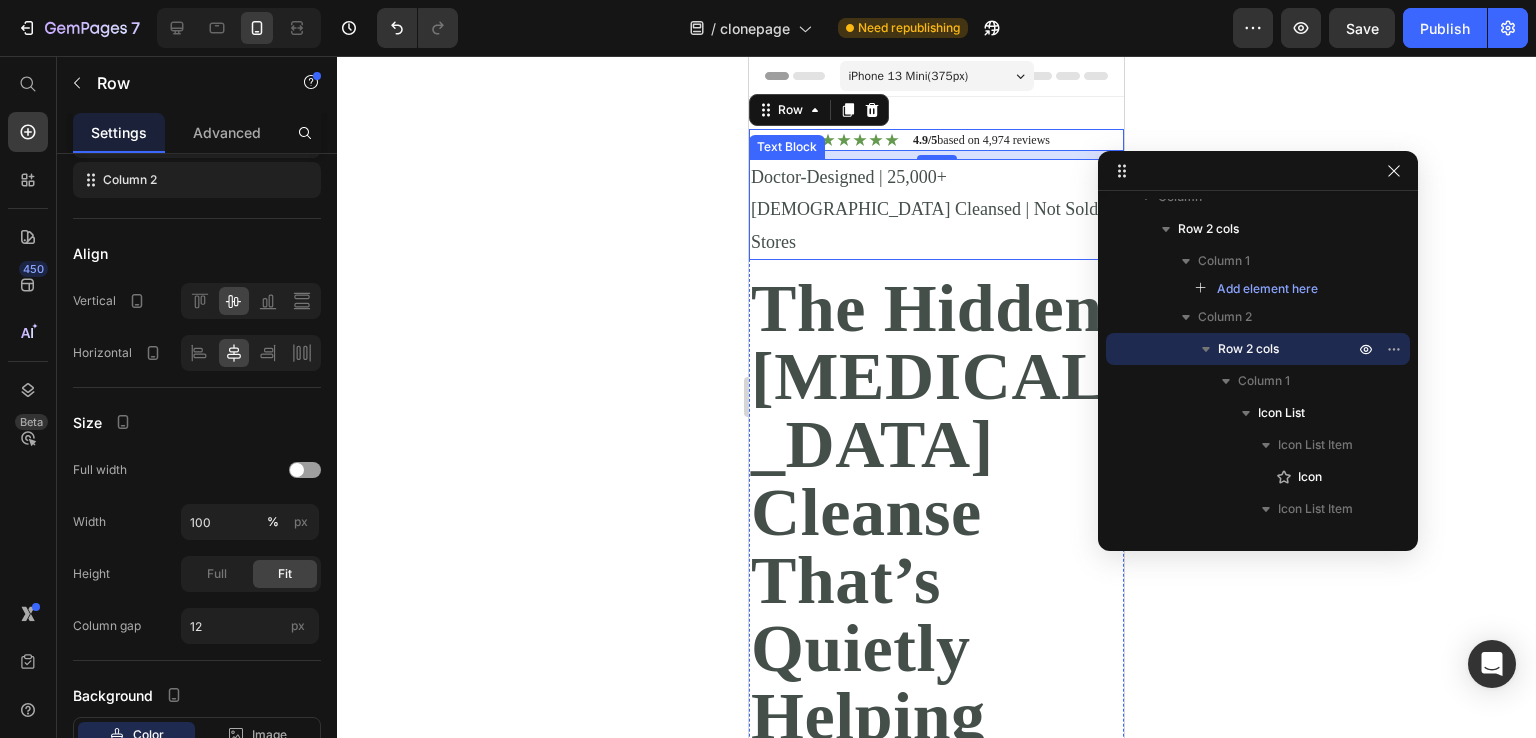 click on "Doctor-Designed | 25,000+ [DEMOGRAPHIC_DATA] Cleansed | Not Sold in Stores" at bounding box center [936, 209] 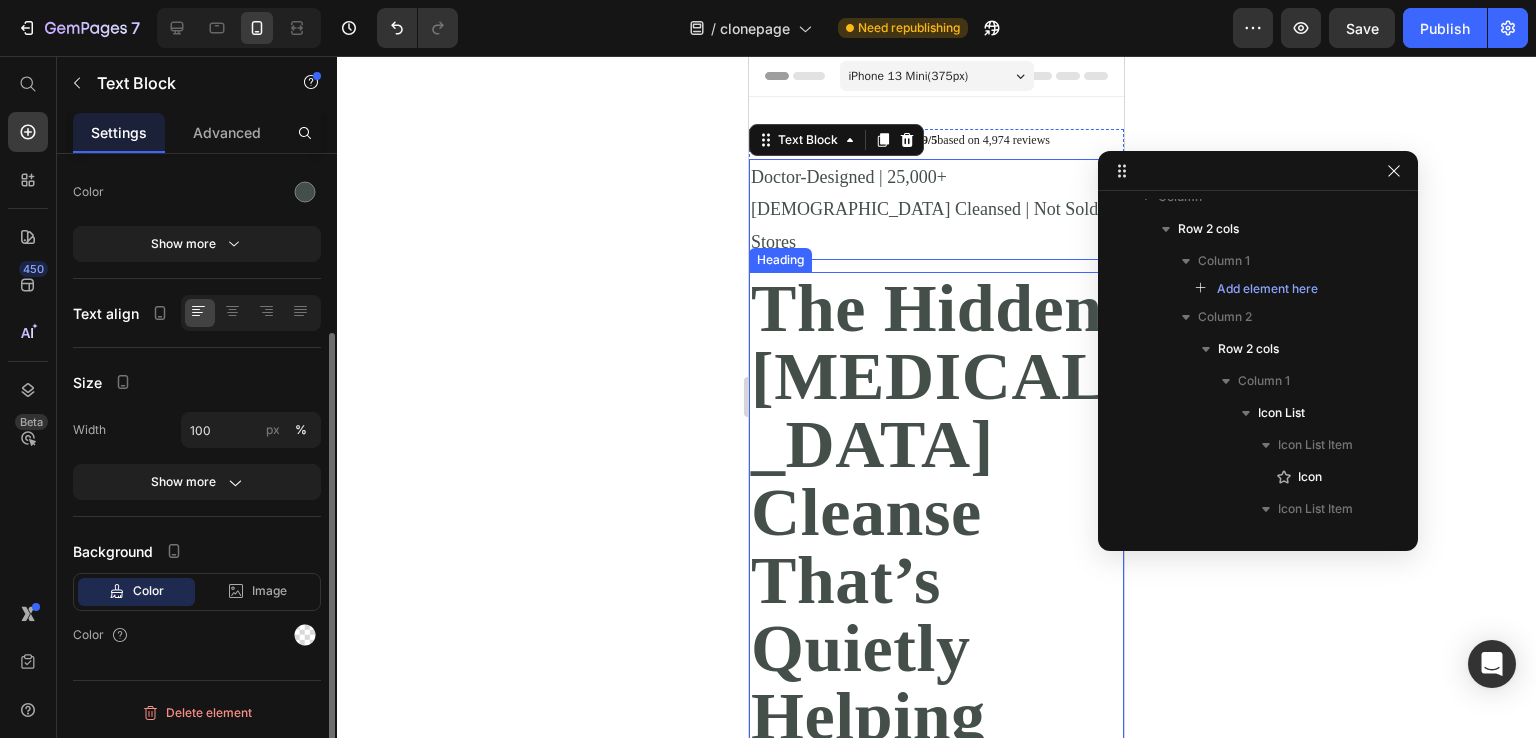 scroll, scrollTop: 600, scrollLeft: 0, axis: vertical 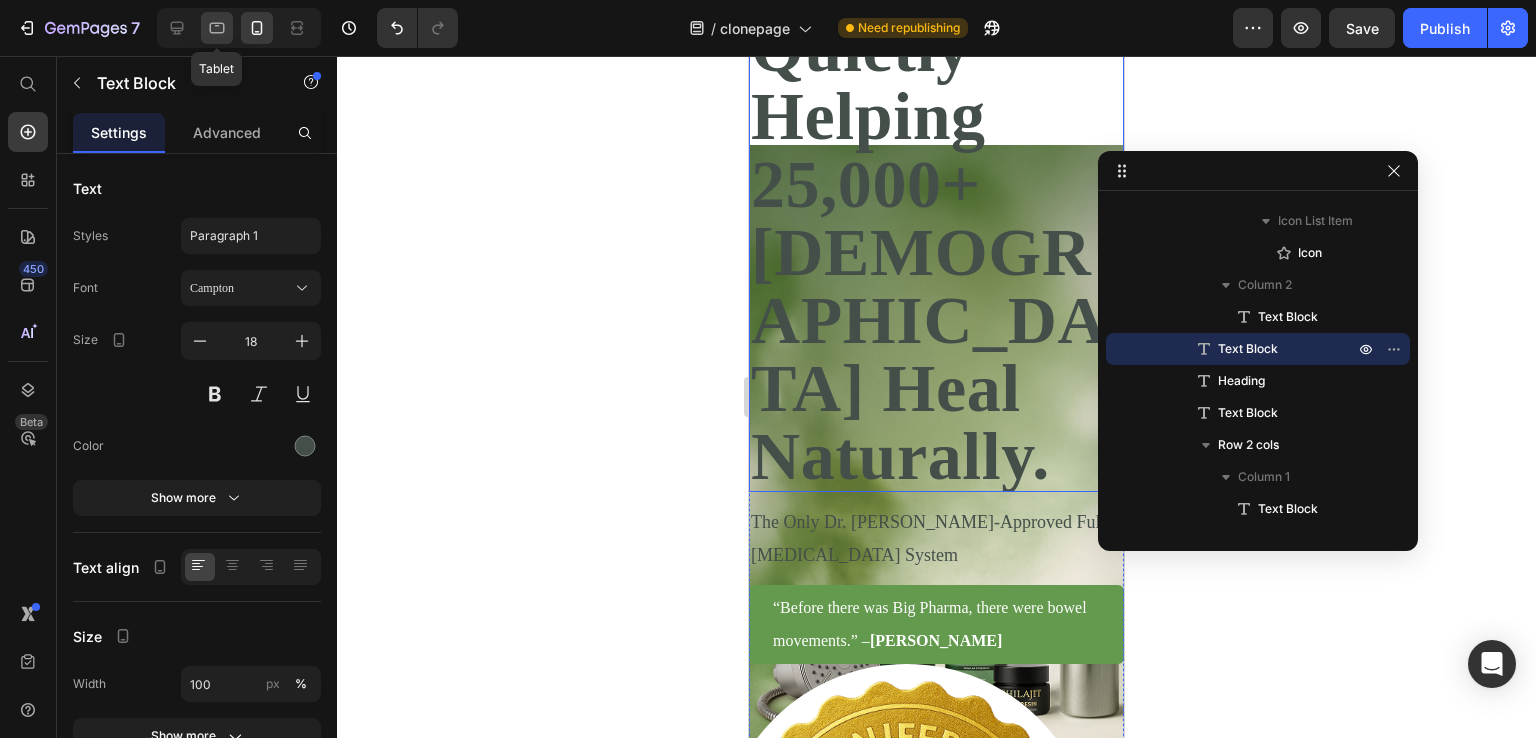 click 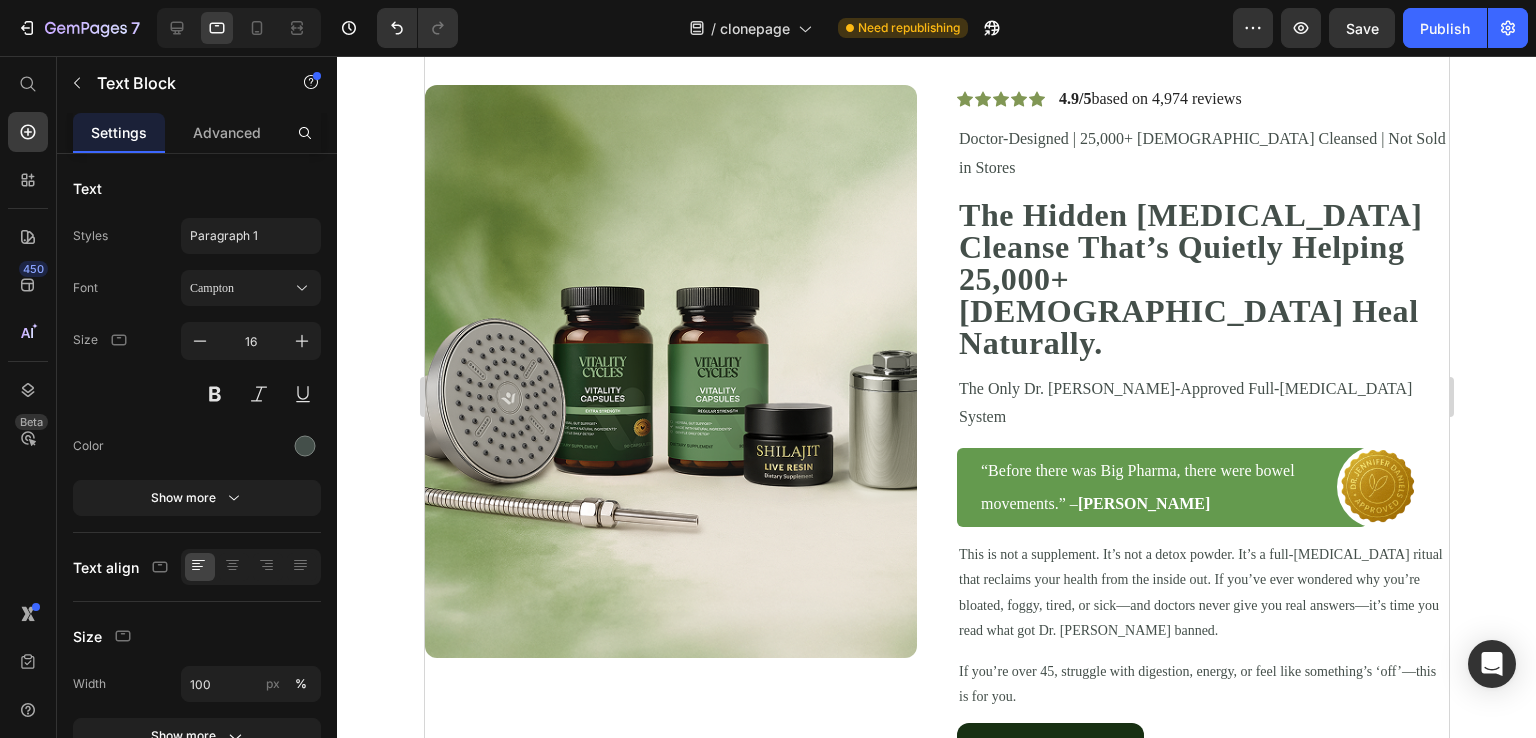 scroll, scrollTop: 0, scrollLeft: 0, axis: both 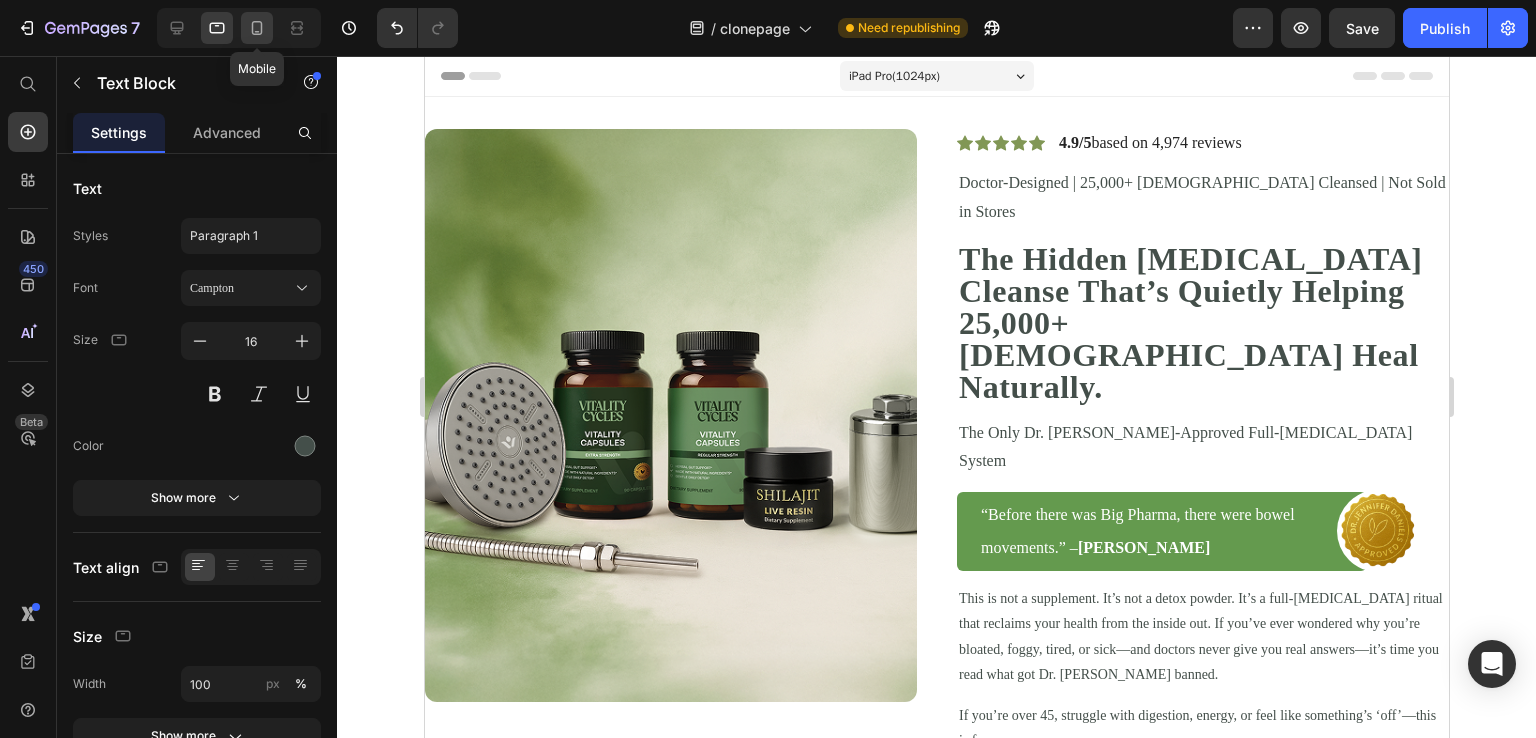 click 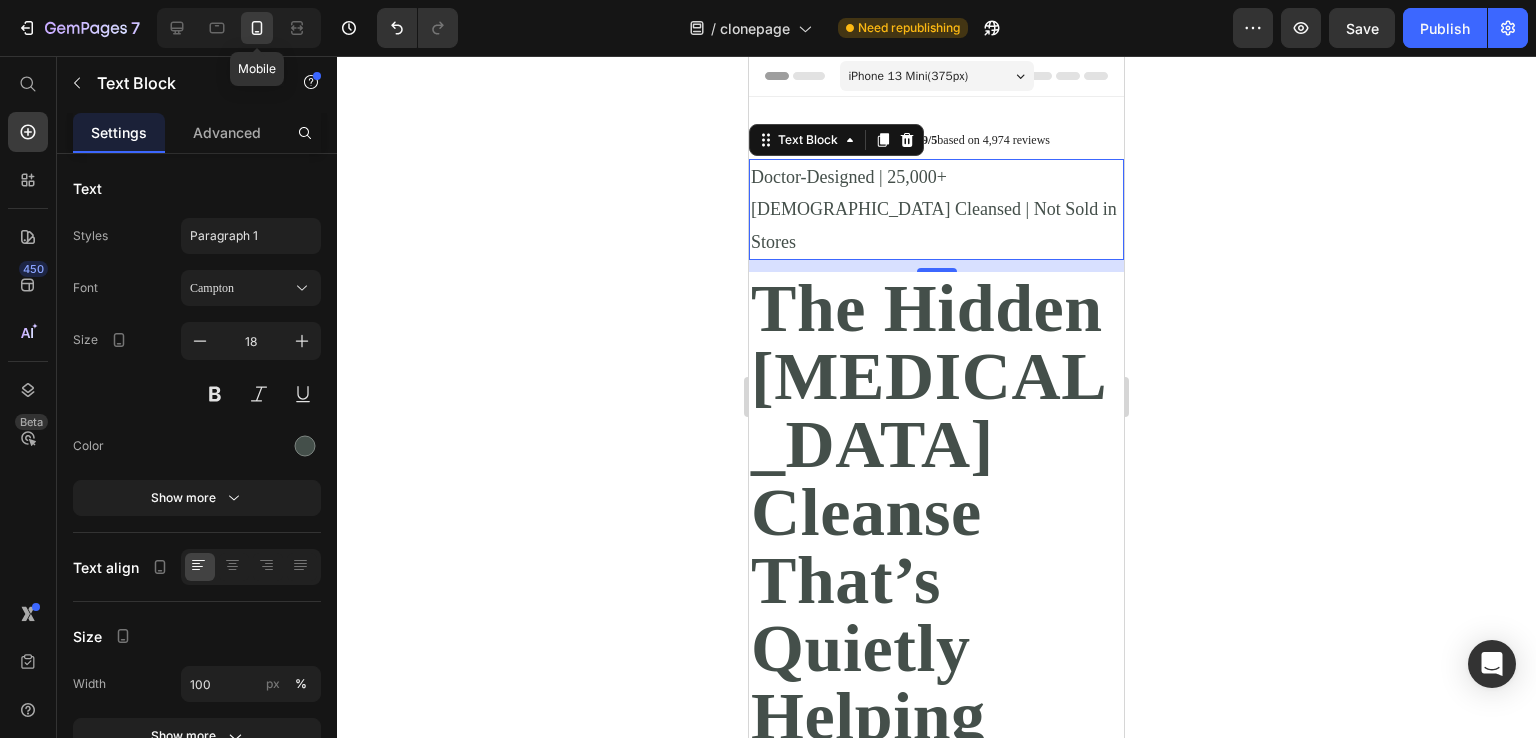 scroll, scrollTop: 32, scrollLeft: 0, axis: vertical 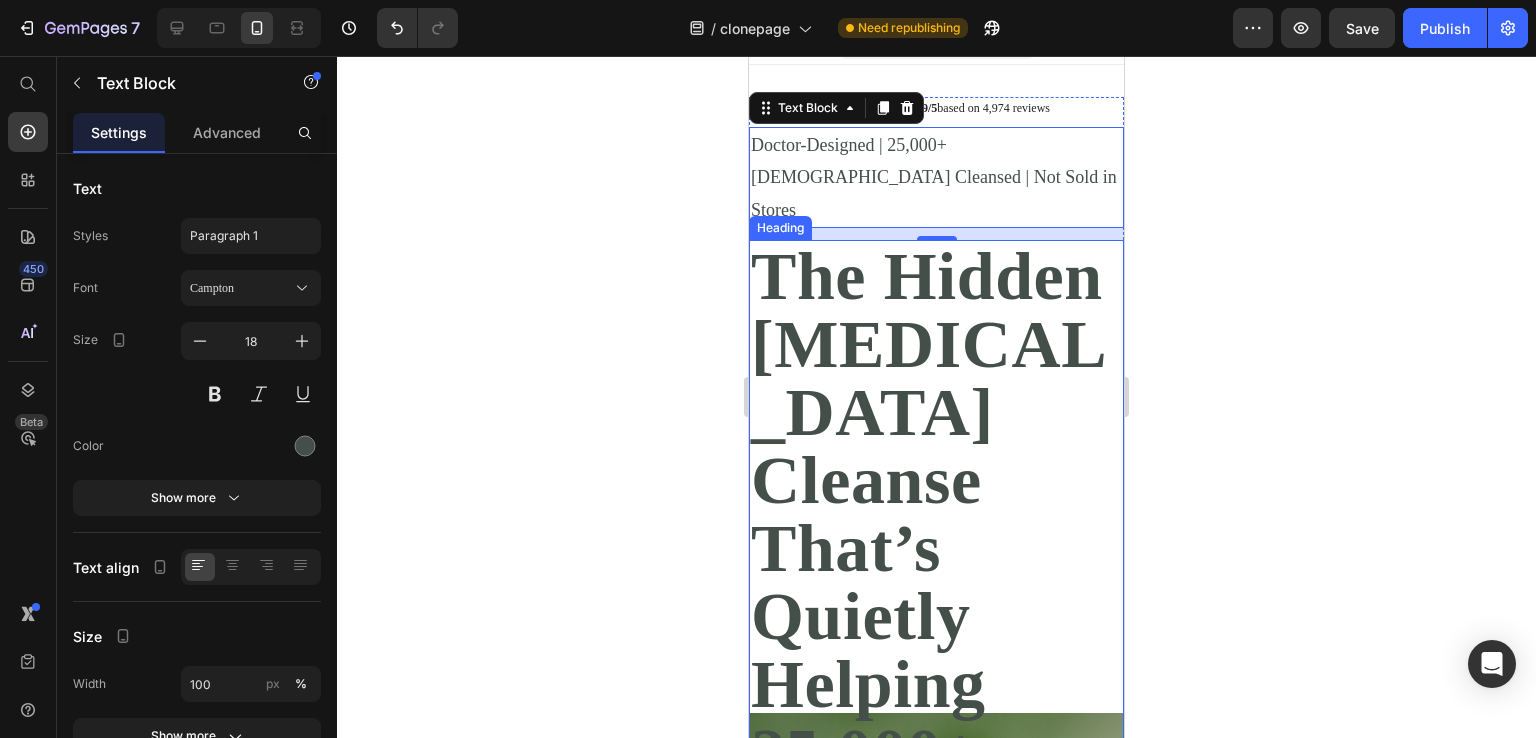 click on "The Hidden [MEDICAL_DATA] Cleanse That’s Quietly Helping 25,000+ [DEMOGRAPHIC_DATA] Heal Naturally." at bounding box center [936, 650] 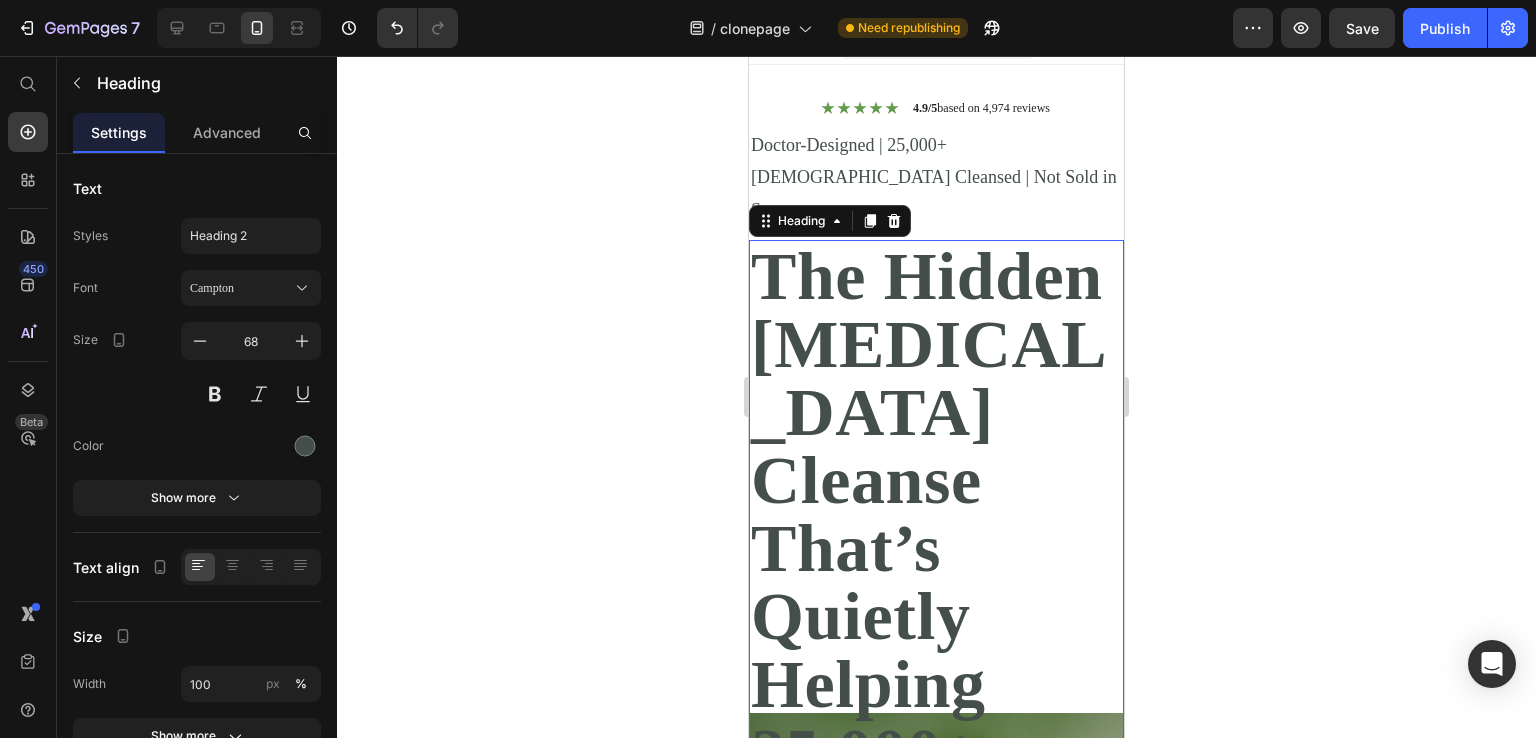 click on "The Hidden [MEDICAL_DATA] Cleanse That’s Quietly Helping 25,000+ [DEMOGRAPHIC_DATA] Heal Naturally." at bounding box center (936, 650) 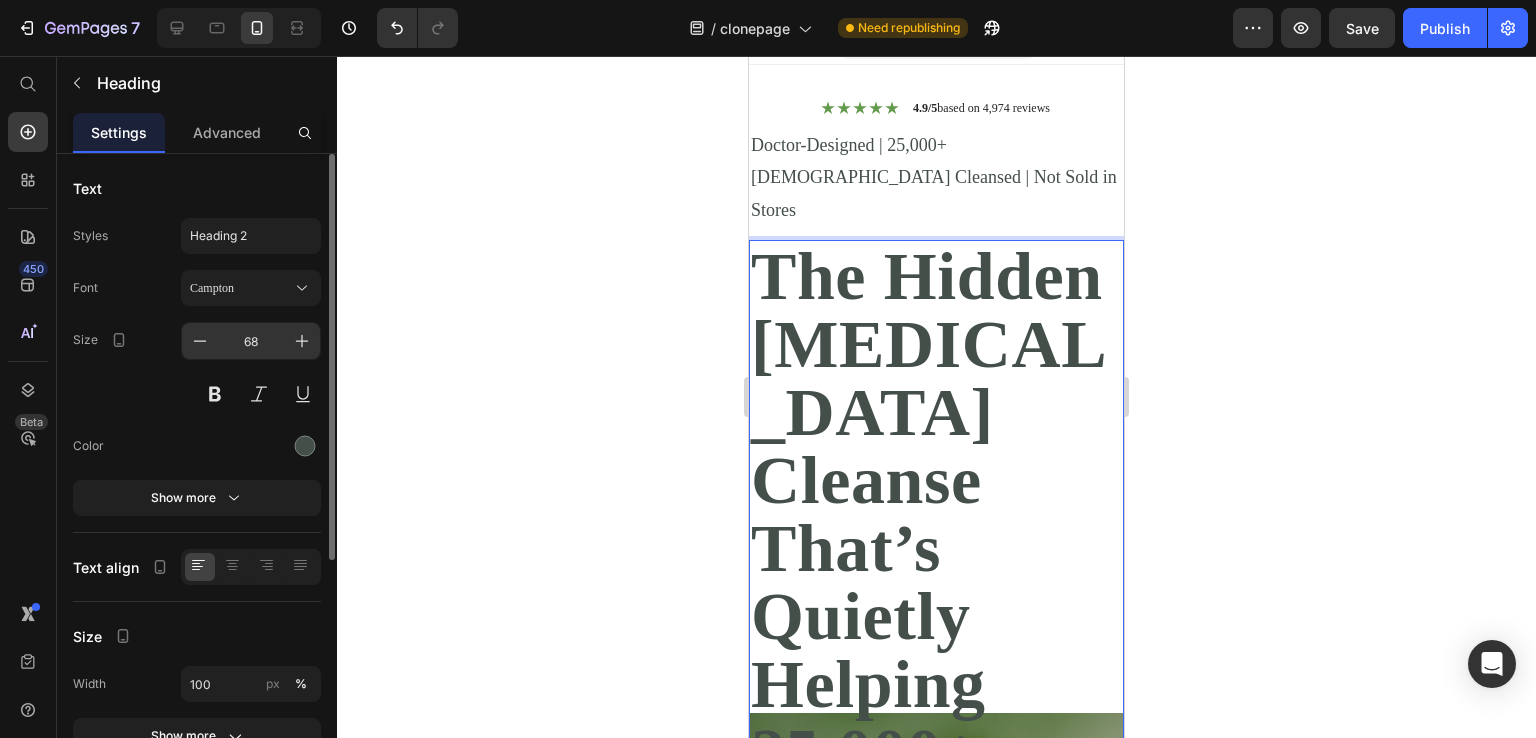 click on "68" at bounding box center [251, 341] 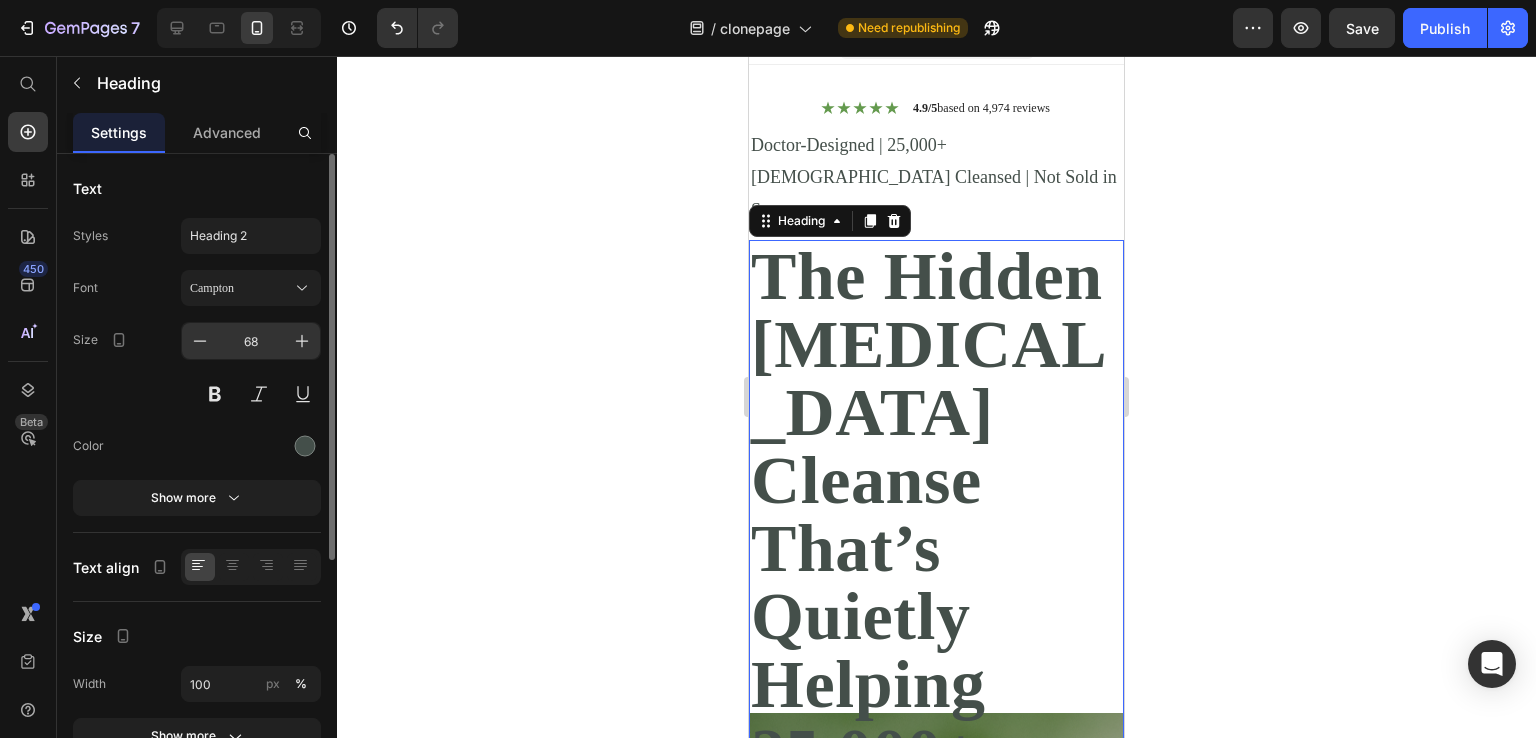 click on "68" at bounding box center [251, 341] 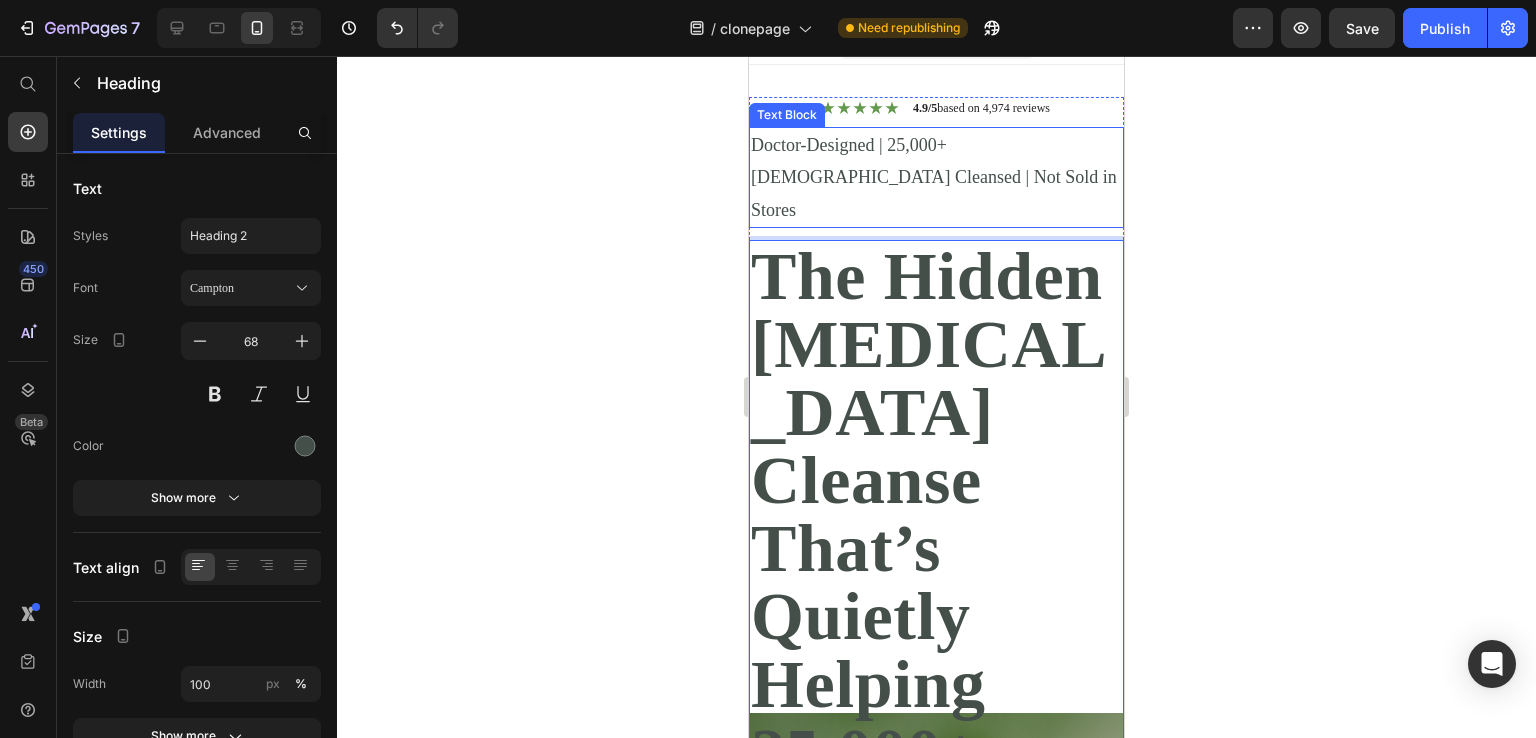 click on "Doctor-Designed | 25,000+ [DEMOGRAPHIC_DATA] Cleansed | Not Sold in Stores" at bounding box center (936, 177) 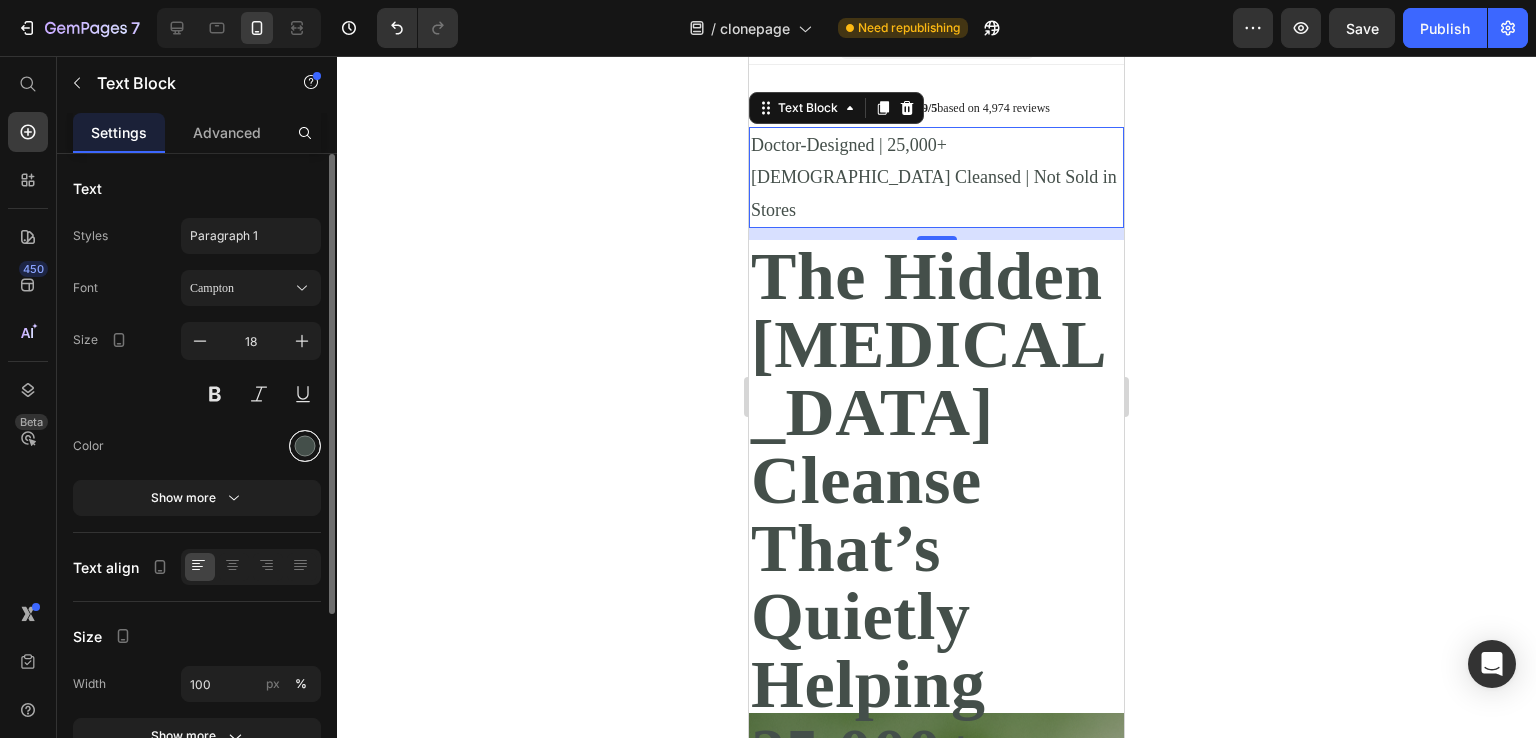click at bounding box center [305, 446] 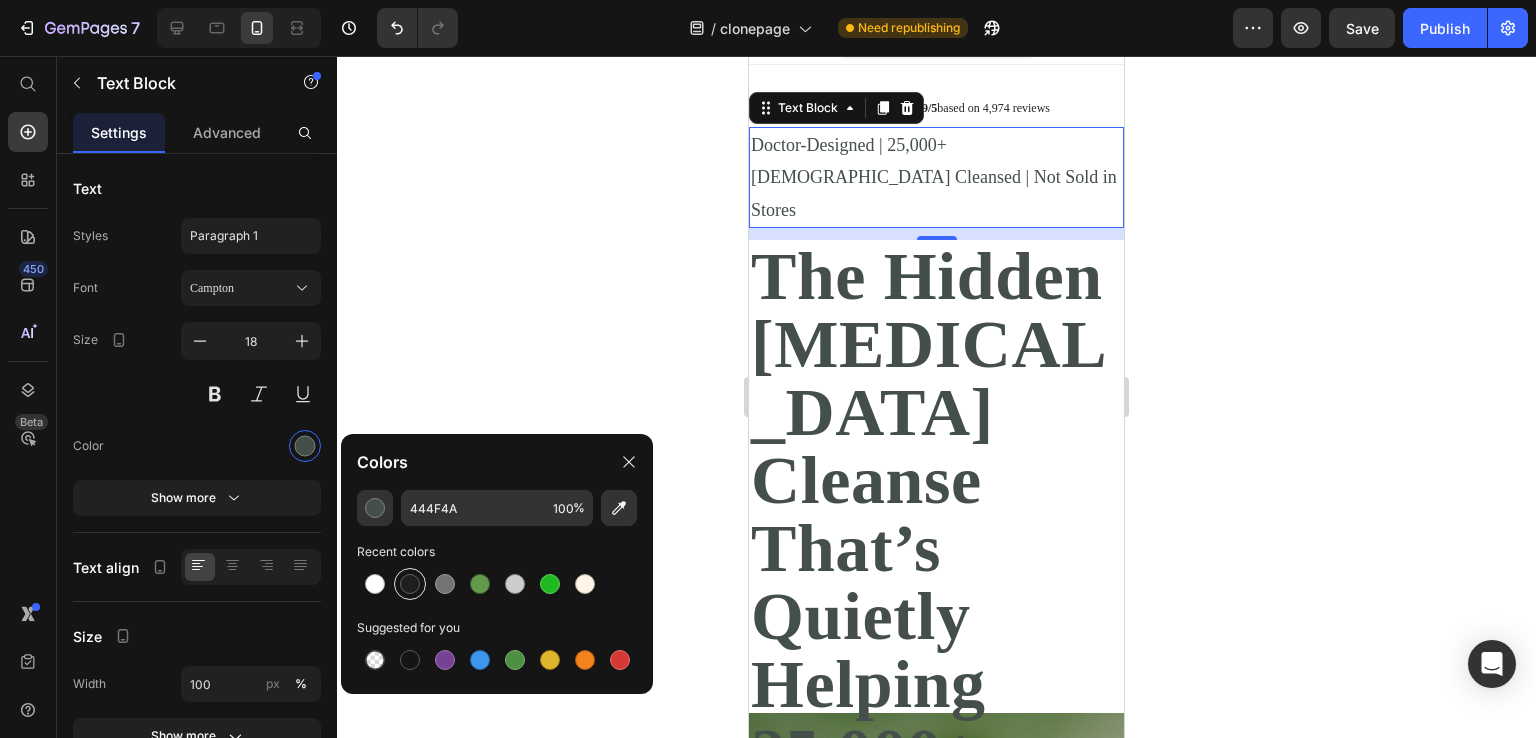 click at bounding box center (410, 584) 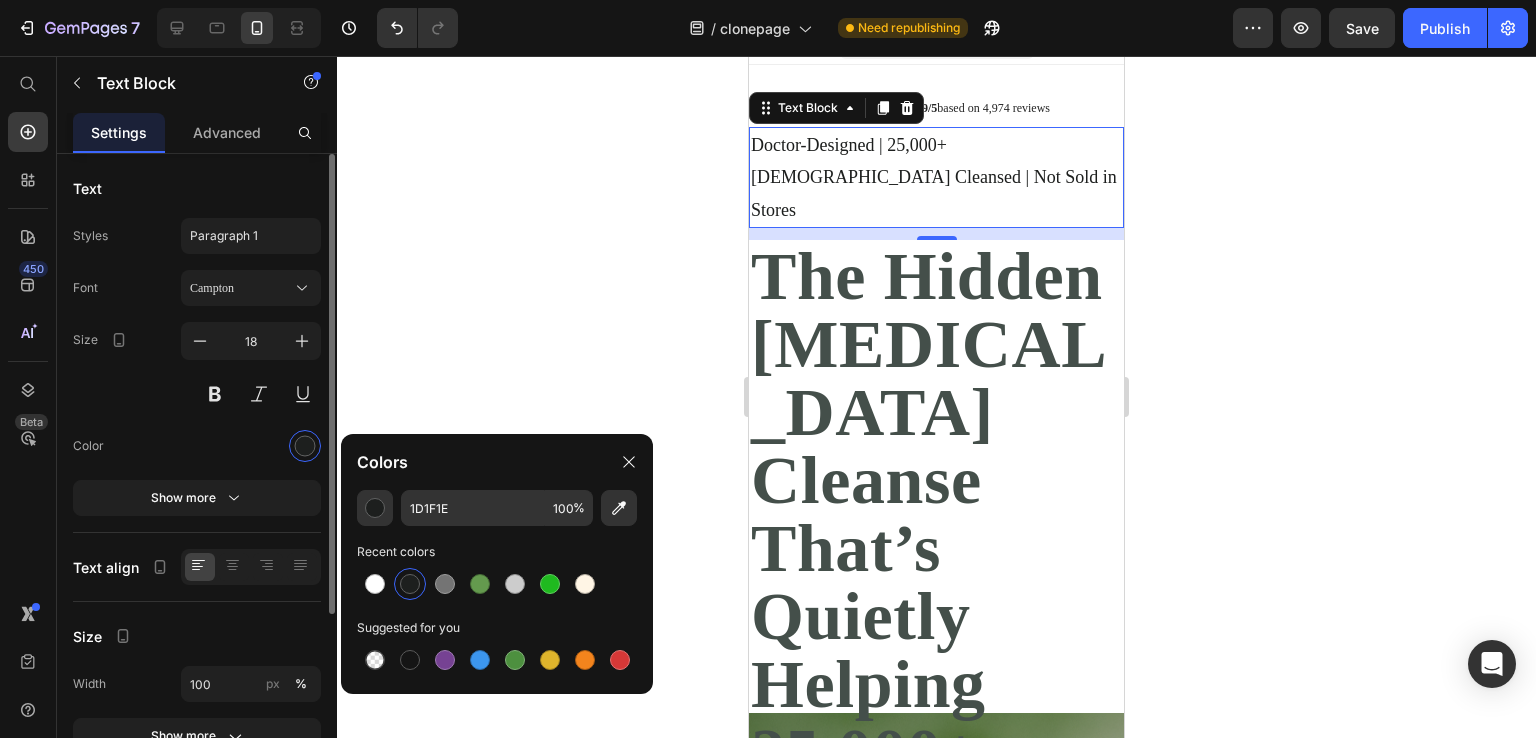 click at bounding box center [251, 446] 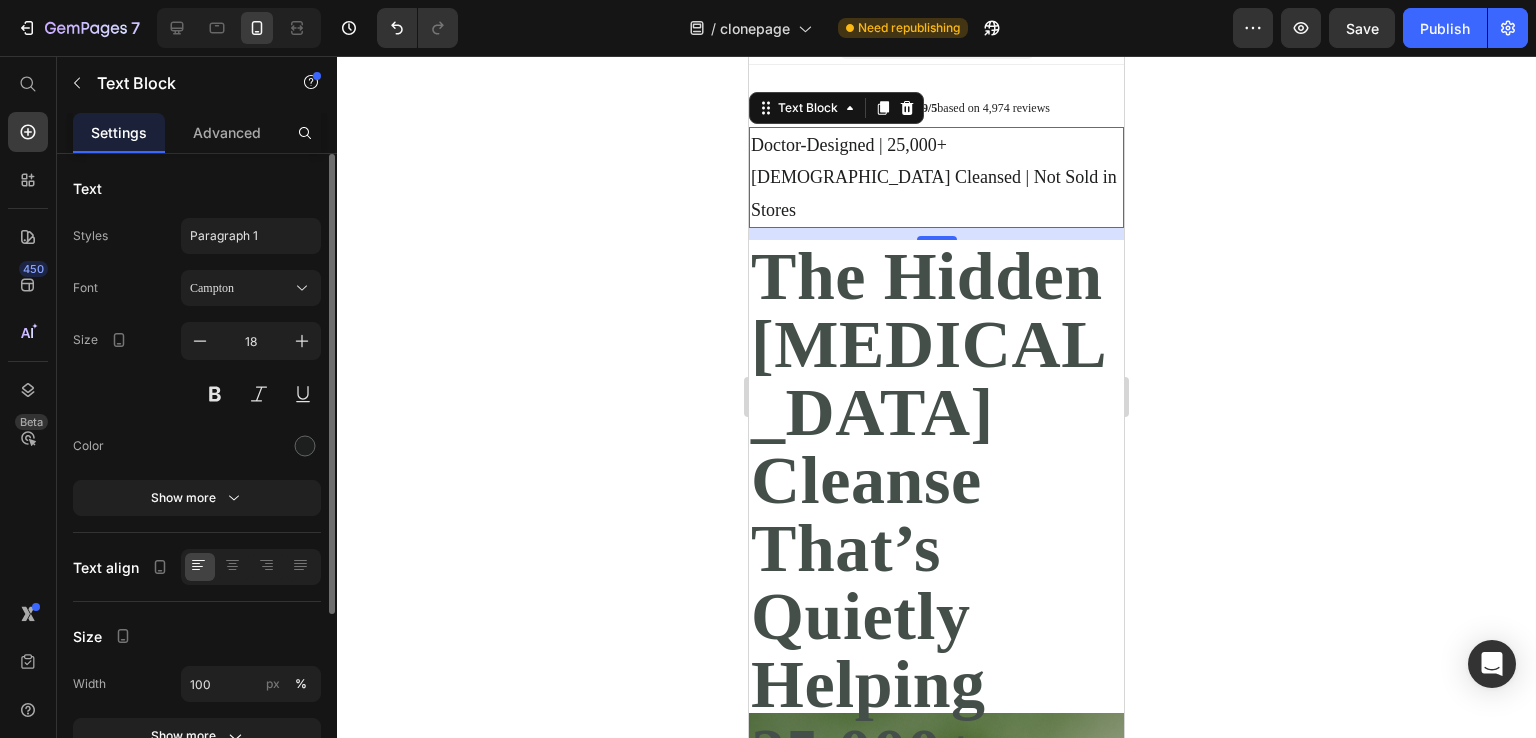 scroll, scrollTop: 252, scrollLeft: 0, axis: vertical 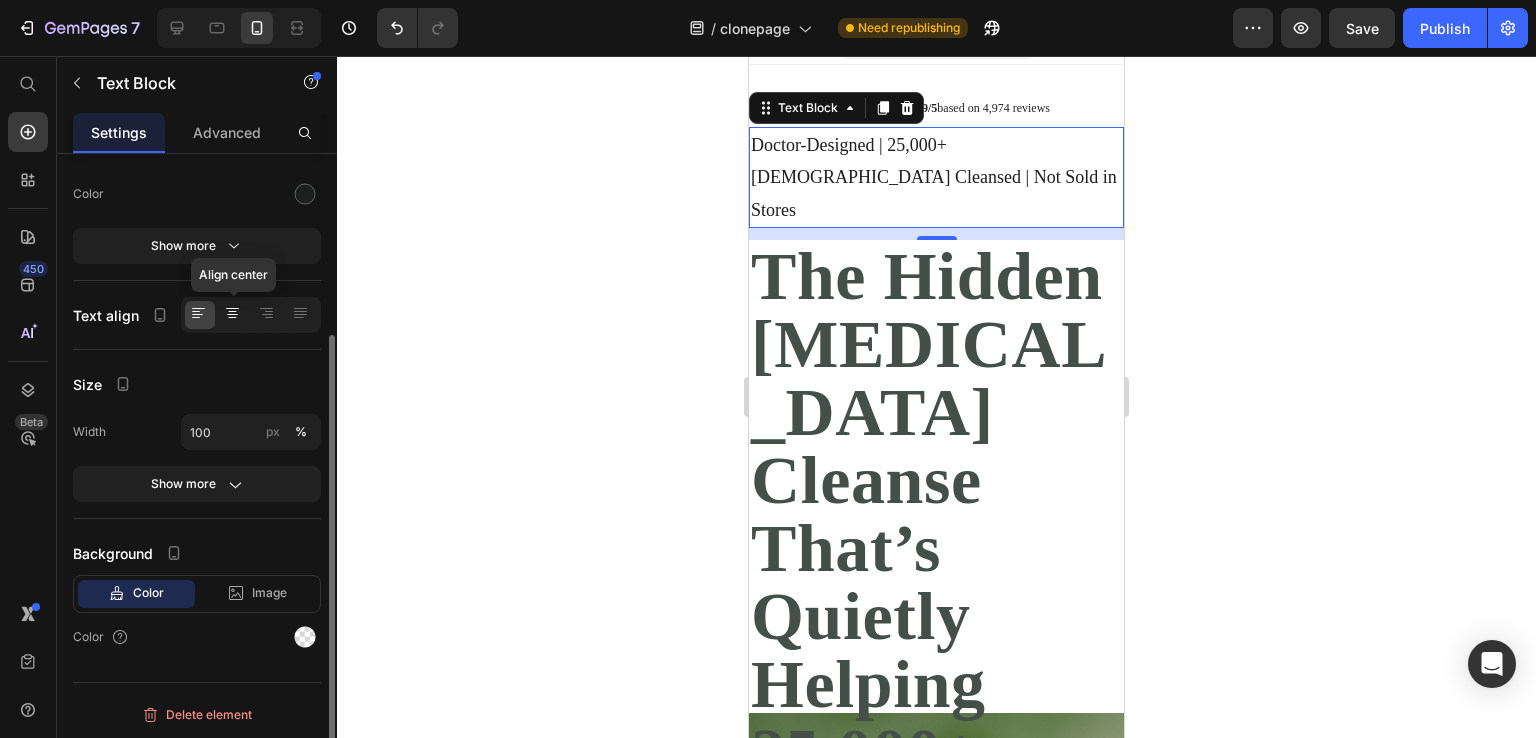 click 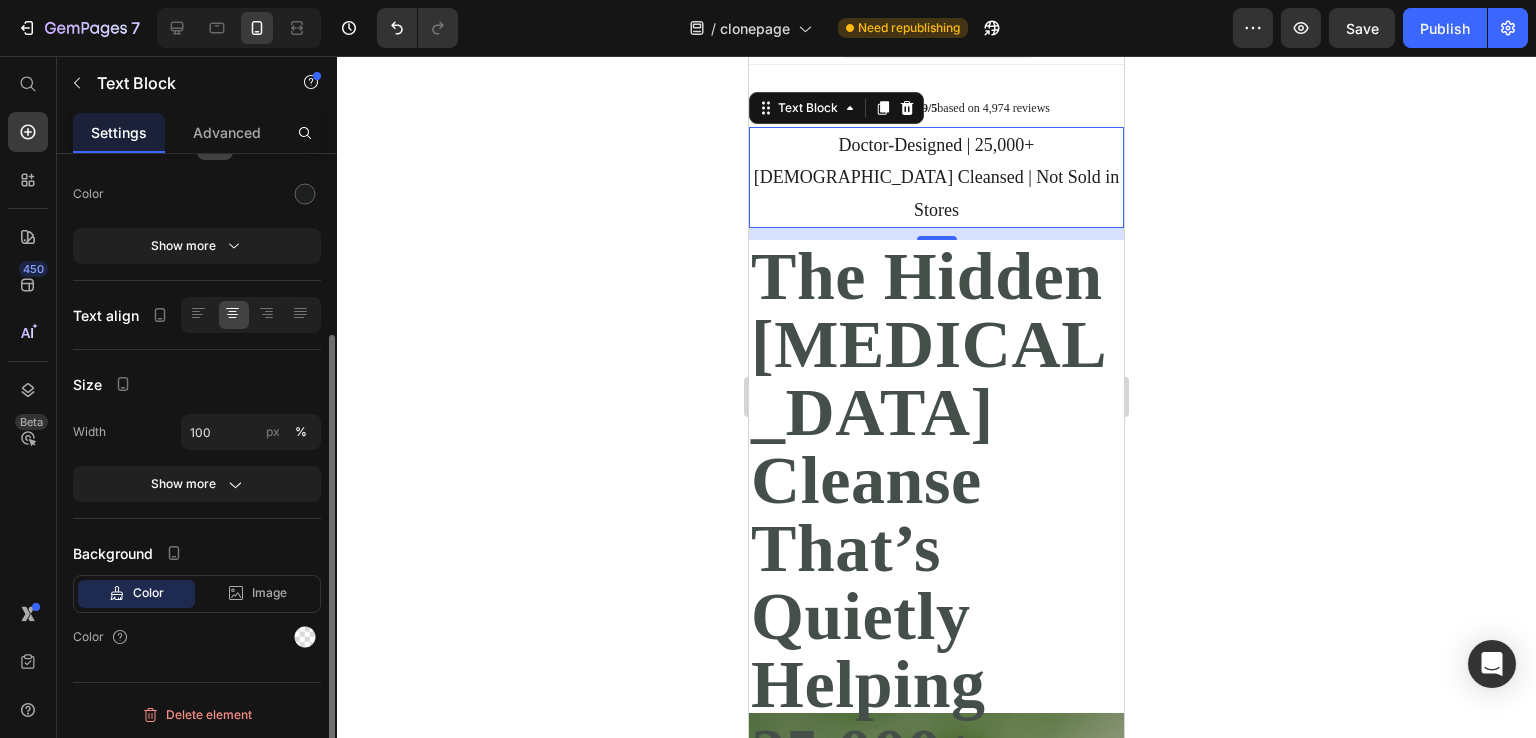 scroll, scrollTop: 0, scrollLeft: 0, axis: both 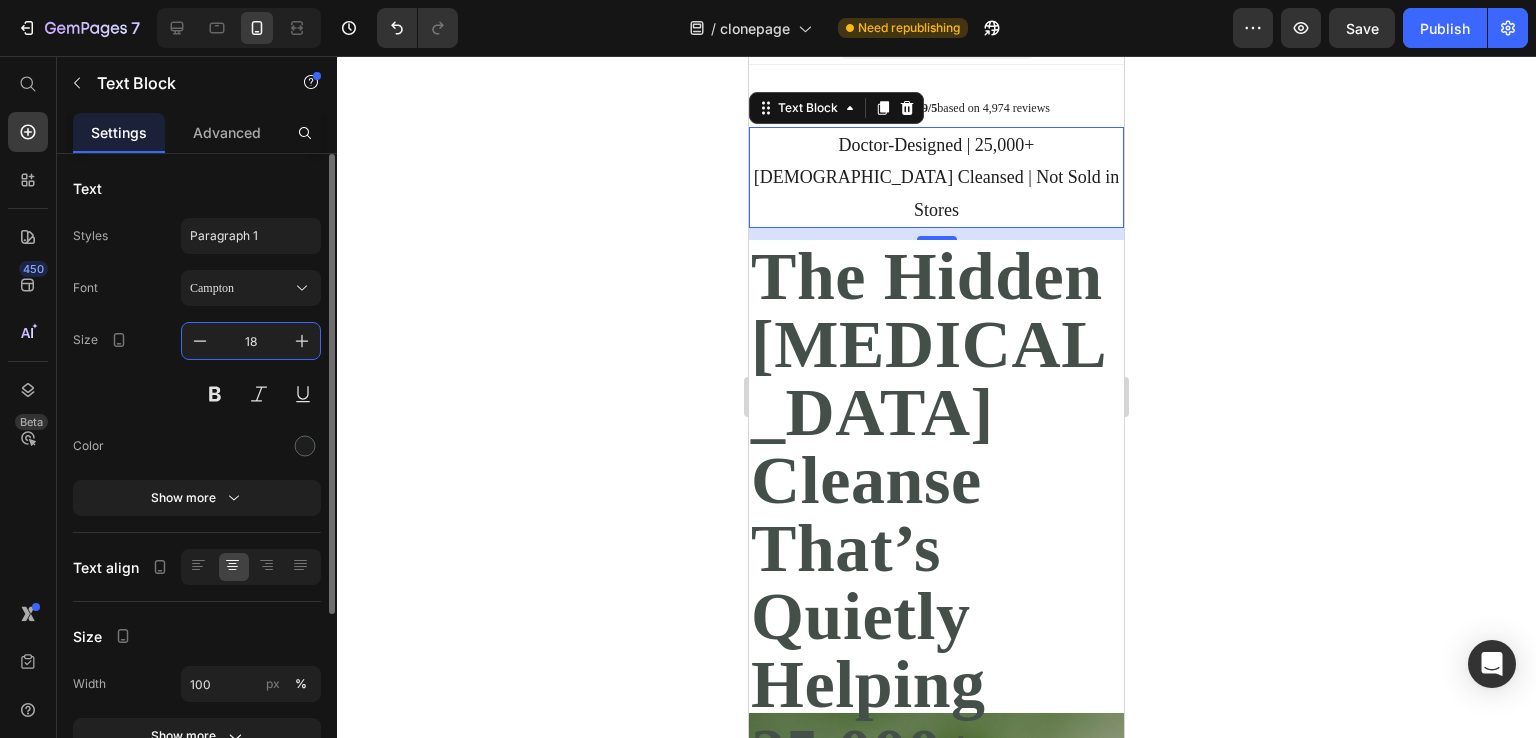 click on "18" at bounding box center [251, 341] 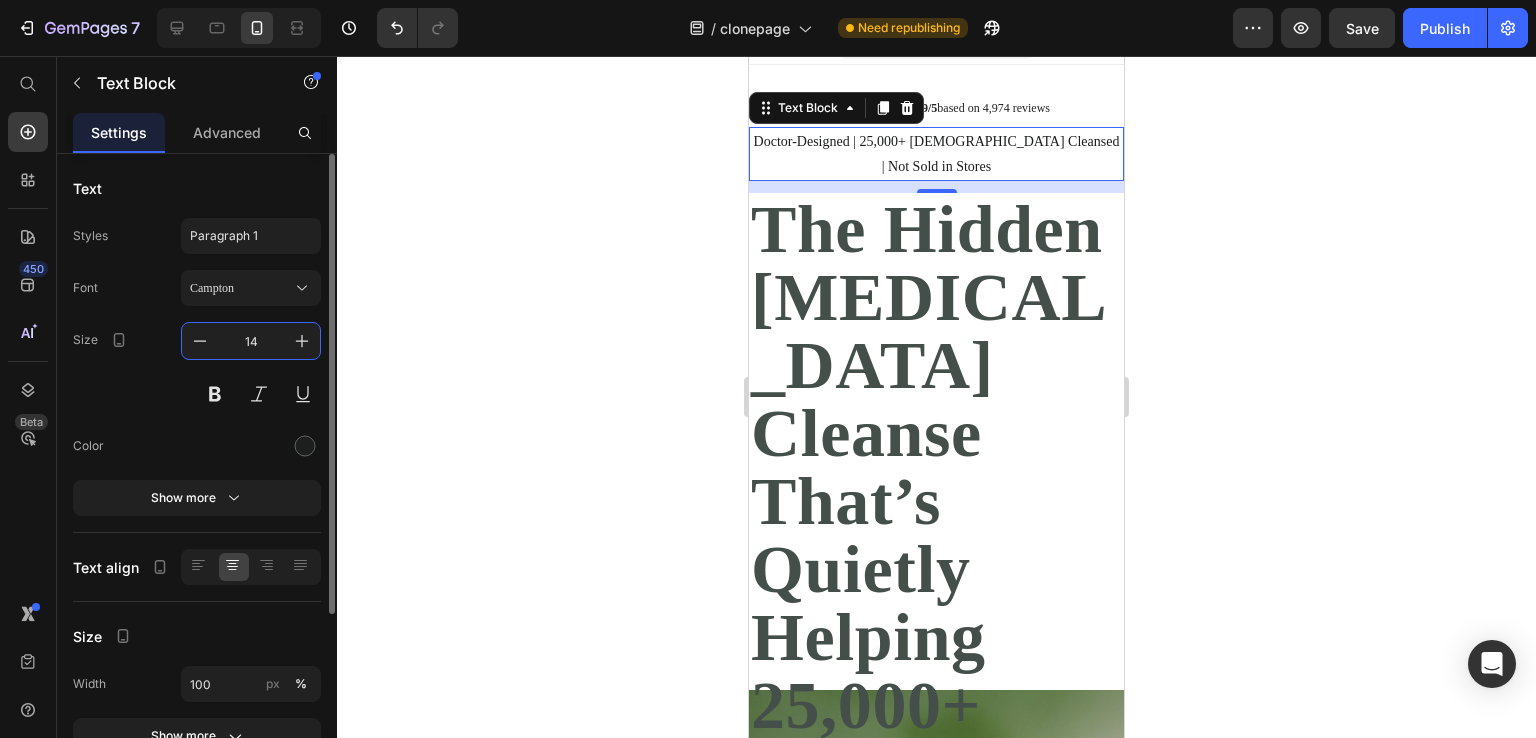 type on "14" 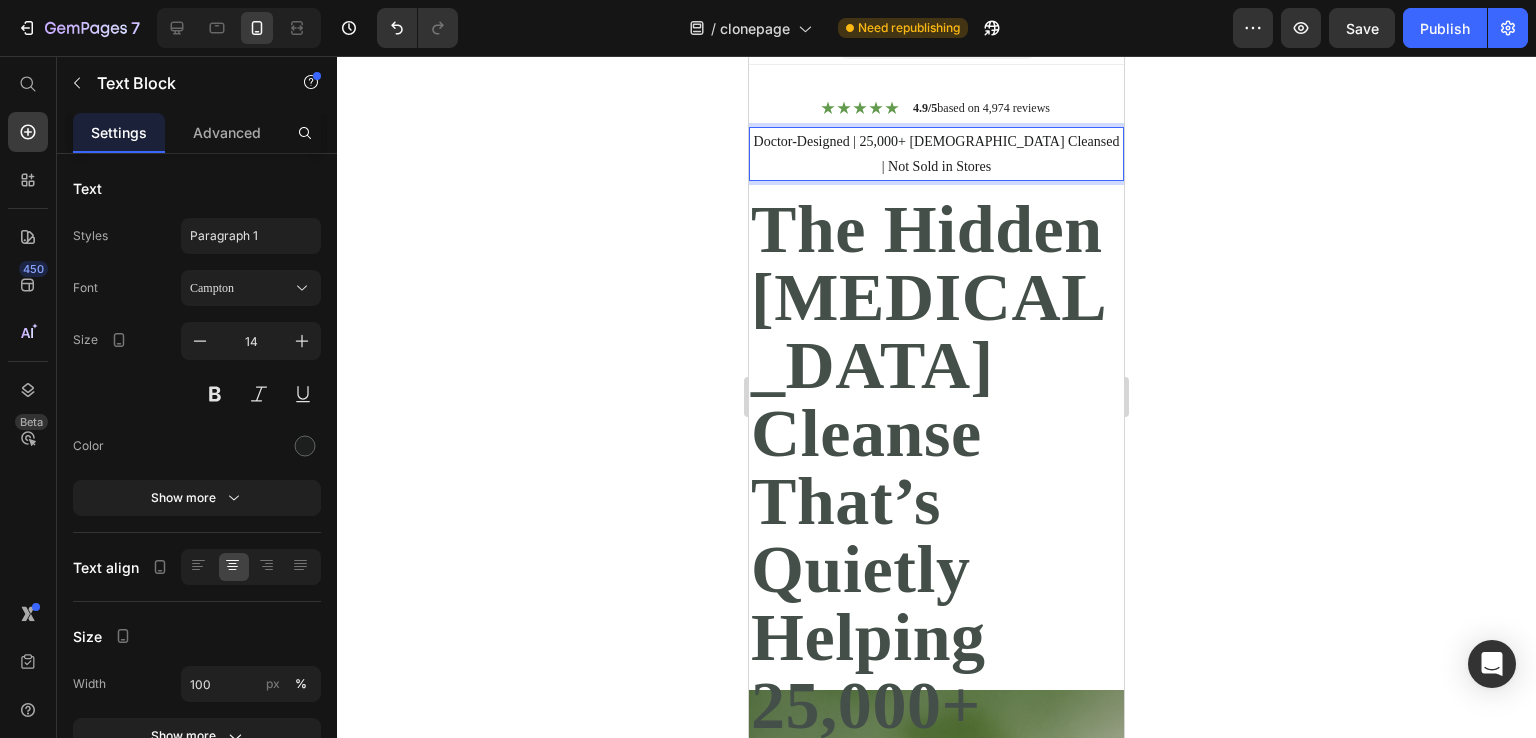 click on "Doctor-Designed | 25,000+ [DEMOGRAPHIC_DATA] Cleansed | Not Sold in Stores" at bounding box center [936, 154] 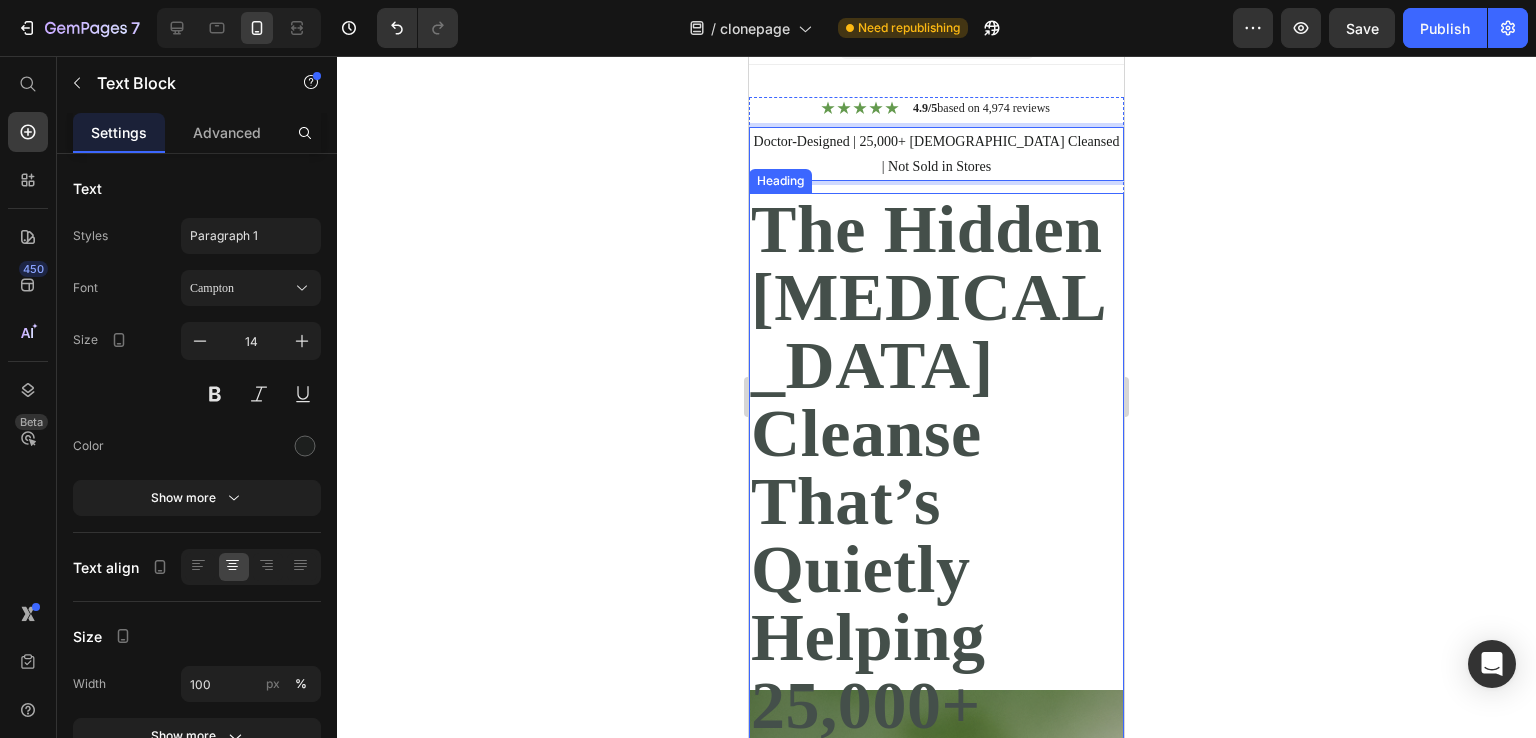 click on "The Hidden [MEDICAL_DATA] Cleanse That’s Quietly Helping 25,000+ [DEMOGRAPHIC_DATA] Heal Naturally." at bounding box center (936, 603) 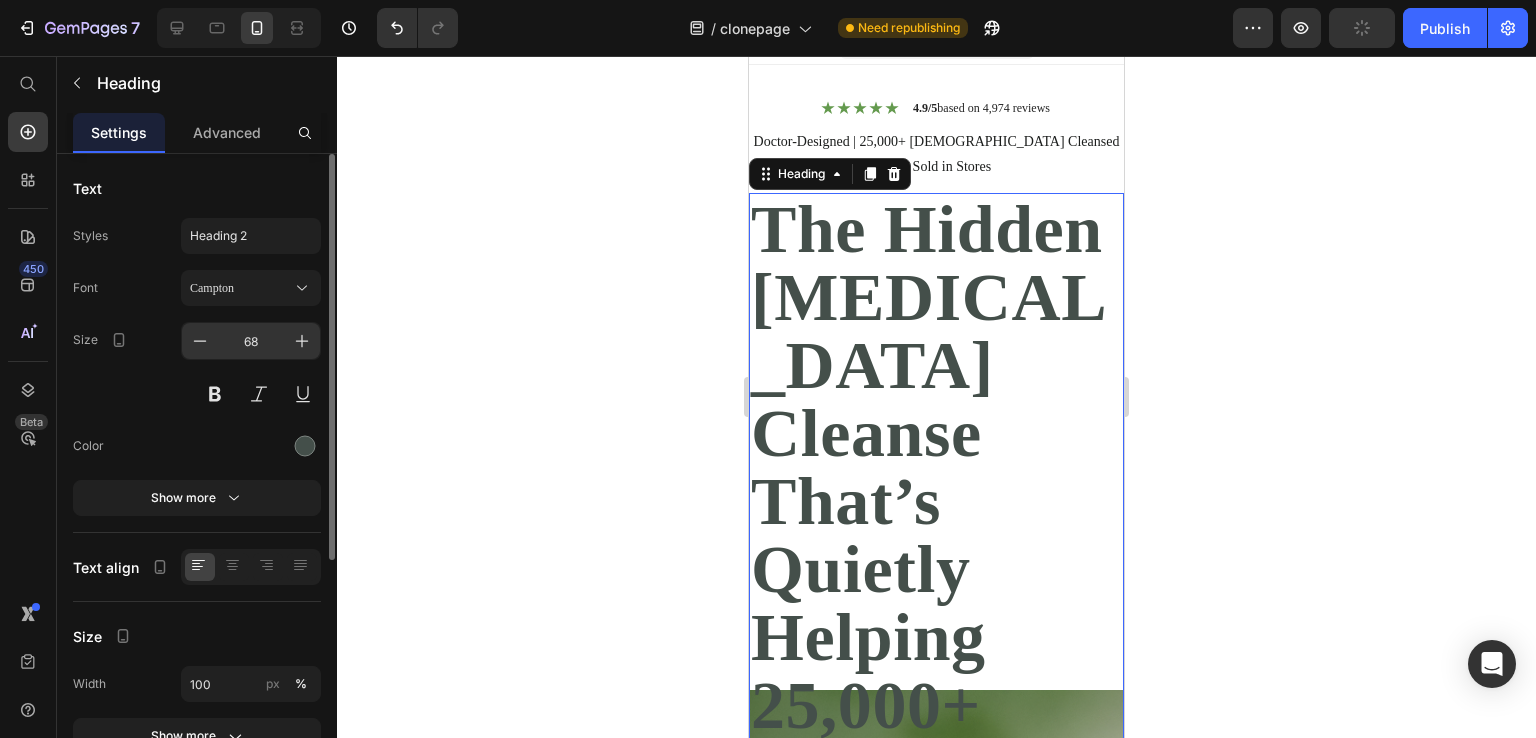 click on "68" at bounding box center [251, 341] 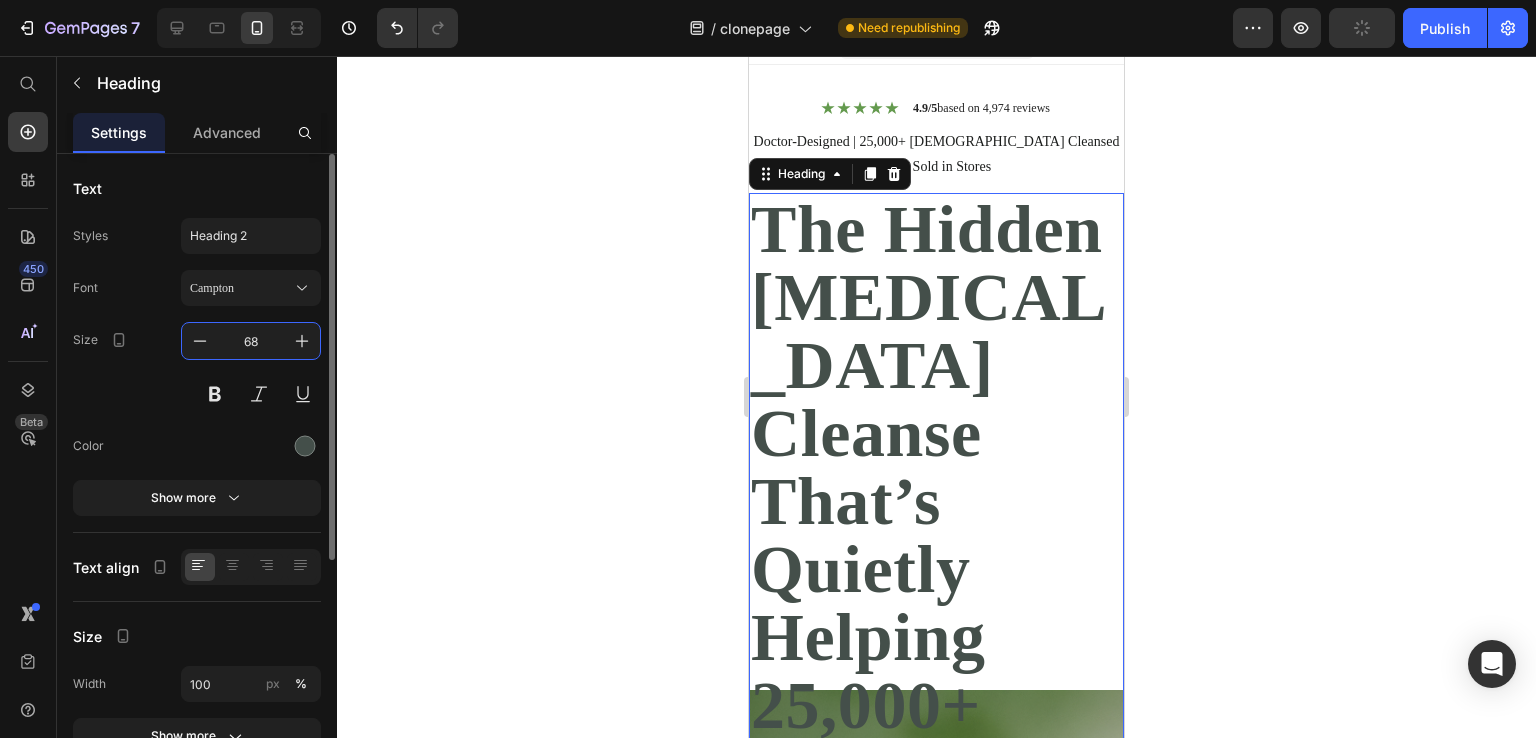click on "68" at bounding box center (251, 341) 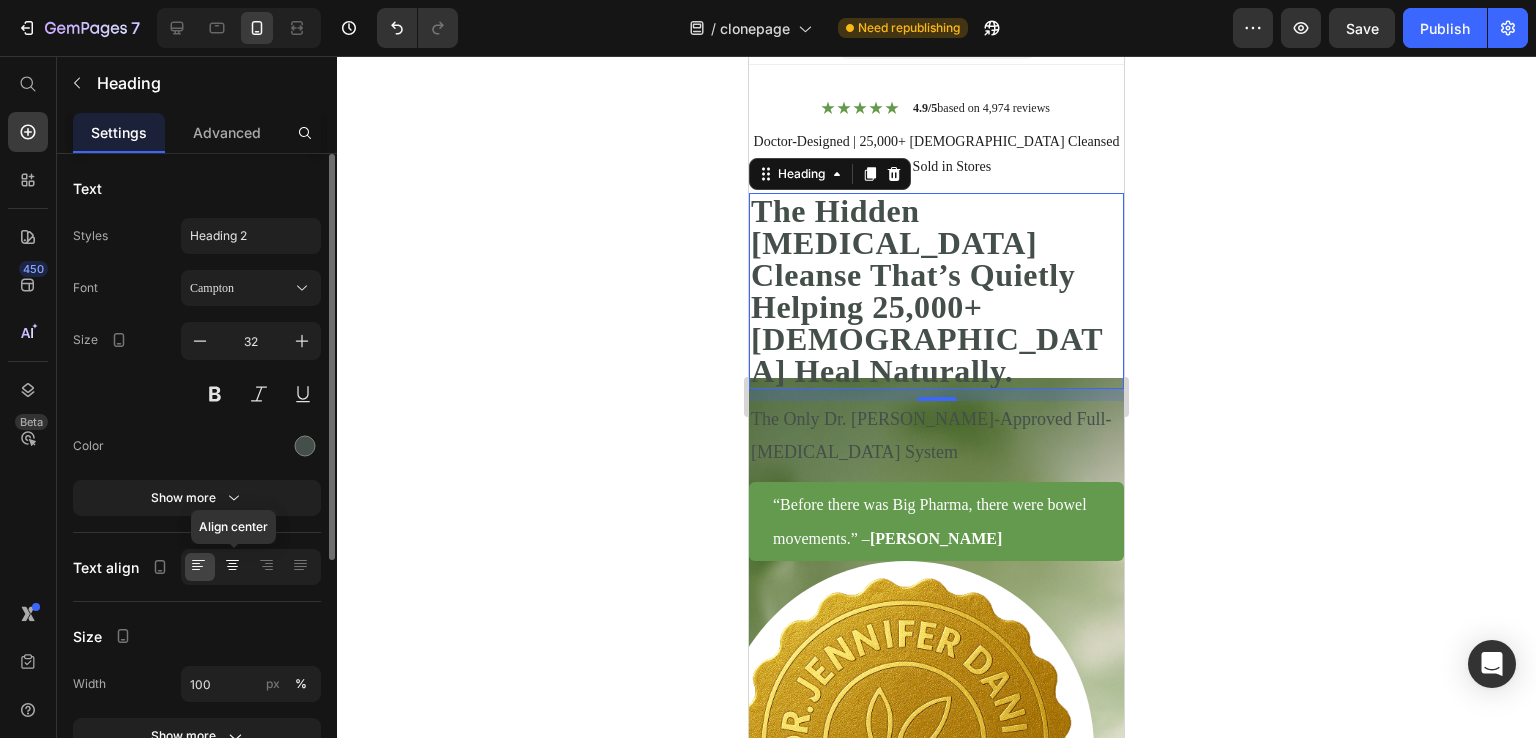 click 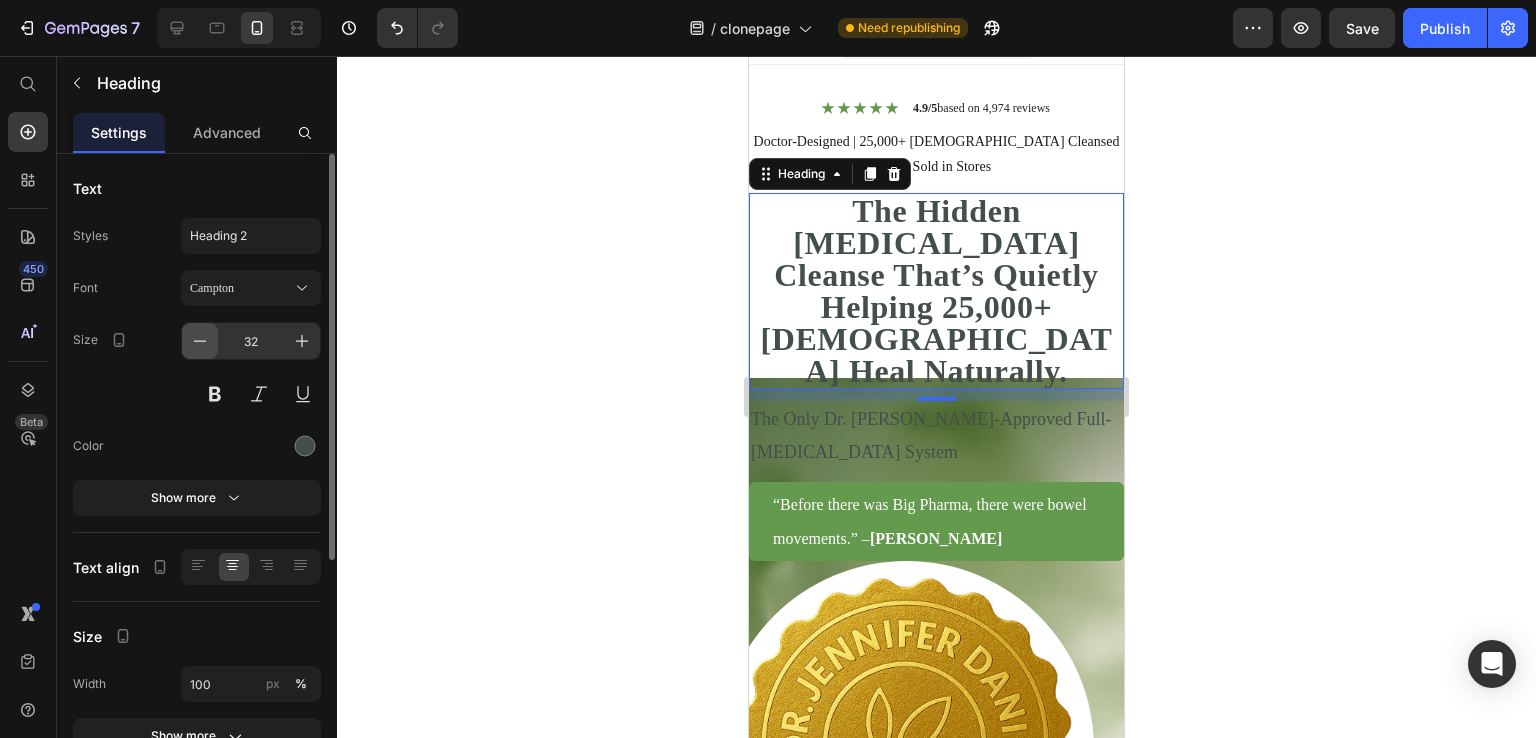 click 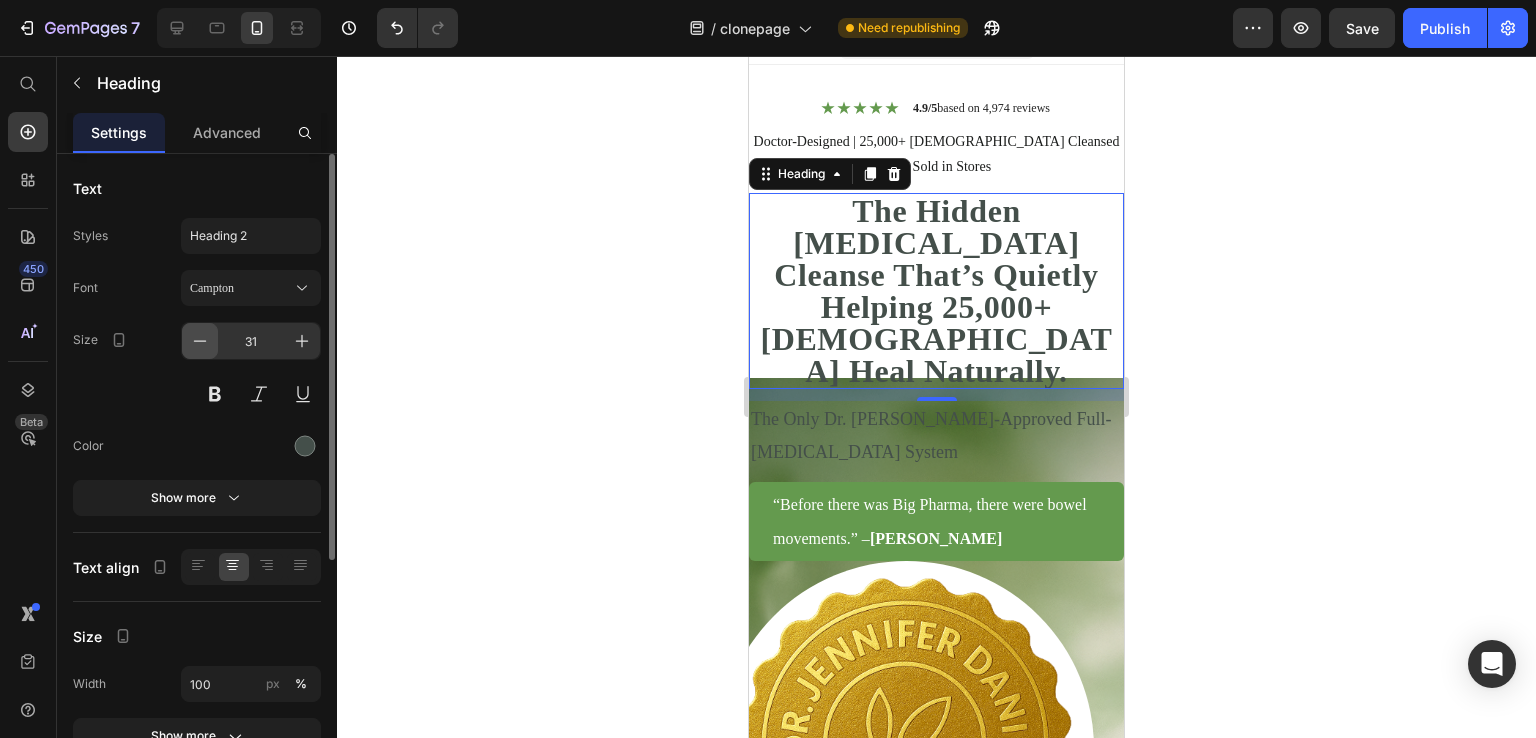 click 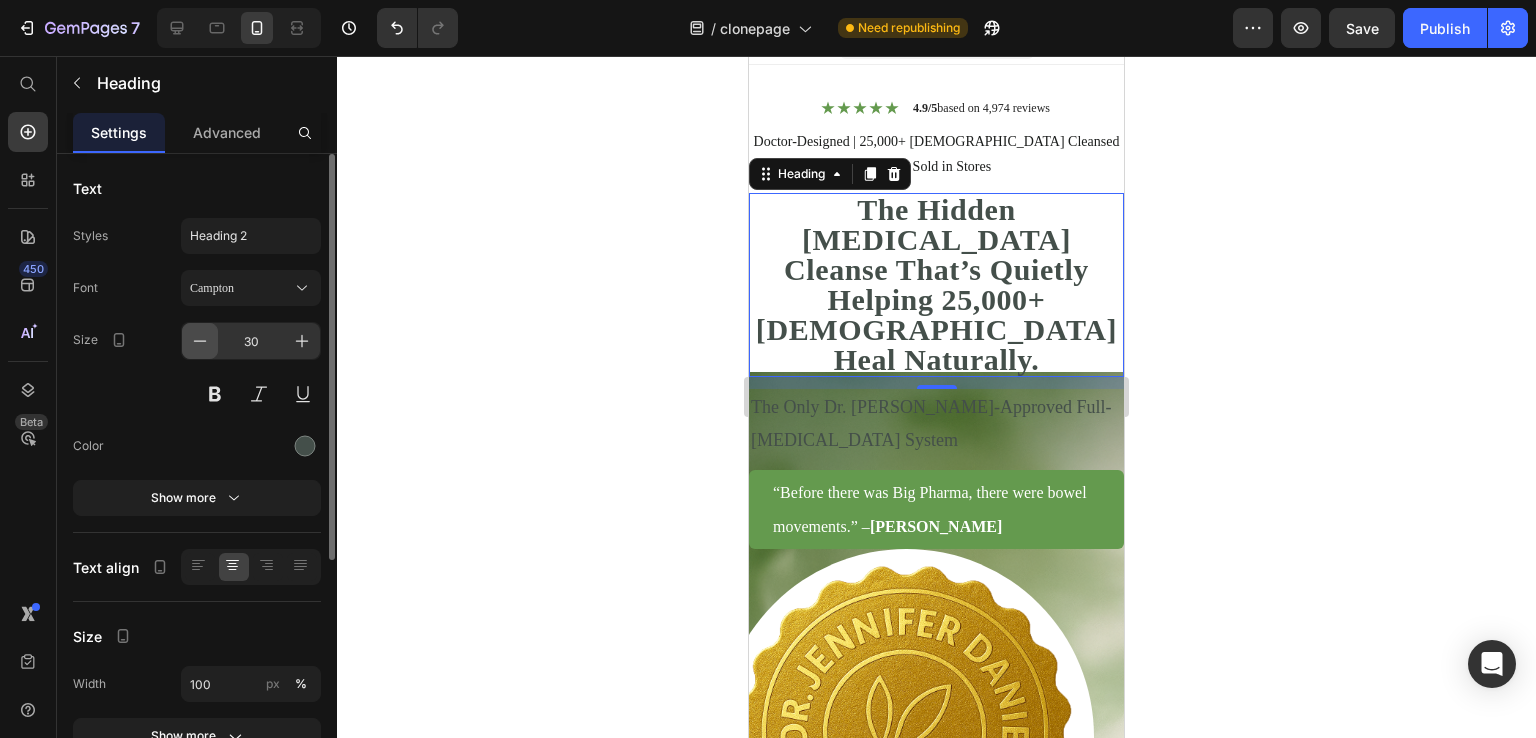 click 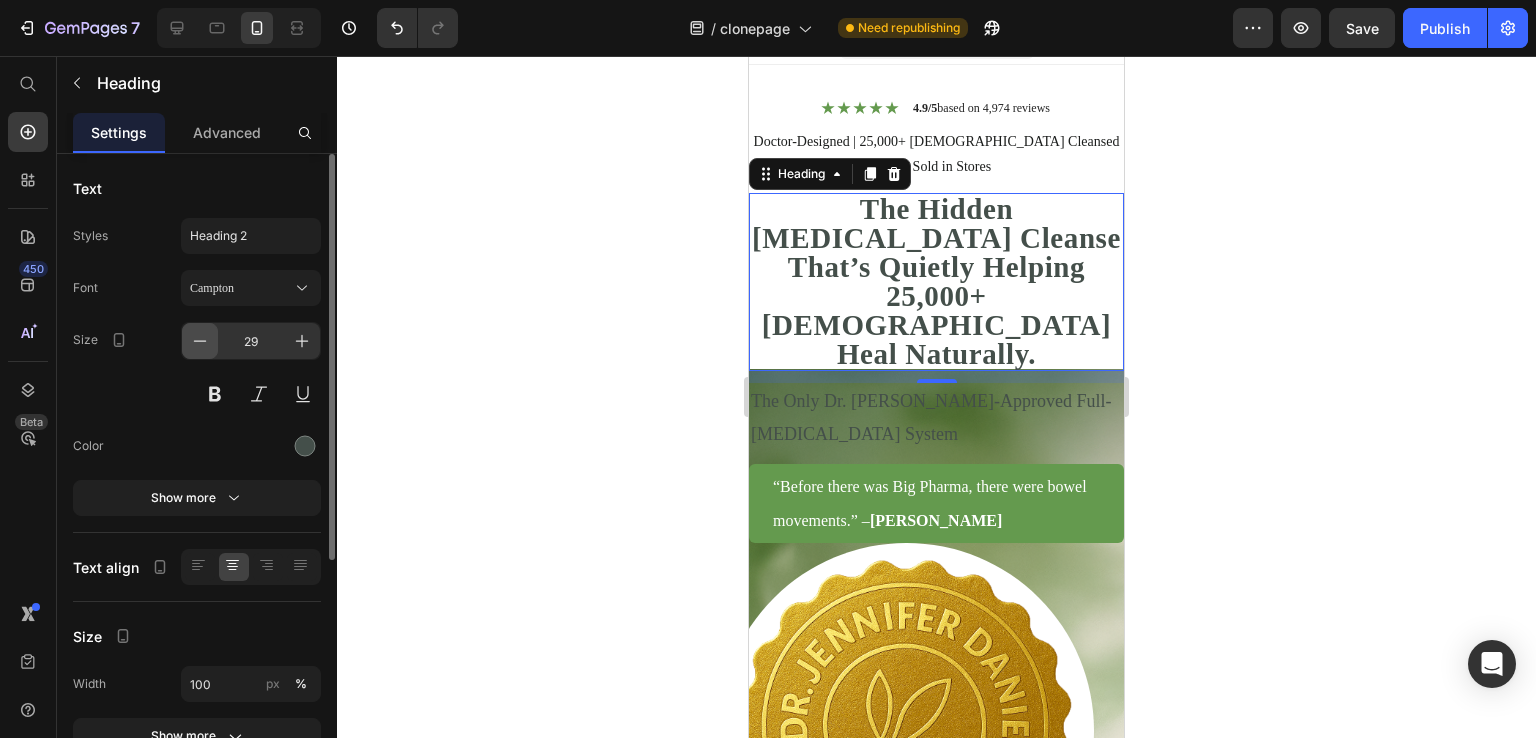 click 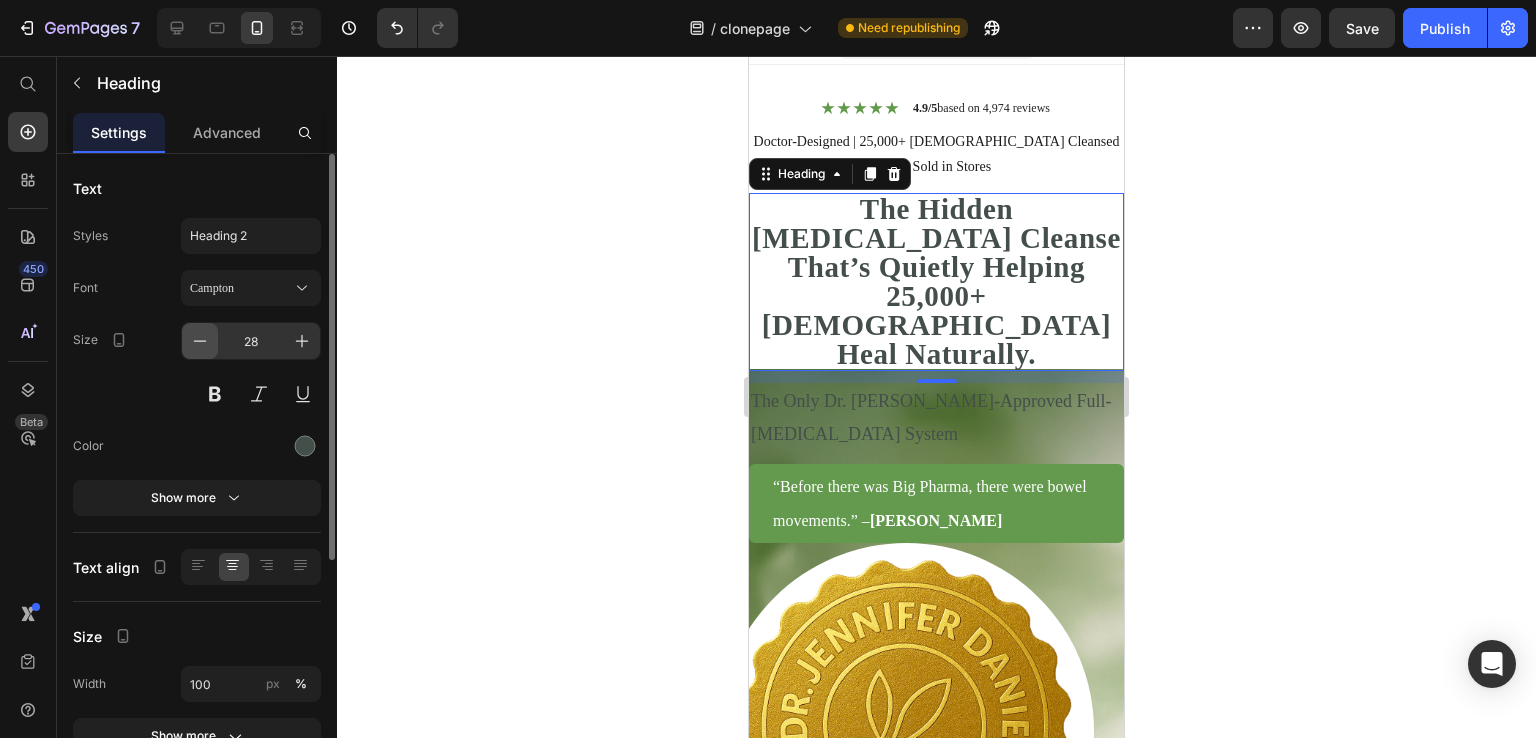 click 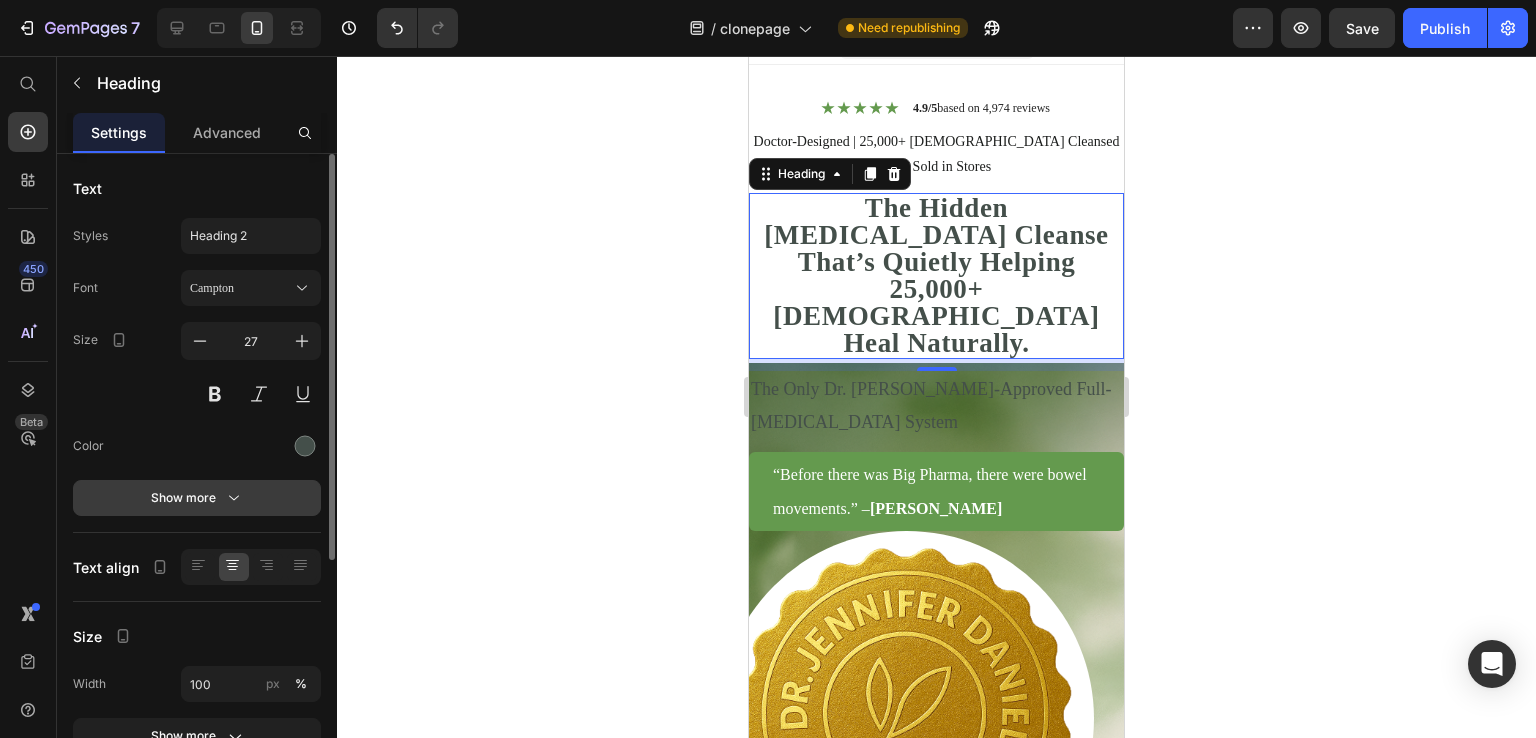 click 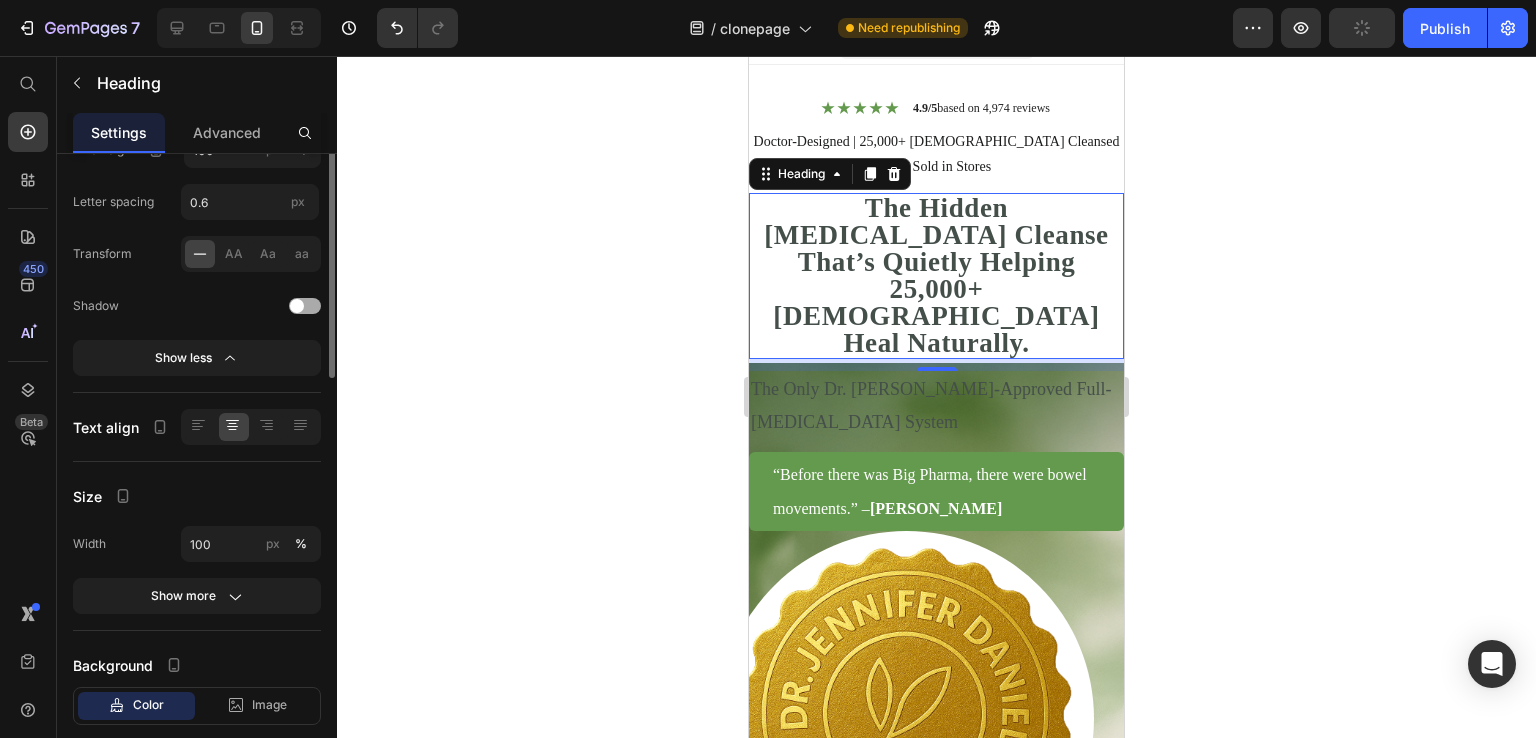scroll, scrollTop: 200, scrollLeft: 0, axis: vertical 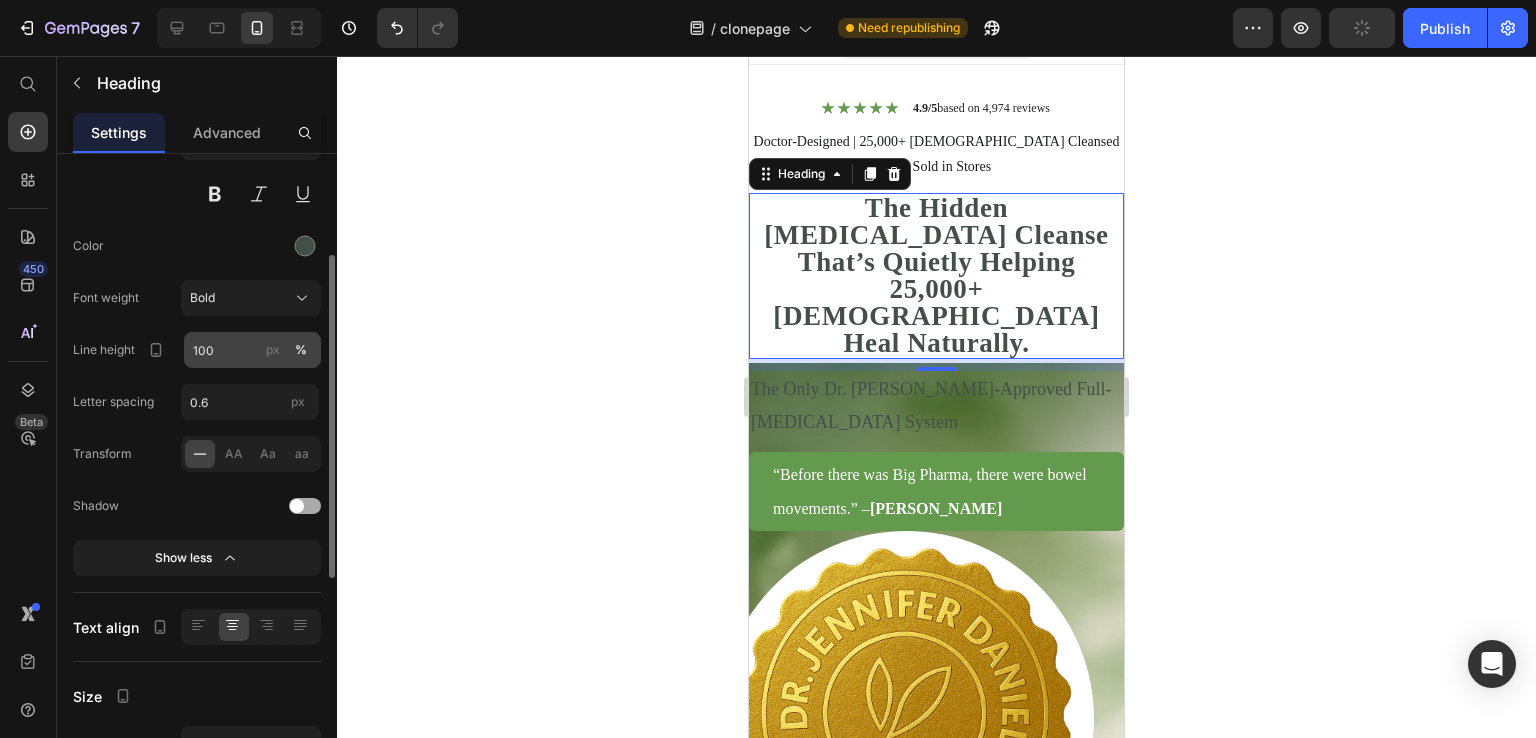 drag, startPoint x: 280, startPoint y: 346, endPoint x: 248, endPoint y: 359, distance: 34.539833 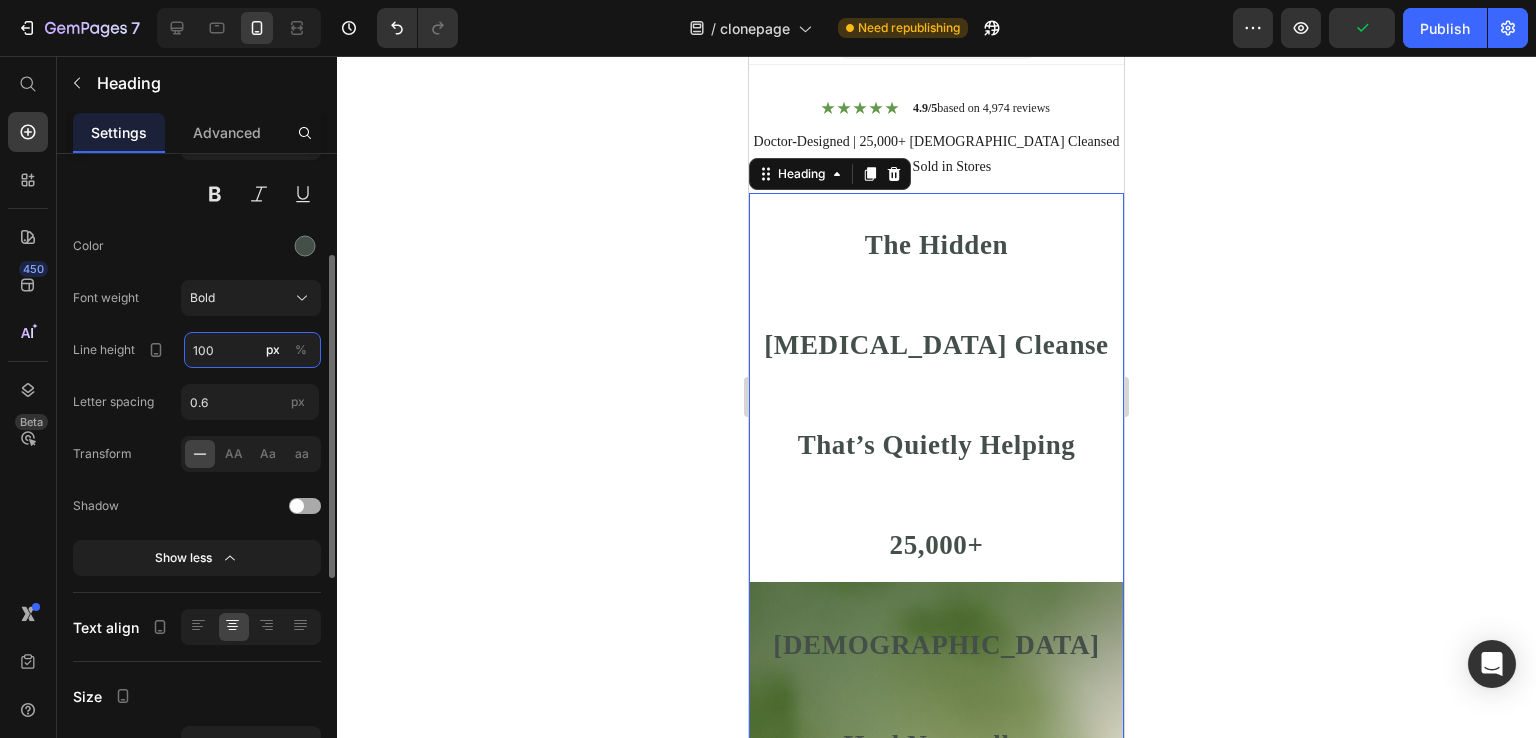 click on "100" at bounding box center (252, 350) 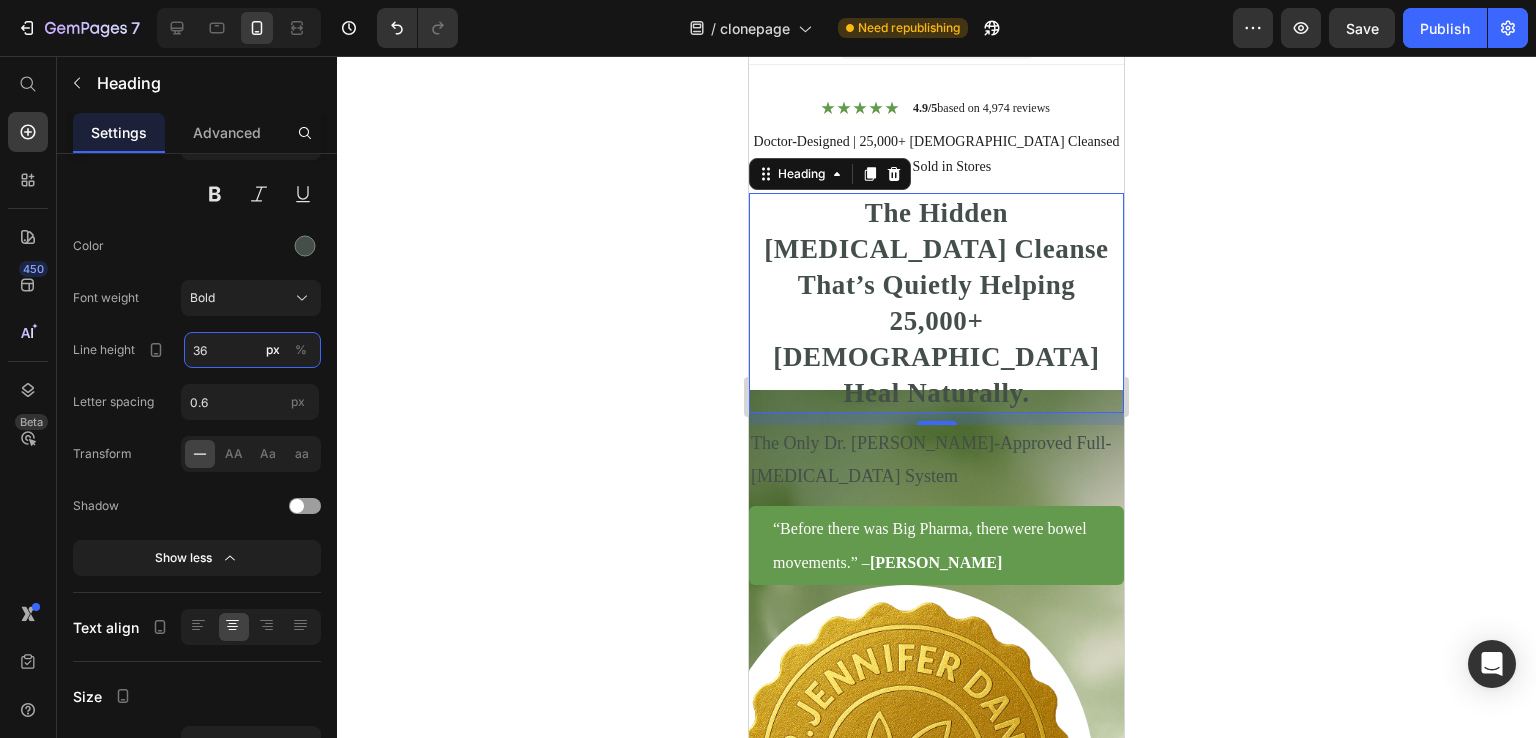 type on "36" 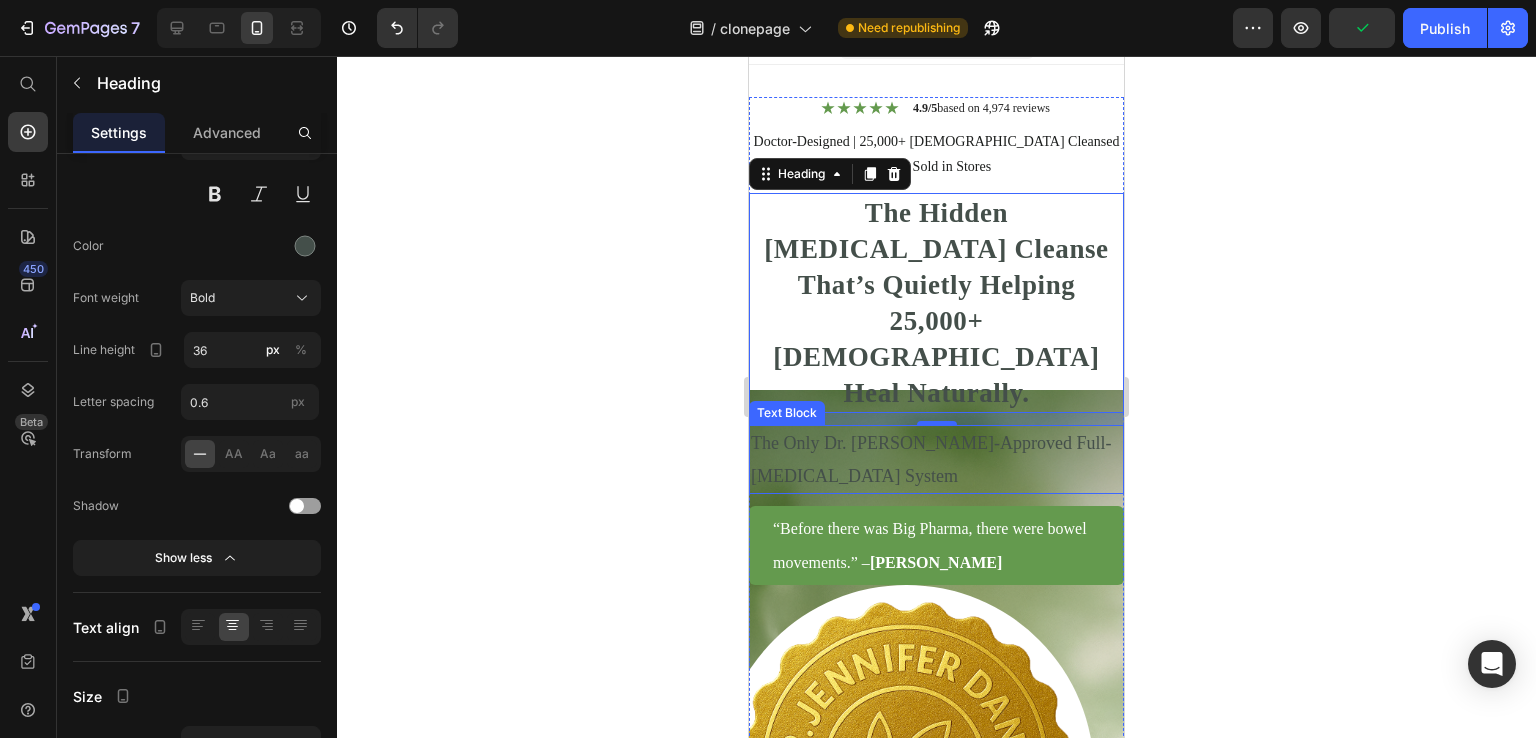 click on "The Only Dr. [PERSON_NAME]-Approved Full-[MEDICAL_DATA] System" at bounding box center (936, 459) 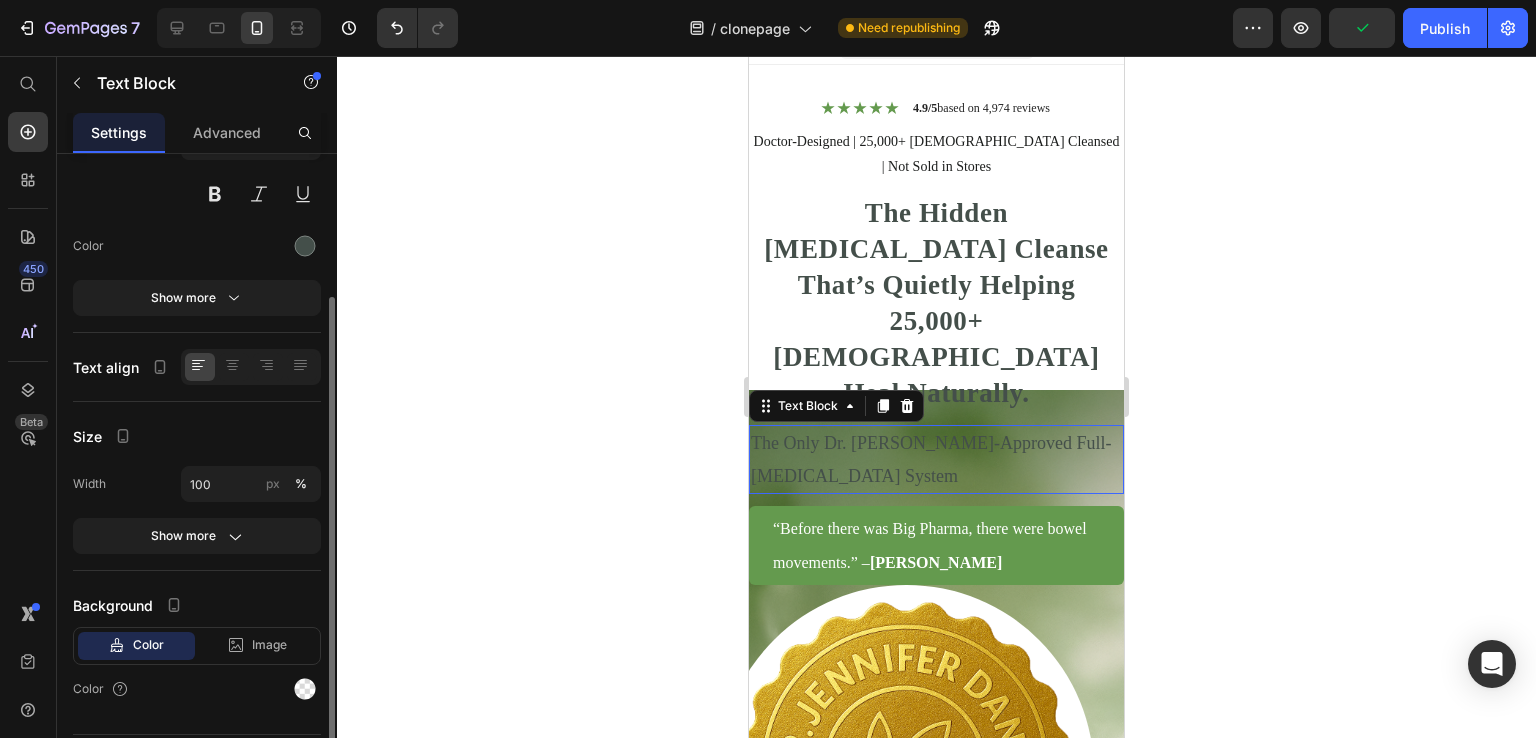 scroll, scrollTop: 0, scrollLeft: 0, axis: both 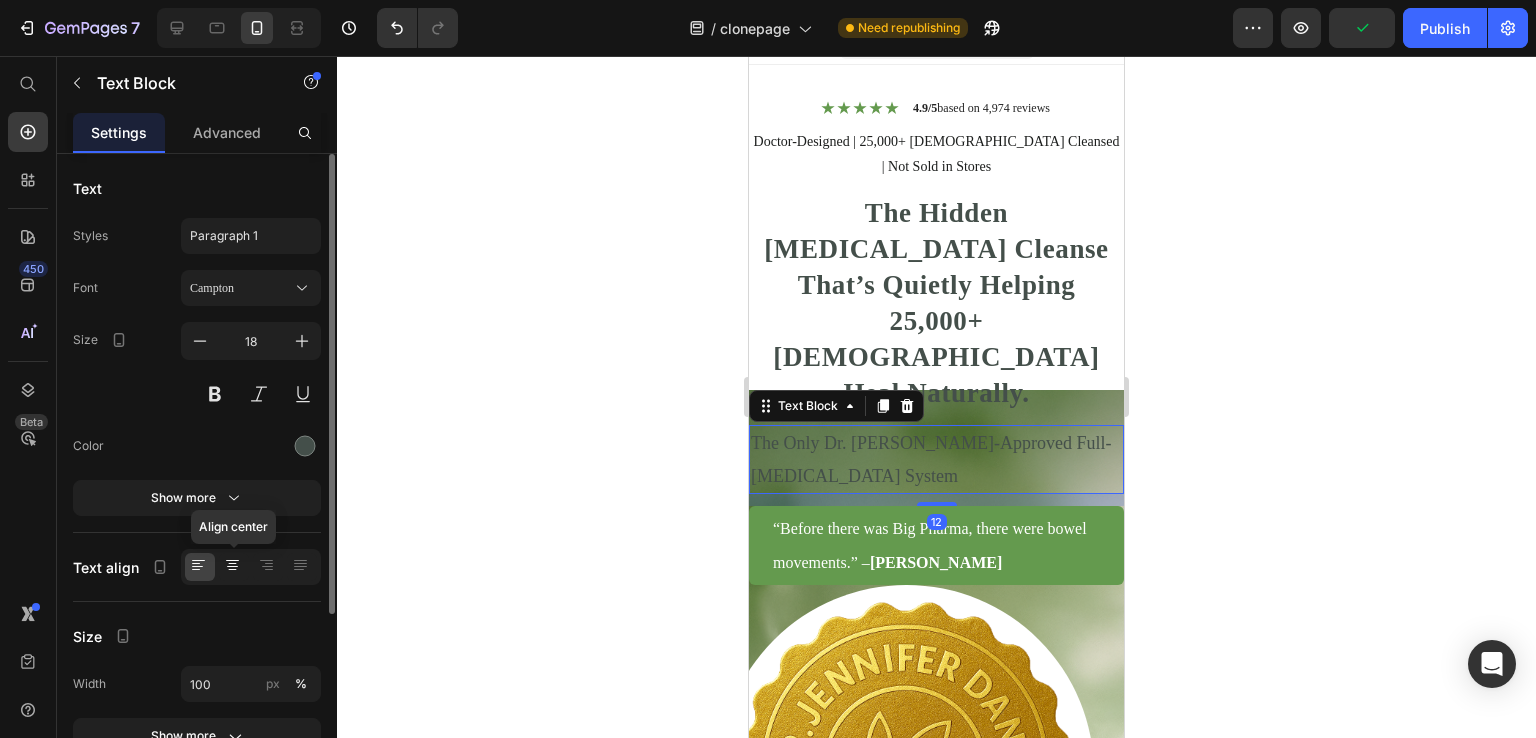 click 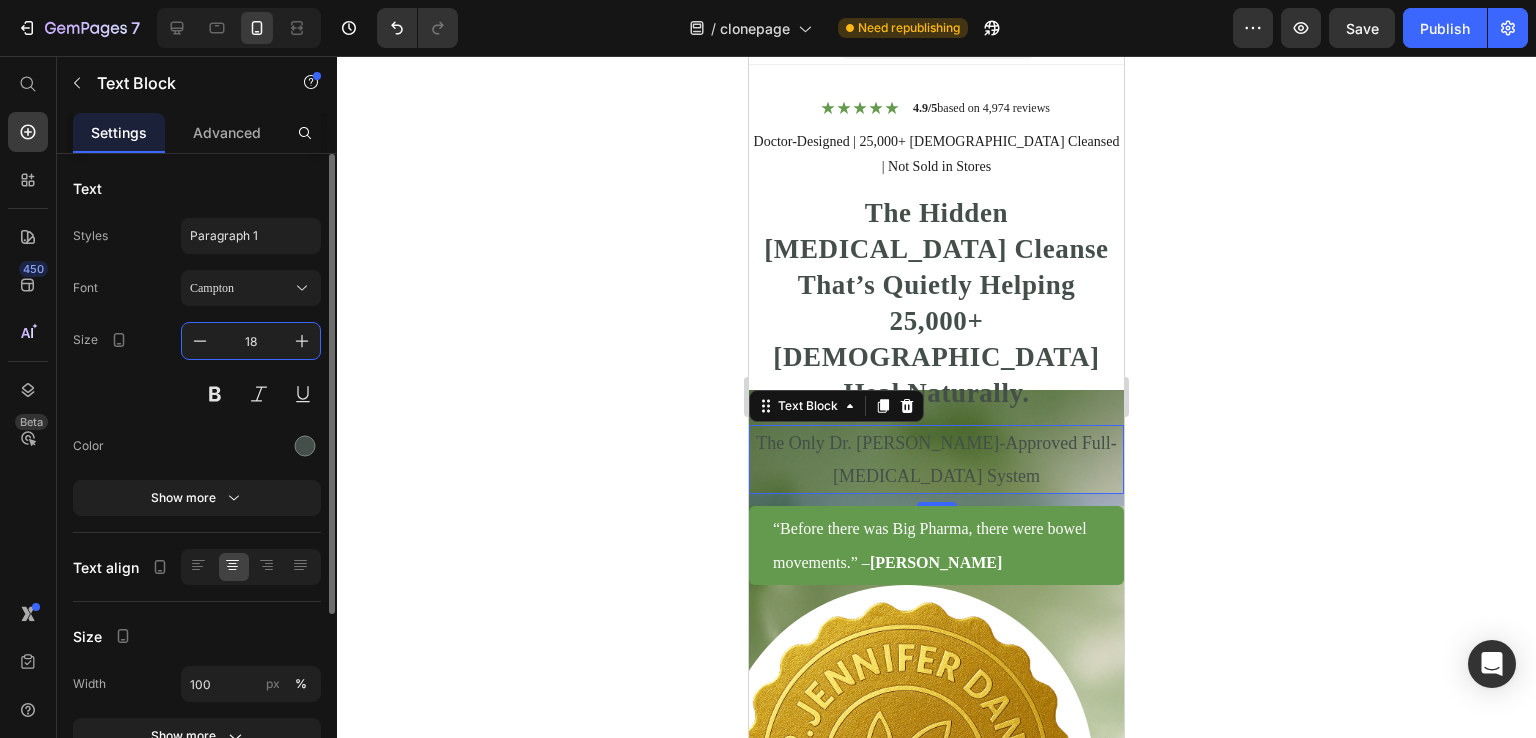 click on "18" at bounding box center (251, 341) 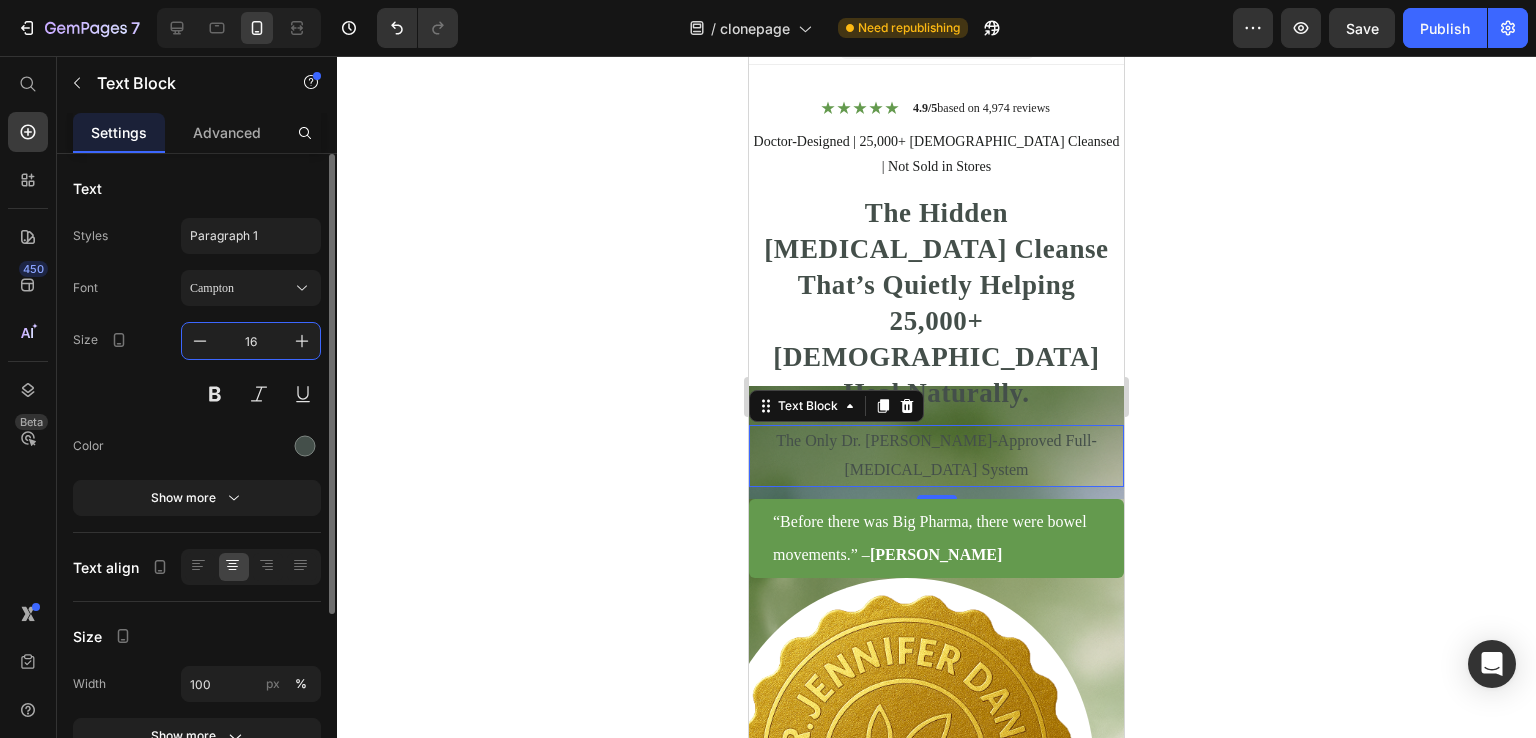 type on "16" 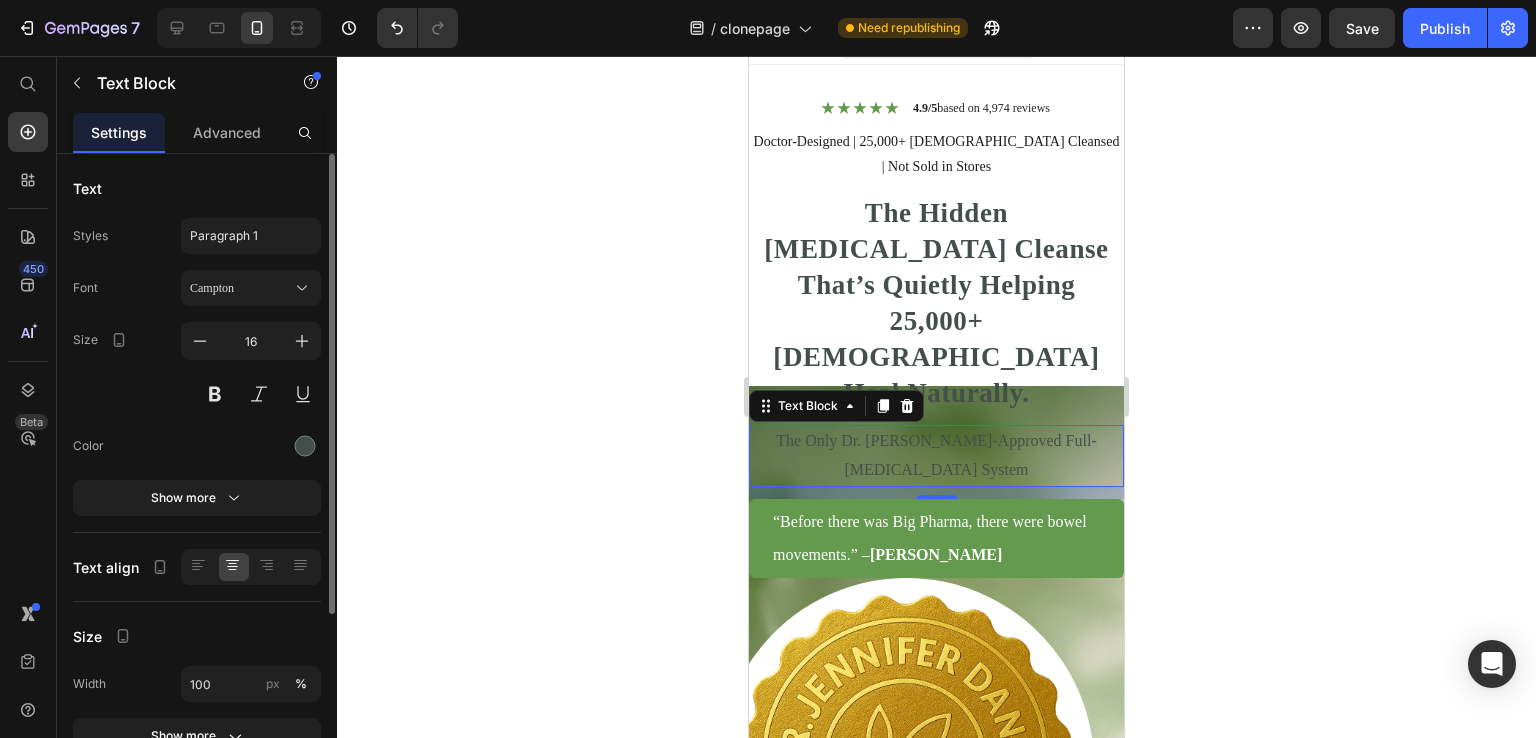drag, startPoint x: 212, startPoint y: 506, endPoint x: 238, endPoint y: 457, distance: 55.470715 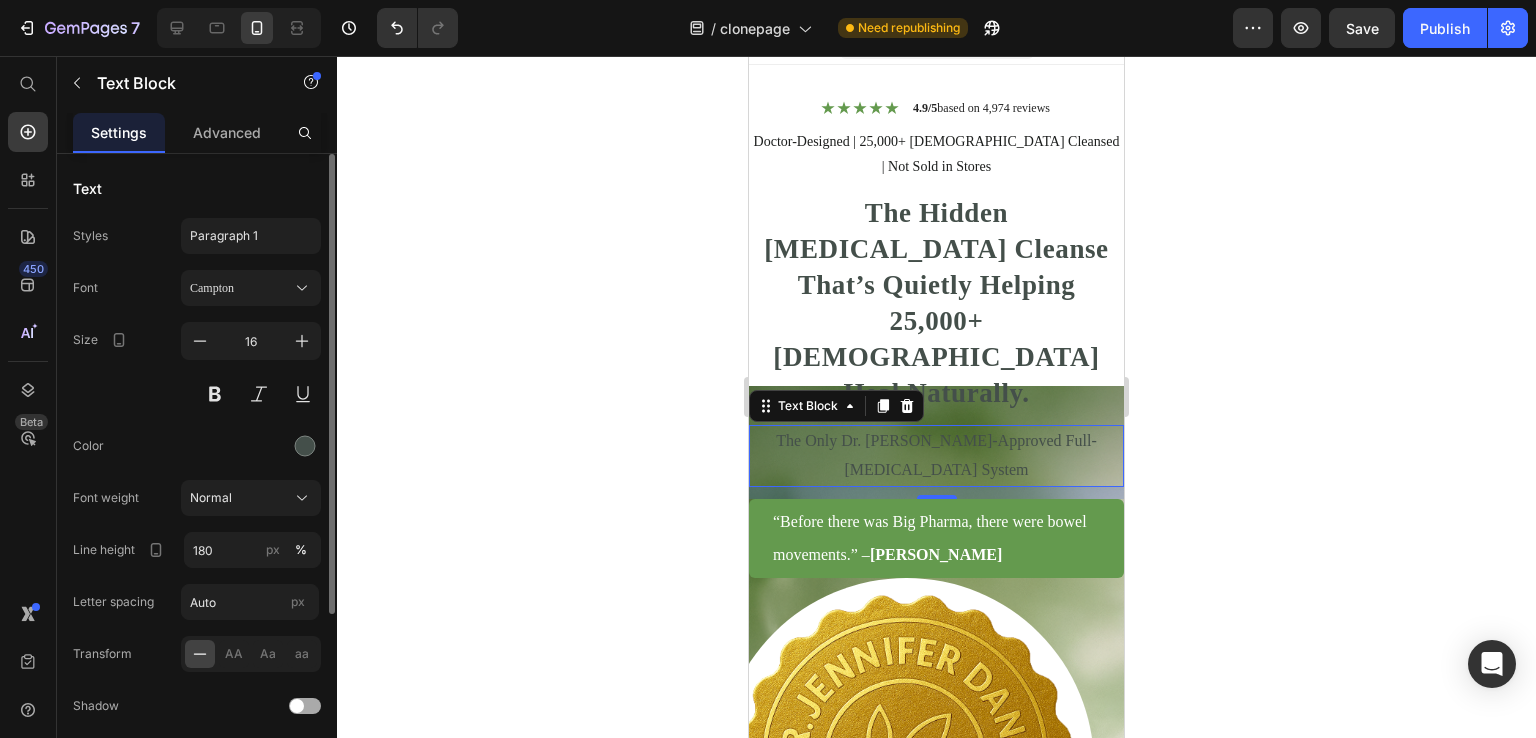scroll, scrollTop: 200, scrollLeft: 0, axis: vertical 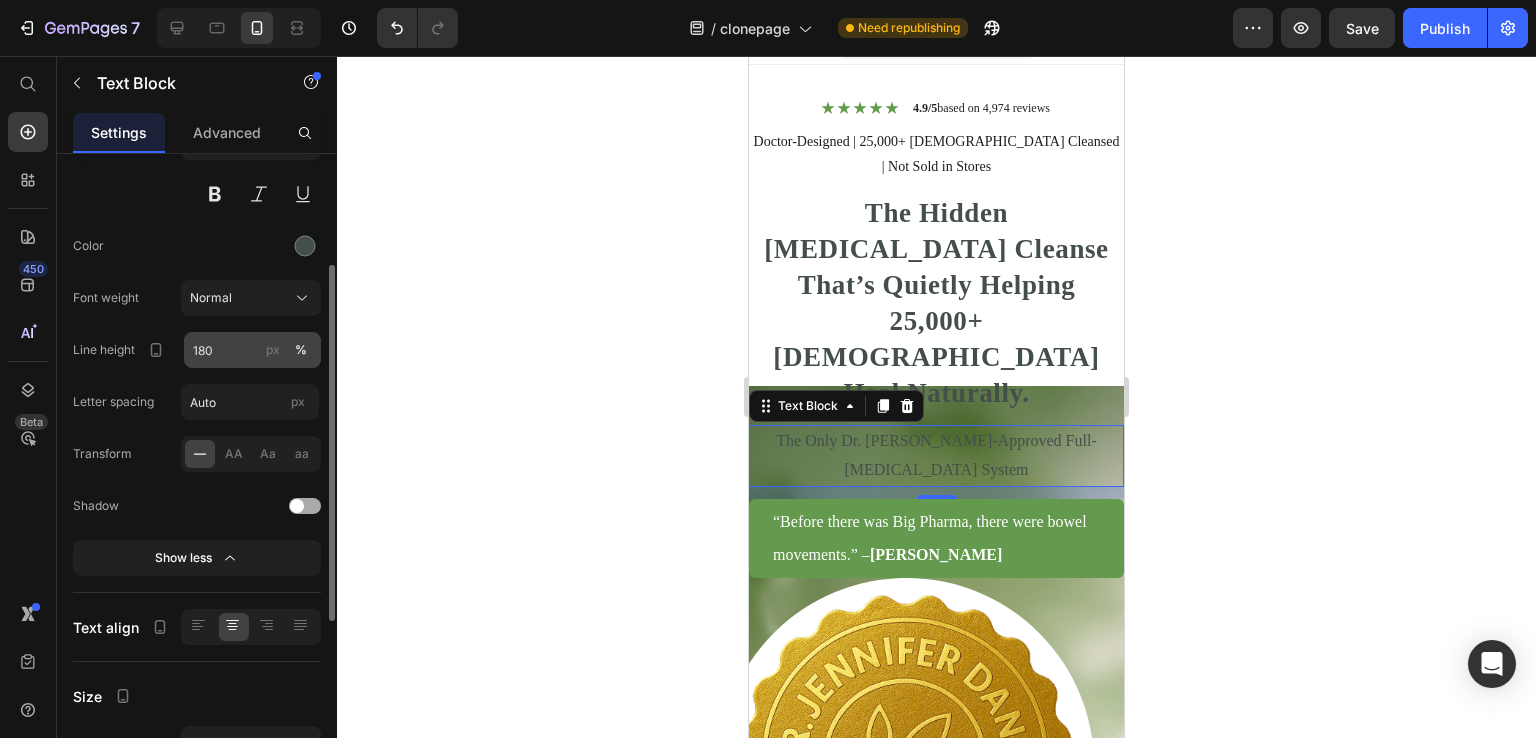 click on "px" at bounding box center (273, 350) 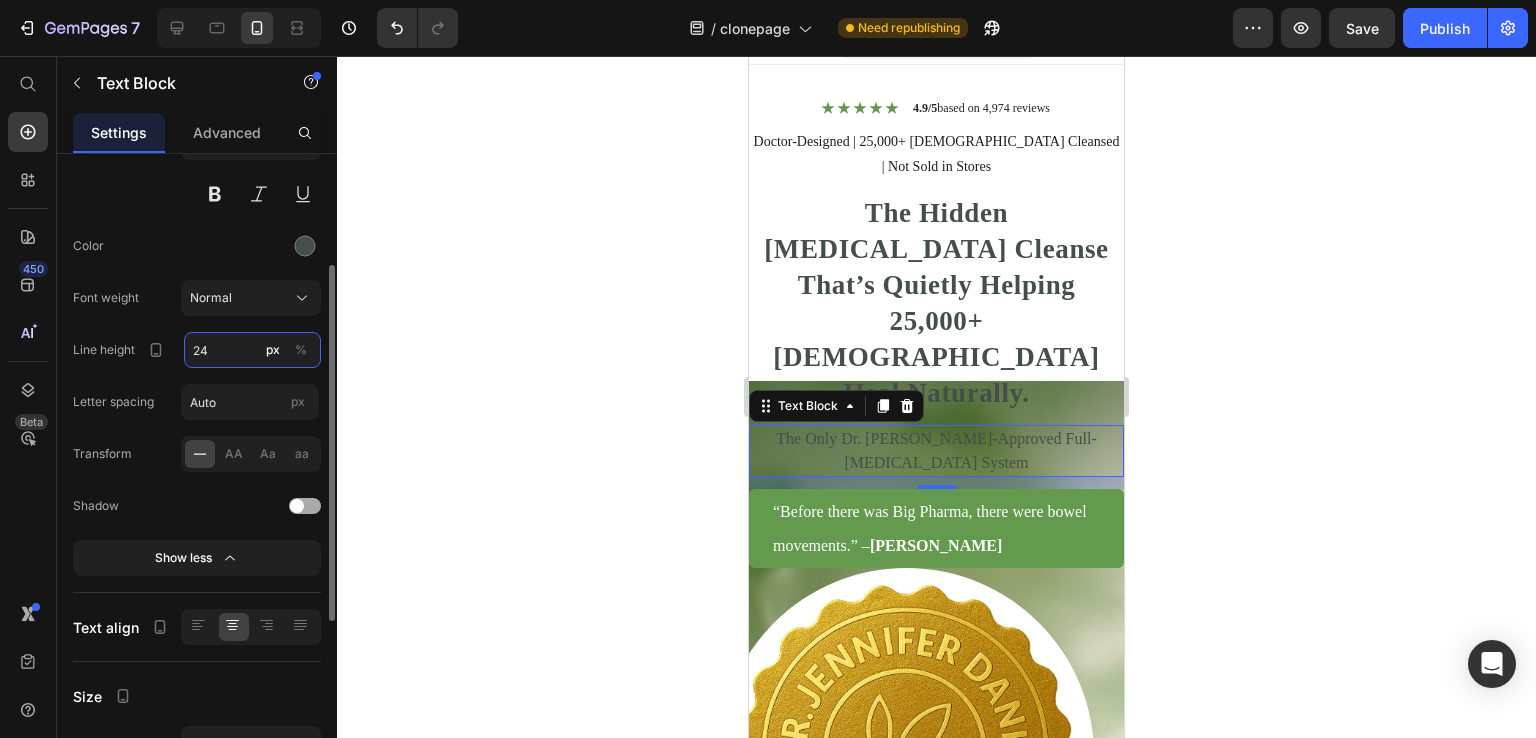 type on "24" 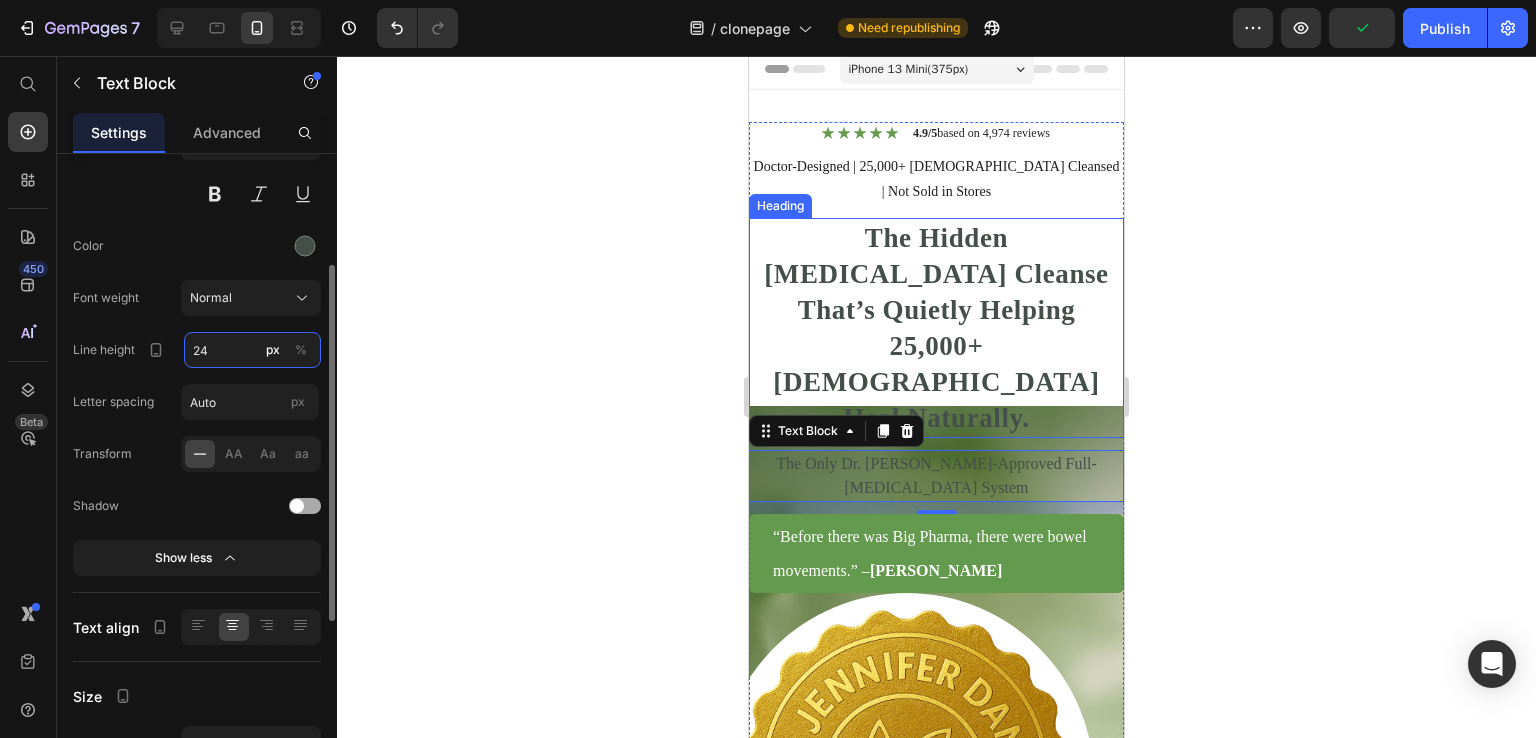 scroll, scrollTop: 0, scrollLeft: 0, axis: both 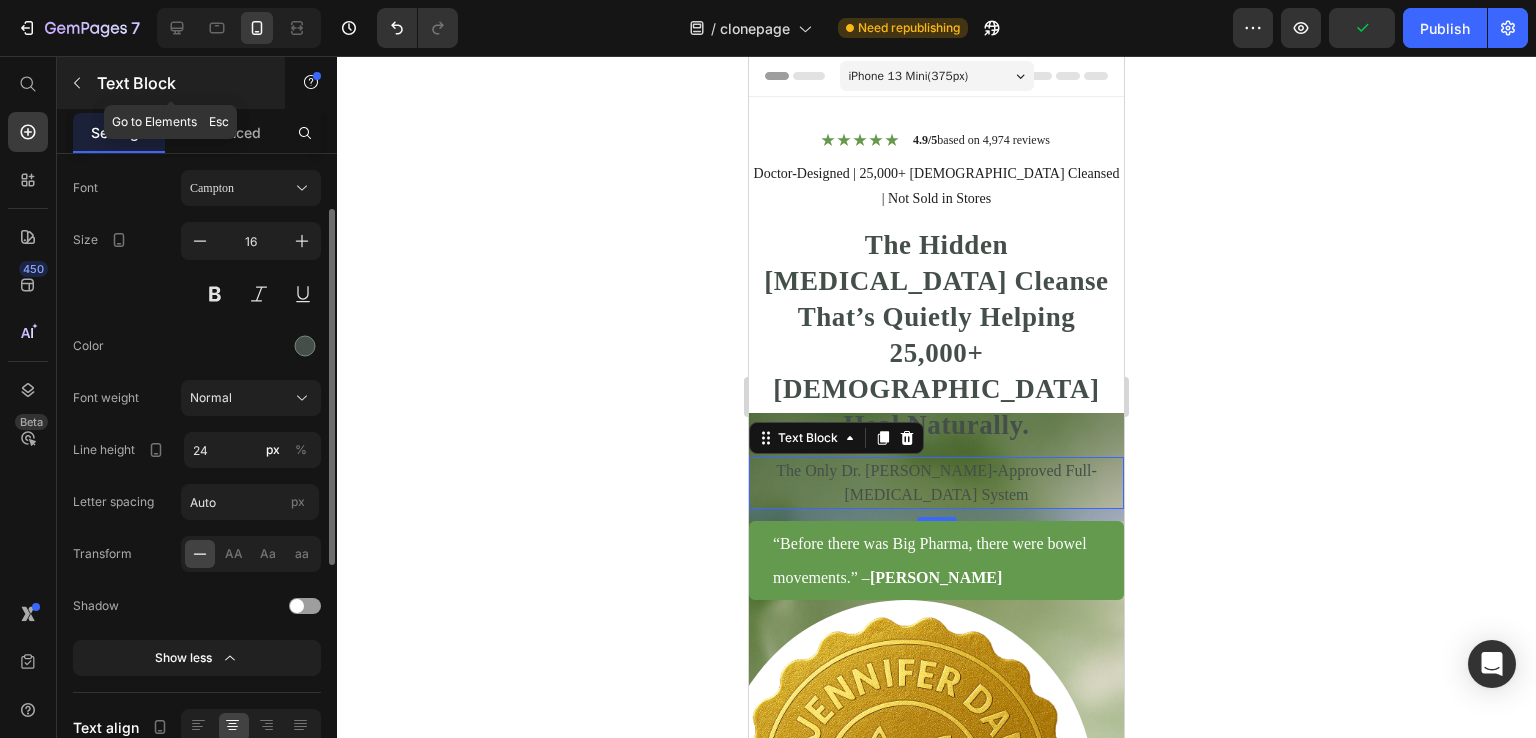 click 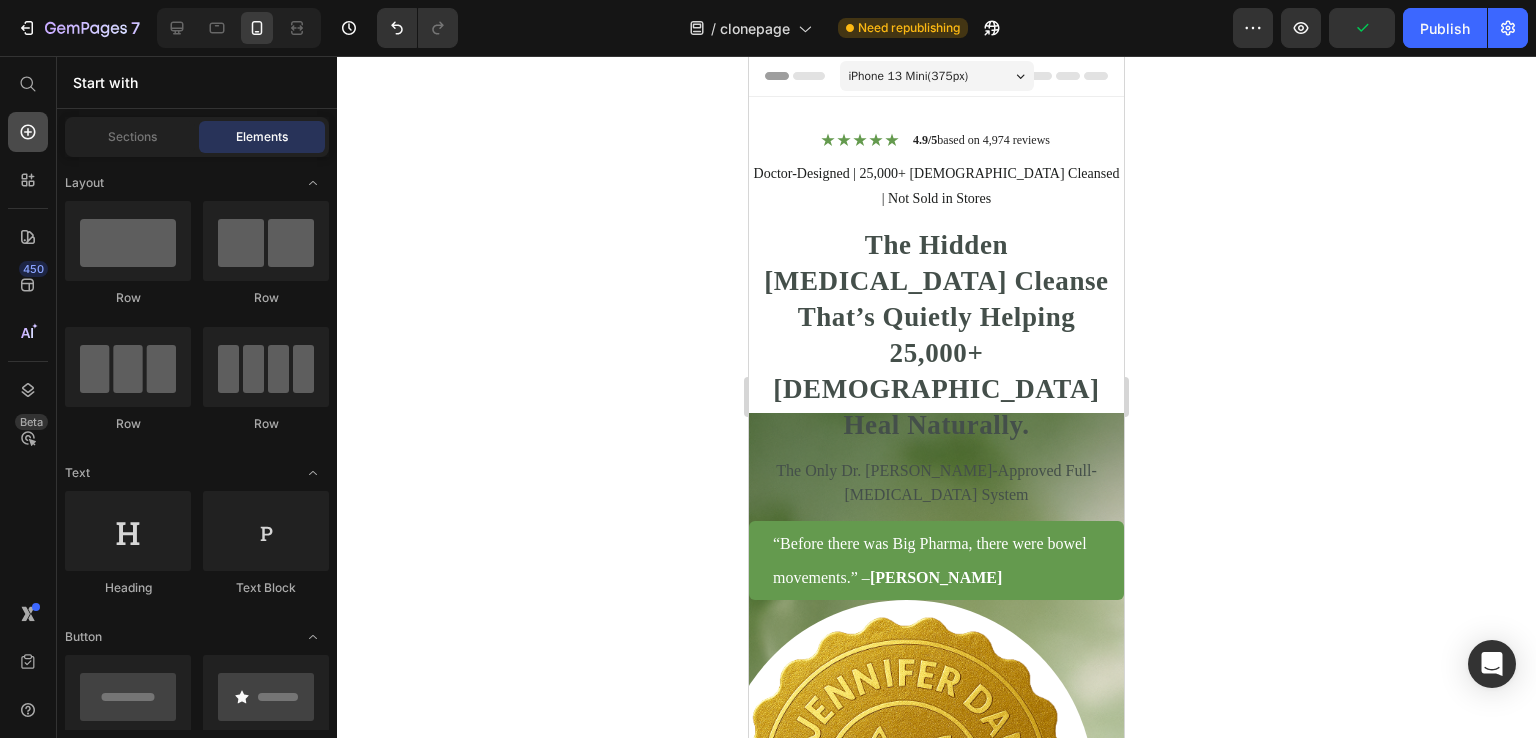 click 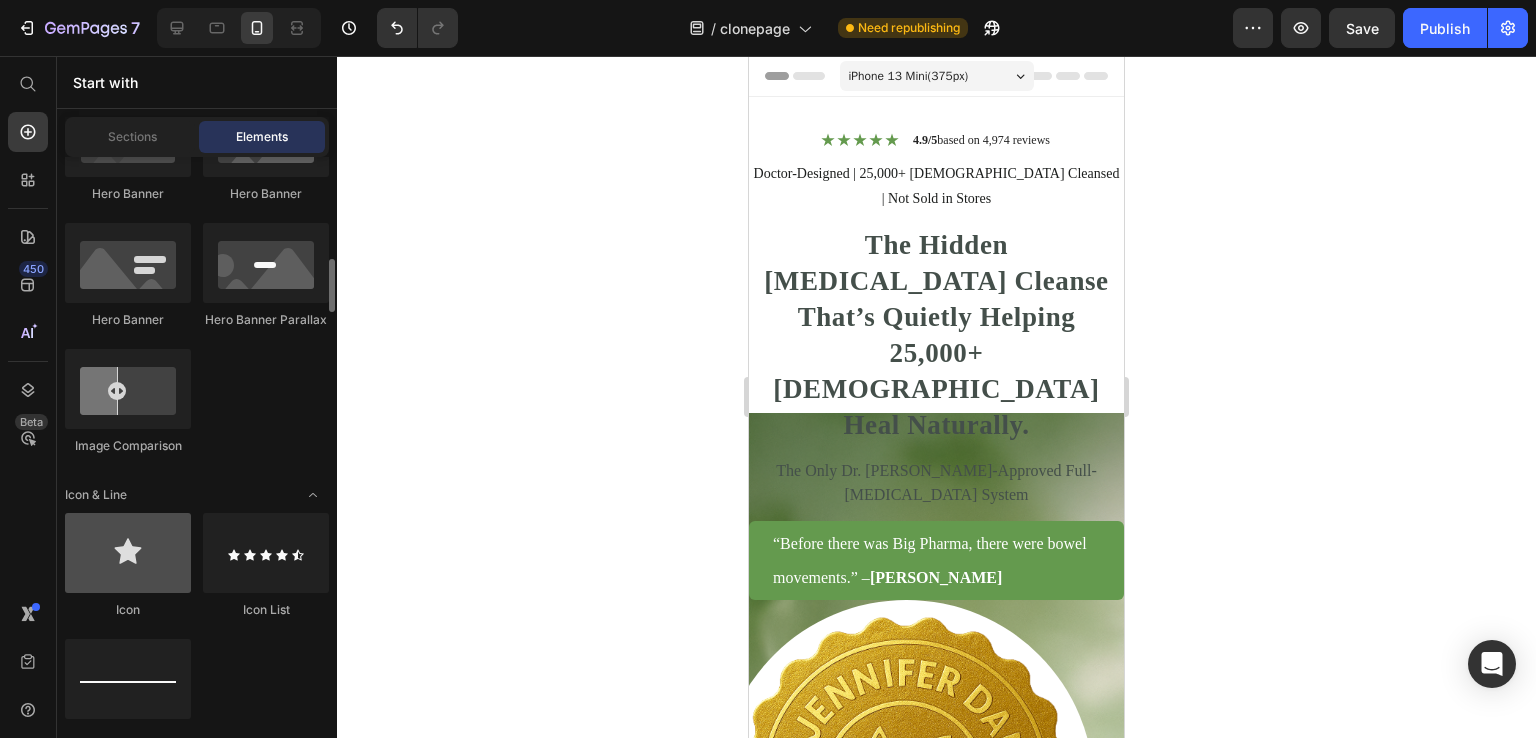 scroll, scrollTop: 1400, scrollLeft: 0, axis: vertical 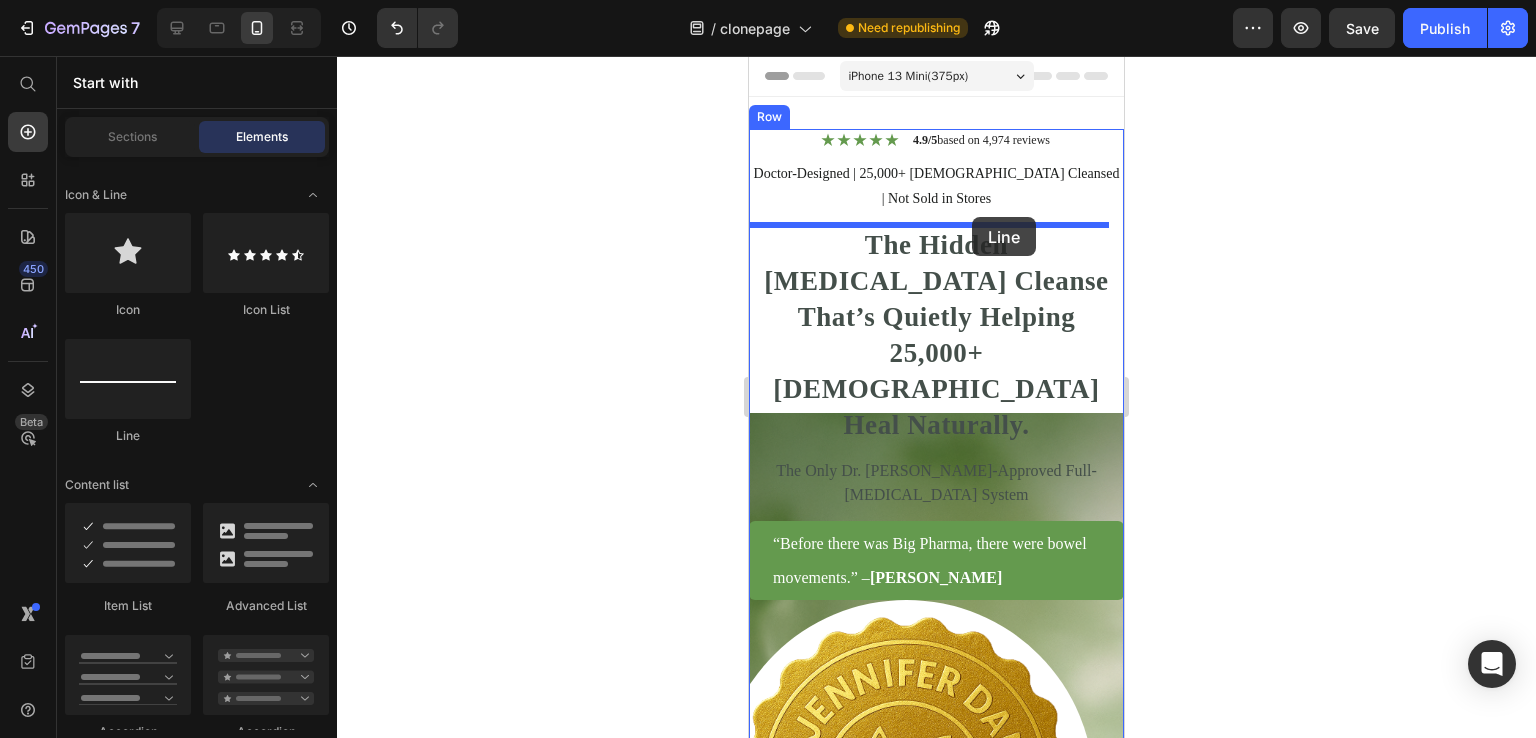 drag, startPoint x: 881, startPoint y: 461, endPoint x: 972, endPoint y: 217, distance: 260.41696 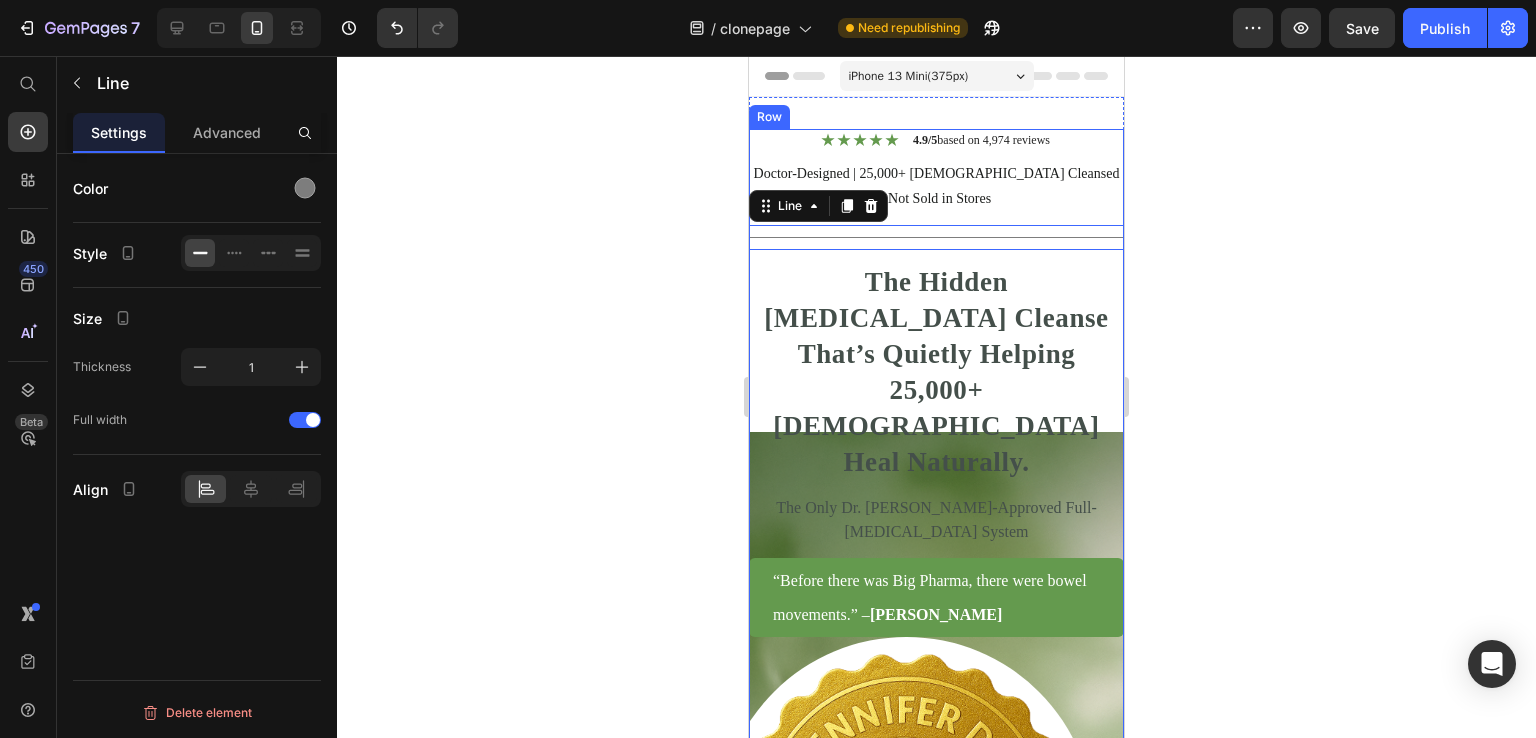 scroll, scrollTop: 0, scrollLeft: 0, axis: both 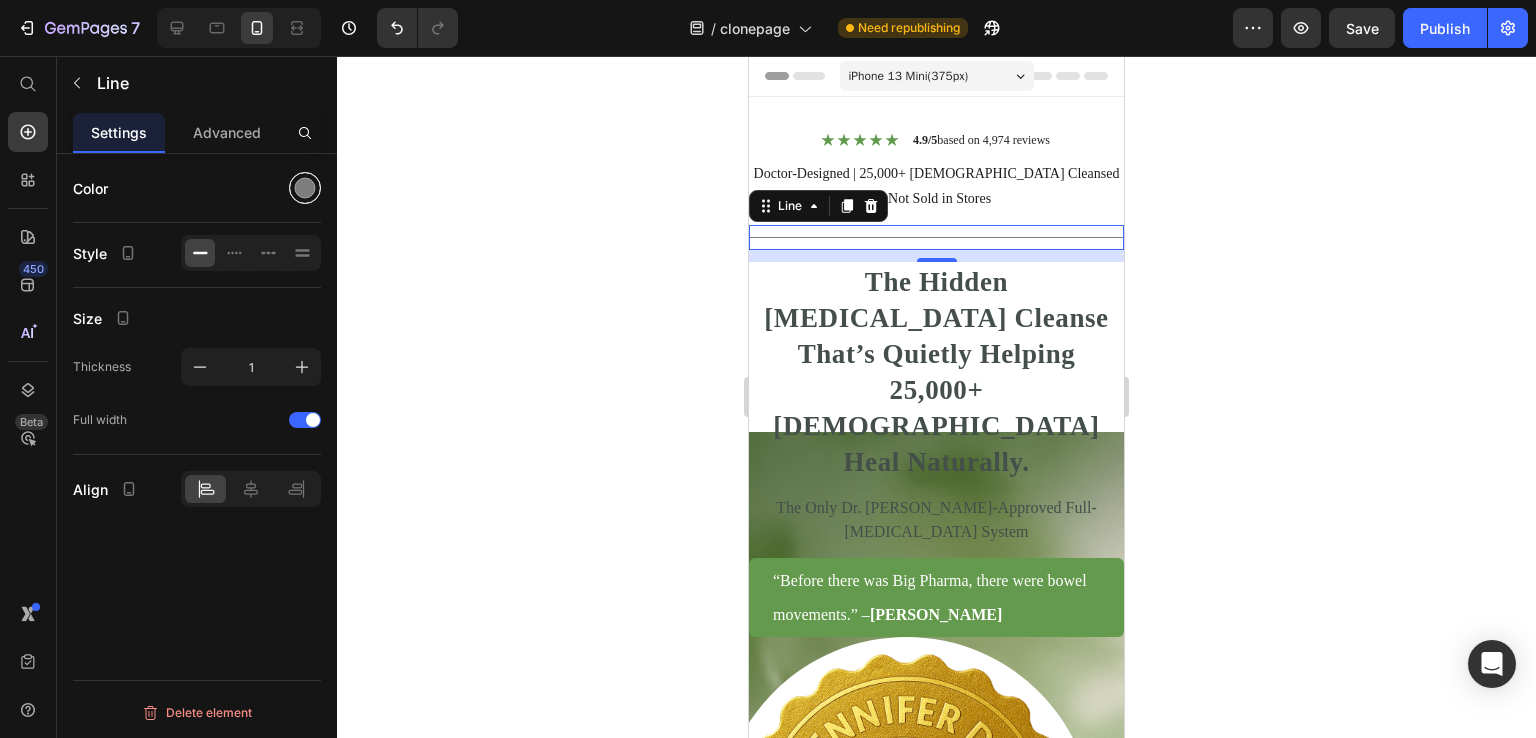 click at bounding box center [305, 188] 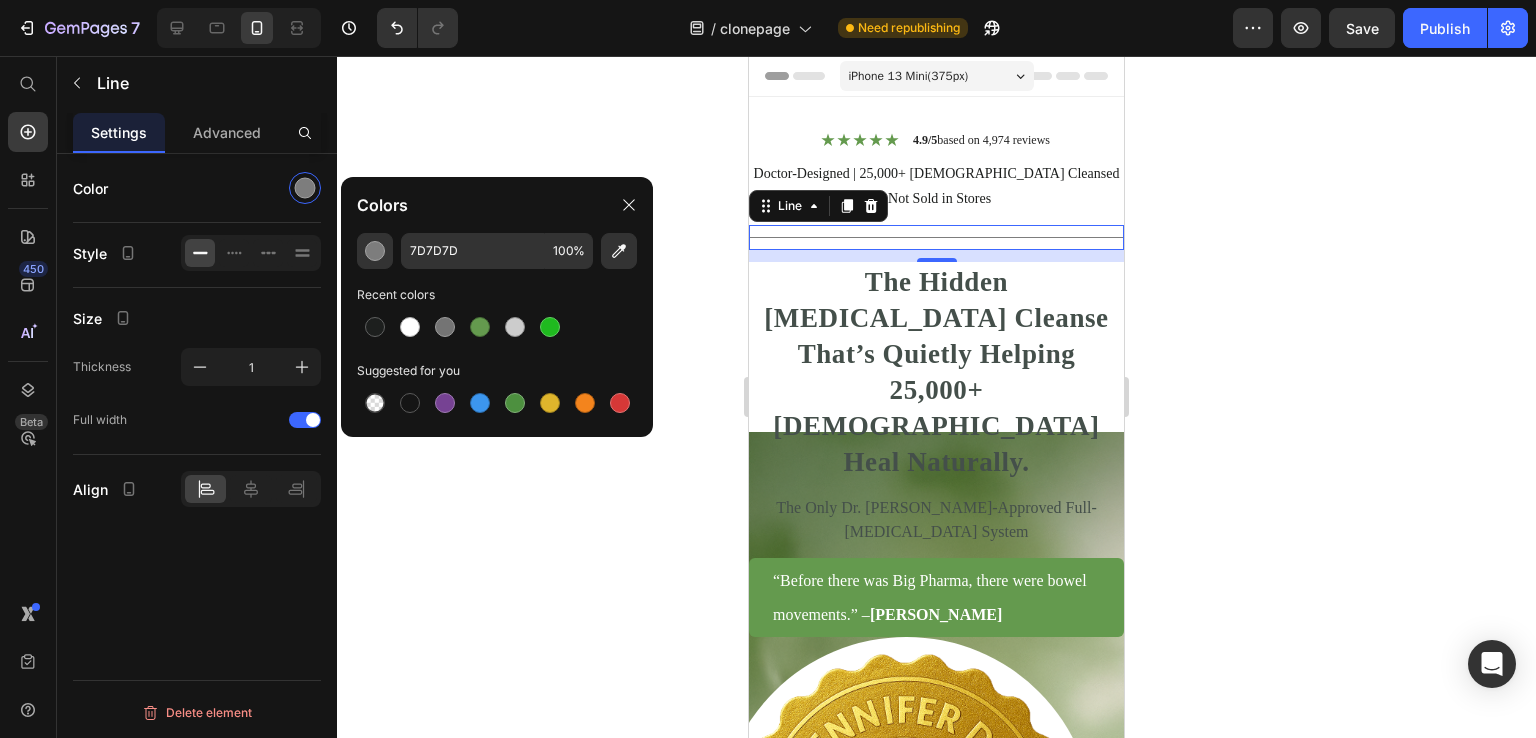 click on "7D7D7D 100 % Recent colors Suggested for you" 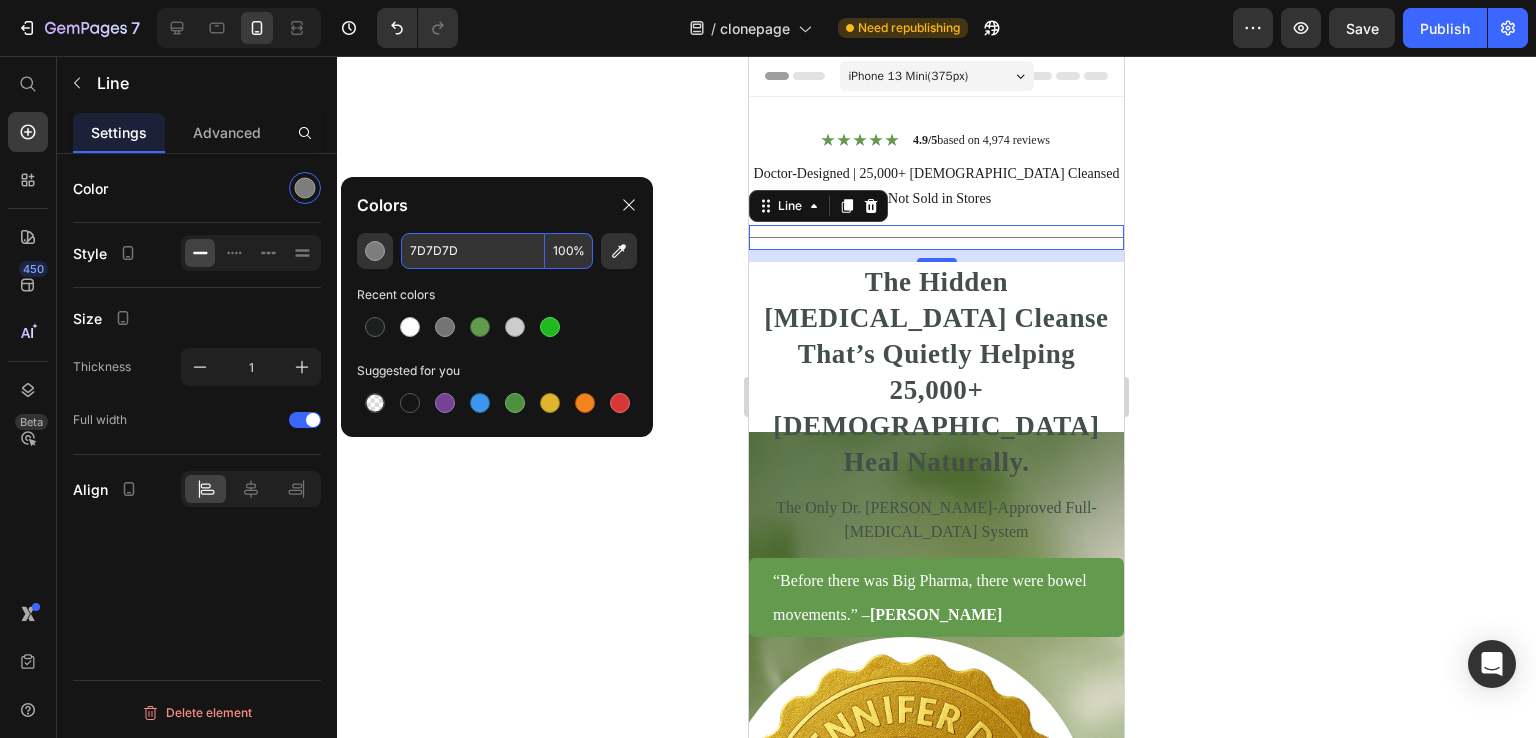 click on "7D7D7D" at bounding box center (473, 251) 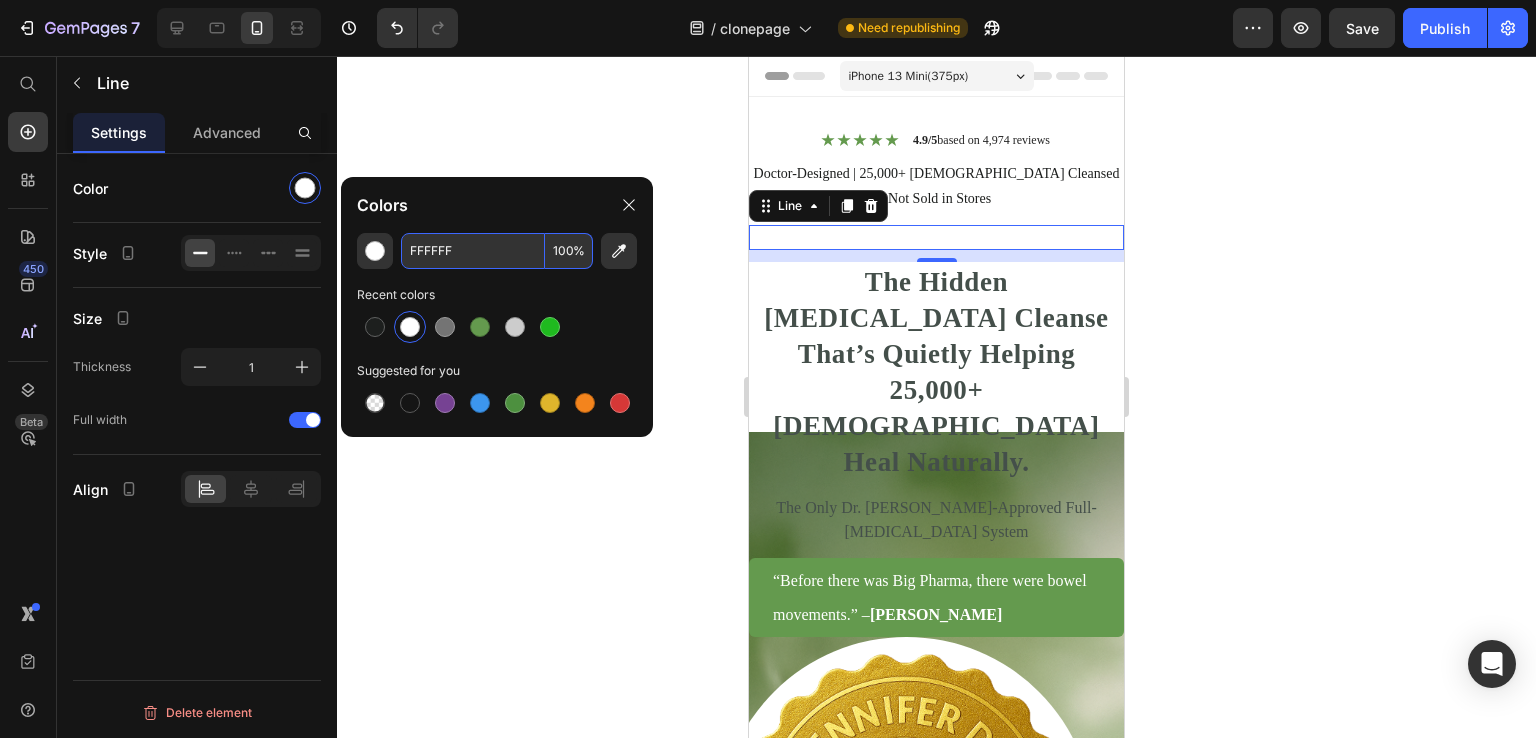 type on "FFFFFF" 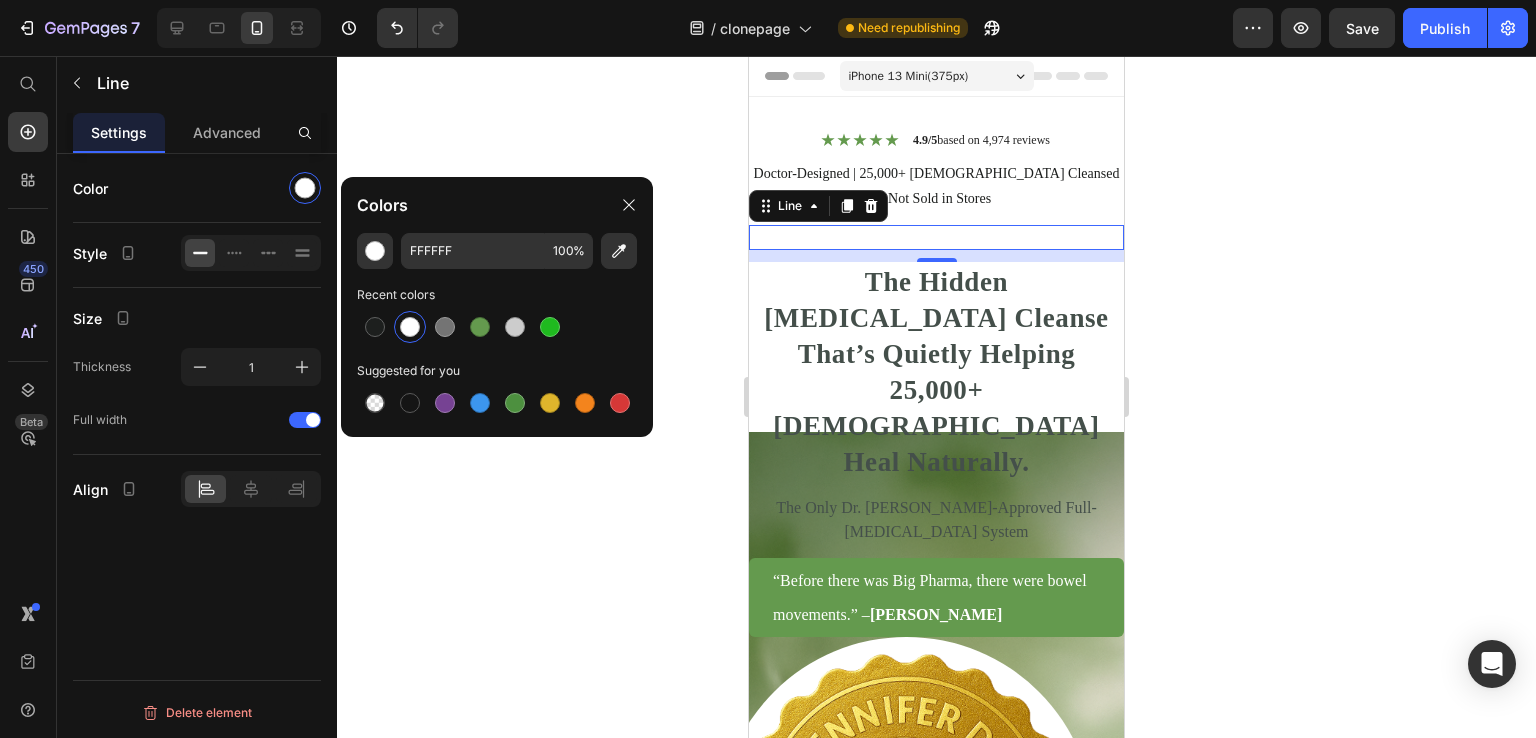 click on "Size" at bounding box center [197, 318] 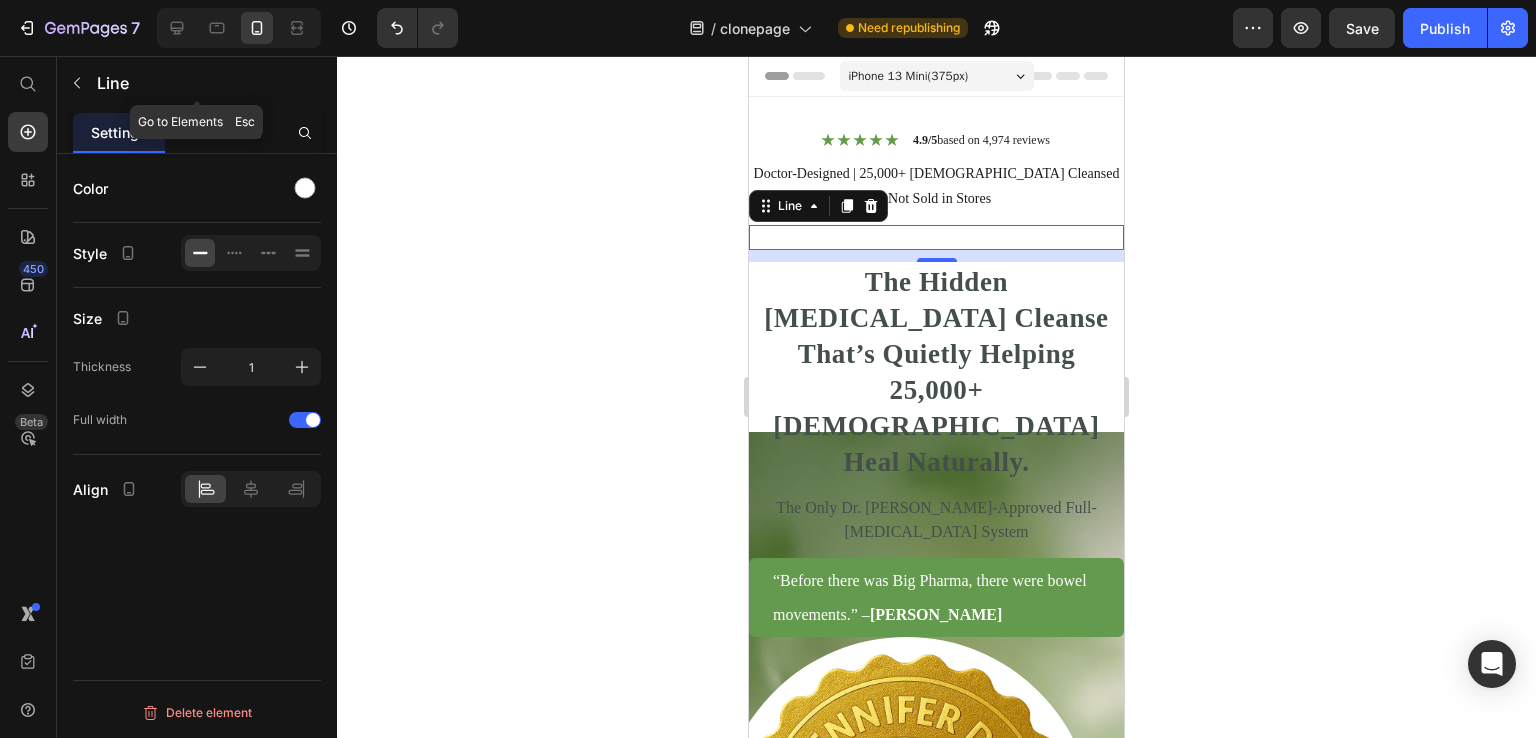 click on "Advanced" 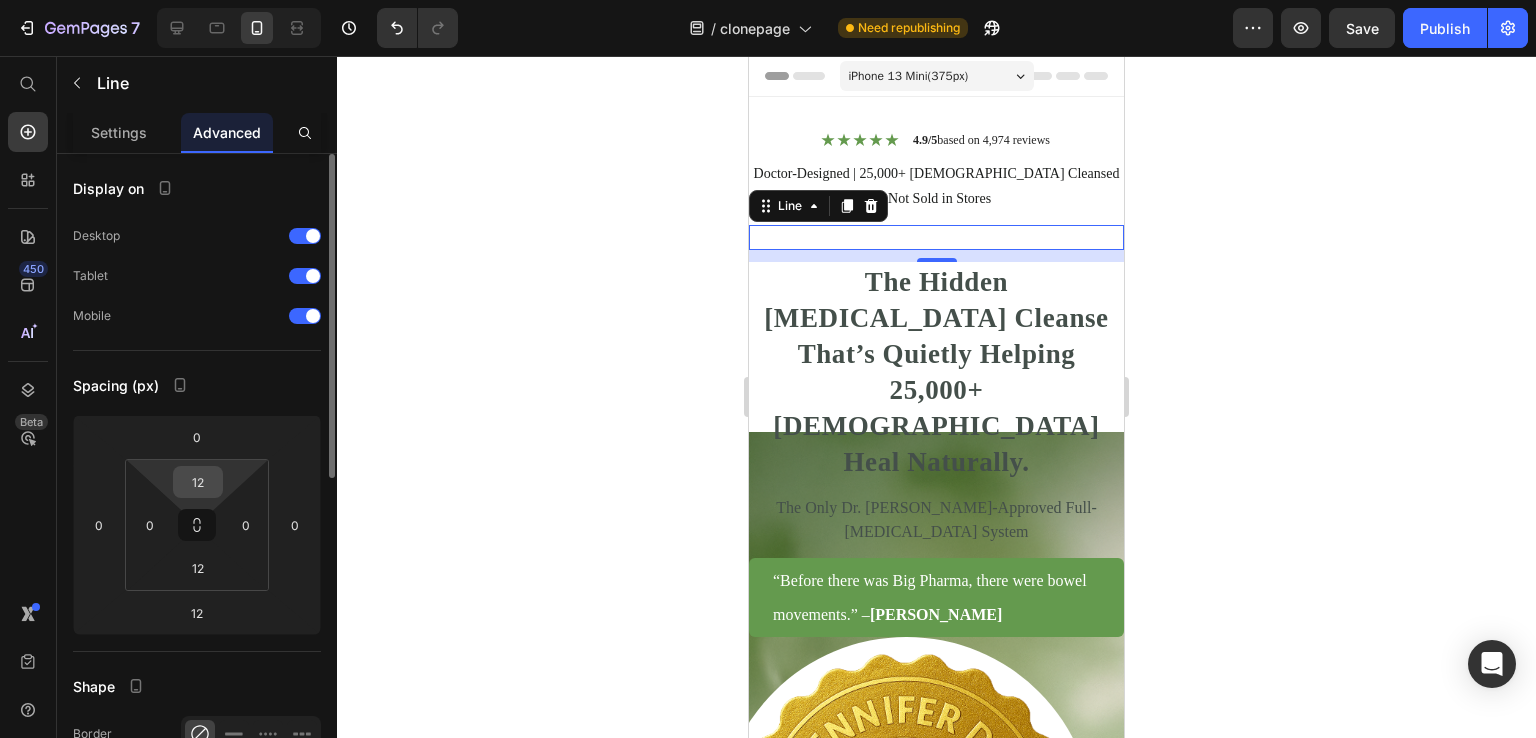 click on "12" at bounding box center [198, 482] 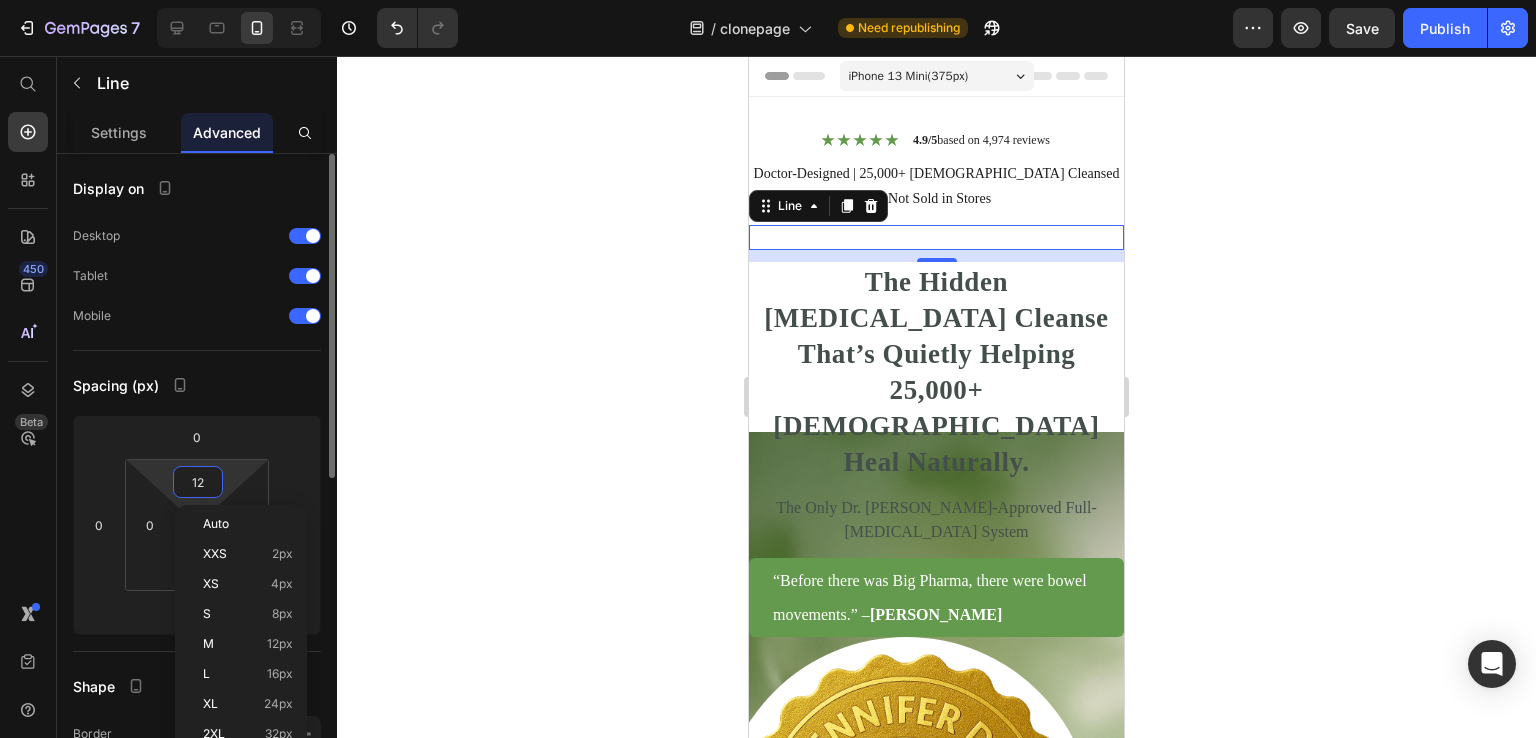 click on "12" at bounding box center (198, 482) 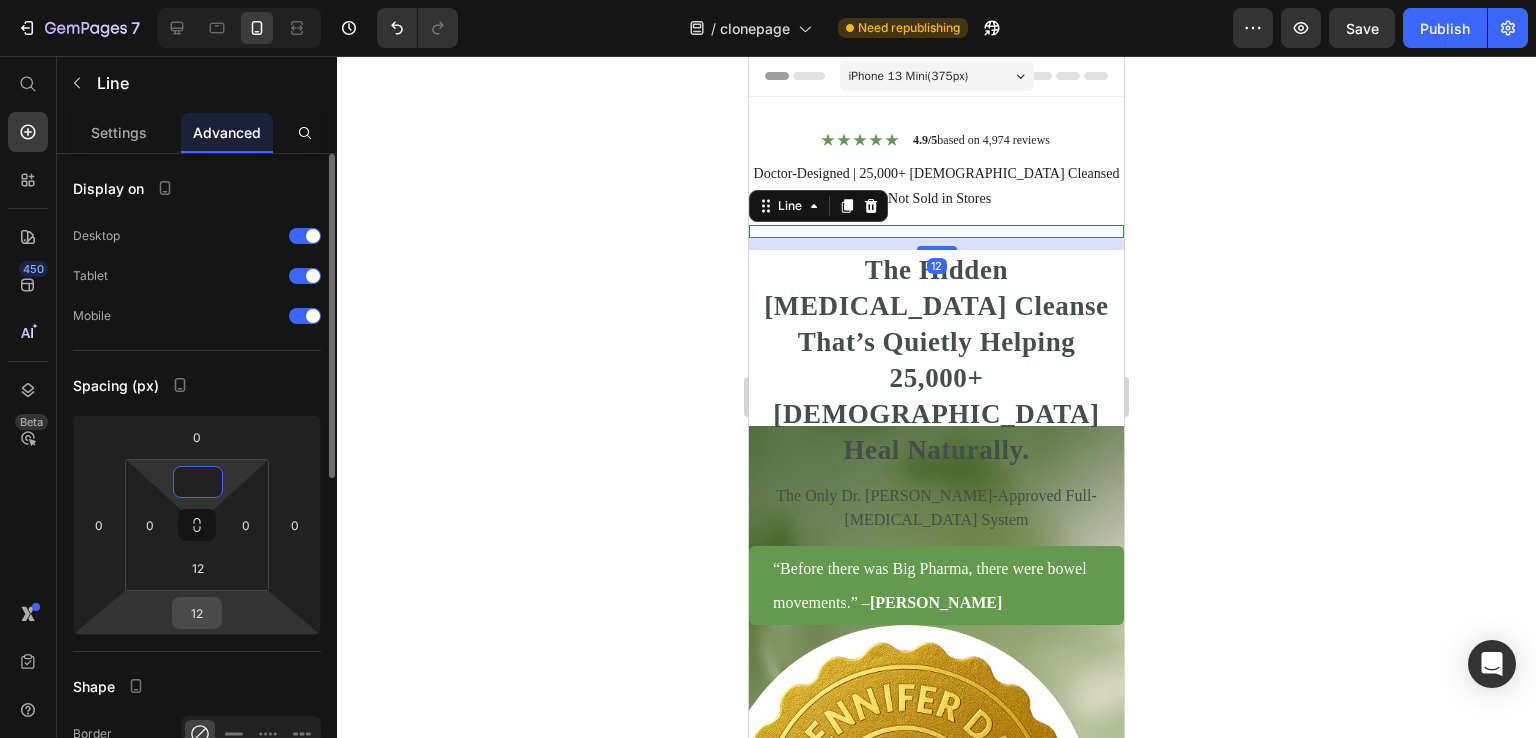 type on "0" 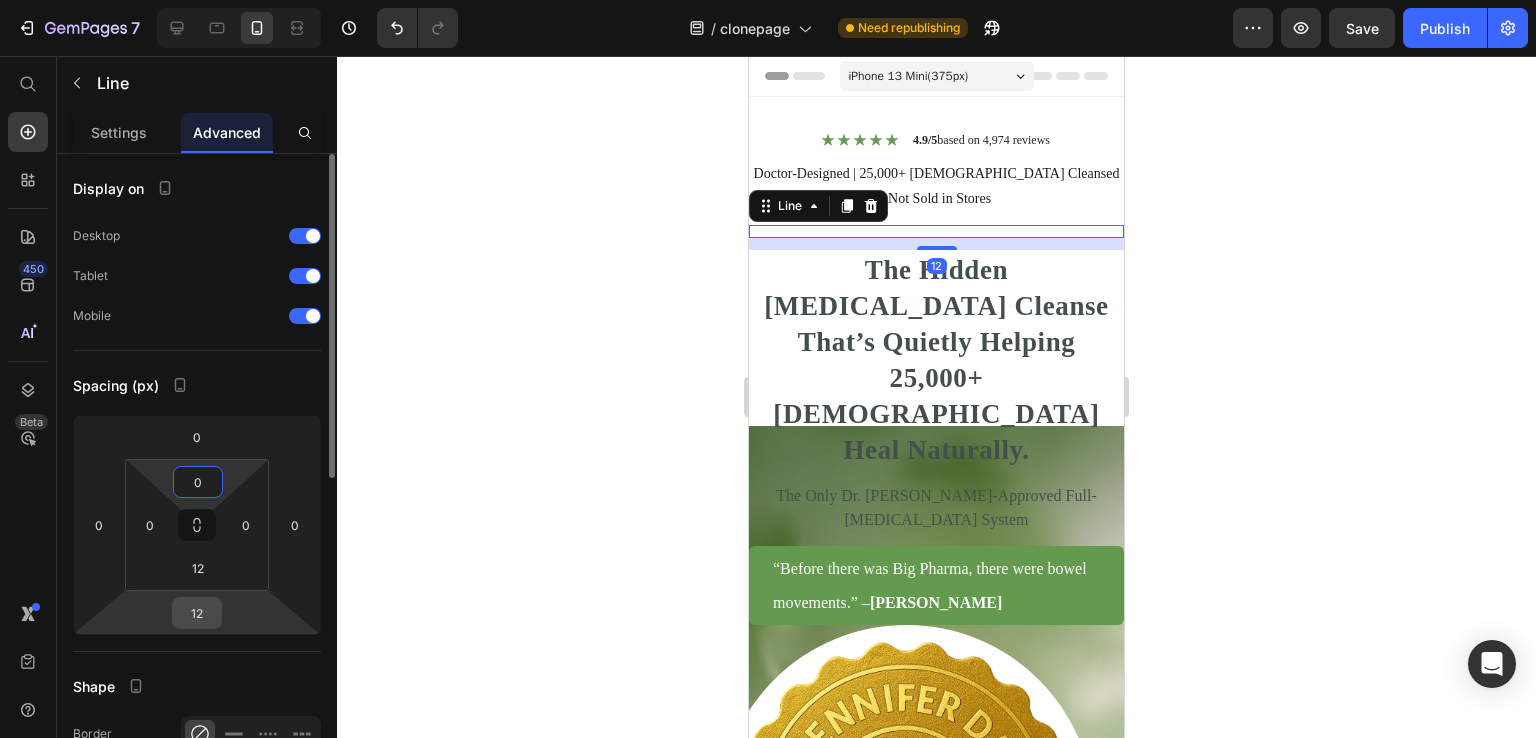 click on "12" at bounding box center (197, 613) 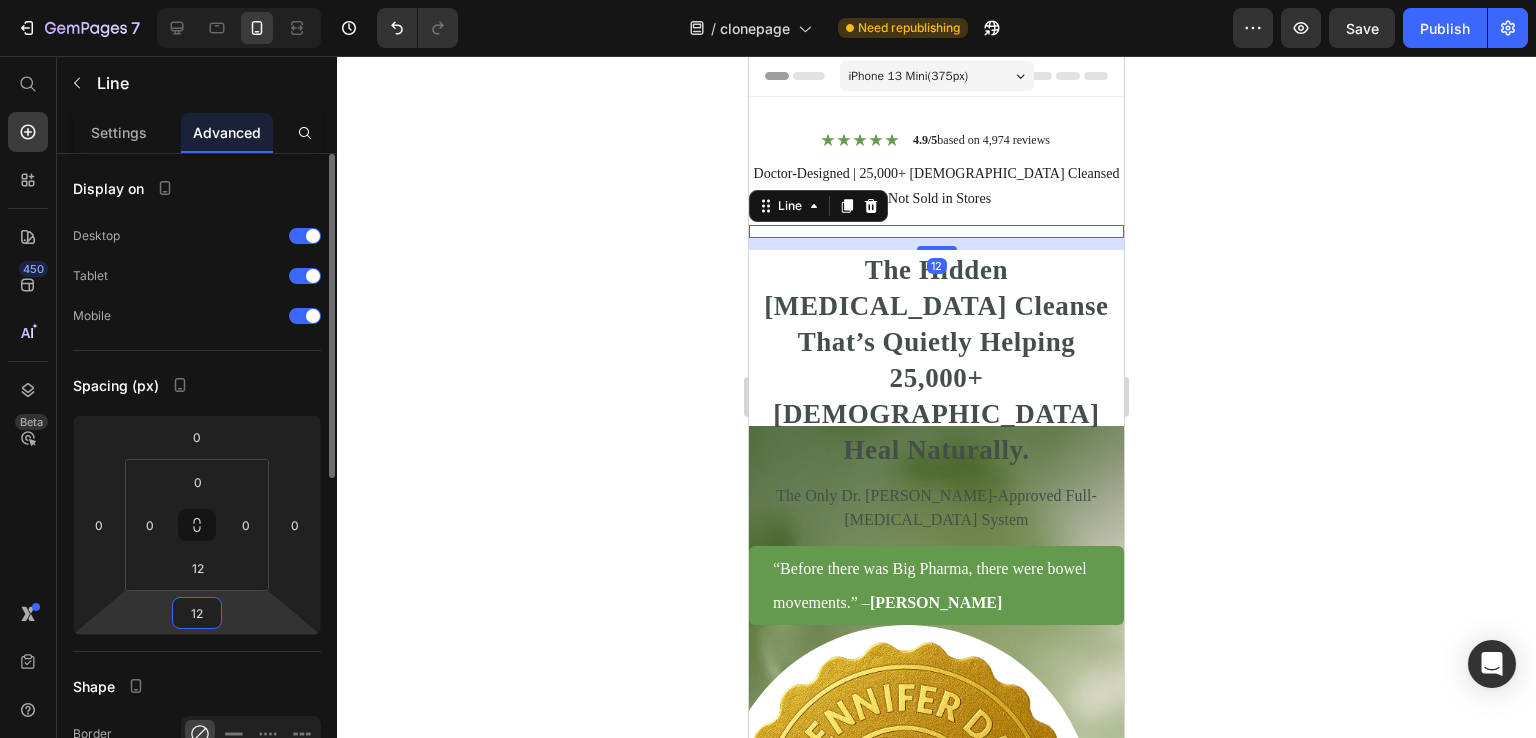 click on "12" at bounding box center (197, 613) 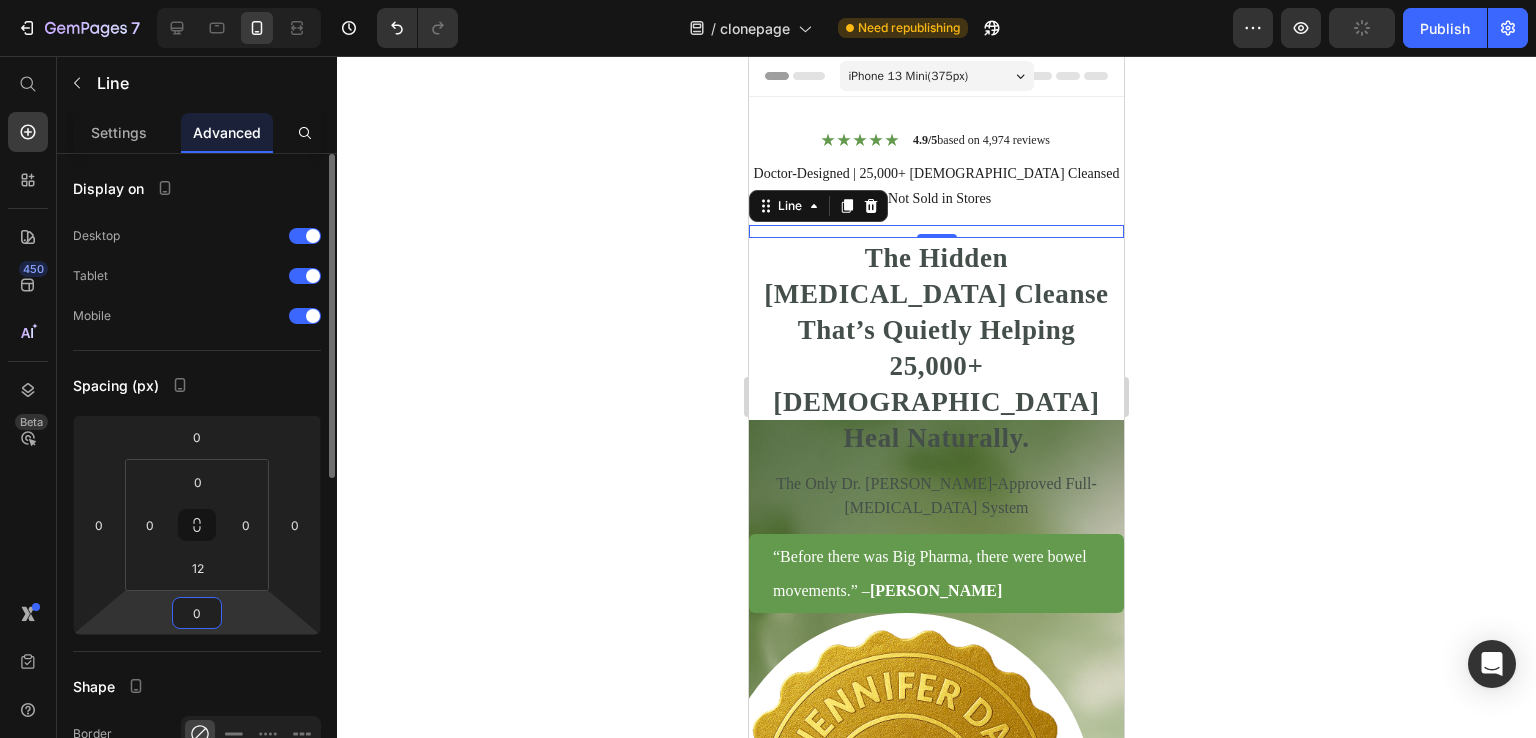 click on "0" at bounding box center [197, 613] 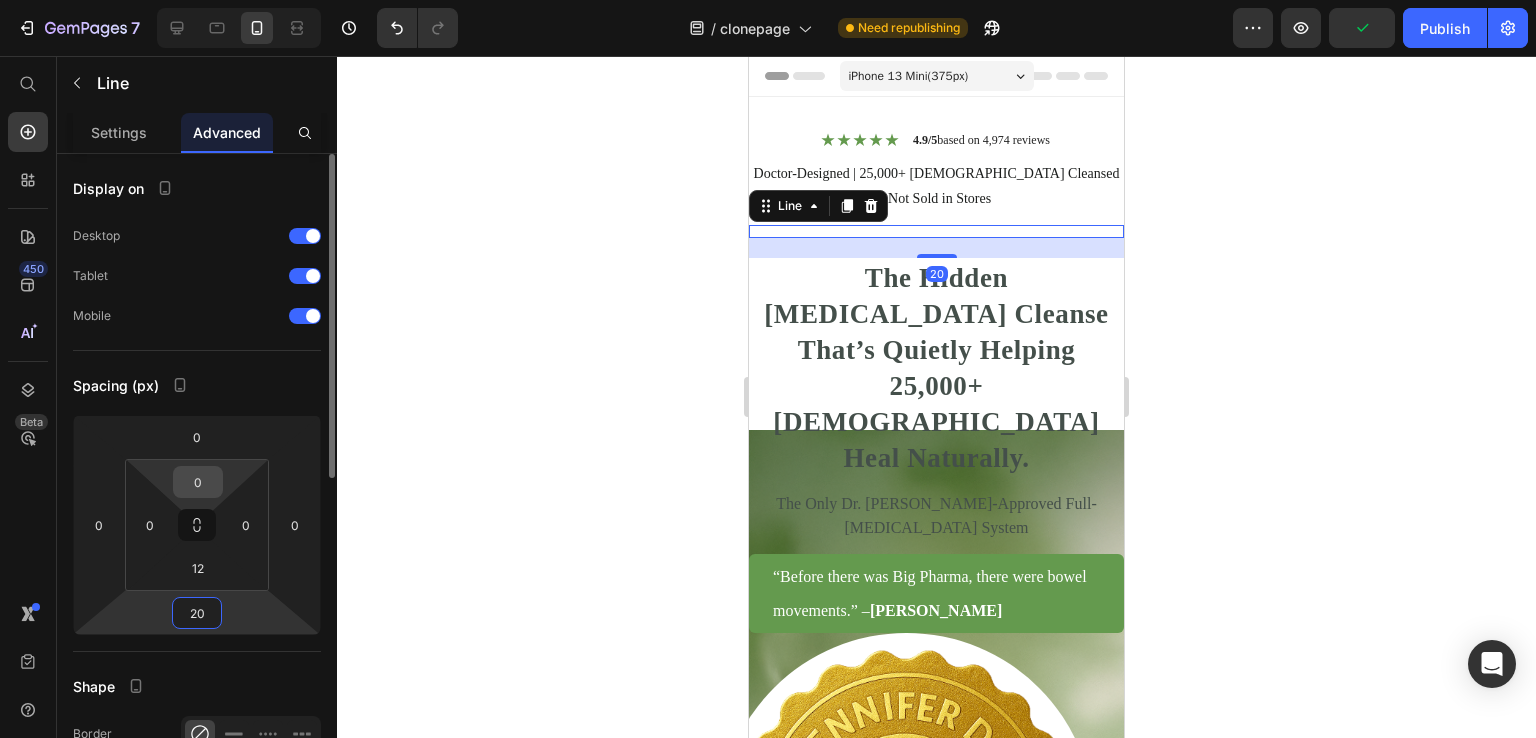 type on "20" 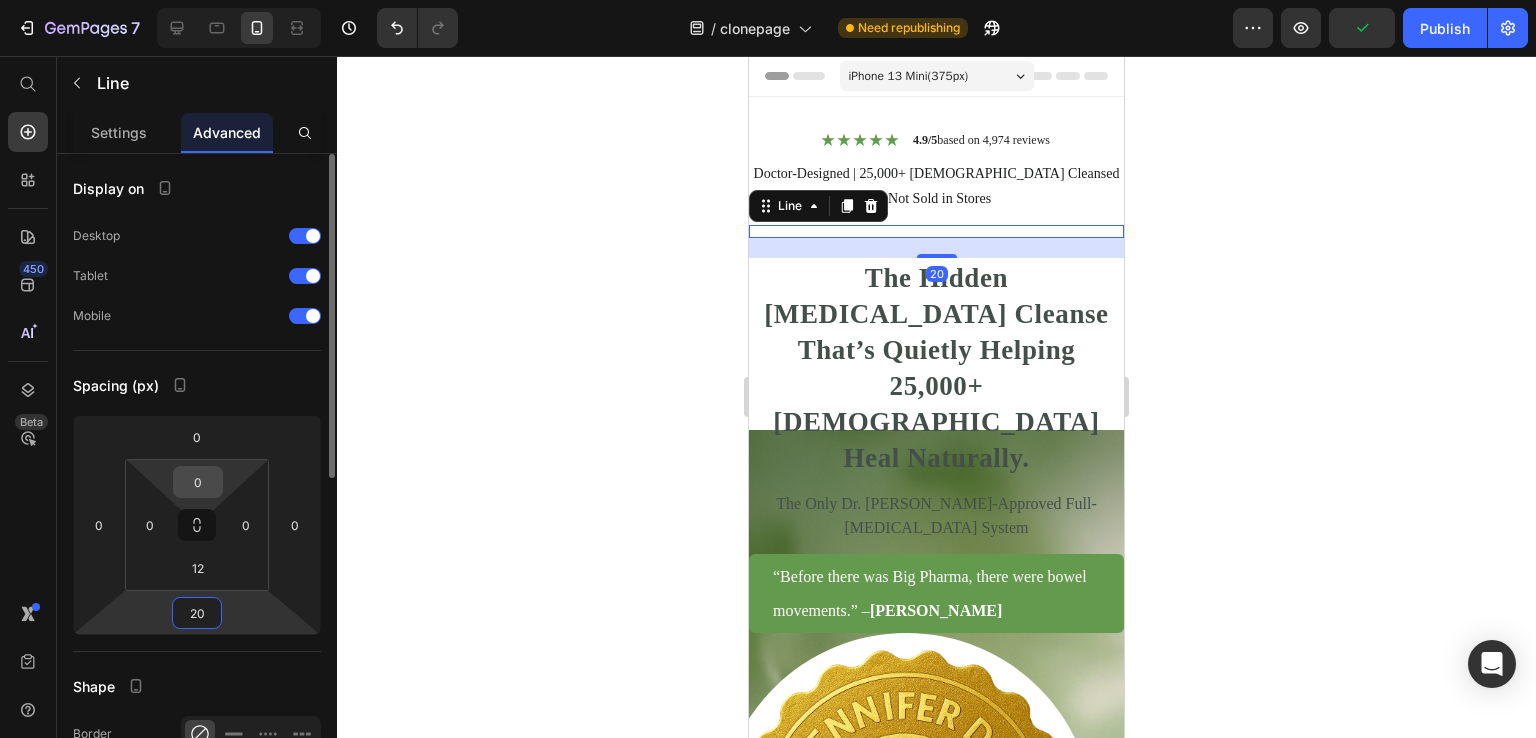 click on "0" at bounding box center [198, 482] 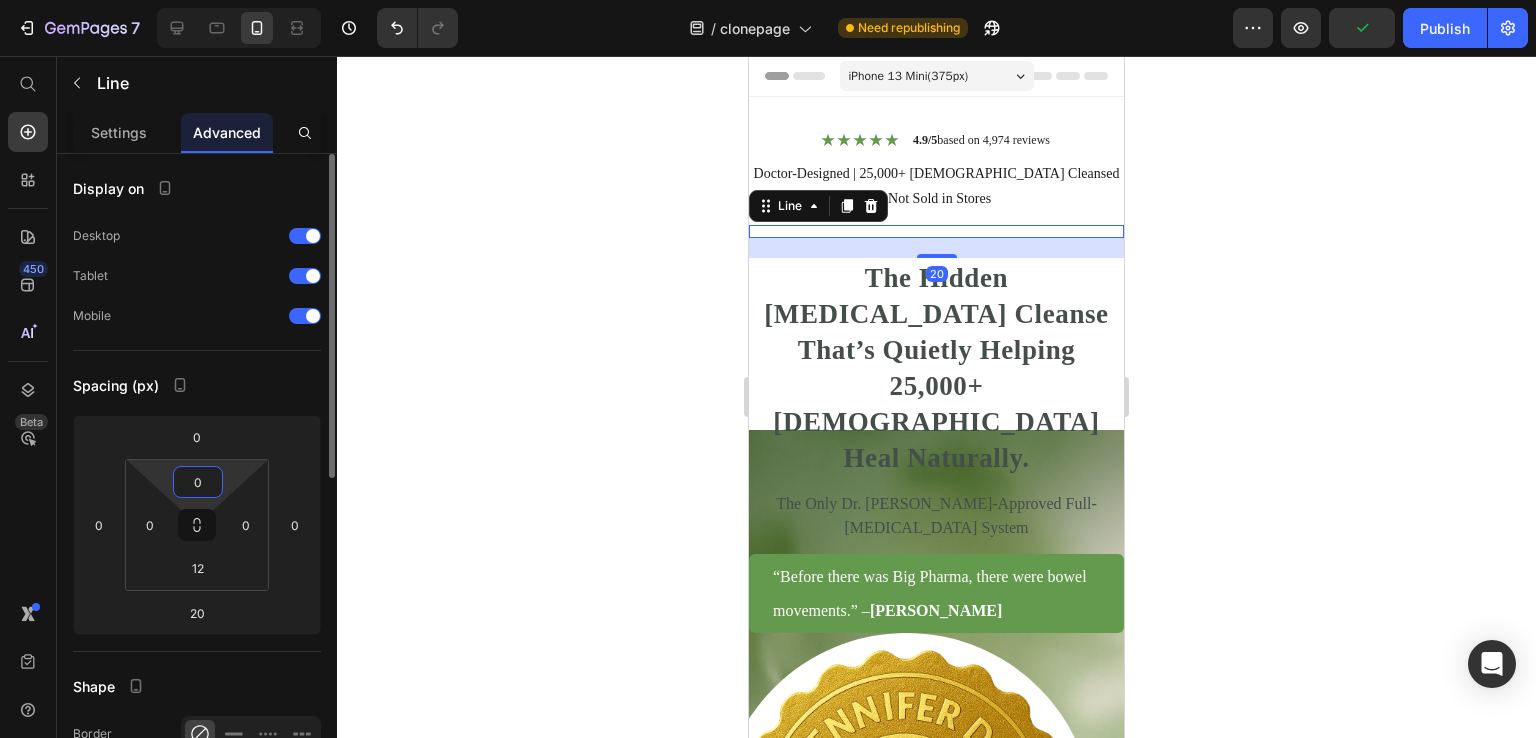 click on "0" at bounding box center [198, 482] 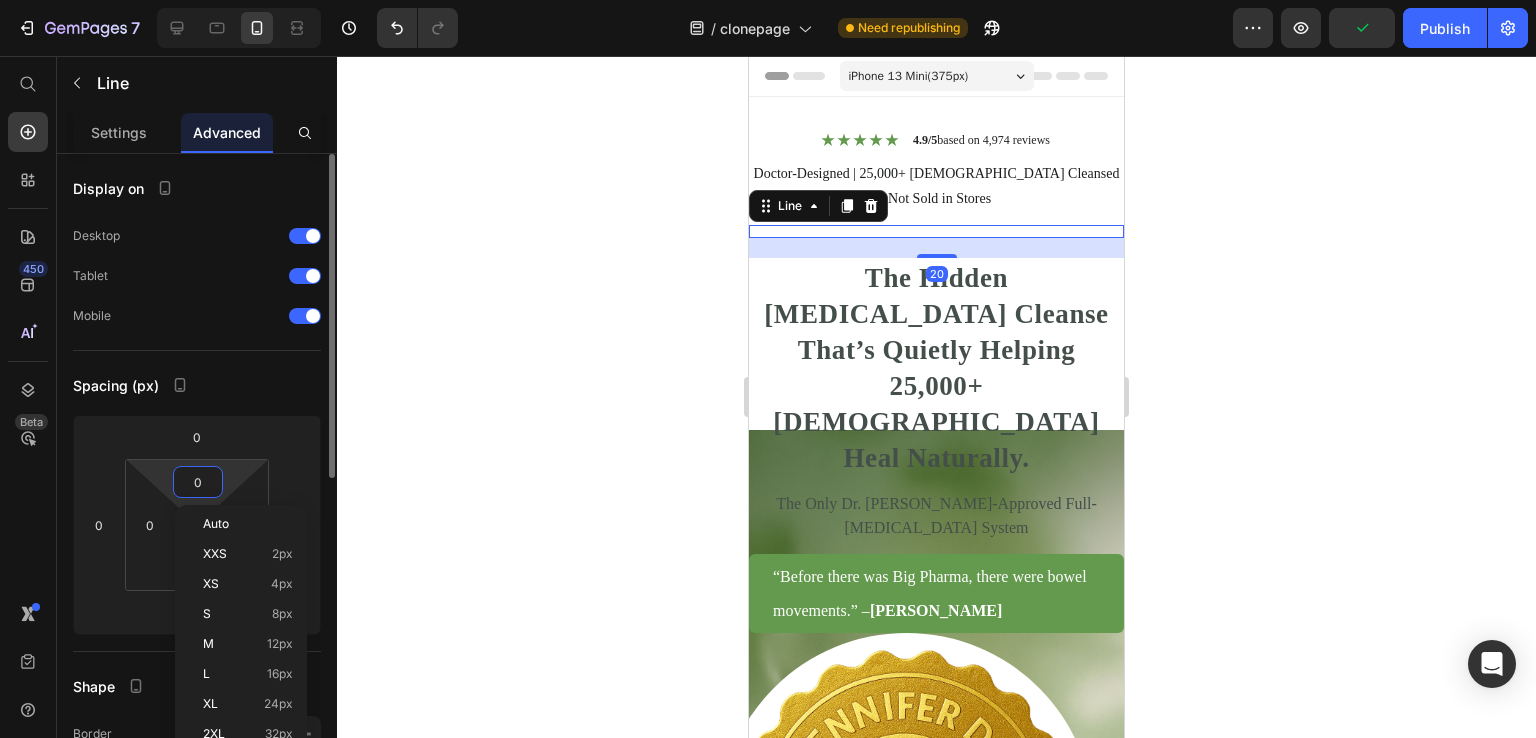 click on "0" at bounding box center [198, 482] 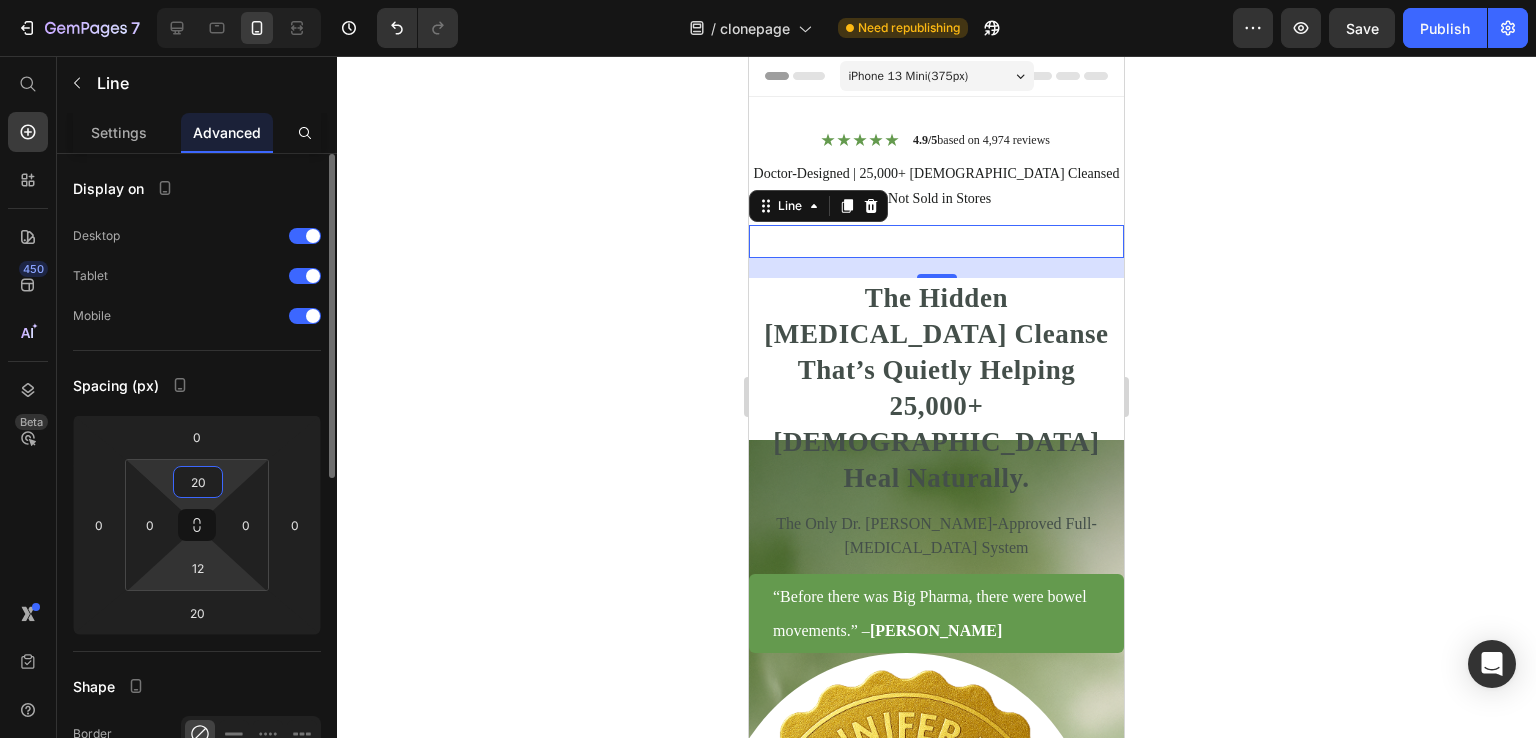 type on "20" 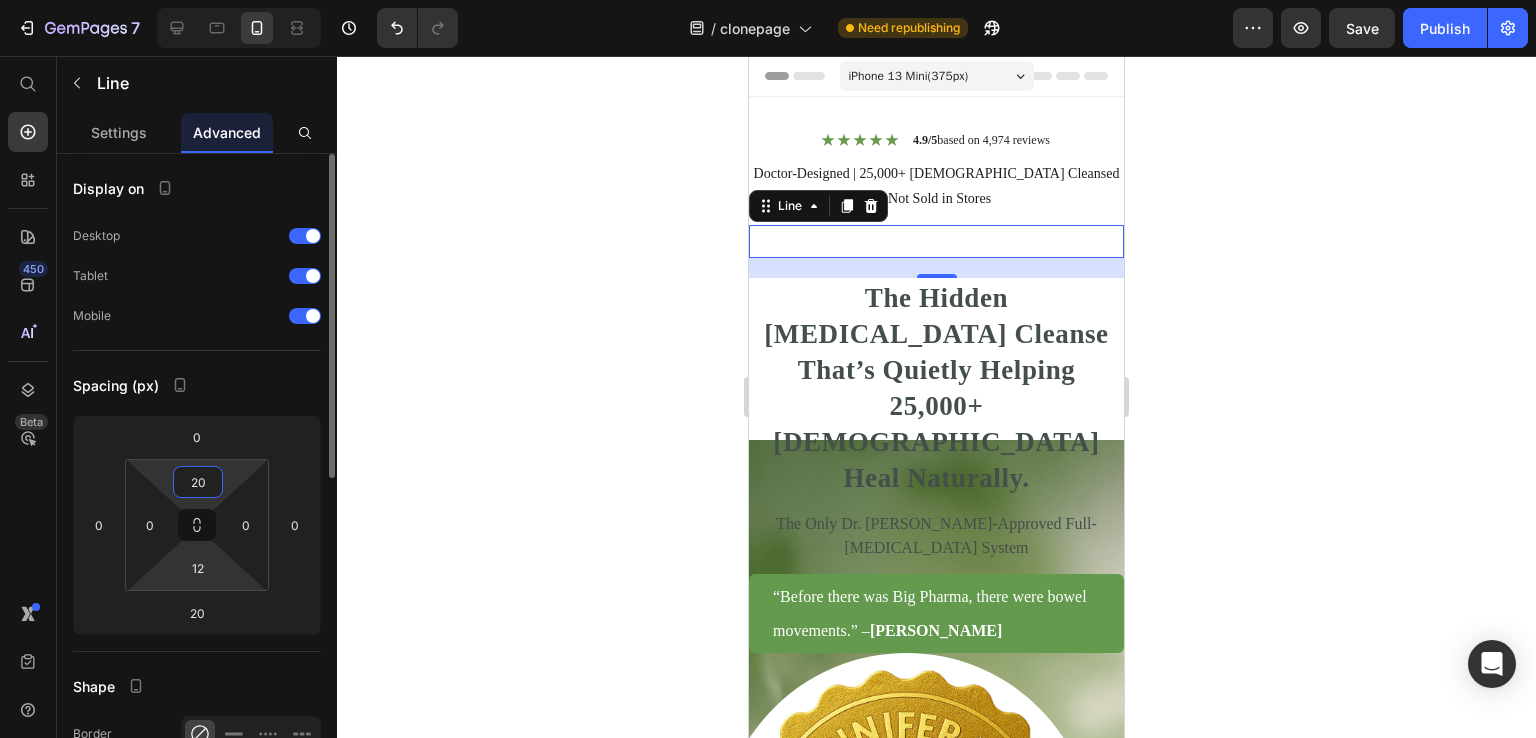 click on "7  Version history  /  clonepage Need republishing Preview  Save   Publish  450 Beta Start with Sections Elements Hero Section Product Detail Brands Trusted Badges Guarantee Product Breakdown How to use Testimonials Compare Bundle FAQs Social Proof Brand Story Product List Collection Blog List Contact Sticky Add to Cart Custom Footer Browse Library 450 Layout
Row
Row
Row
Row Text
Heading
Text Block Button
Button
Button
Sticky Back to top Media
Image
Image" at bounding box center [768, 0] 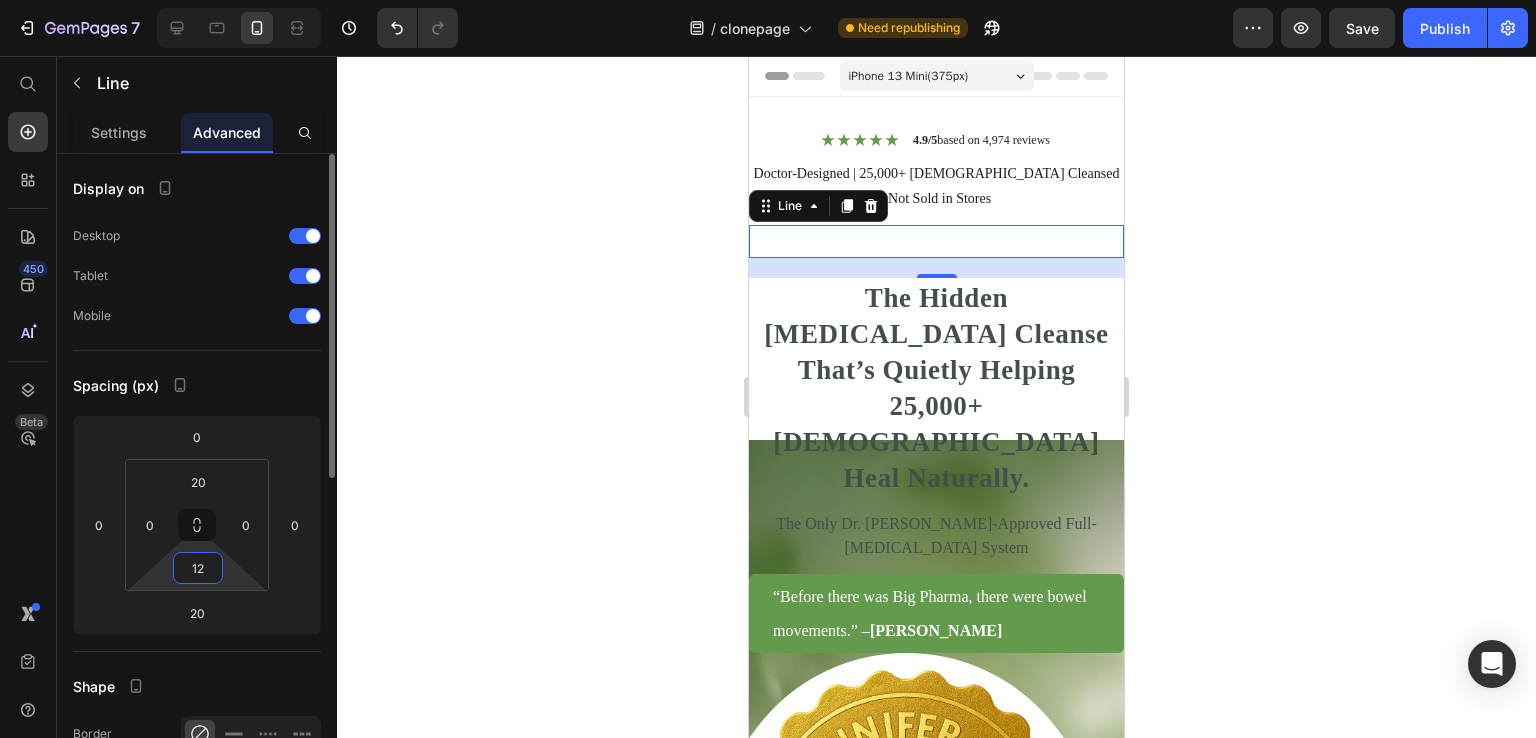 click on "12" at bounding box center (198, 568) 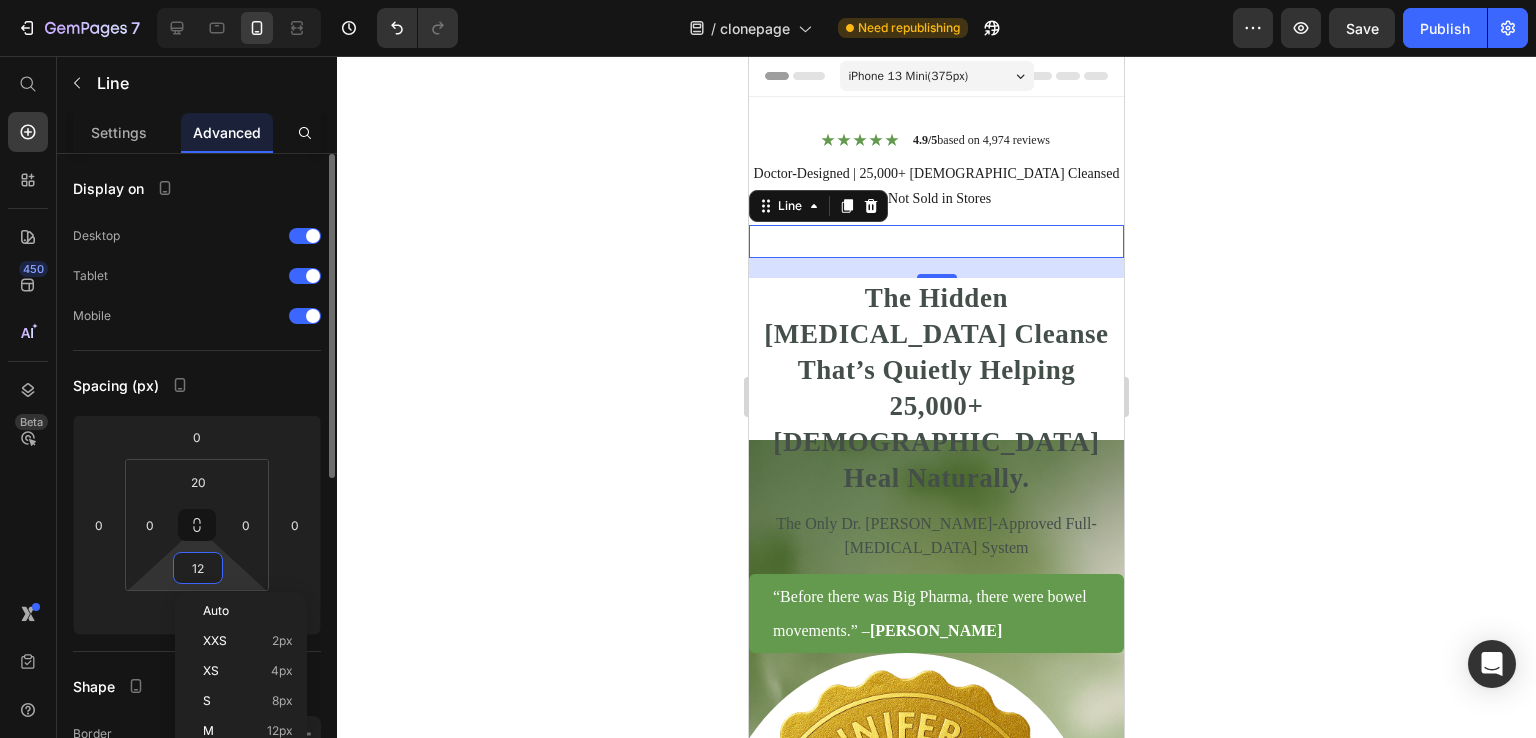 click on "12" at bounding box center (198, 568) 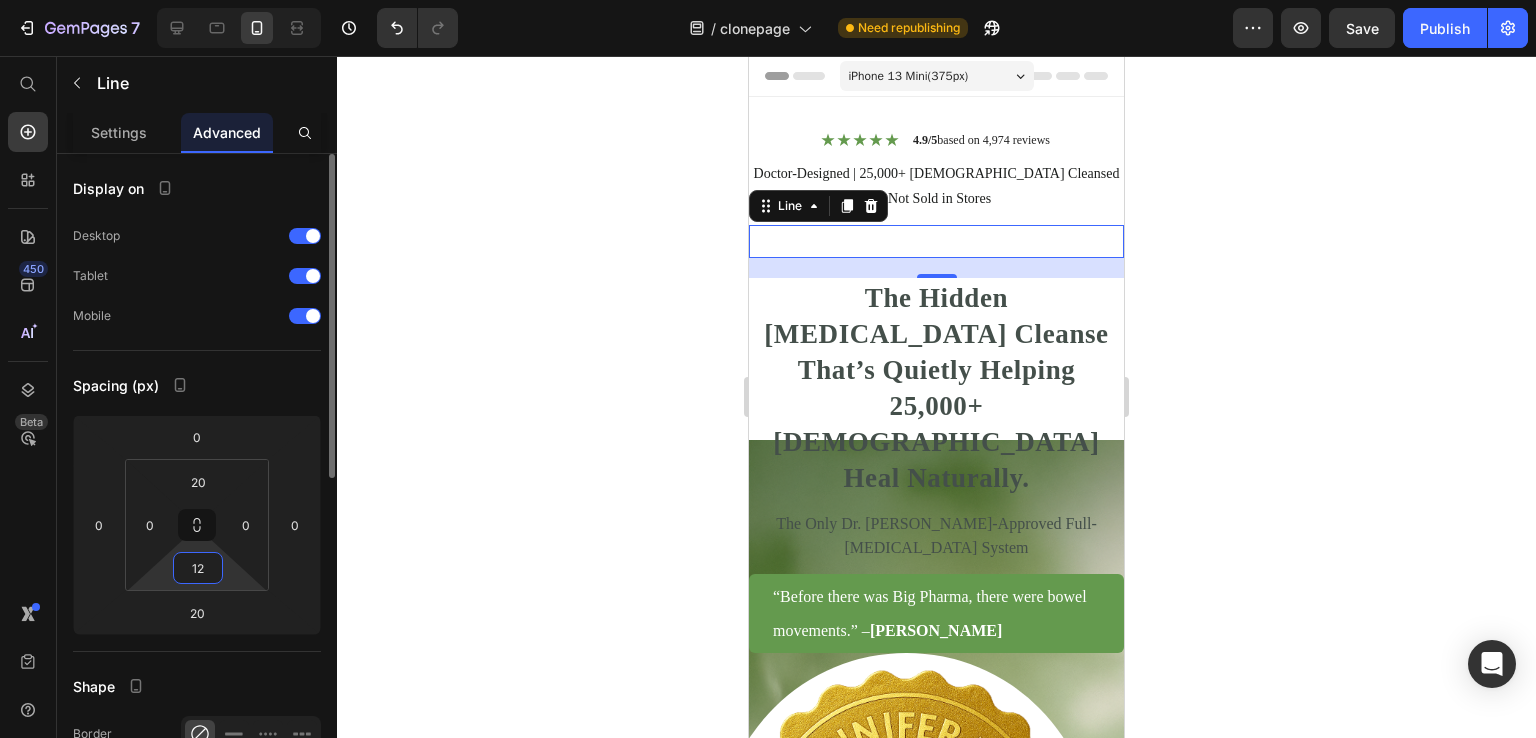 click on "12" at bounding box center [198, 568] 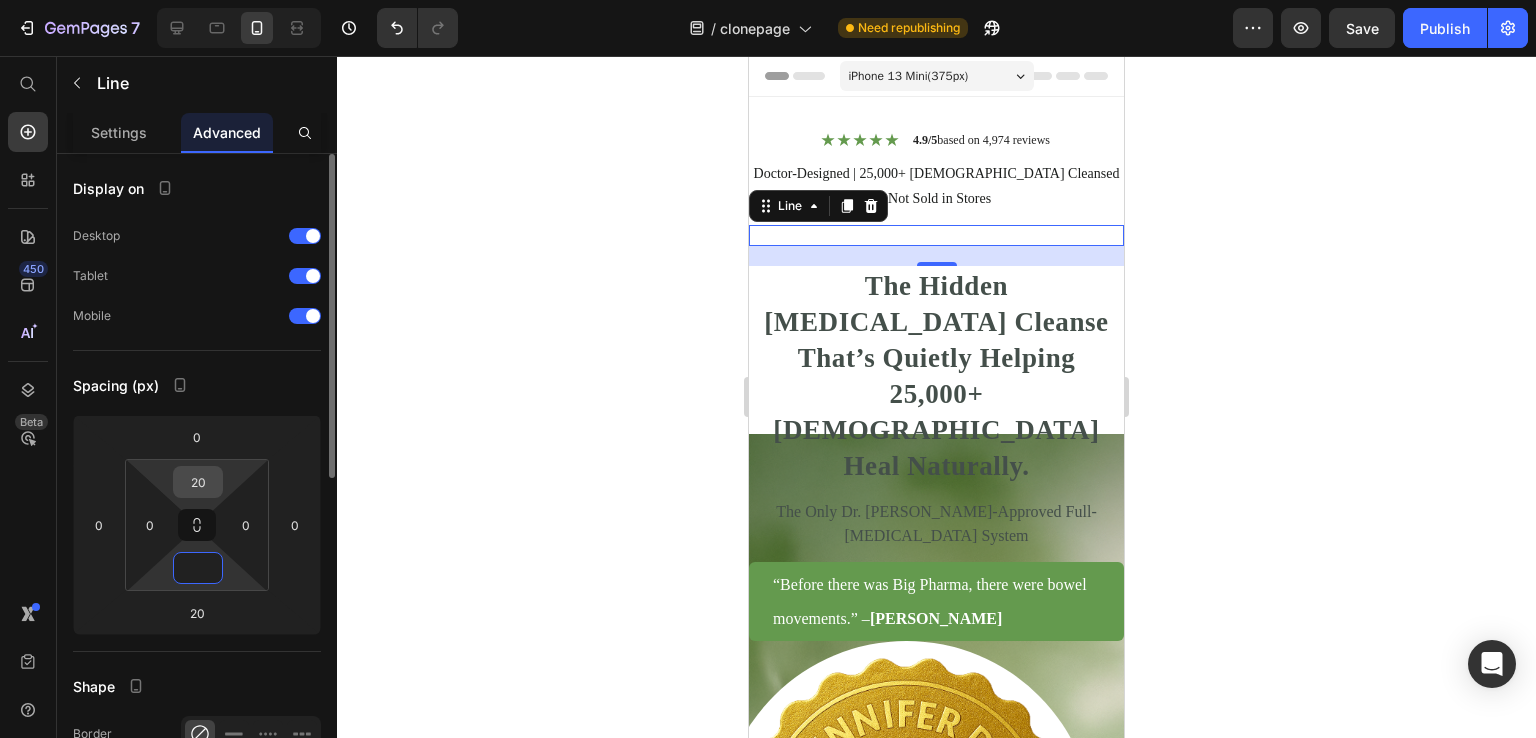 type on "0" 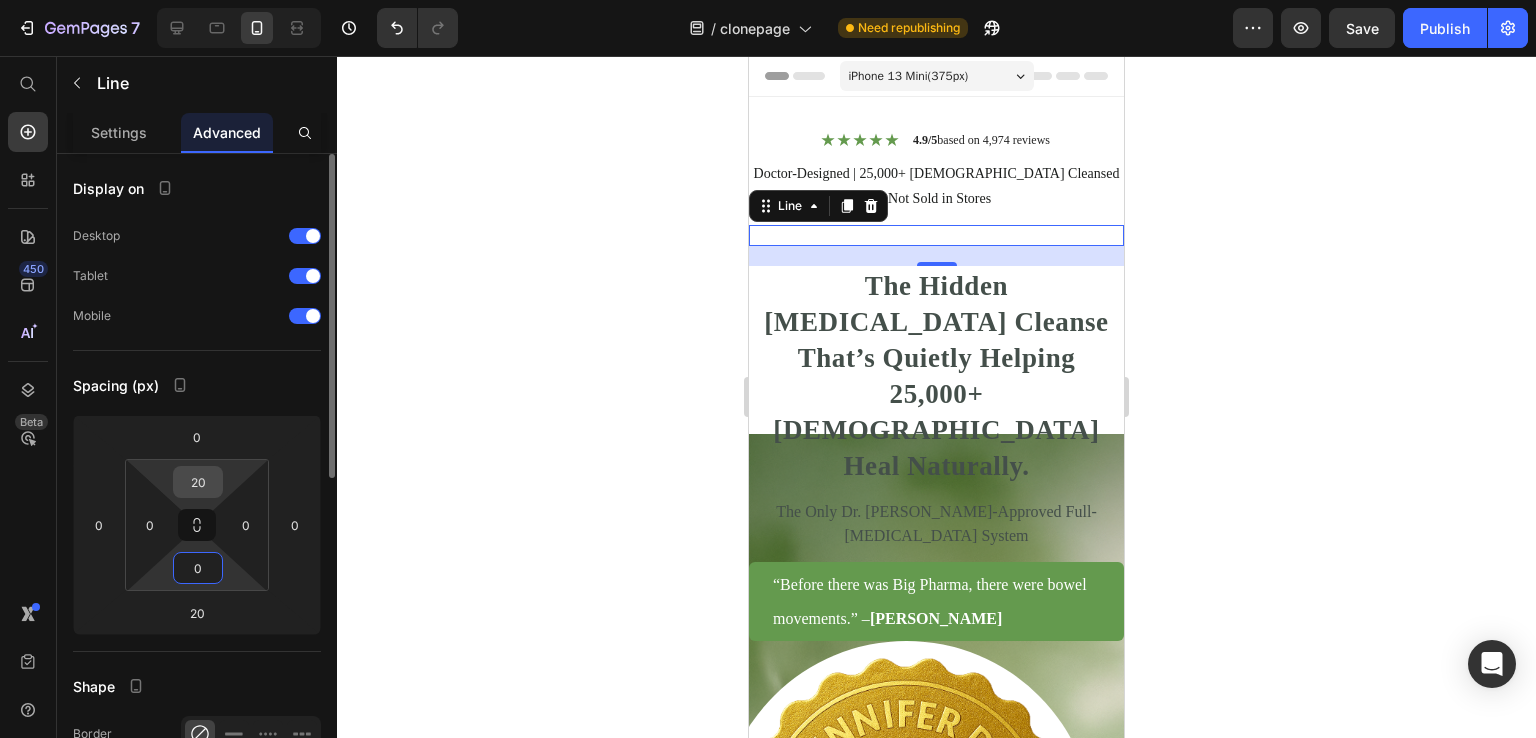 click on "20" at bounding box center (198, 482) 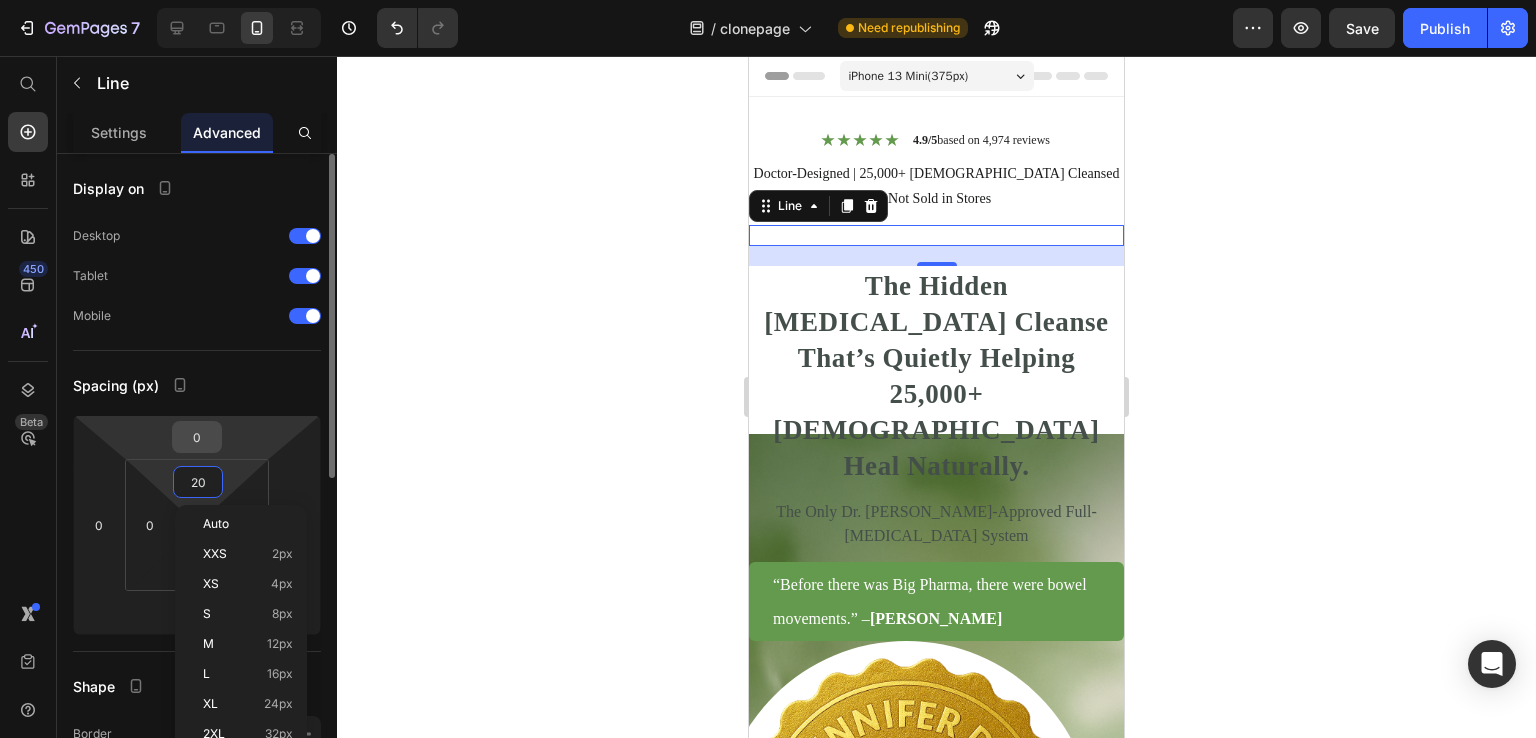 click on "0" at bounding box center (197, 437) 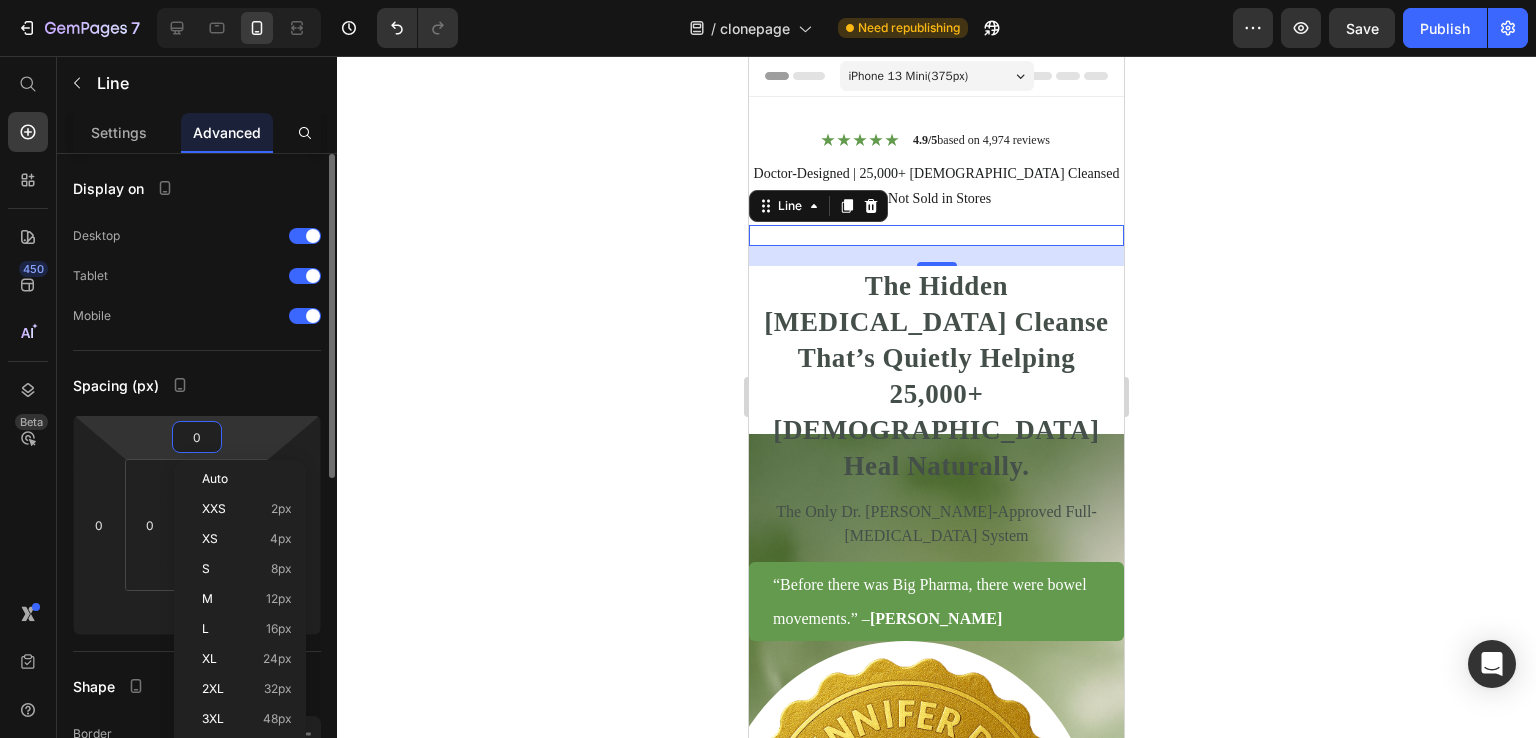 click on "0" at bounding box center (197, 437) 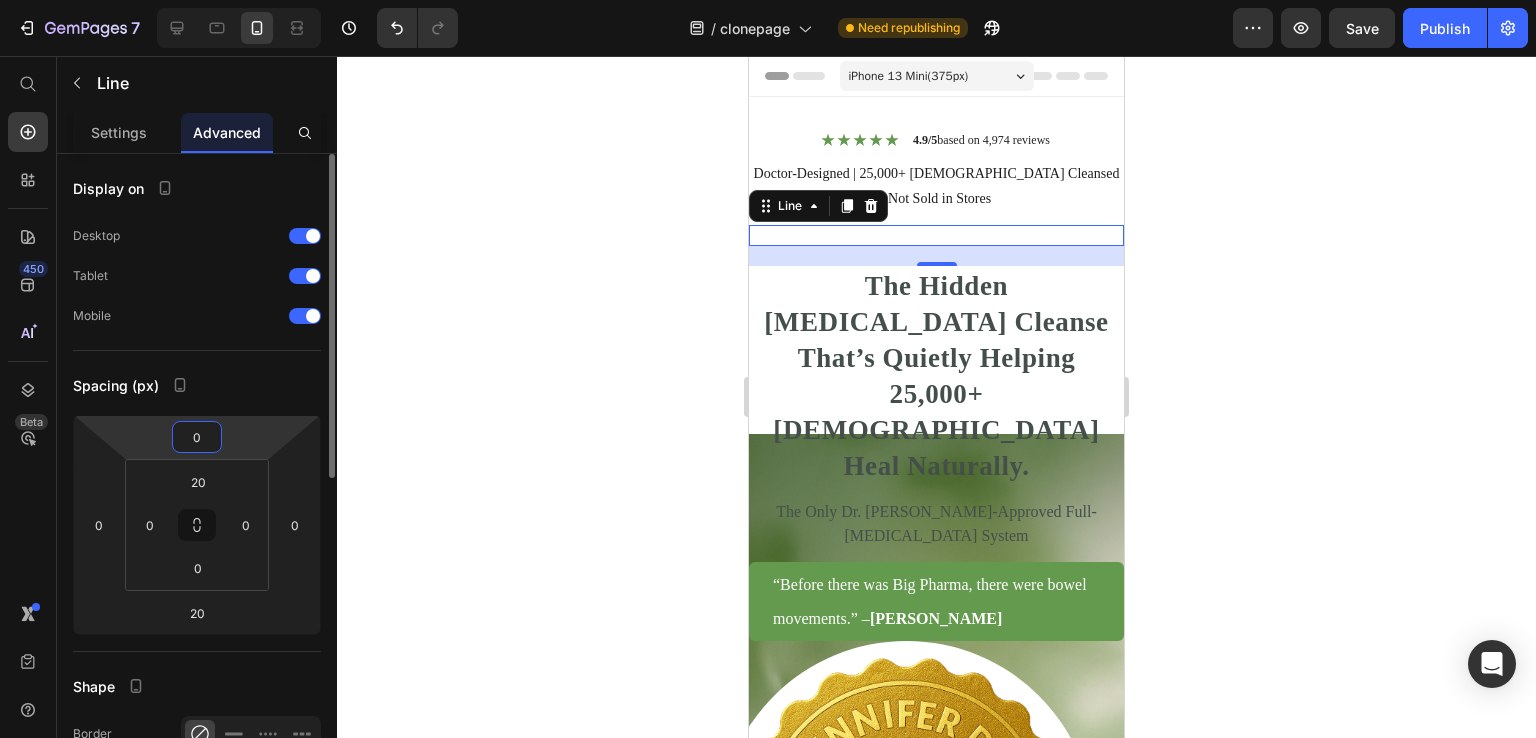 click on "0" at bounding box center [197, 437] 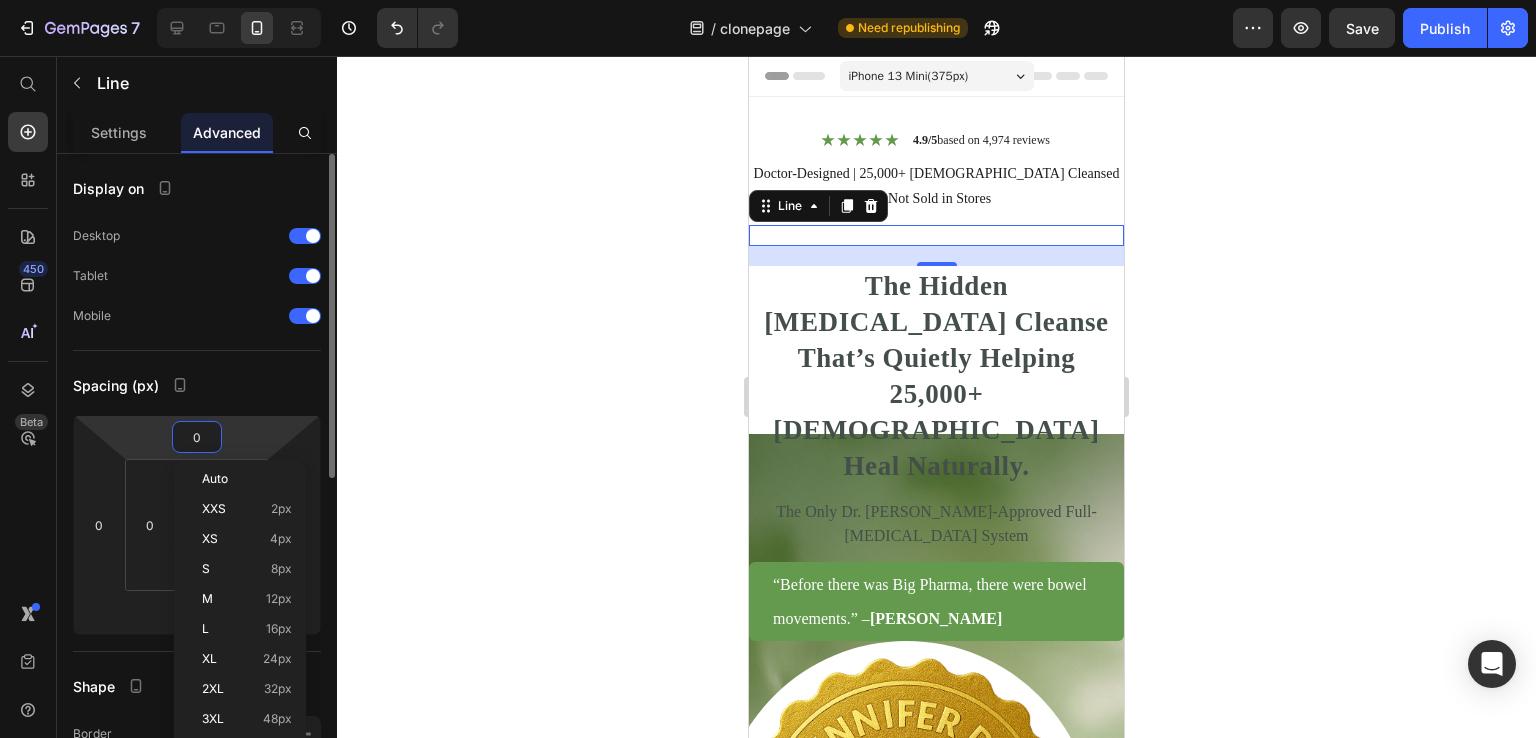 paste 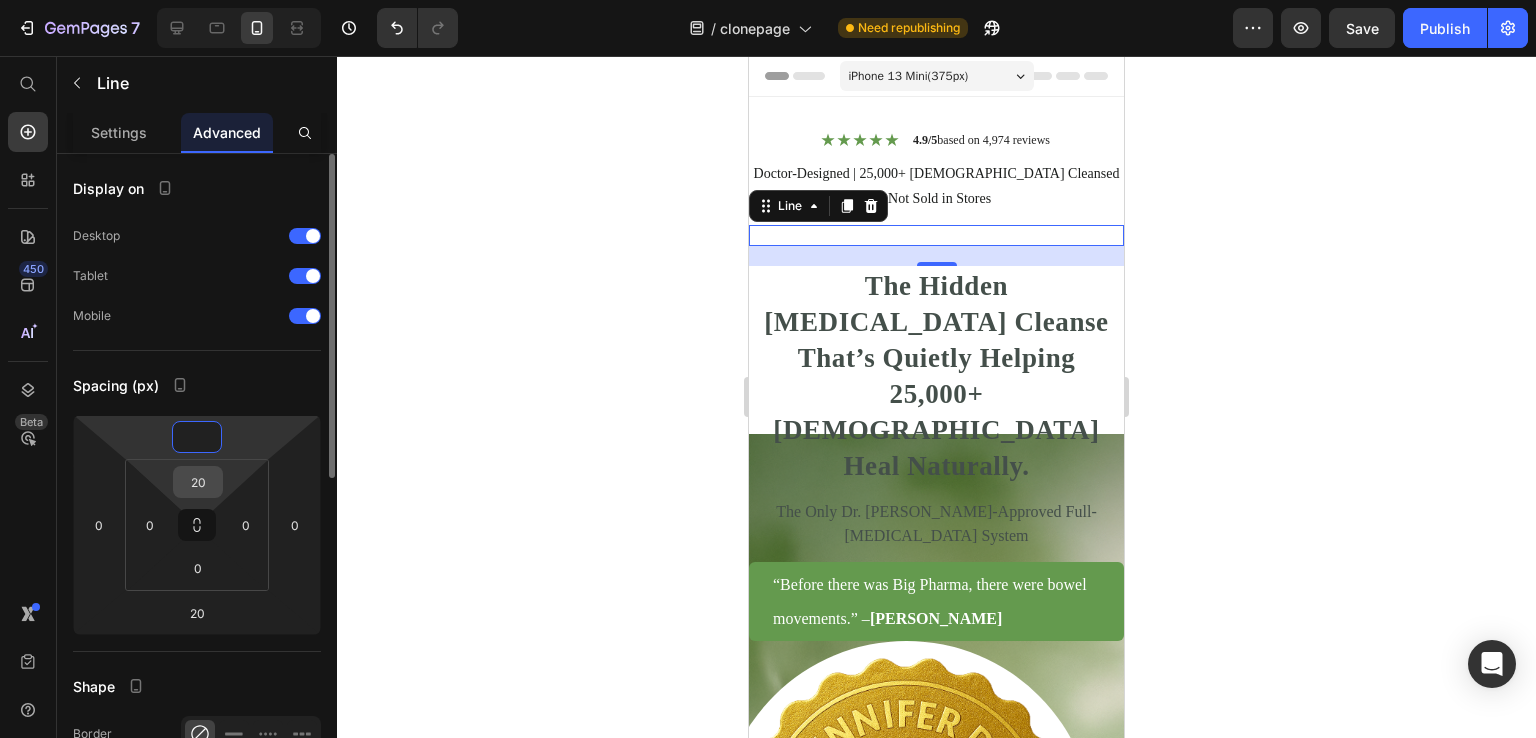 click on "20" at bounding box center (198, 482) 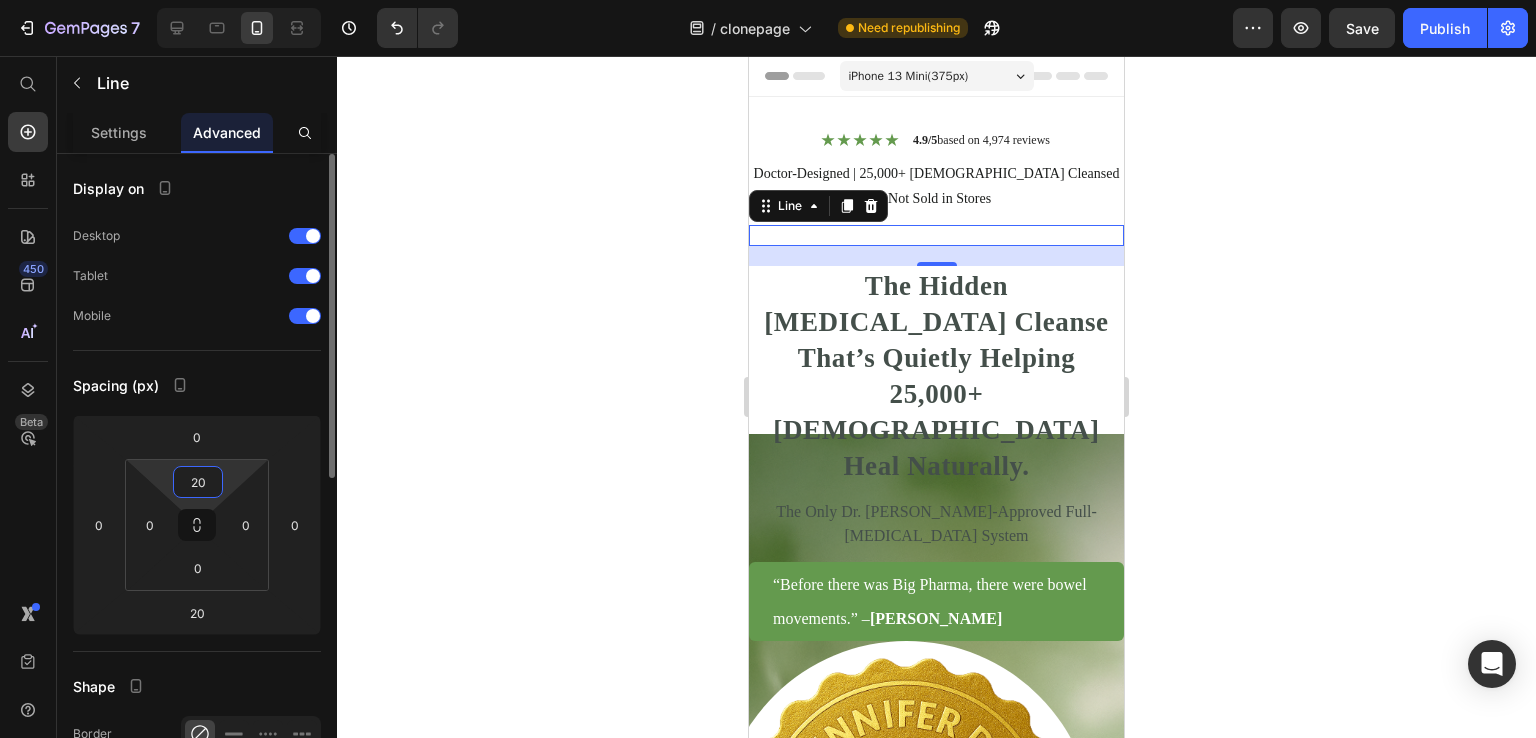 click on "20" at bounding box center (198, 482) 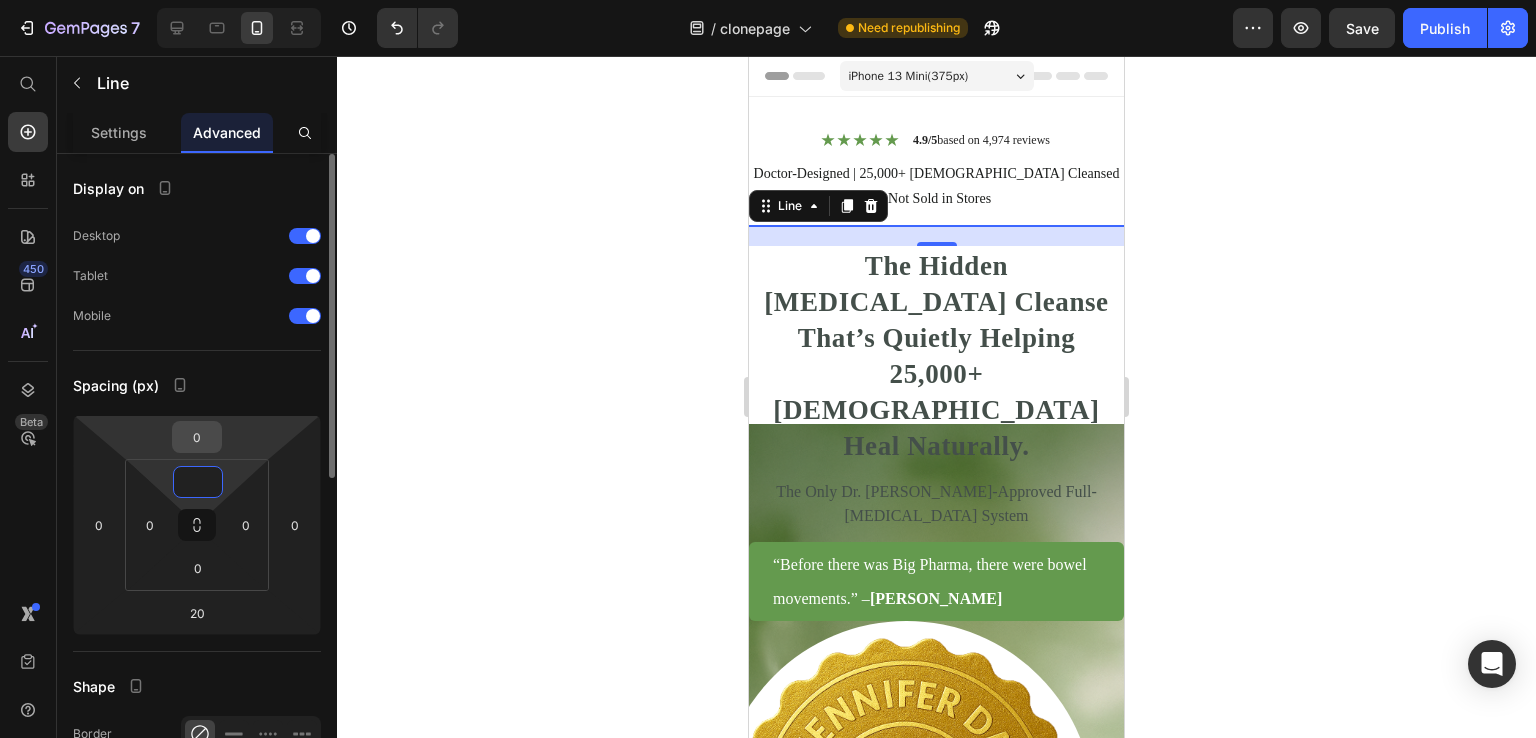 type on "0" 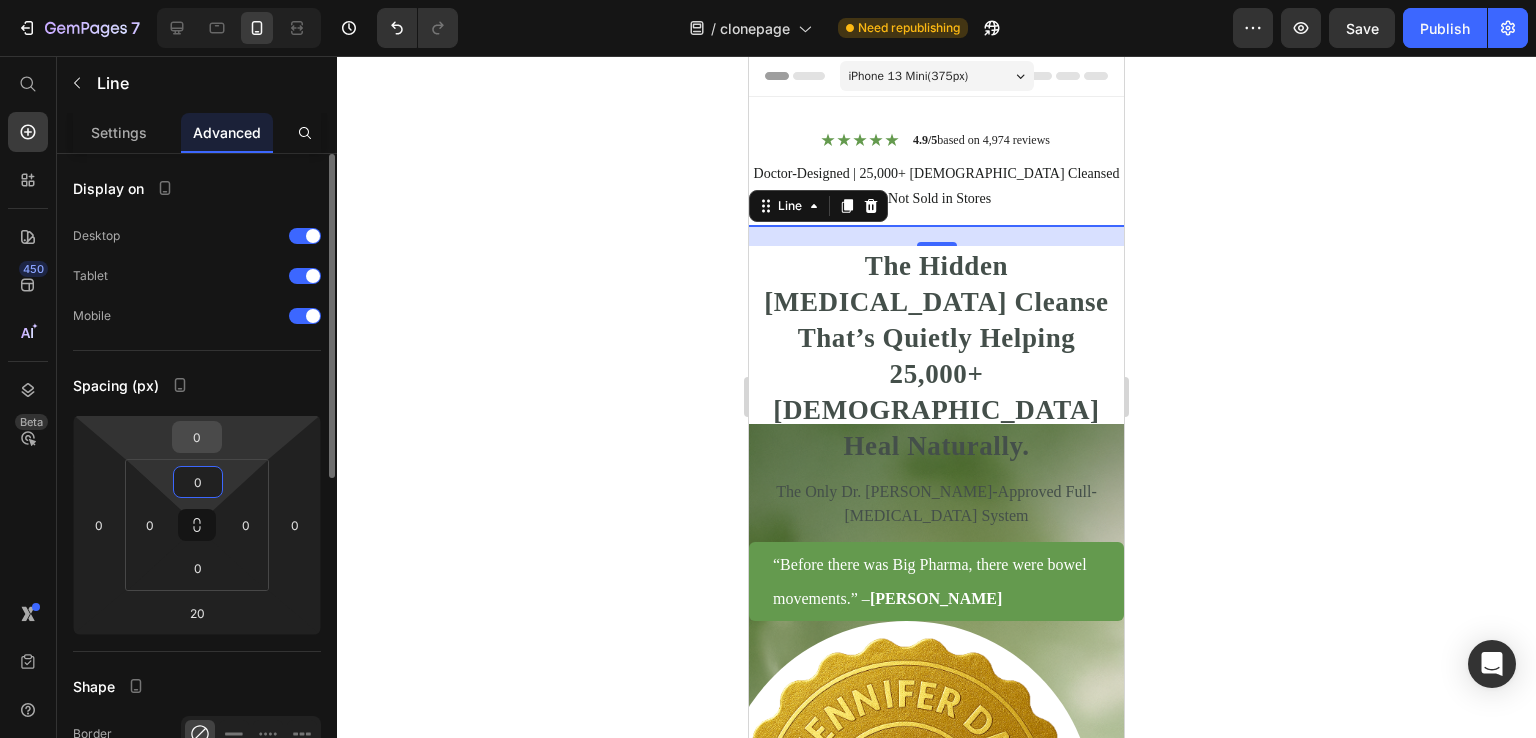 click on "0" at bounding box center [197, 437] 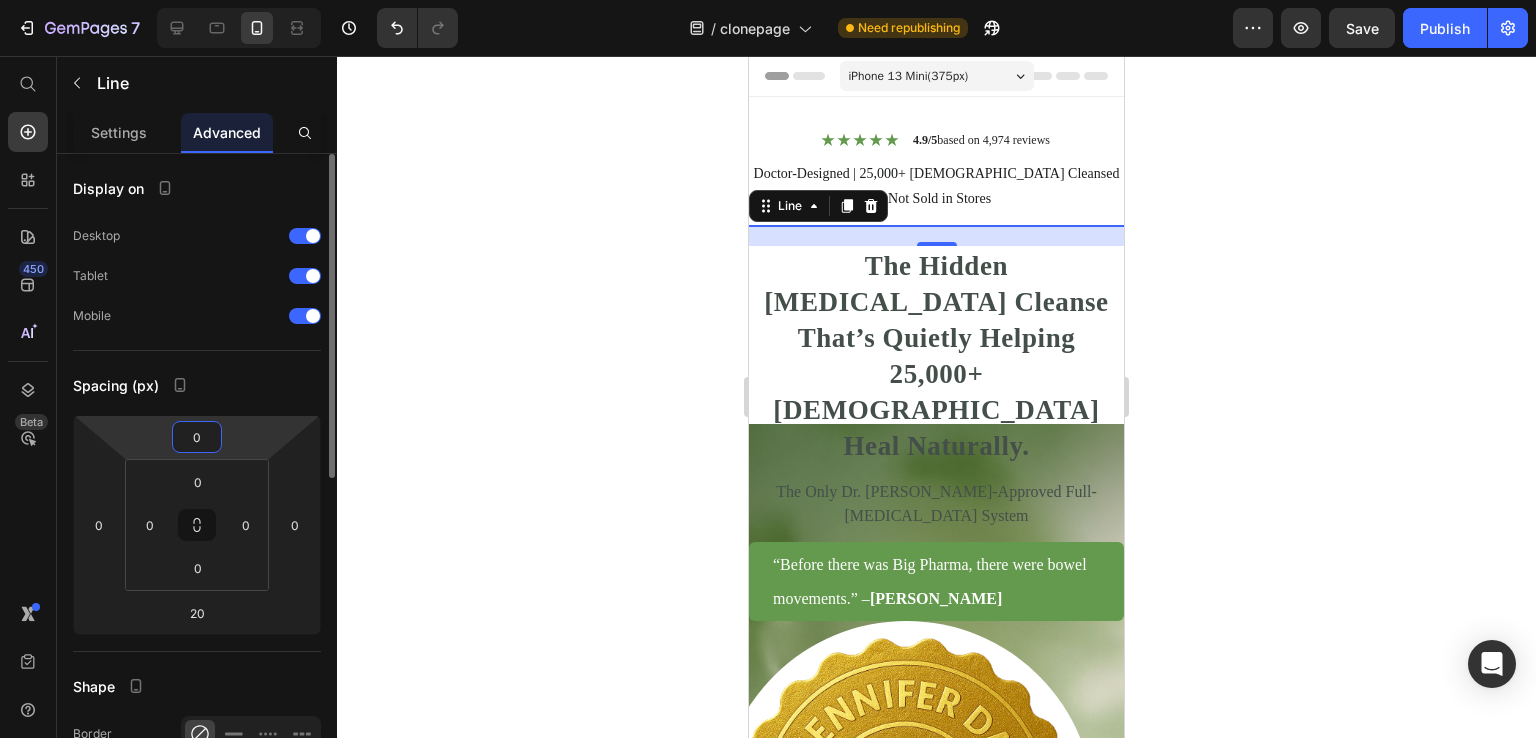 click on "0" at bounding box center (197, 437) 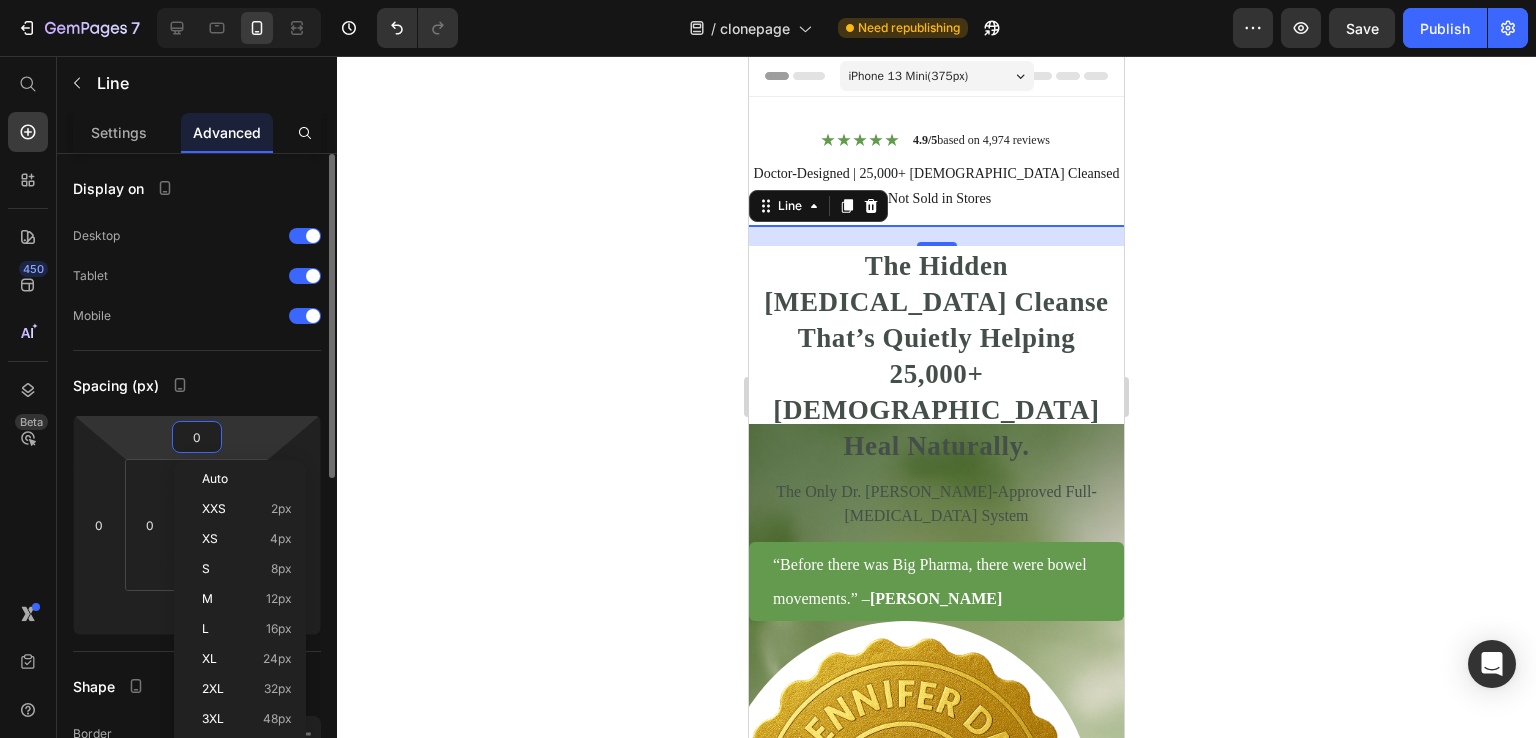 paste on "2" 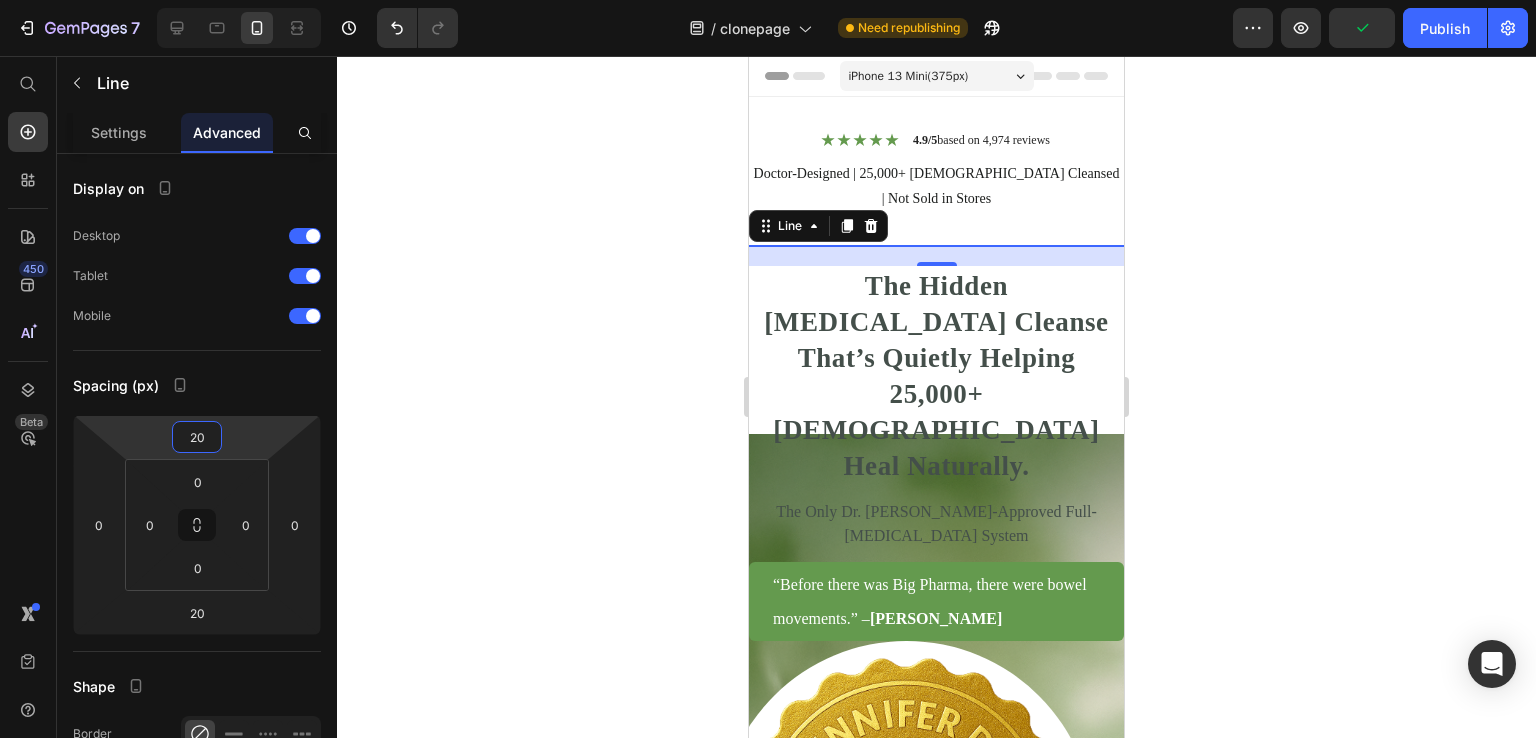 click 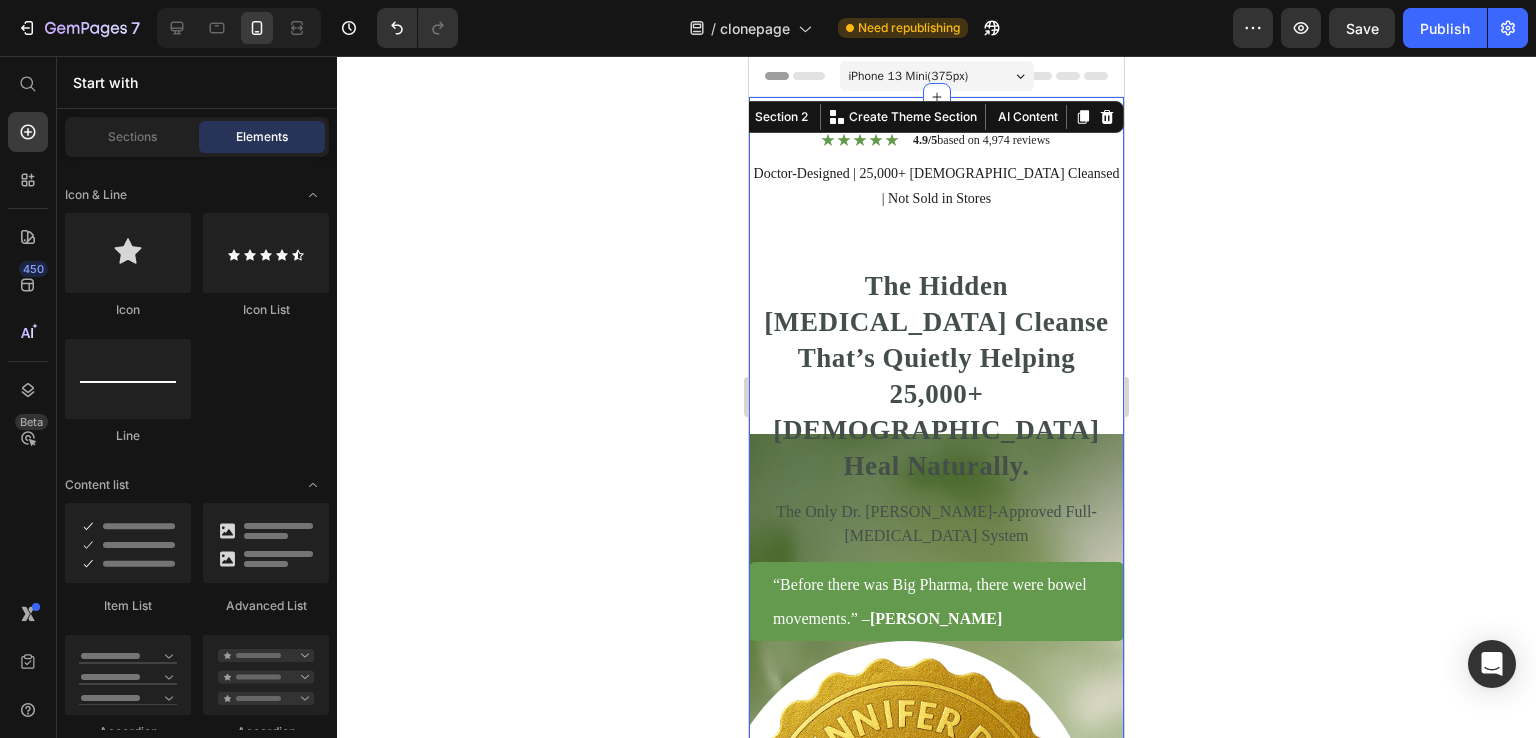 click on "Drop element here
Icon
Icon
Icon
Icon
Icon Icon List 4.9/5  based on 4,974 reviews Text Block Row Doctor-Designed | 25,000+ [DEMOGRAPHIC_DATA] Cleansed  | Not Sold in Stores Text Block                Title Line The Hidden [MEDICAL_DATA] Cleanse That’s Quietly Helping 25,000+ [DEMOGRAPHIC_DATA] Heal Naturally. Heading The Only Dr. [PERSON_NAME]-Approved Full-[MEDICAL_DATA] System Text Block “Before there was Big Pharma, there were bowel movements.” –  [PERSON_NAME] Text Block Image Row Row This is not a supplement. It’s not a detox powder. It’s a full-[MEDICAL_DATA] ritual that reclaims your health from the inside out. If you’ve ever wondered why you’re bloated, foggy, tired, or sick—and doctors never give you real answers—it’s time you read what got Dr. [PERSON_NAME] banned. Text Block If you’re over 45, struggle with digestion, energy, or feel like something’s ‘off’—this is for you. Text Block
Jump to the system Button Row Section 2   Product" at bounding box center [936, 798] 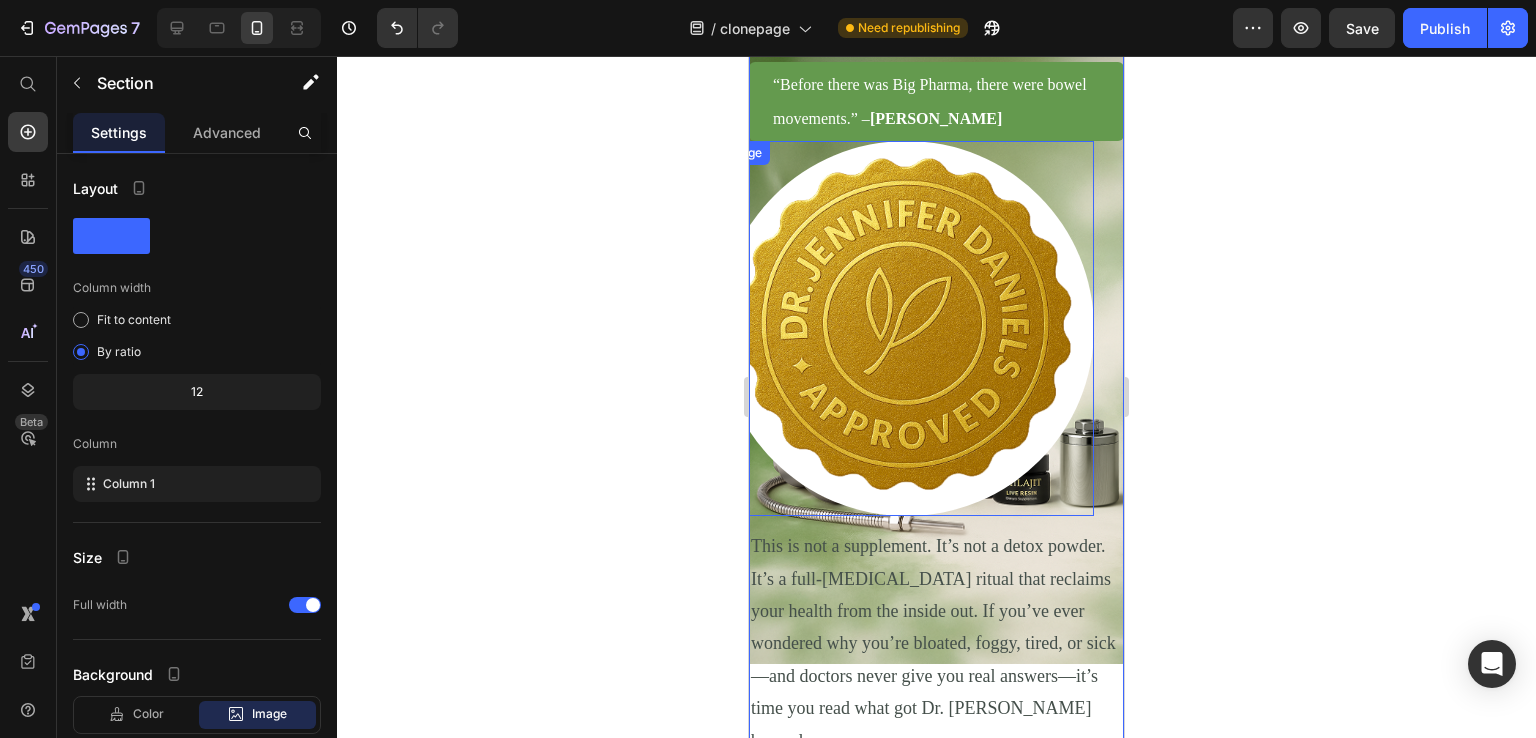 click at bounding box center (906, 328) 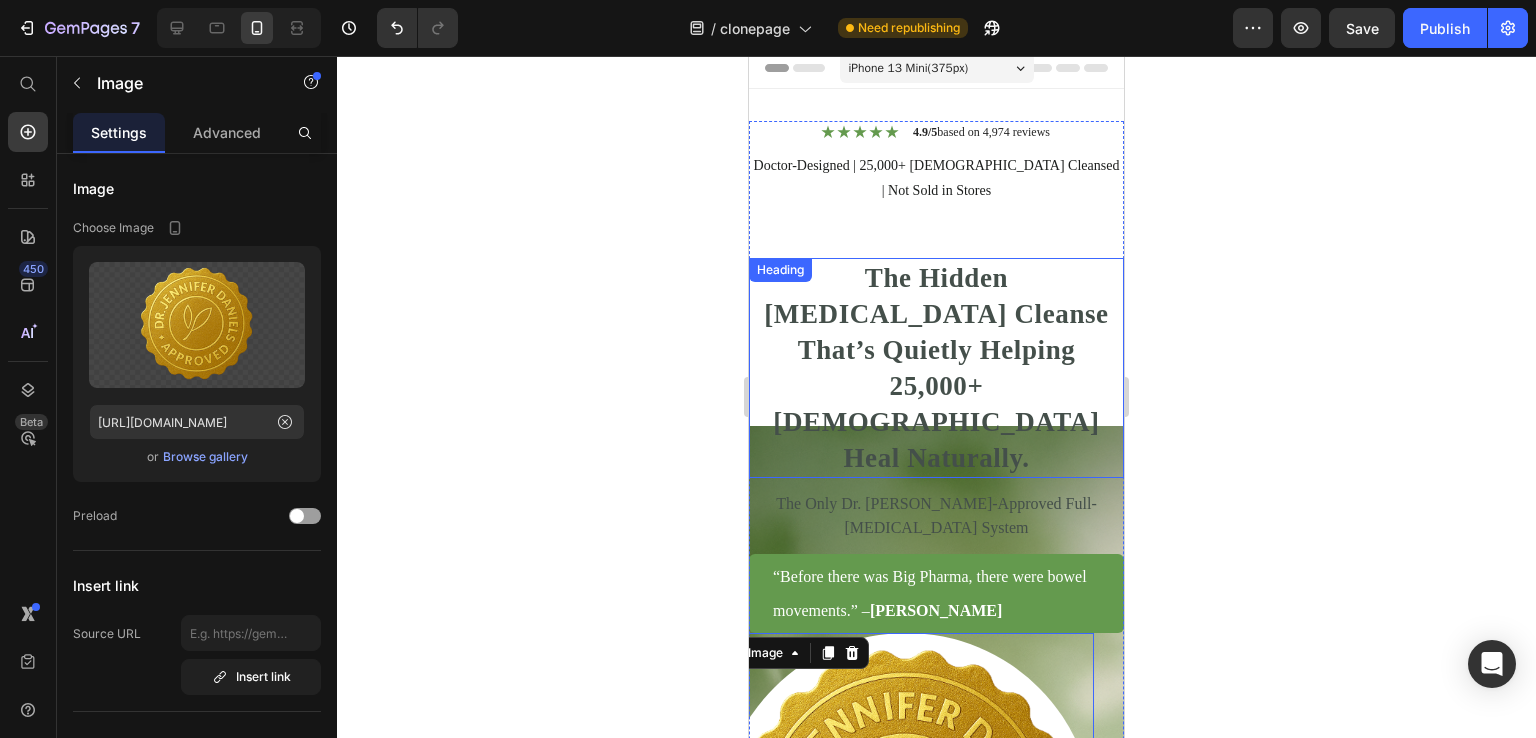 scroll, scrollTop: 0, scrollLeft: 0, axis: both 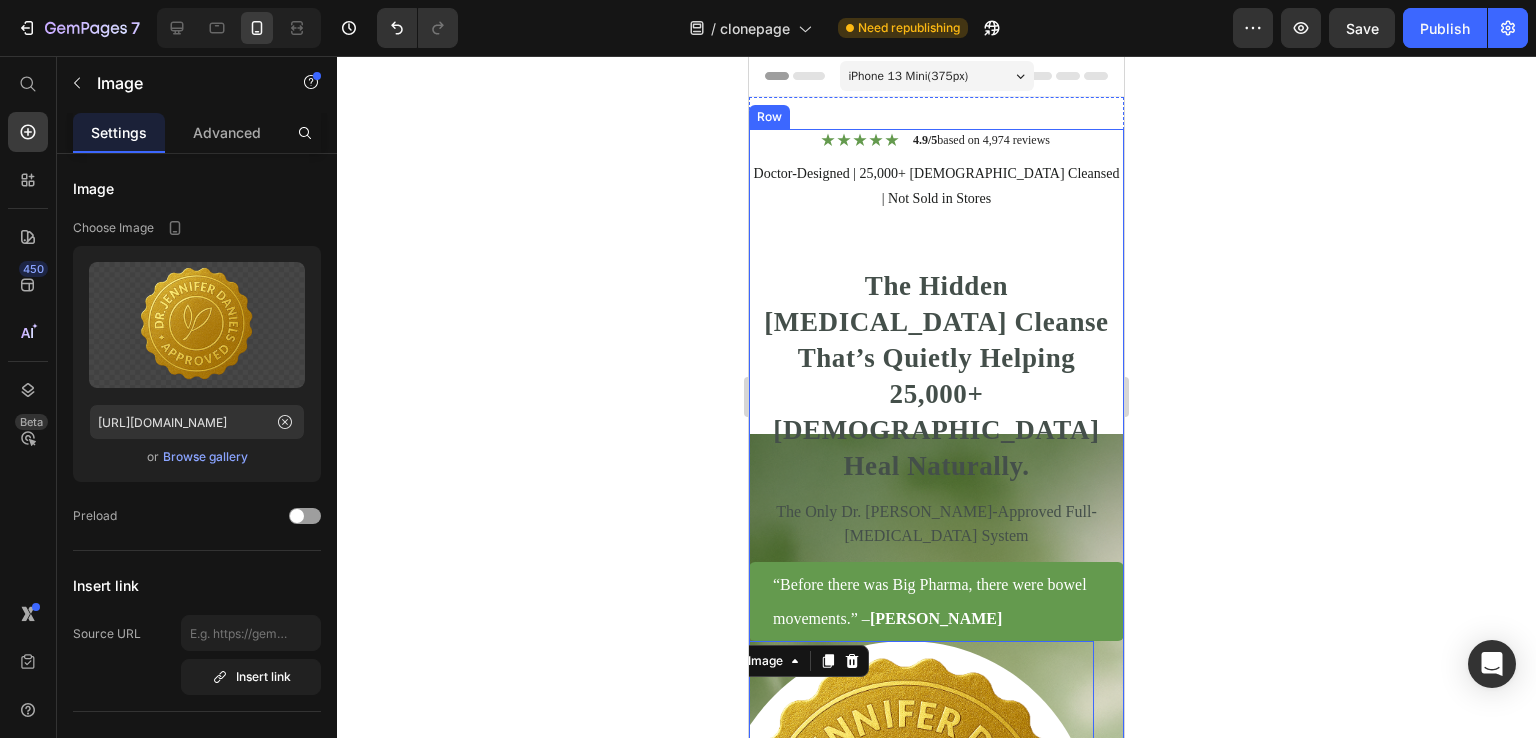 click on "Icon
Icon
Icon
Icon
Icon Icon List 4.9/5  based on 4,974 reviews Text Block Row Doctor-Designed | 25,000+ [DEMOGRAPHIC_DATA] Cleansed  | Not Sold in Stores Text Block                Title Line The Hidden [MEDICAL_DATA] Cleanse That’s Quietly Helping 25,000+ [DEMOGRAPHIC_DATA] Heal Naturally. Heading The Only Dr. [PERSON_NAME]-Approved Full-[MEDICAL_DATA] System Text Block “Before there was Big Pharma, there were bowel movements.” –  [PERSON_NAME] Text Block Image   0 Row Row This is not a supplement. It’s not a detox powder. It’s a full-[MEDICAL_DATA] ritual that reclaims your health from the inside out. If you’ve ever wondered why you’re bloated, foggy, tired, or sick—and doctors never give you real answers—it’s time you read what got Dr. [PERSON_NAME] banned. Text Block If you’re over 45, struggle with digestion, energy, or feel like something’s ‘off’—this is for you. Text Block
Jump to the system Button" at bounding box center [936, 768] 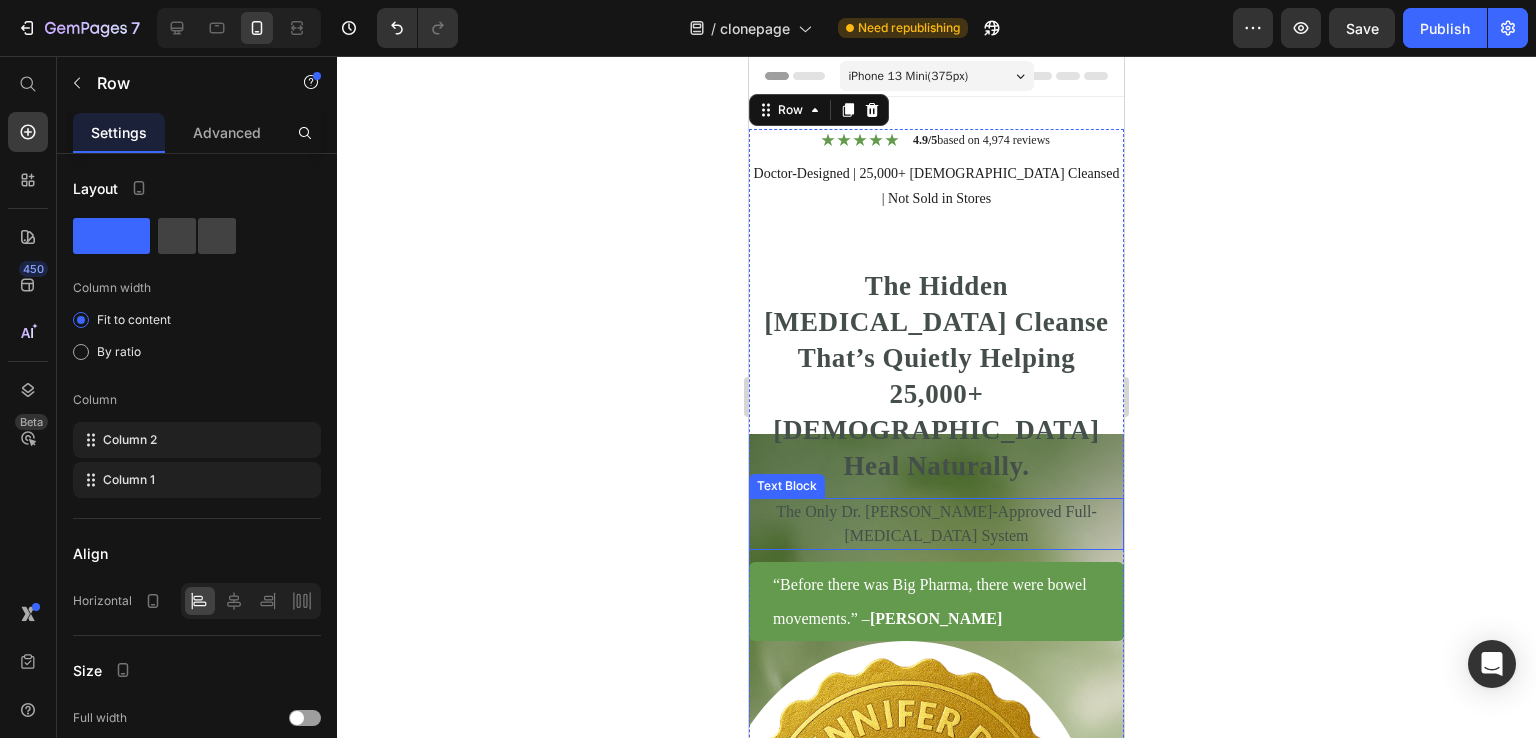 click on "The Only Dr. [PERSON_NAME]-Approved Full-[MEDICAL_DATA] System" at bounding box center (936, 524) 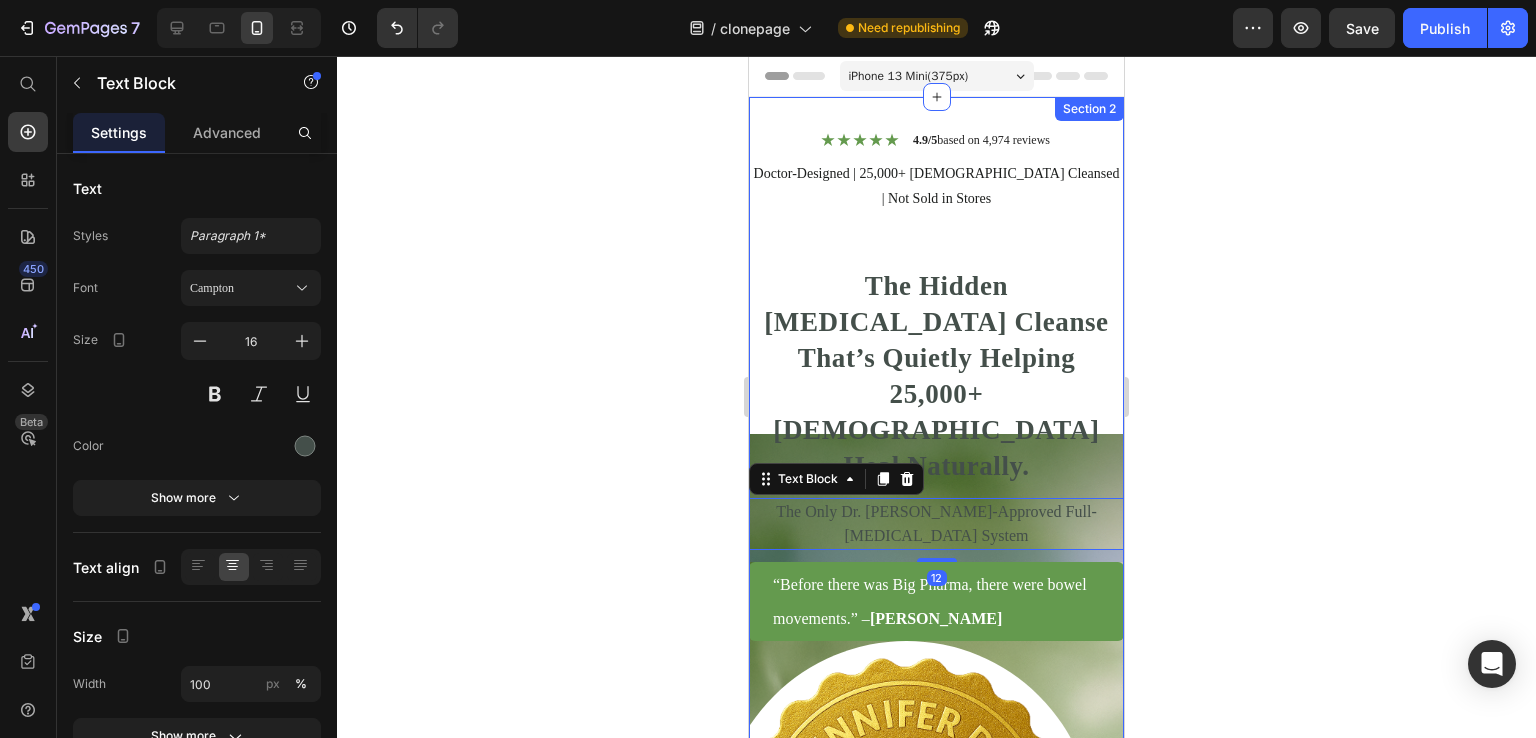 click on "Section 2" at bounding box center (1089, 109) 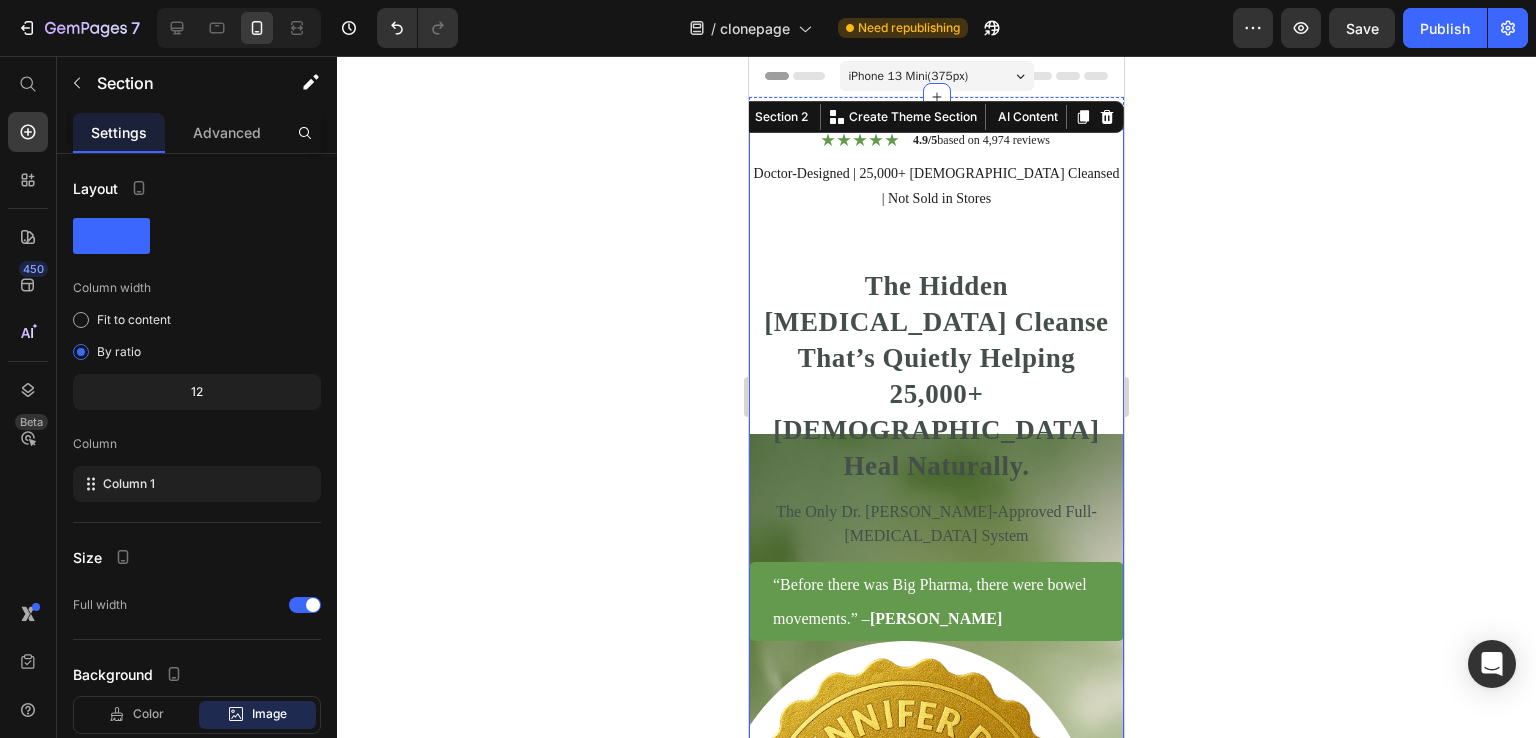 click on "Icon
Icon
Icon
Icon
Icon Icon List 4.9/5  based on 4,974 reviews Text Block Row Doctor-Designed | 25,000+ [DEMOGRAPHIC_DATA] Cleansed  | Not Sold in Stores Text Block                Title Line The Hidden [MEDICAL_DATA] Cleanse That’s Quietly Helping 25,000+ [DEMOGRAPHIC_DATA] Heal Naturally. Heading The Only Dr. [PERSON_NAME]-Approved Full-[MEDICAL_DATA] System Text Block “Before there was Big Pharma, there were bowel movements.” –  [PERSON_NAME] Text Block Image Row Row This is not a supplement. It’s not a detox powder. It’s a full-[MEDICAL_DATA] ritual that reclaims your health from the inside out. If you’ve ever wondered why you’re bloated, foggy, tired, or sick—and doctors never give you real answers—it’s time you read what got Dr. [PERSON_NAME] banned. Text Block If you’re over 45, struggle with digestion, energy, or feel like something’s ‘off’—this is for you. Text Block
Jump to the system Button" at bounding box center (936, 768) 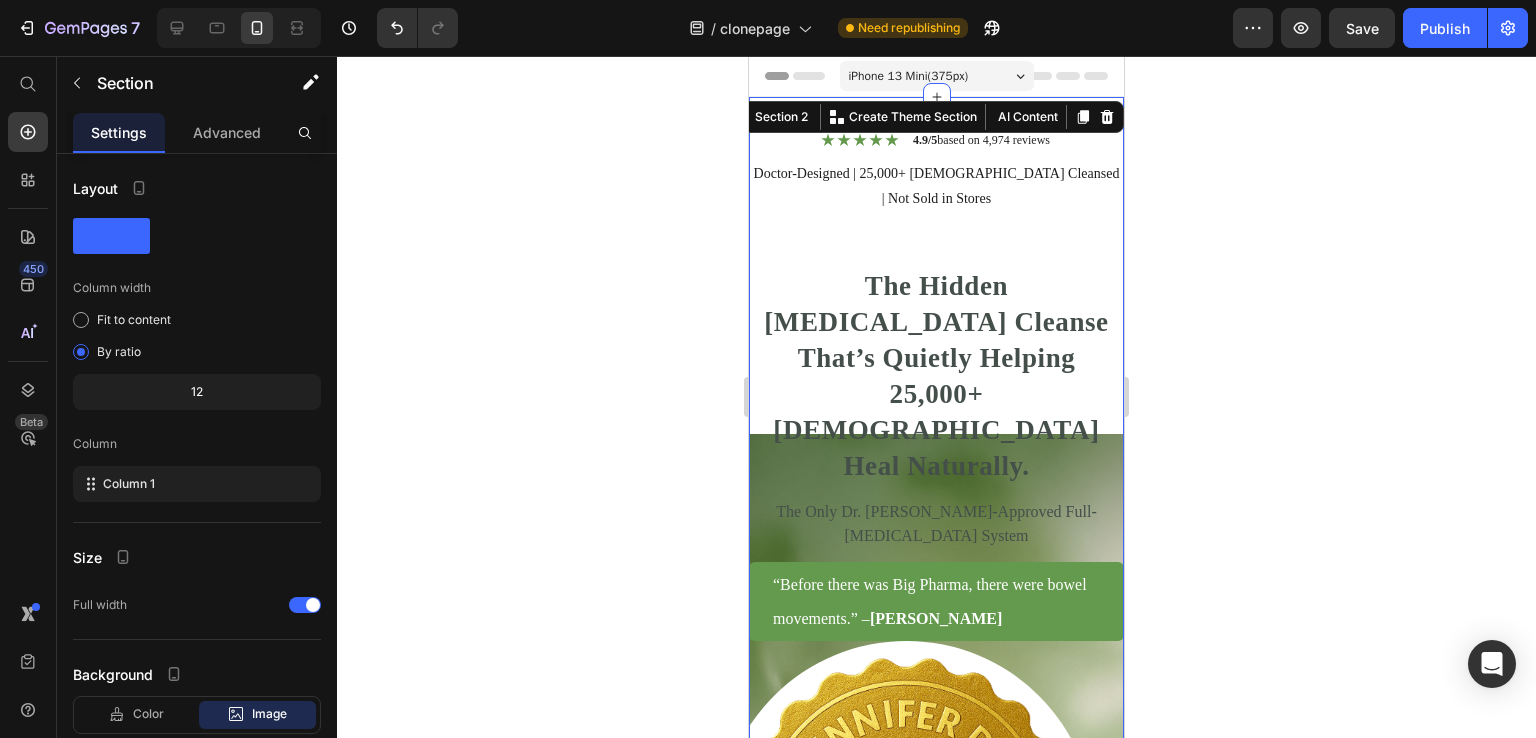 click on "Drop element here
Icon
Icon
Icon
Icon
Icon Icon List 4.9/5  based on 4,974 reviews Text Block Row Doctor-Designed | 25,000+ [DEMOGRAPHIC_DATA] Cleansed  | Not Sold in Stores Text Block                Title Line The Hidden [MEDICAL_DATA] Cleanse That’s Quietly Helping 25,000+ [DEMOGRAPHIC_DATA] Heal Naturally. Heading The Only Dr. [PERSON_NAME]-Approved Full-[MEDICAL_DATA] System Text Block “Before there was Big Pharma, there were bowel movements.” –  [PERSON_NAME] Text Block Image Row Row This is not a supplement. It’s not a detox powder. It’s a full-[MEDICAL_DATA] ritual that reclaims your health from the inside out. If you’ve ever wondered why you’re bloated, foggy, tired, or sick—and doctors never give you real answers—it’s time you read what got Dr. [PERSON_NAME] banned. Text Block If you’re over 45, struggle with digestion, energy, or feel like something’s ‘off’—this is for you. Text Block
Jump to the system Button Row Section 2   Product" at bounding box center [936, 798] 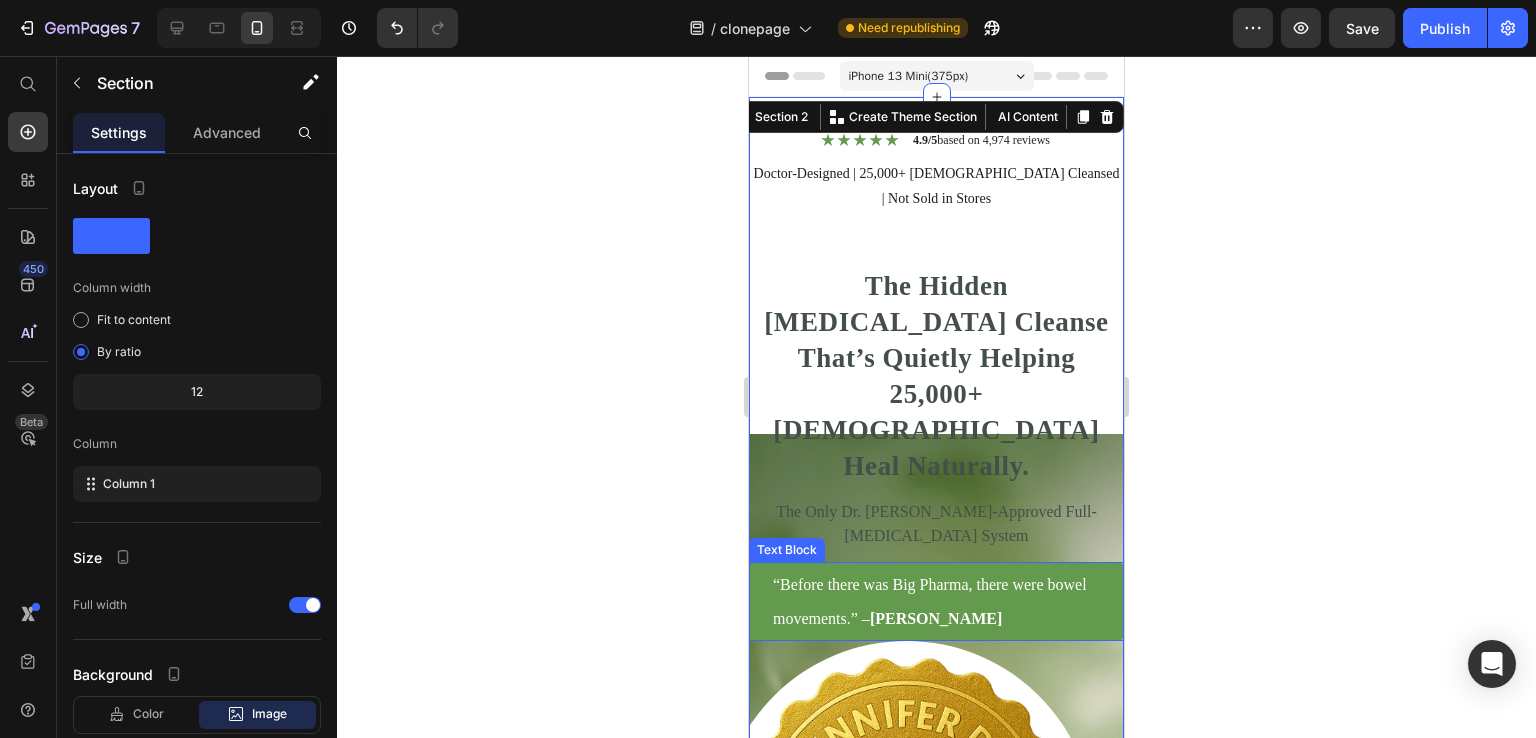 scroll, scrollTop: 200, scrollLeft: 0, axis: vertical 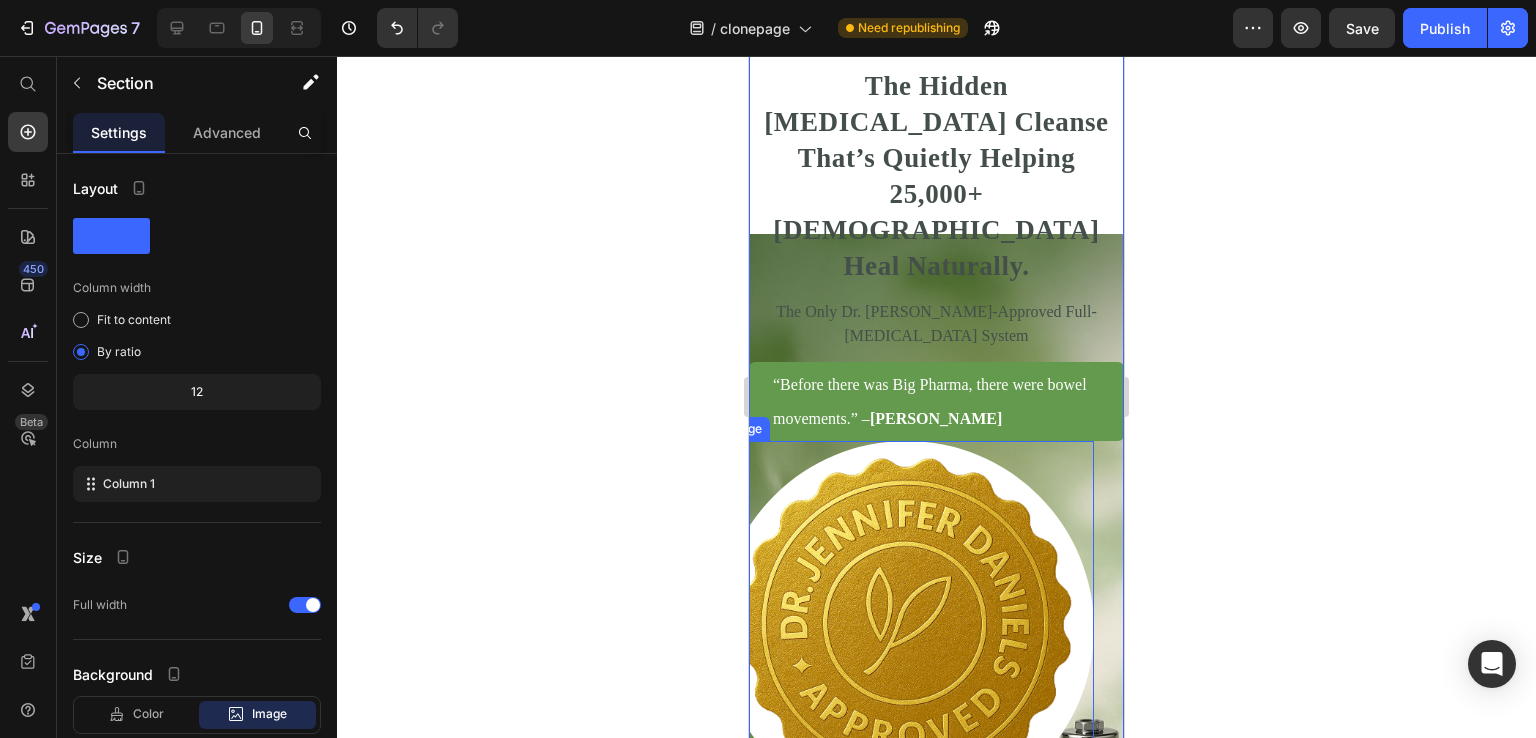 click at bounding box center [906, 628] 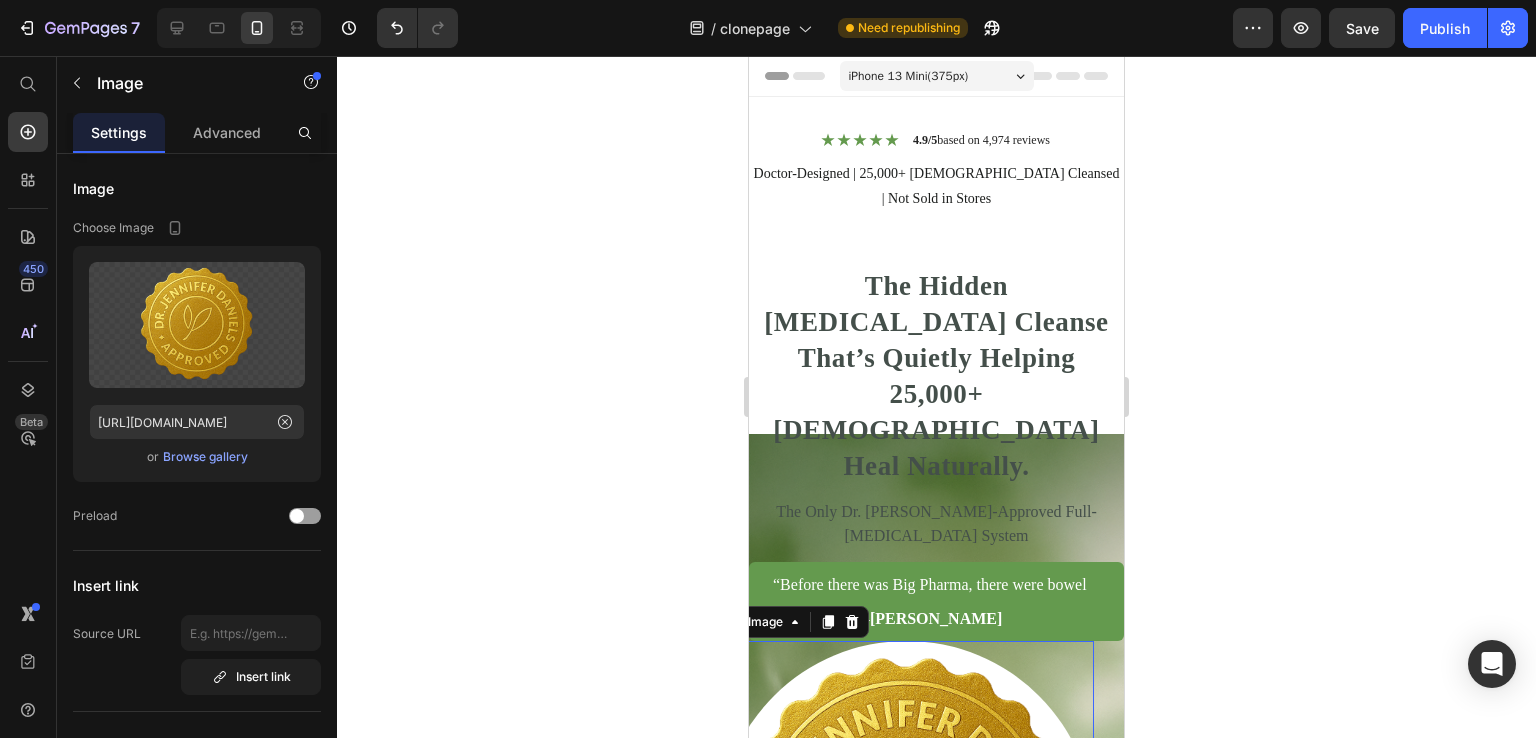 scroll, scrollTop: 300, scrollLeft: 0, axis: vertical 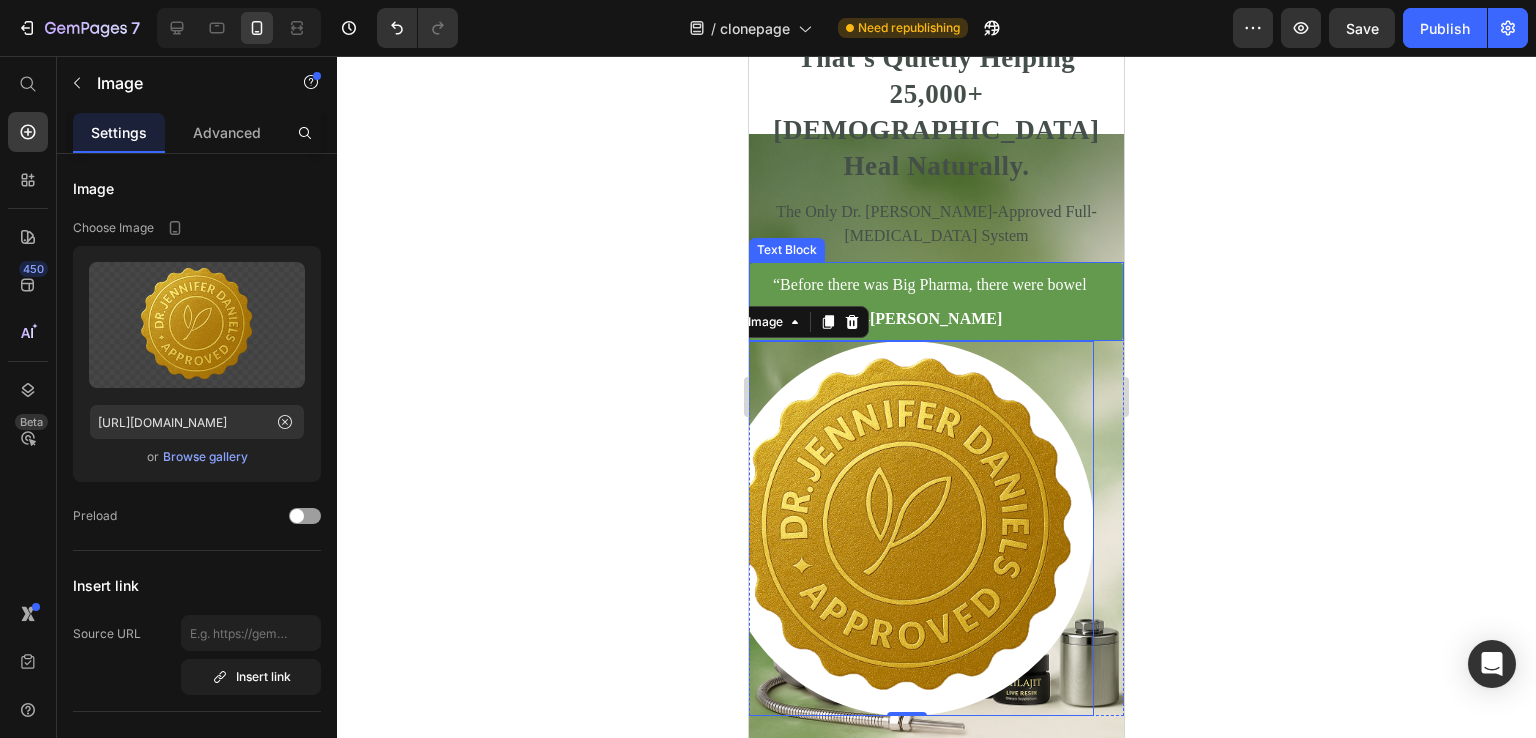 click on "“Before there was Big Pharma, there were bowel movements.” –  [PERSON_NAME]" at bounding box center [936, 301] 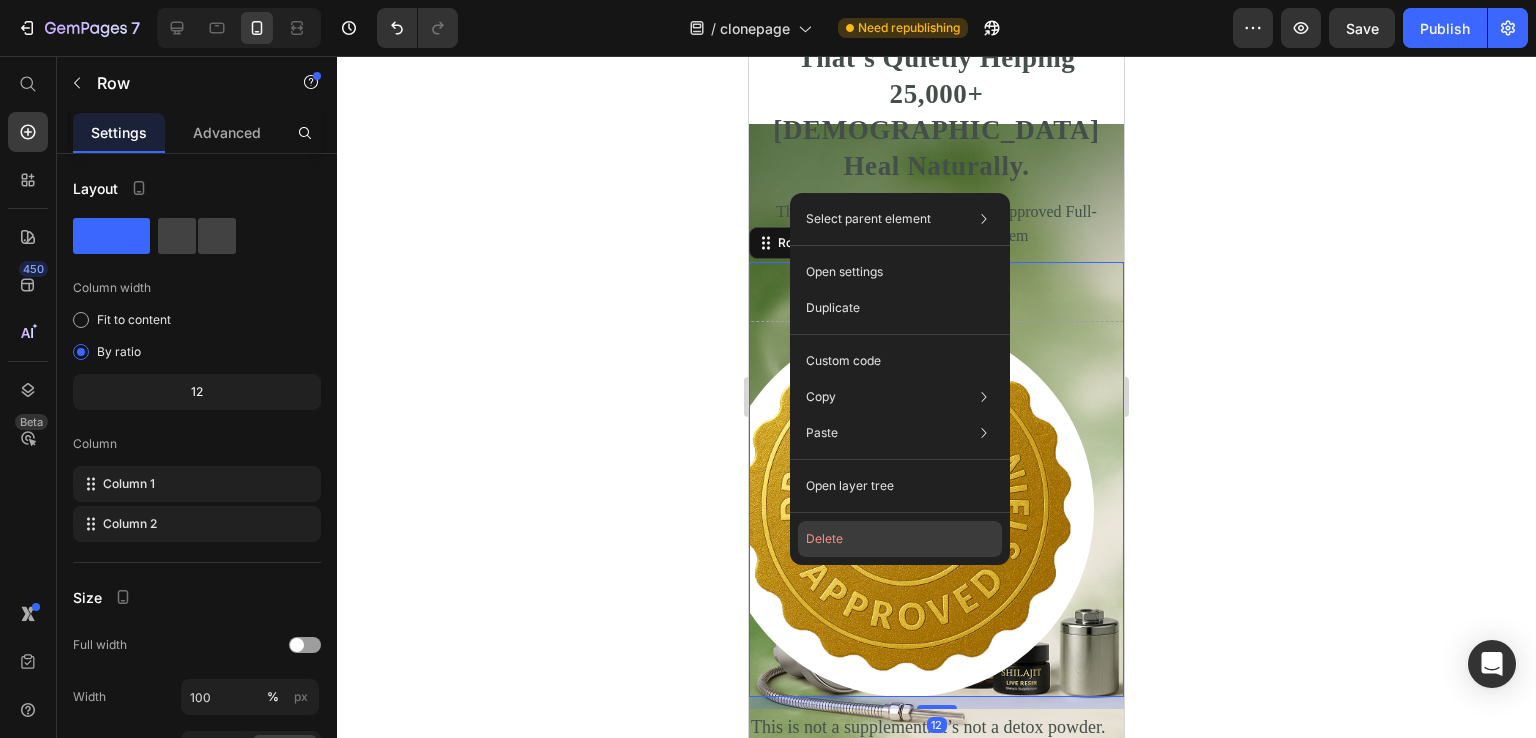 drag, startPoint x: 860, startPoint y: 533, endPoint x: 67, endPoint y: 401, distance: 803.9111 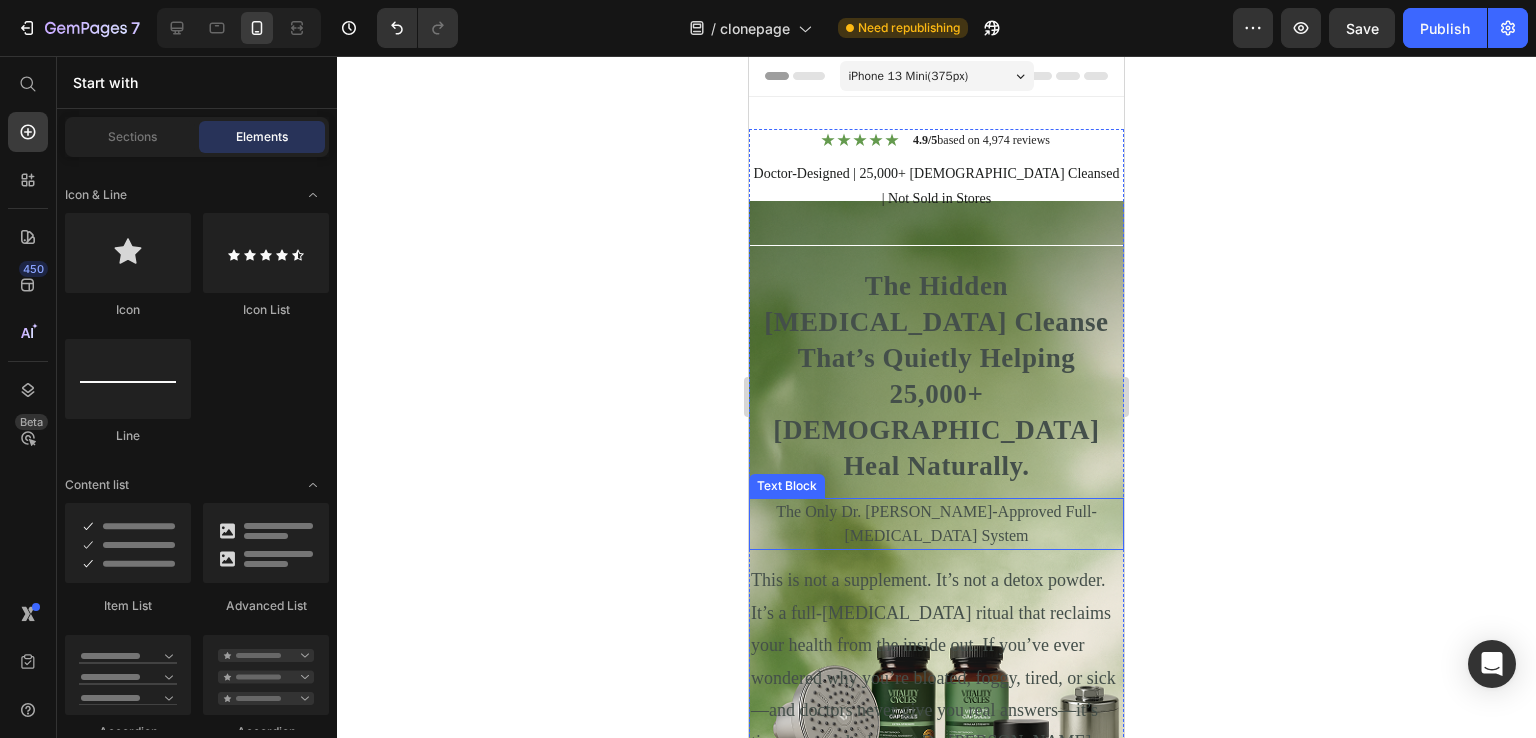 scroll, scrollTop: 300, scrollLeft: 0, axis: vertical 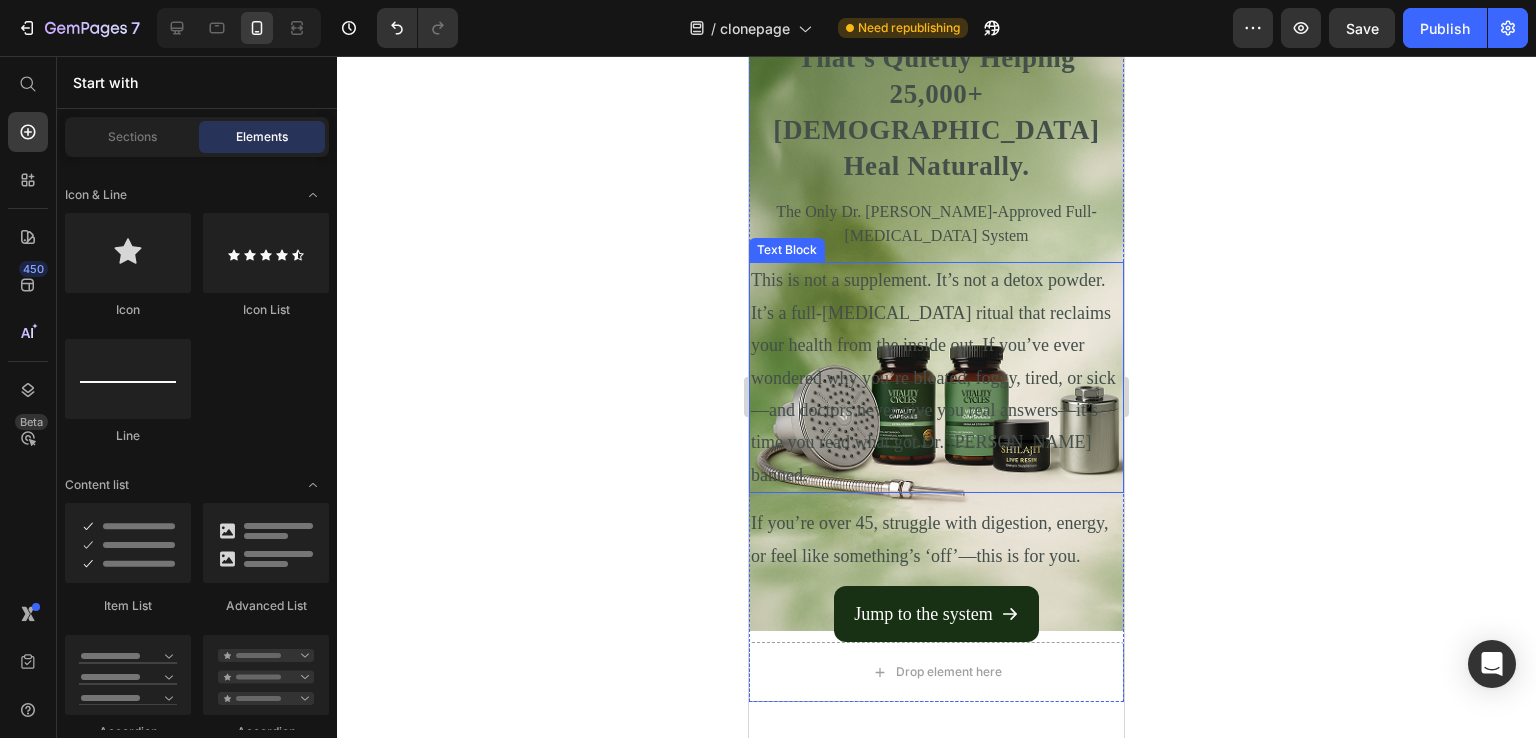 click on "This is not a supplement. It’s not a detox powder. It’s a full-[MEDICAL_DATA] ritual that reclaims your health from the inside out. If you’ve ever wondered why you’re bloated, foggy, tired, or sick—and doctors never give you real answers—it’s time you read what got Dr. [PERSON_NAME] banned." at bounding box center [936, 377] 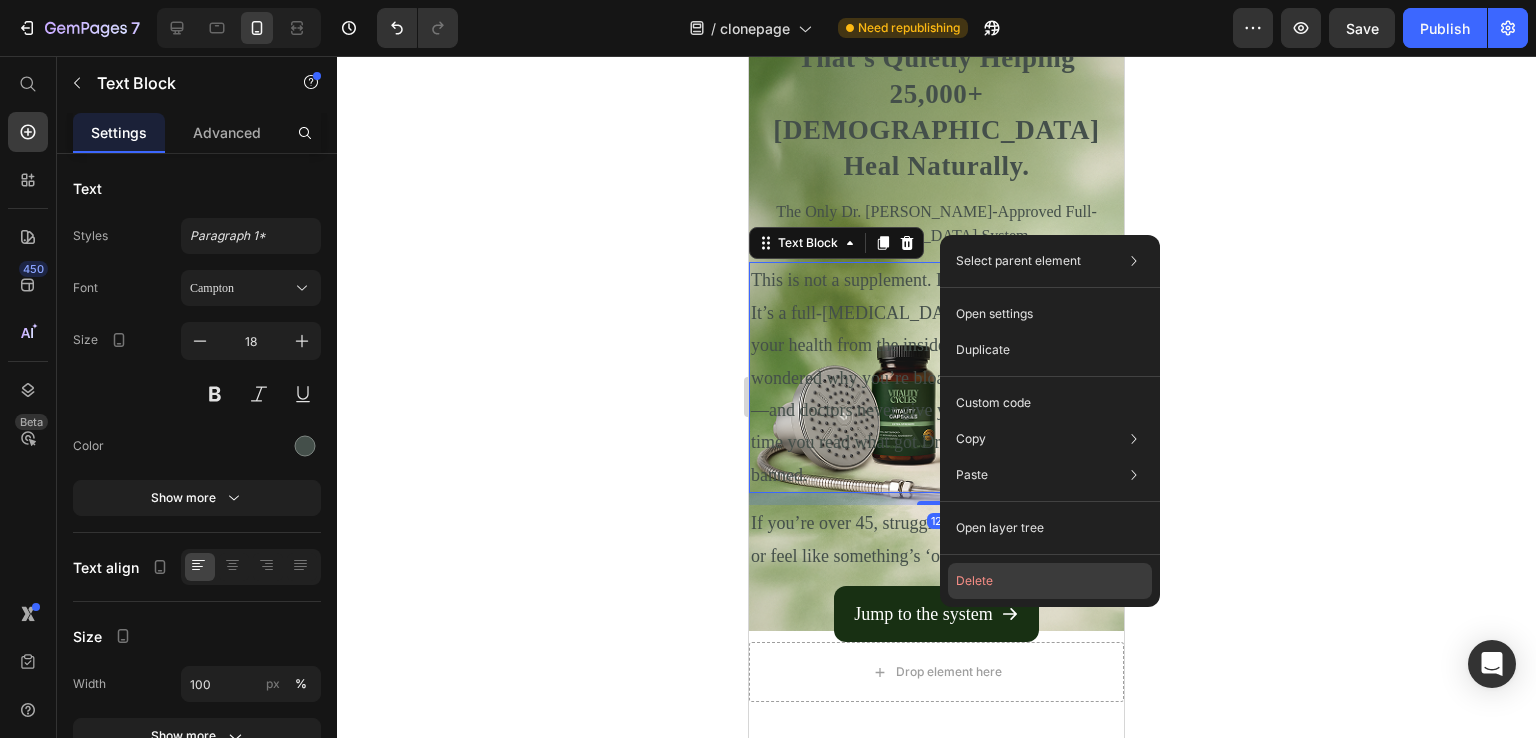 click on "Delete" 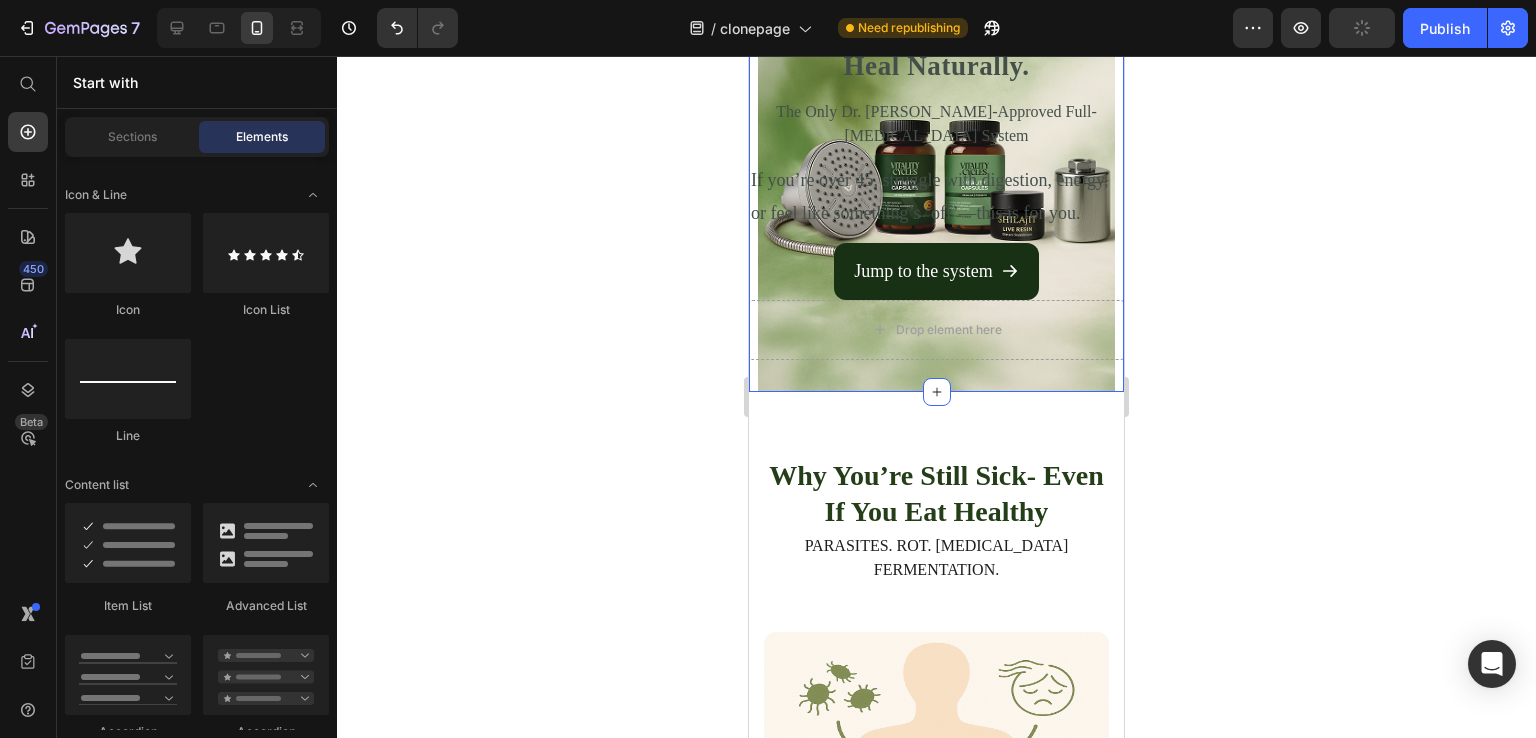 scroll, scrollTop: 0, scrollLeft: 0, axis: both 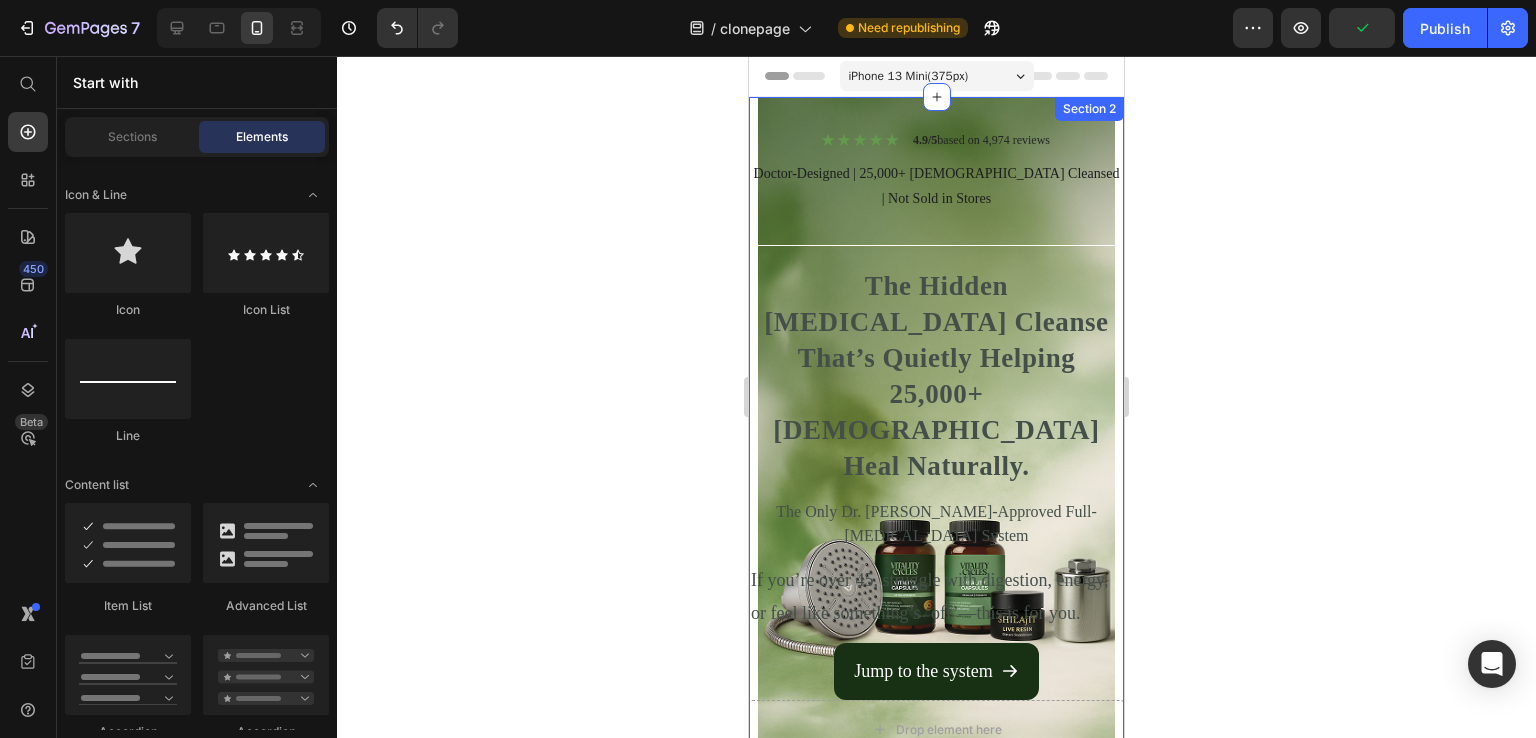 click on "Drop element here
Icon
Icon
Icon
Icon
Icon Icon List 4.9/5  based on 4,974 reviews Text Block Row Doctor-Designed | 25,000+ [DEMOGRAPHIC_DATA] Cleansed  | Not Sold in Stores Text Block                Title Line The Hidden [MEDICAL_DATA] Cleanse That’s Quietly Helping 25,000+ [DEMOGRAPHIC_DATA] Heal Naturally. Heading The Only Dr. [PERSON_NAME]-Approved Full-[MEDICAL_DATA] System Text Block If you’re over 45, struggle with digestion, energy, or feel like something’s ‘off’—this is for you. Text Block
Jump to the system Button Row Section 2" at bounding box center [936, 444] 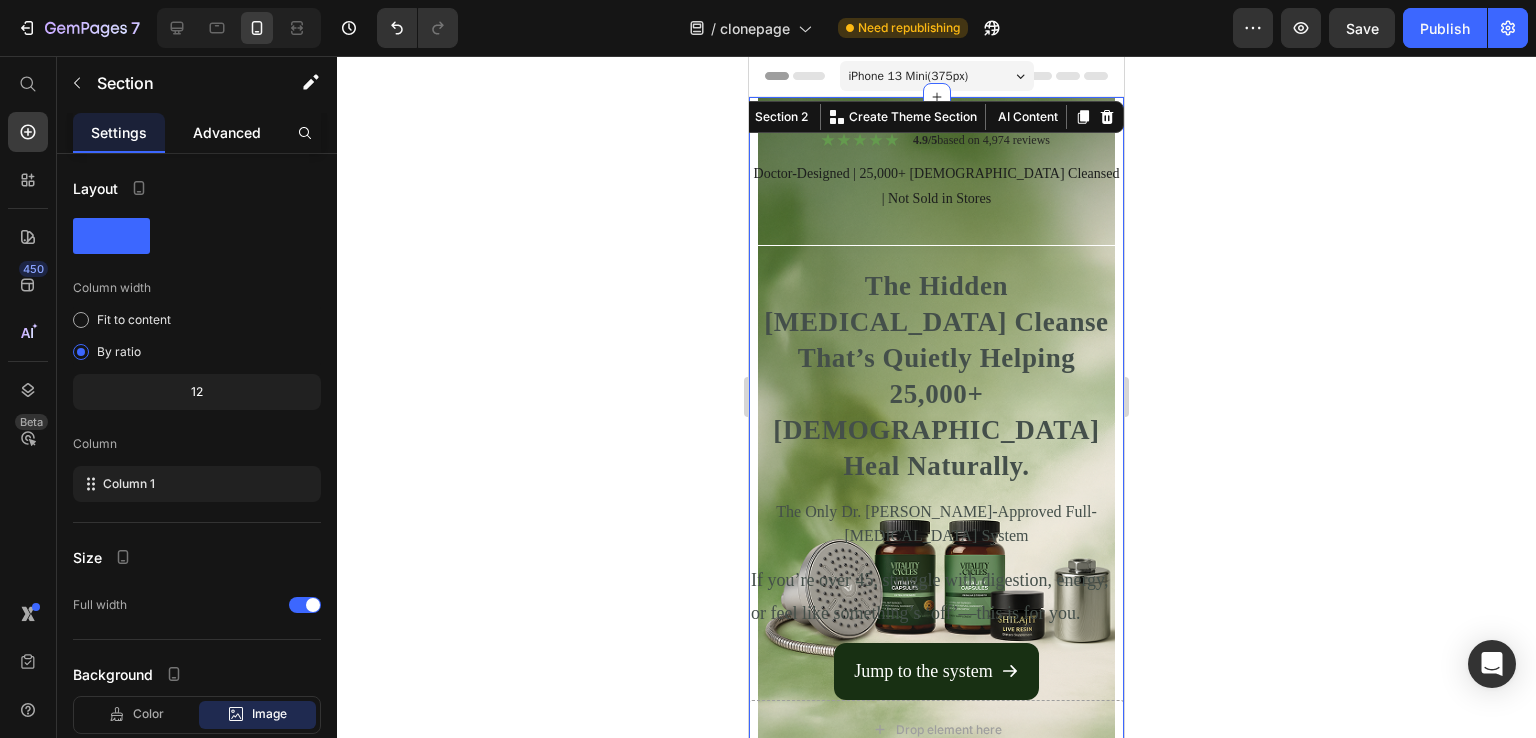 click on "Advanced" 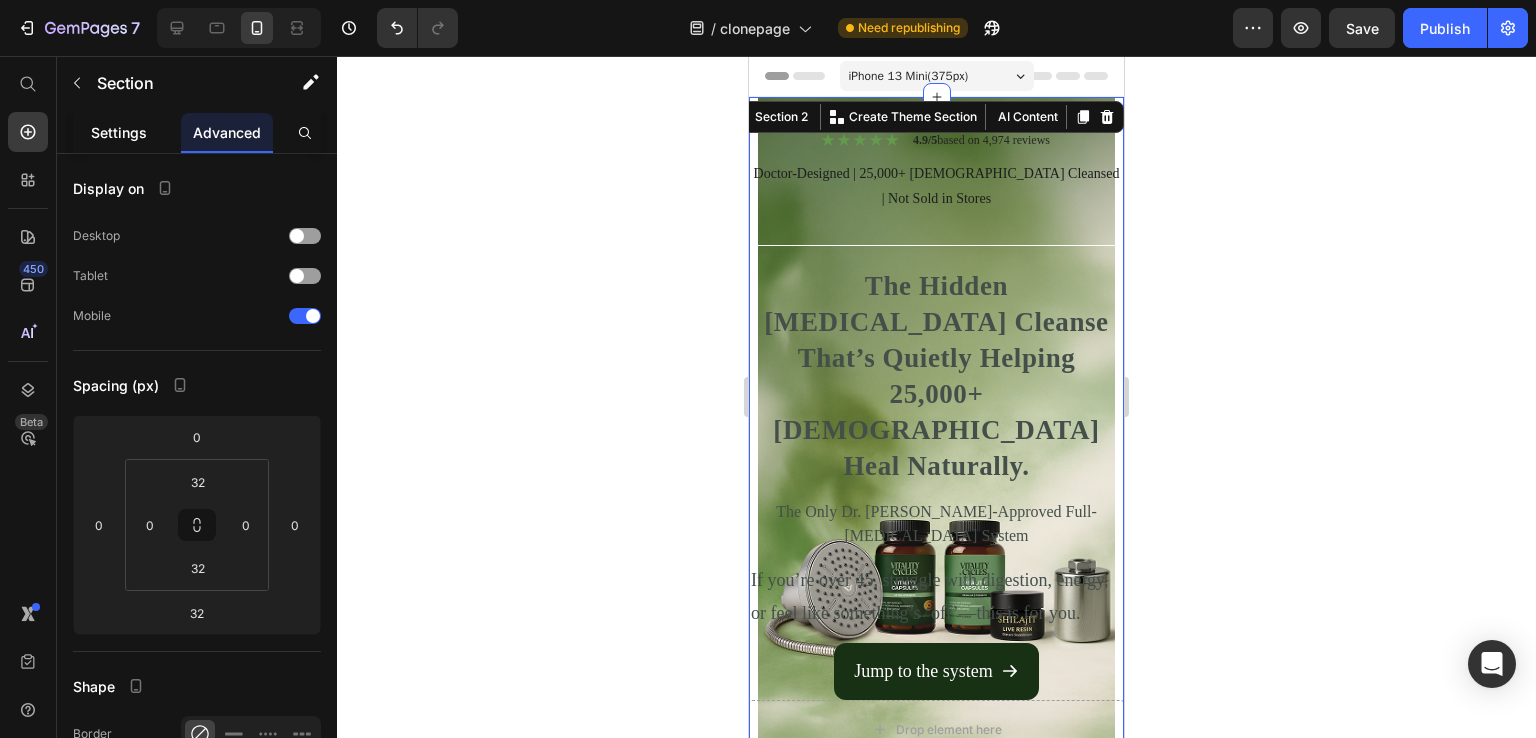 click on "Settings" at bounding box center [119, 132] 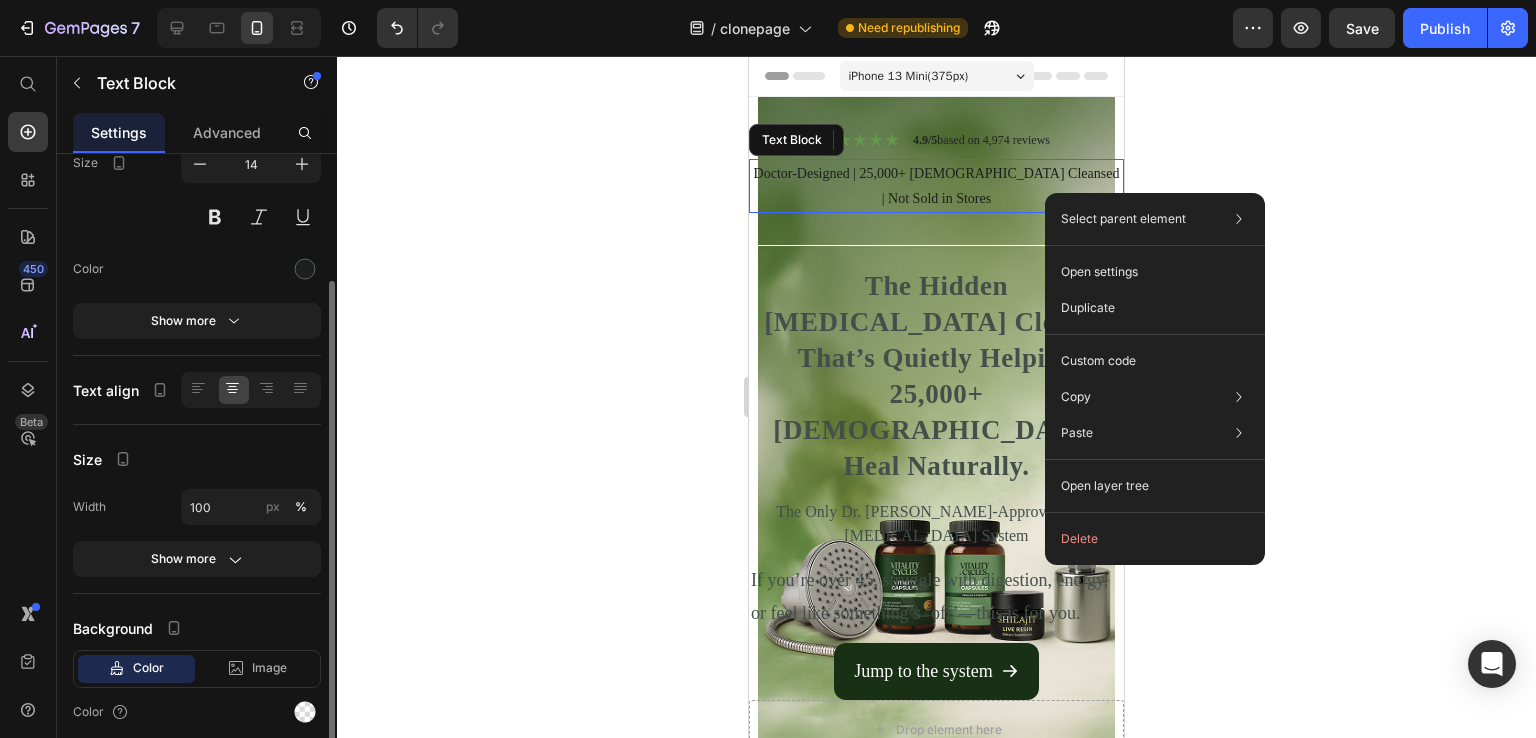 scroll, scrollTop: 0, scrollLeft: 0, axis: both 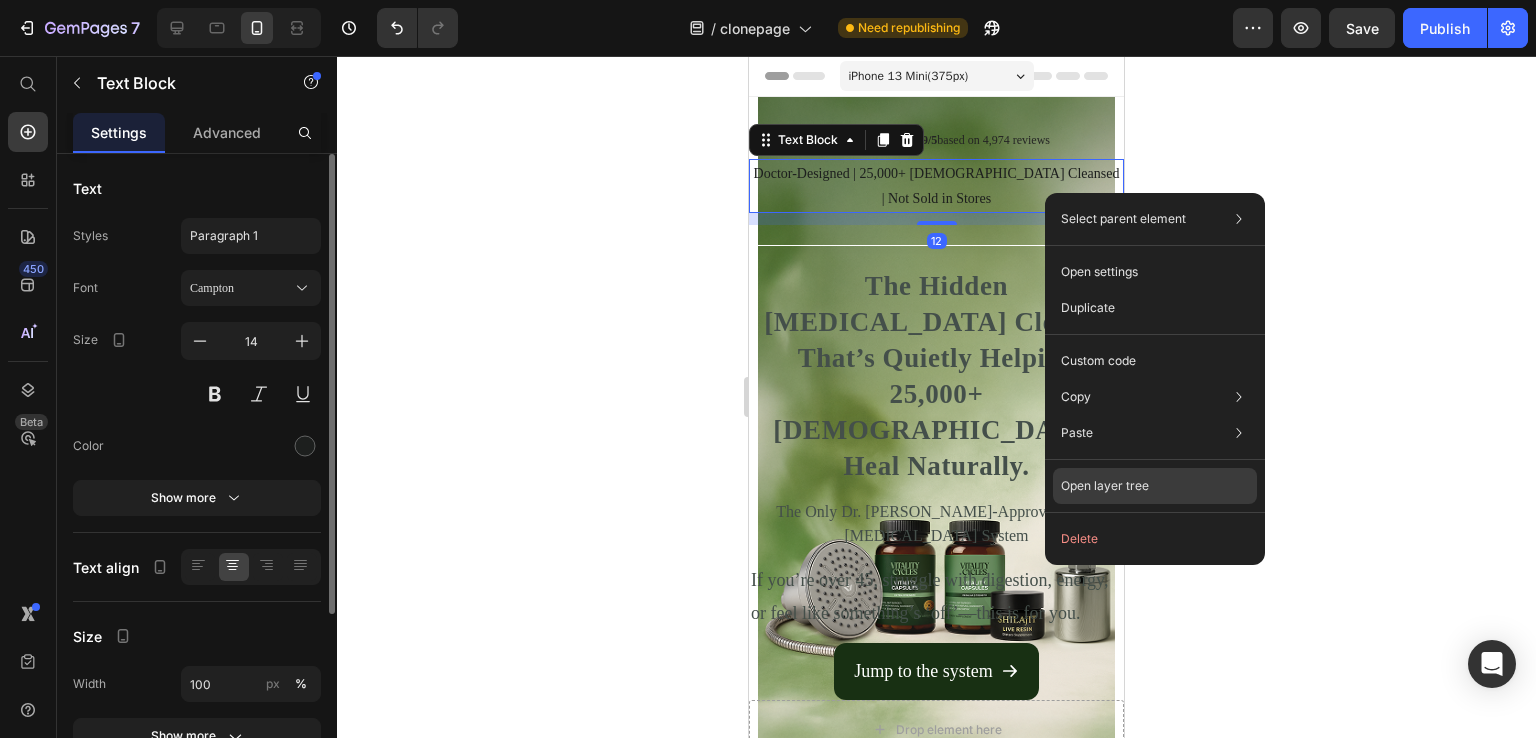 click on "Open layer tree" 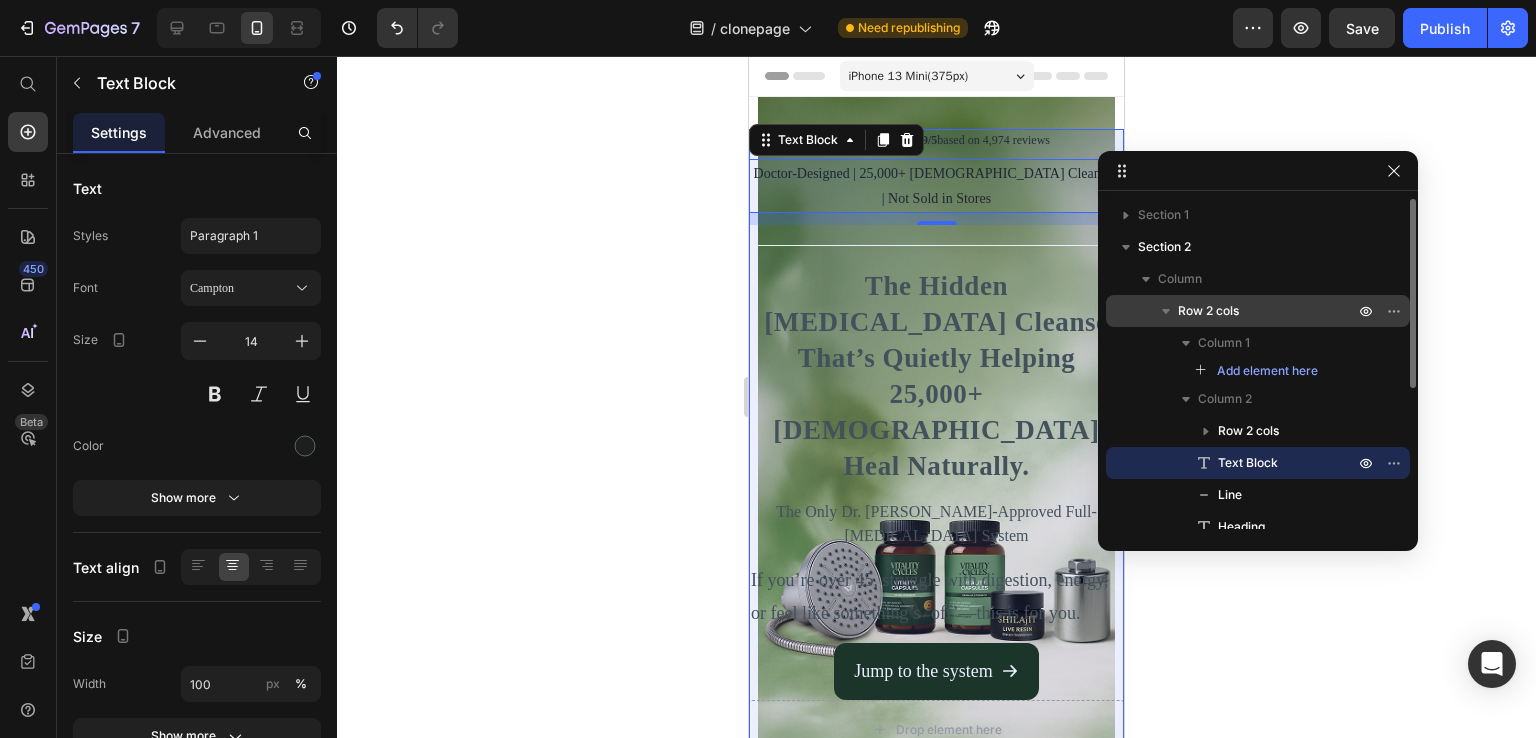 click on "Row 2 cols" at bounding box center (1208, 311) 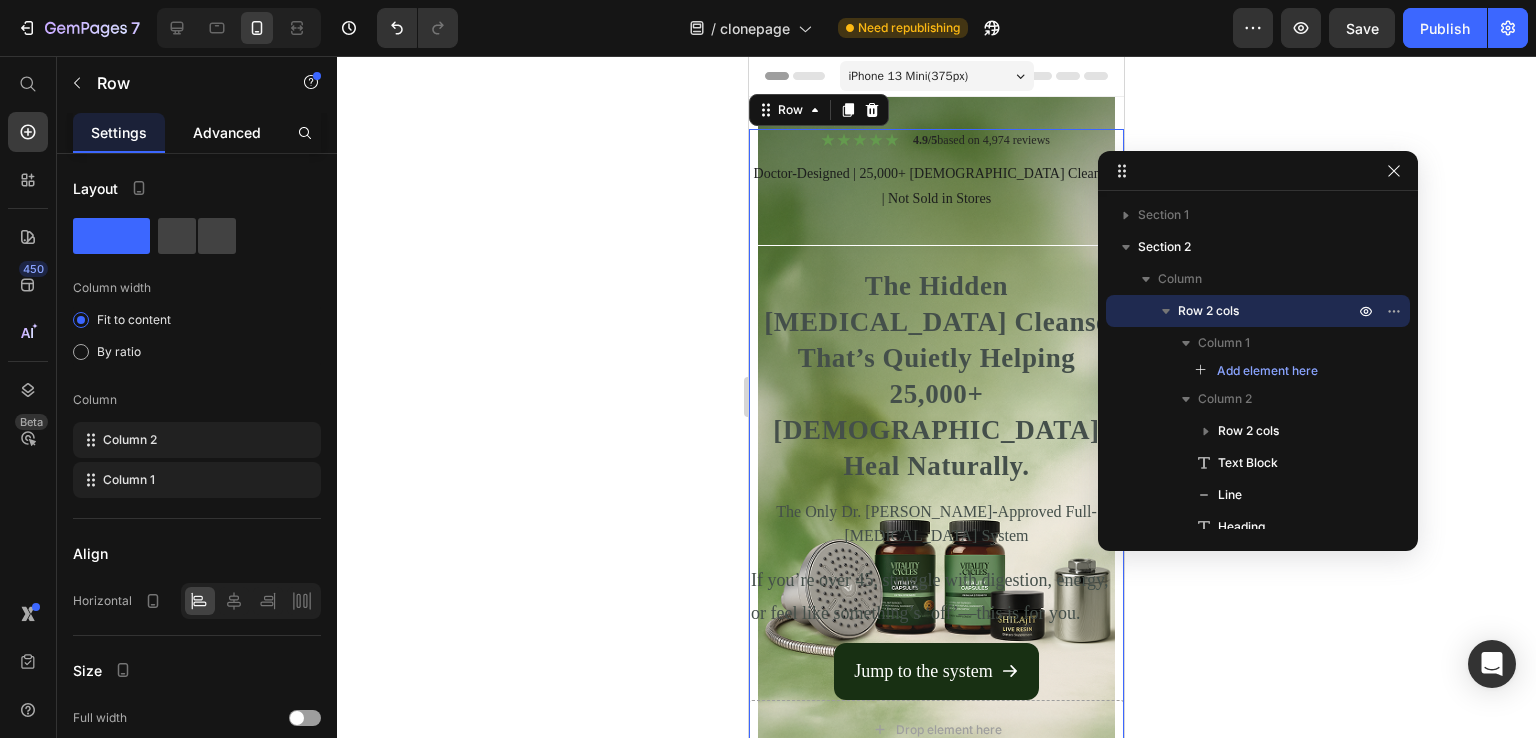 click on "Advanced" at bounding box center (227, 132) 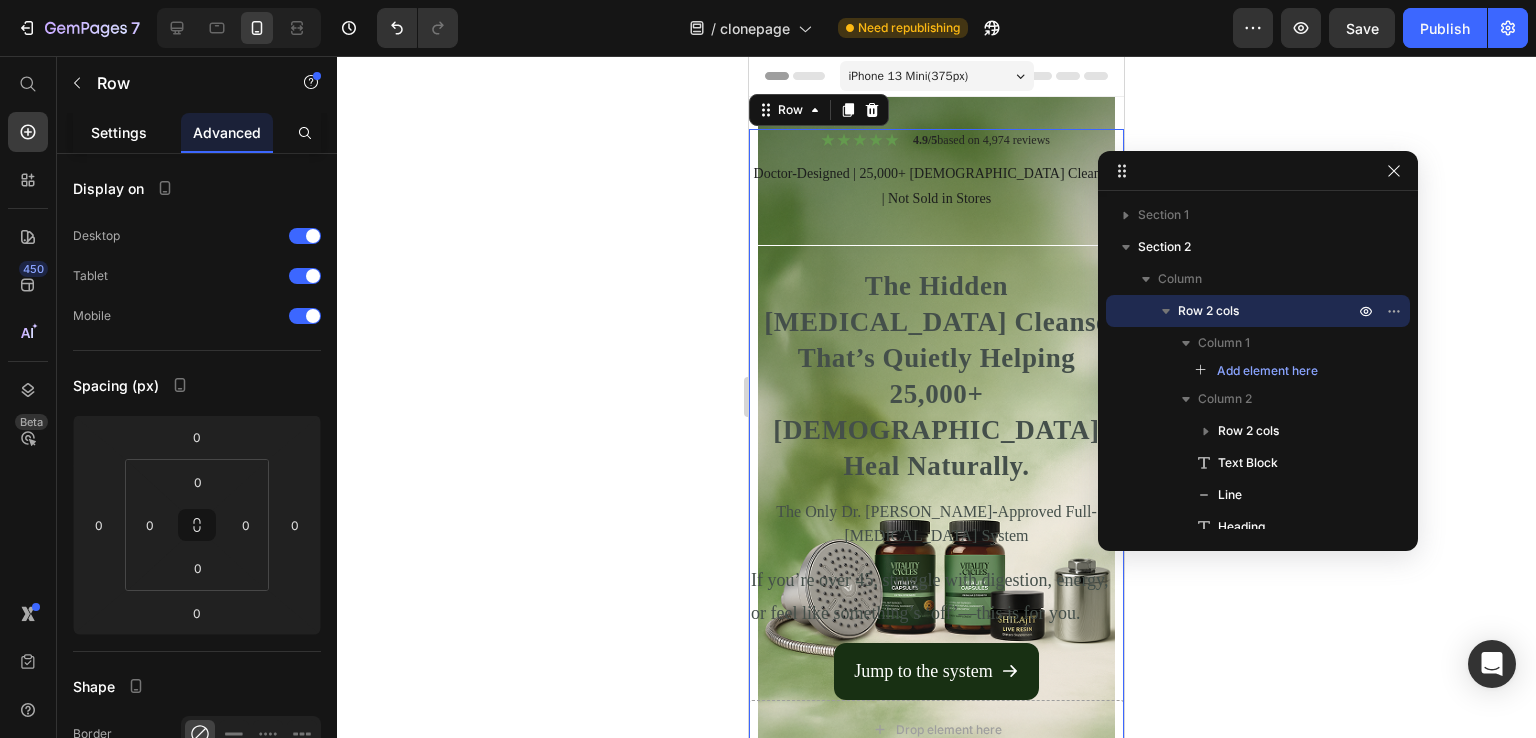 click on "Settings" 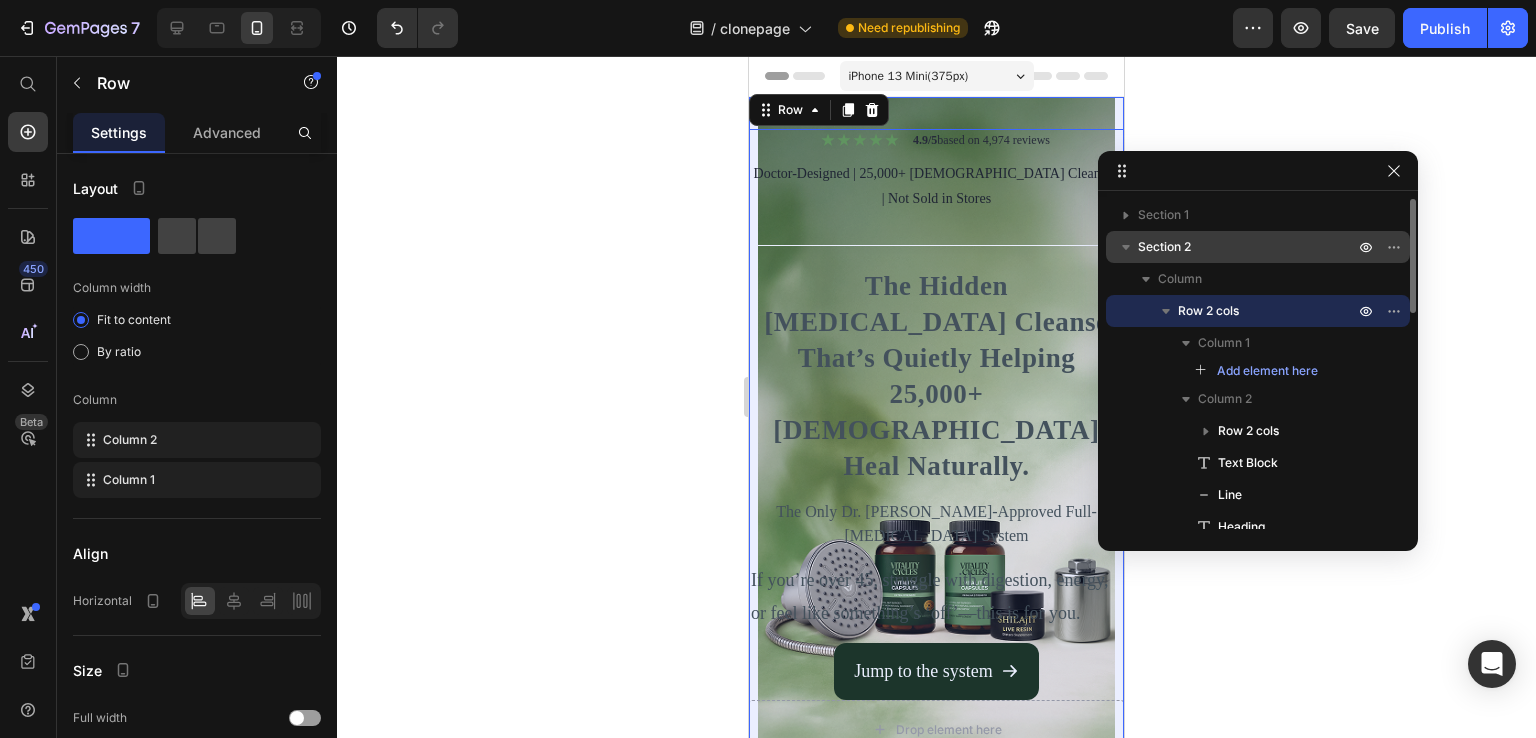 click on "Section 2" at bounding box center [1248, 247] 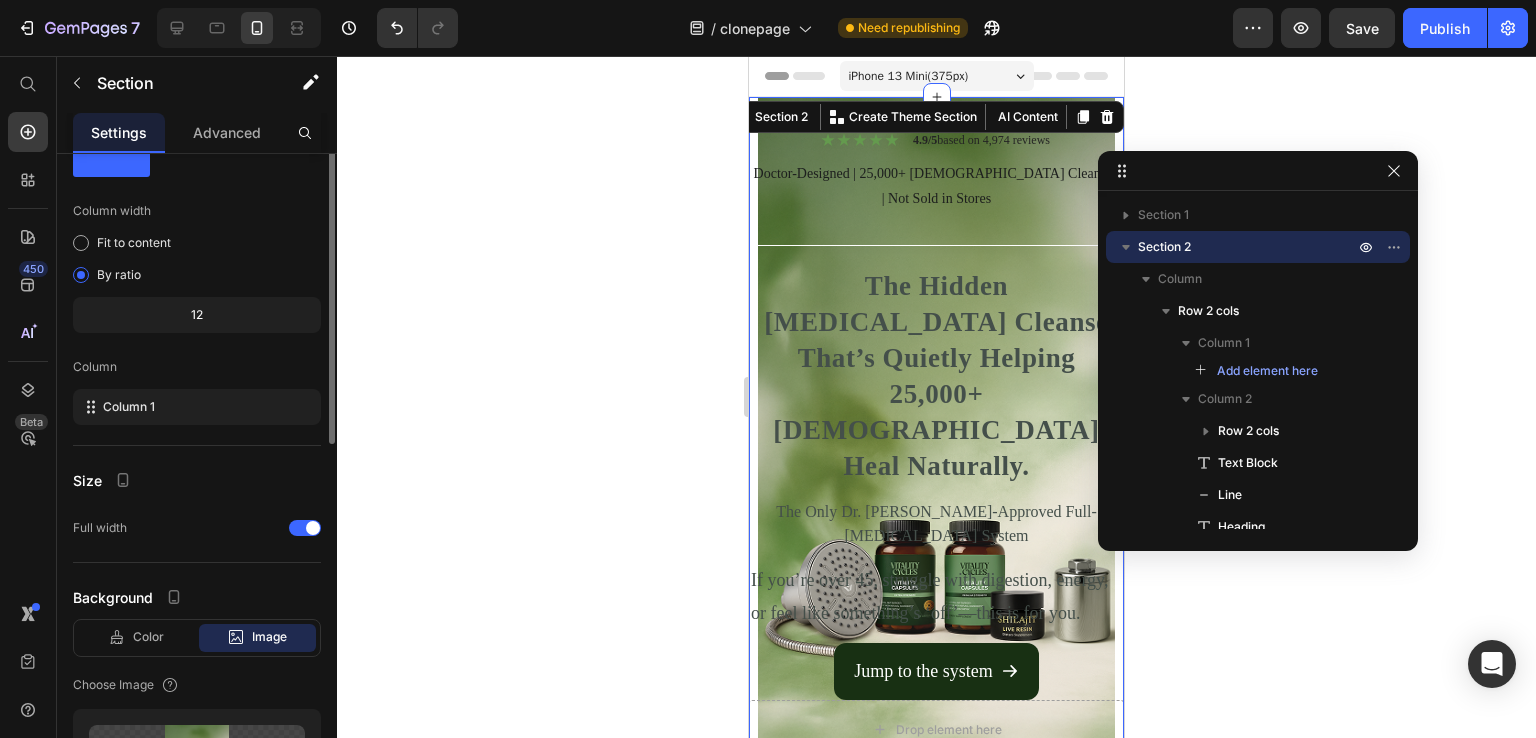 scroll, scrollTop: 0, scrollLeft: 0, axis: both 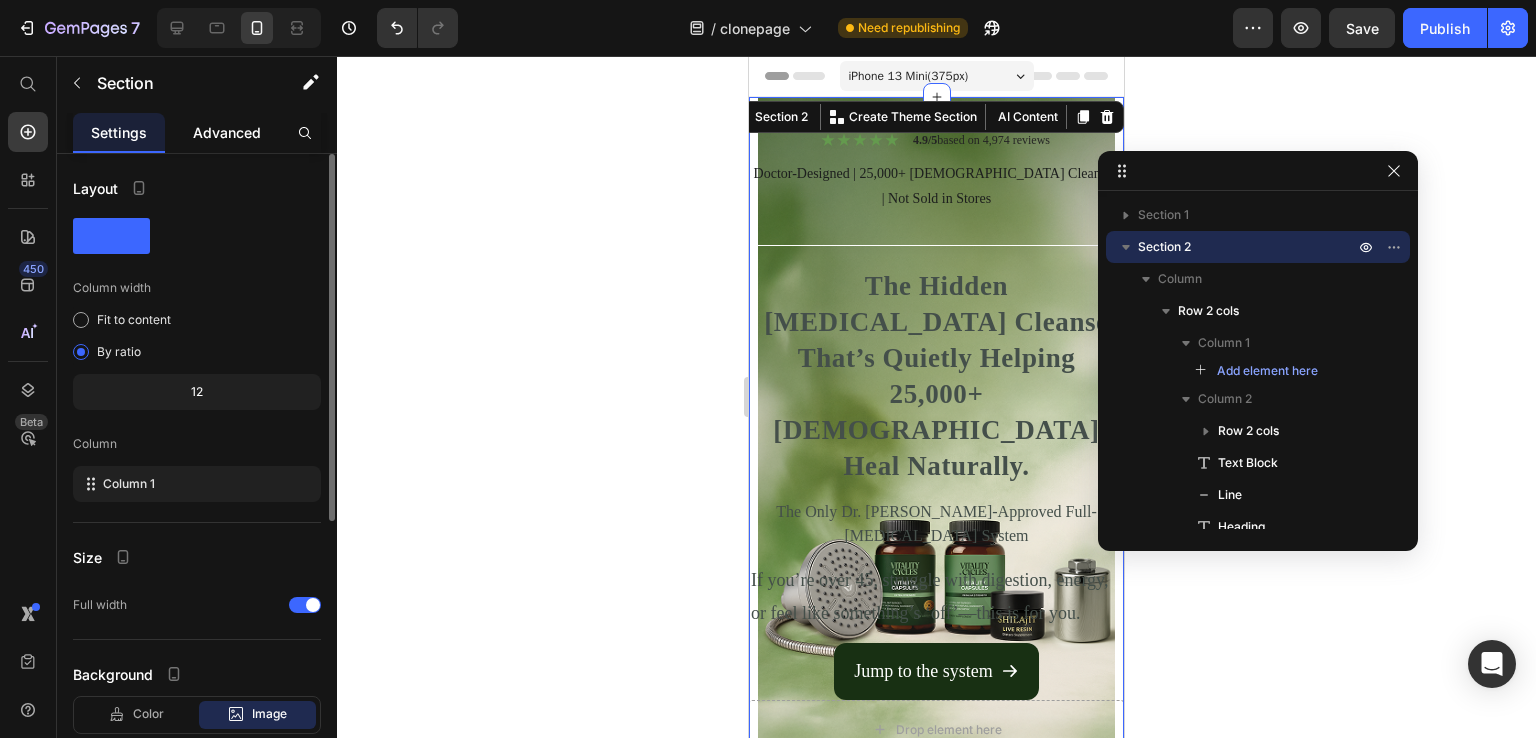 click on "Advanced" at bounding box center (227, 132) 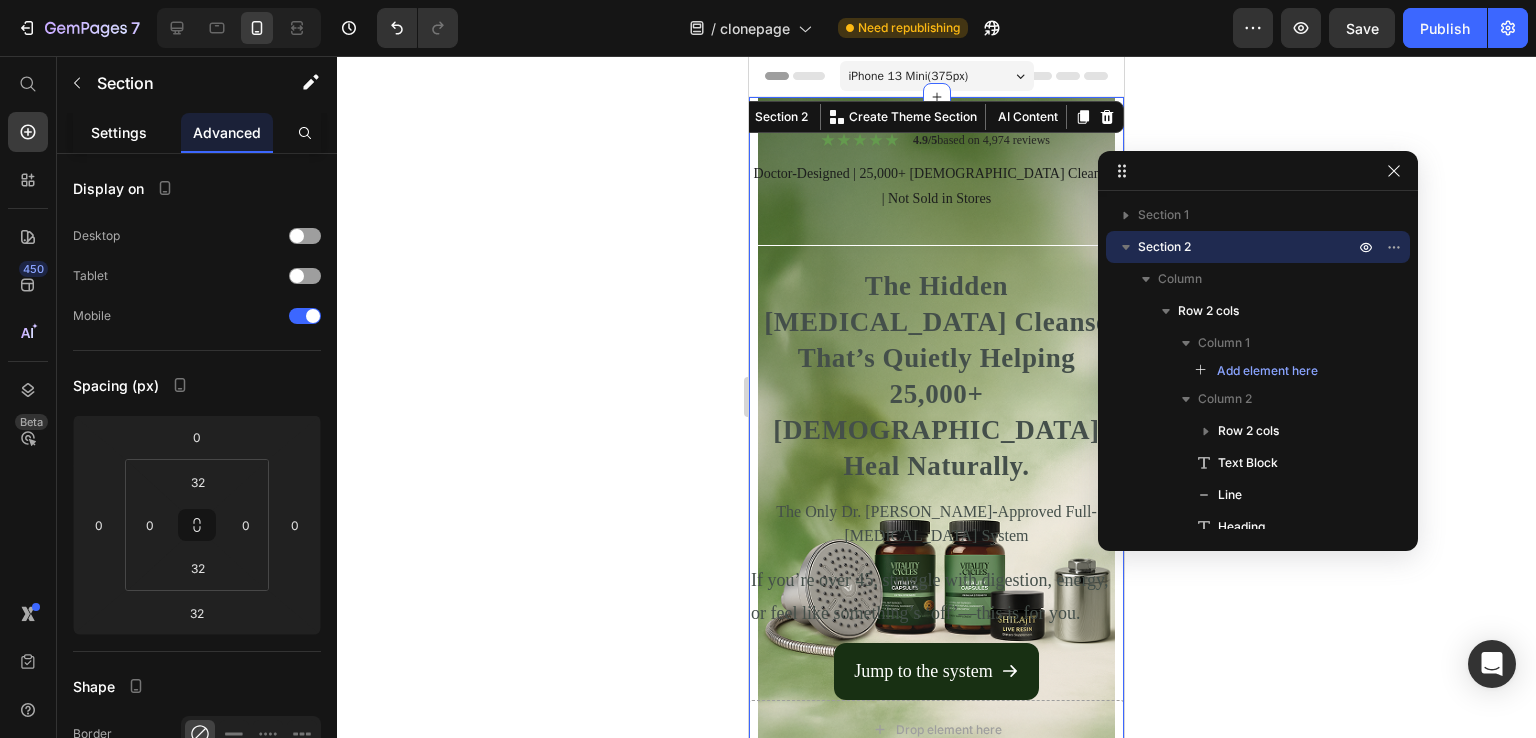 click on "Settings" at bounding box center [119, 132] 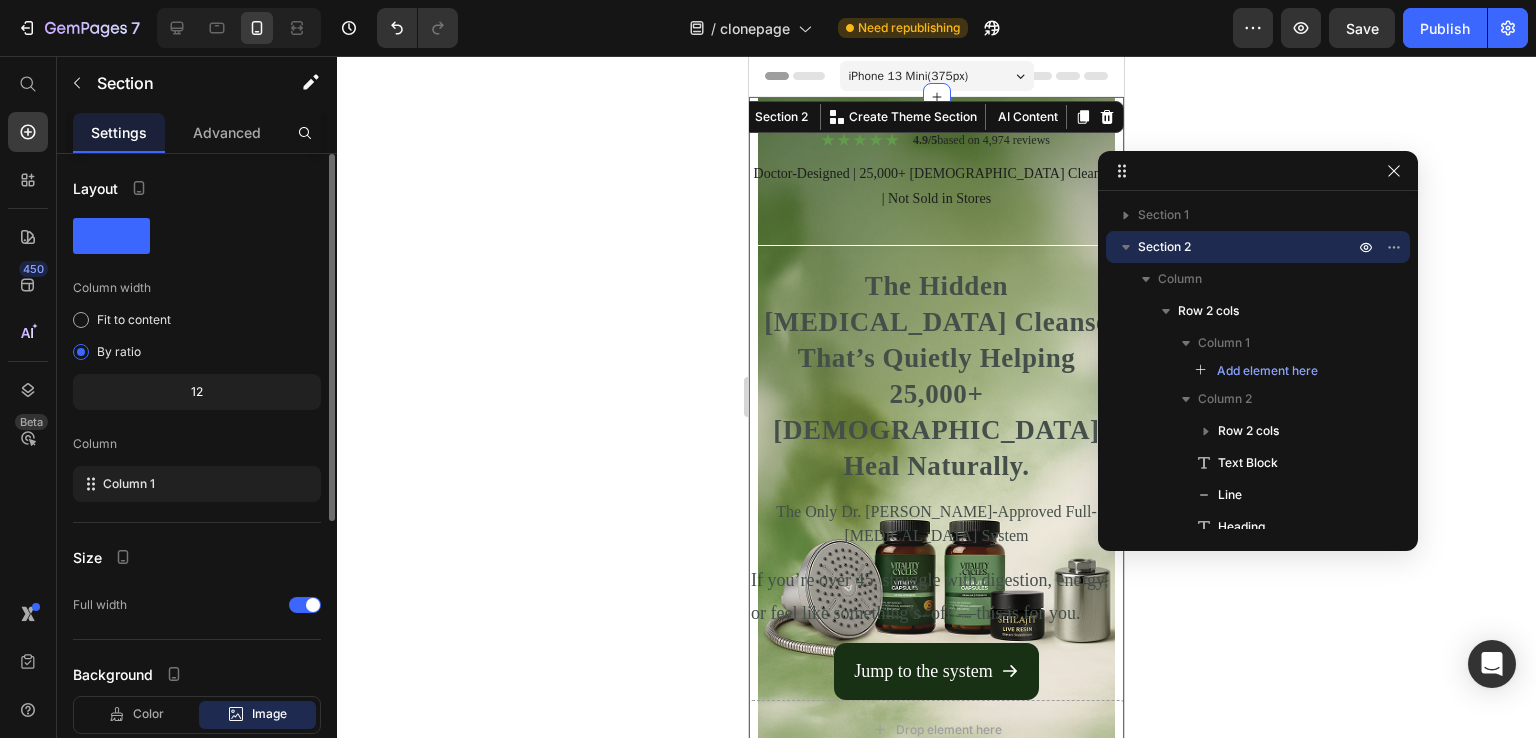 scroll, scrollTop: 300, scrollLeft: 0, axis: vertical 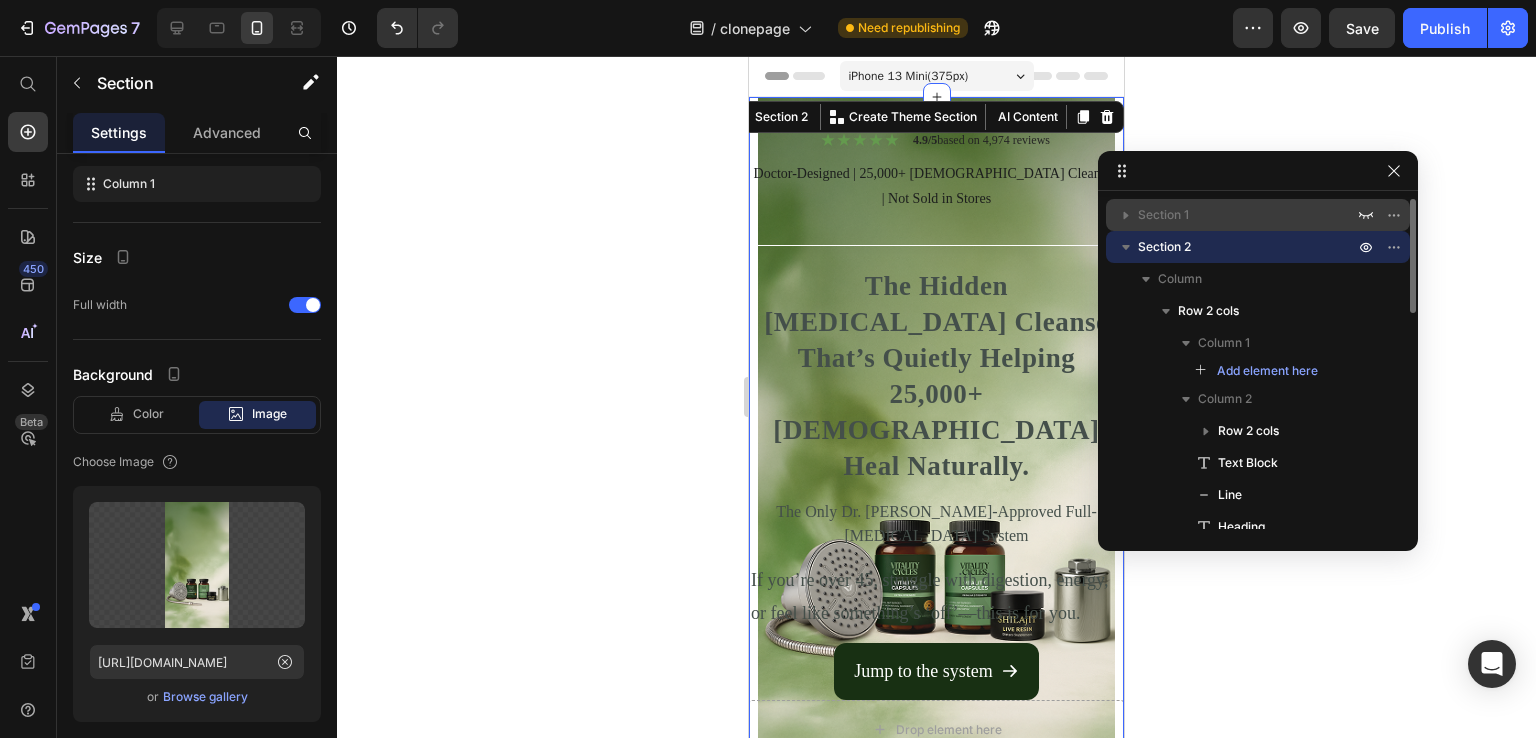 click on "Section 1" at bounding box center [1248, 215] 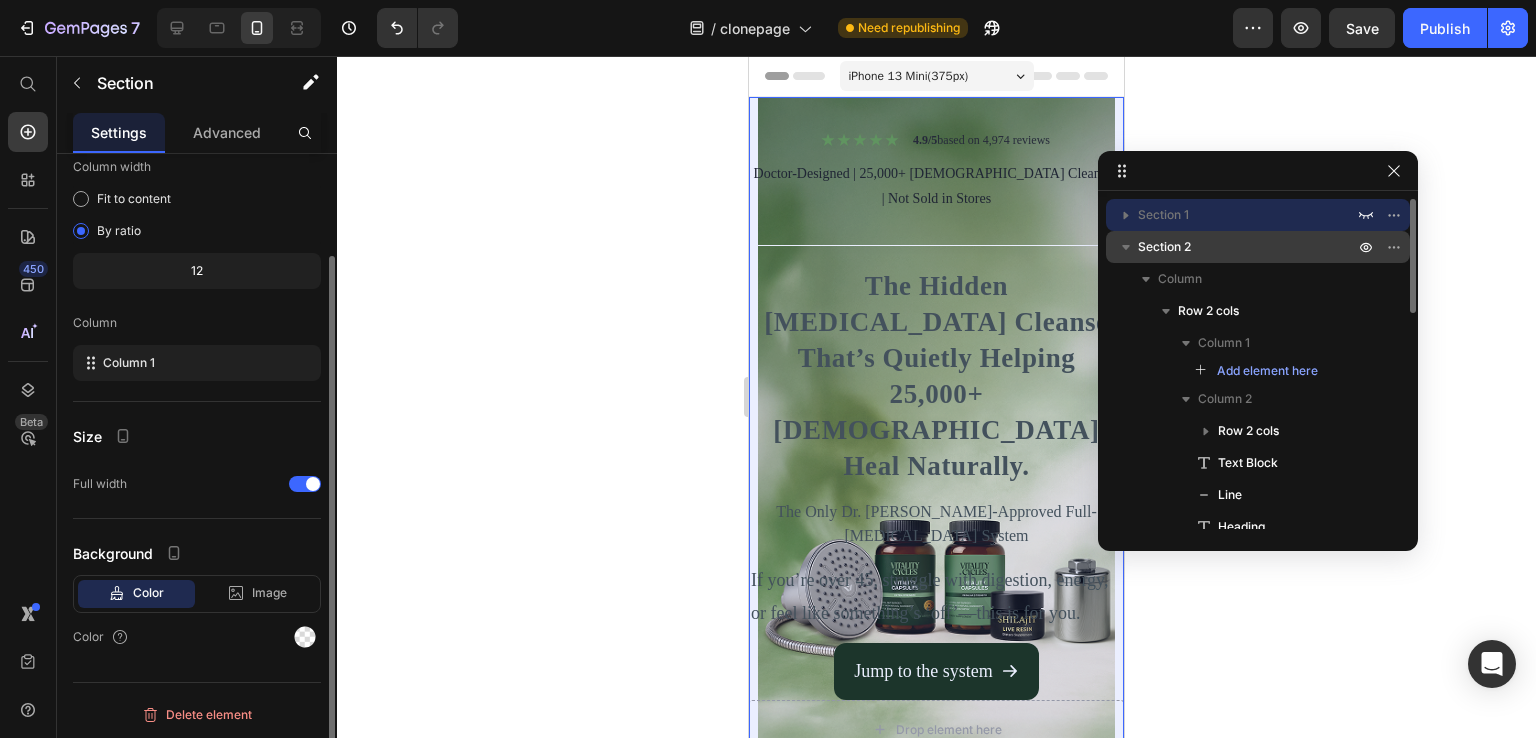 click on "Section 2" at bounding box center [1258, 247] 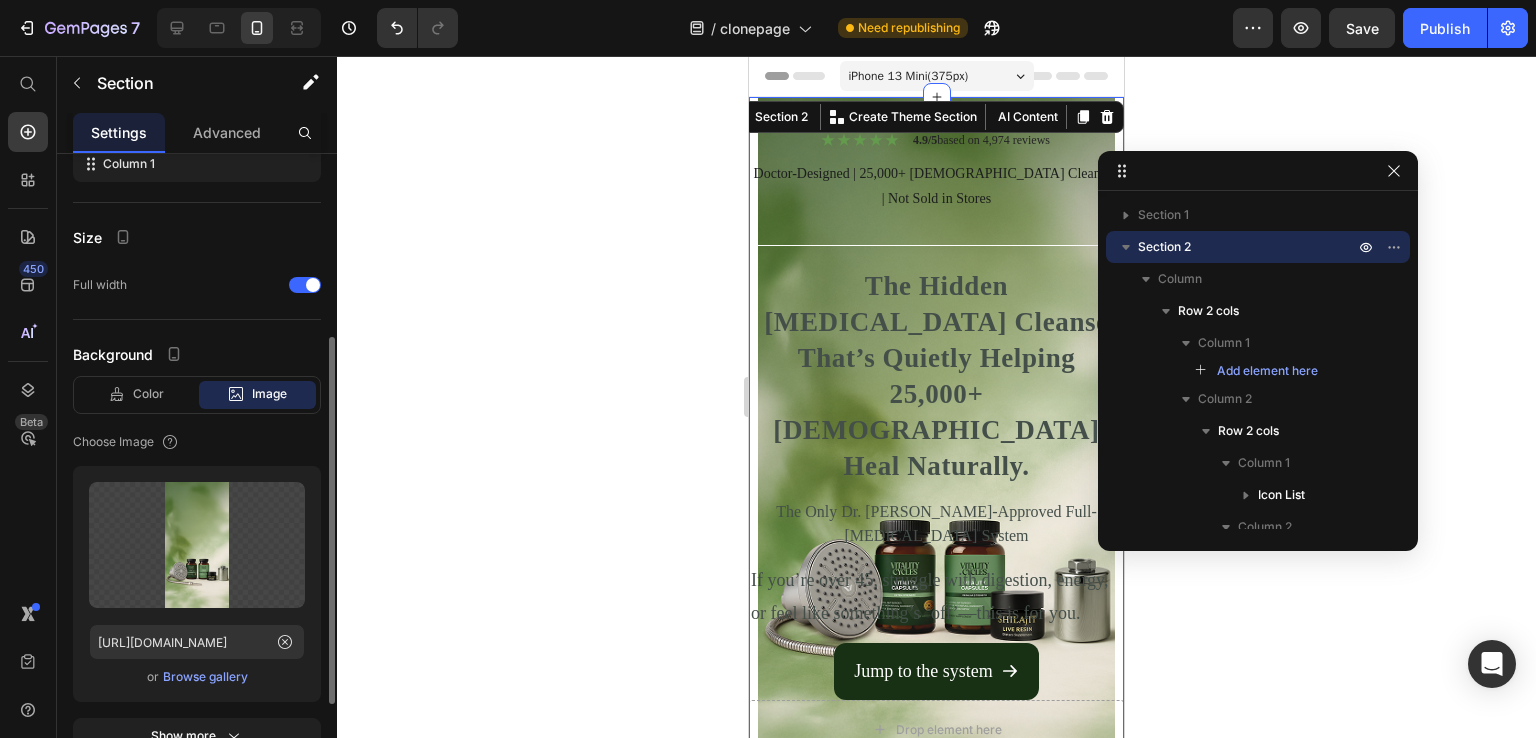 scroll, scrollTop: 477, scrollLeft: 0, axis: vertical 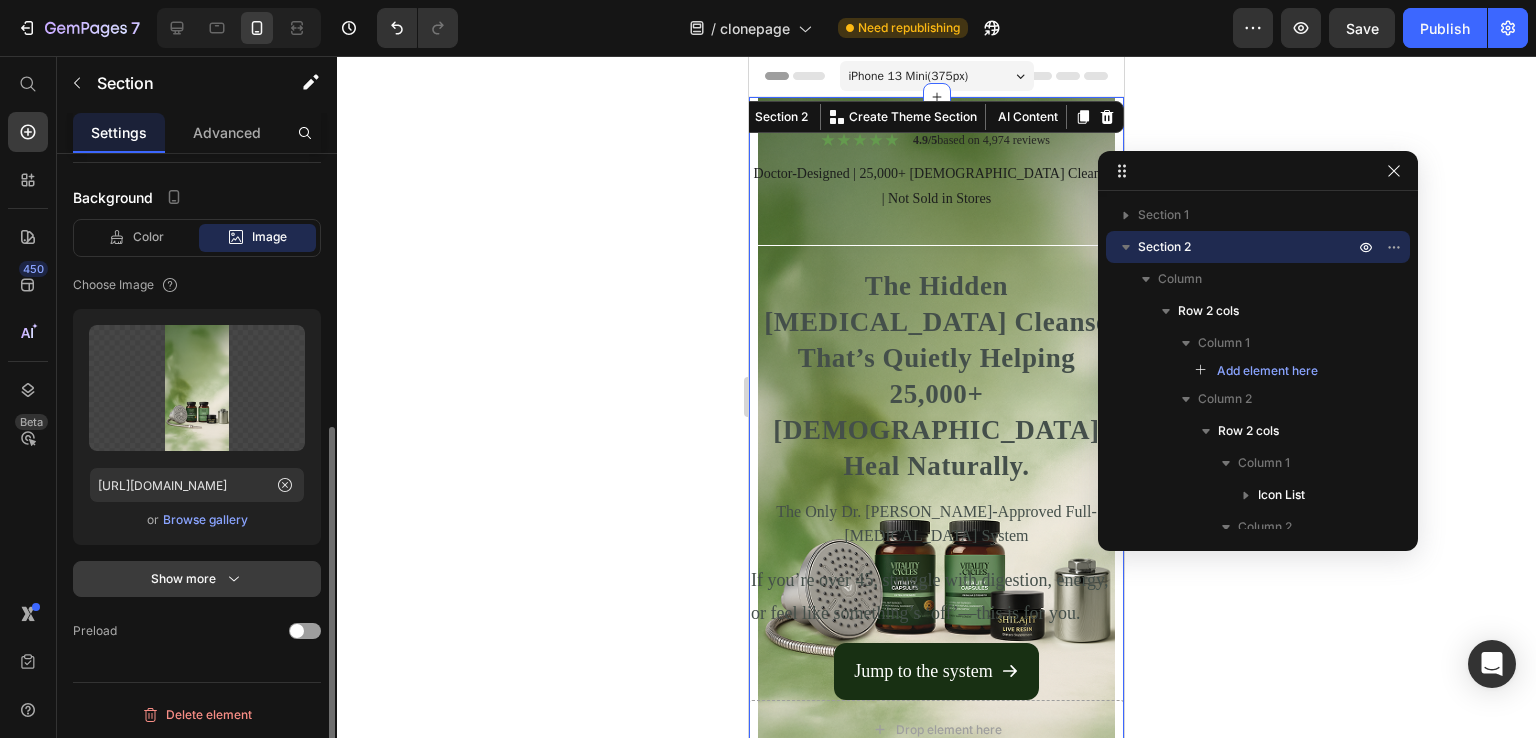 click on "Show more" at bounding box center [197, 579] 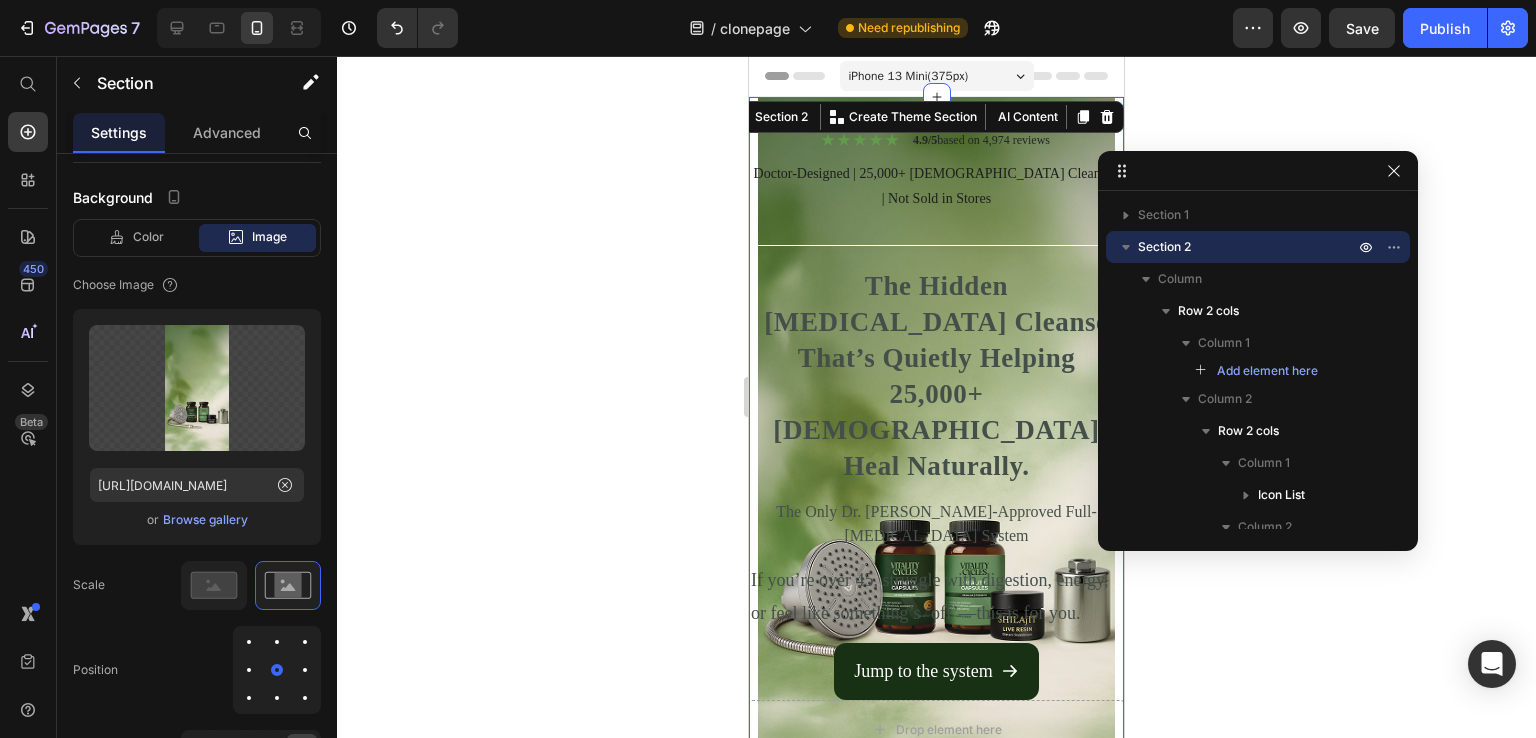 scroll, scrollTop: 750, scrollLeft: 0, axis: vertical 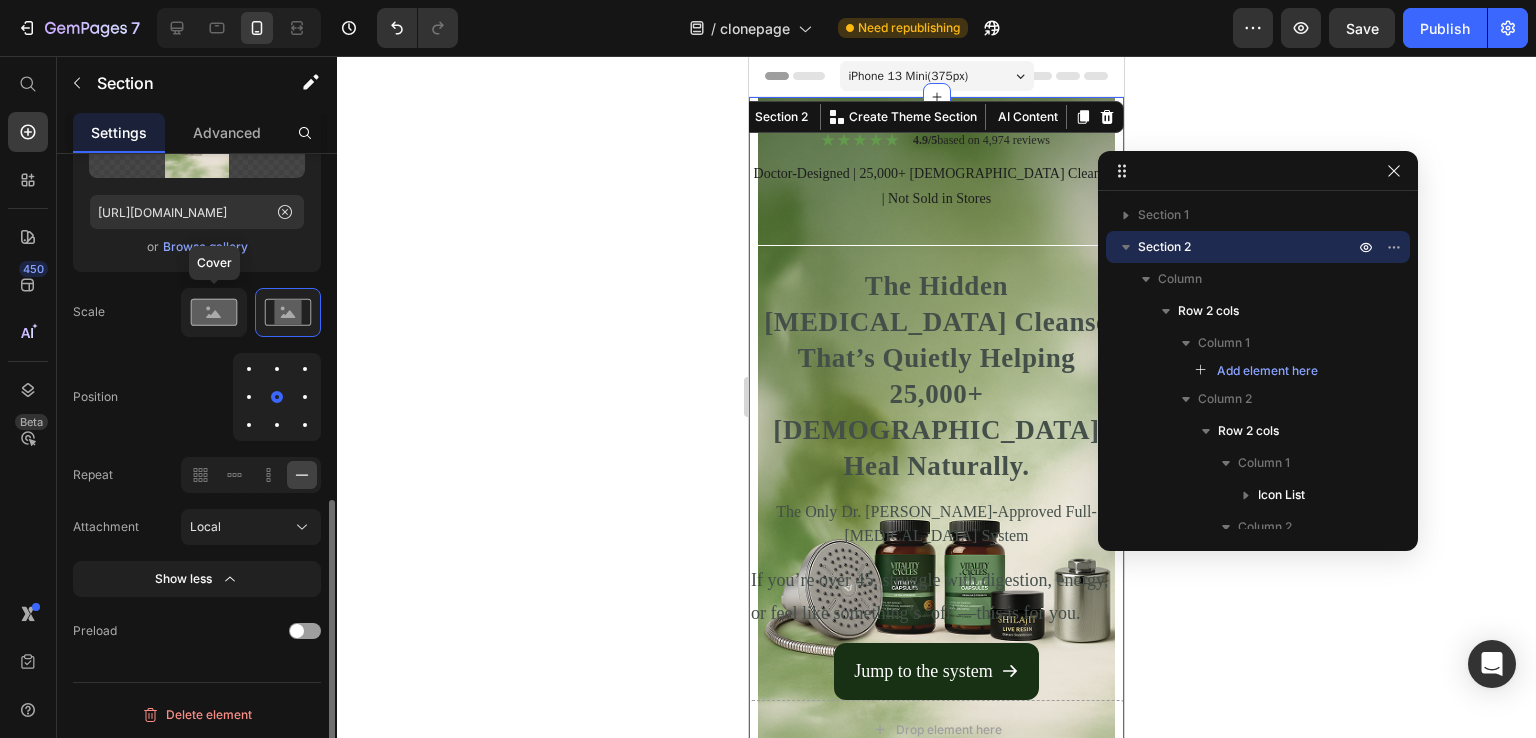click 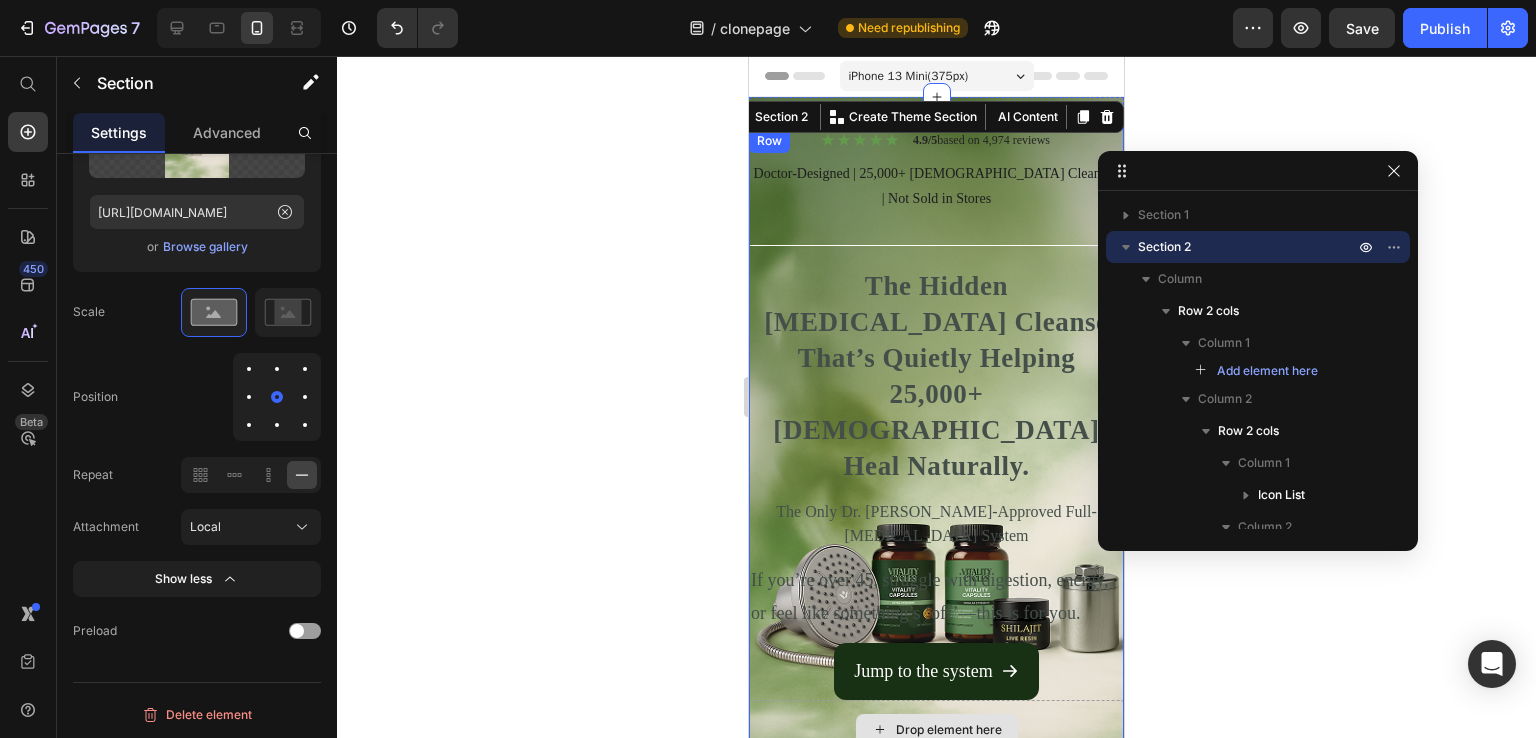 scroll, scrollTop: 0, scrollLeft: 0, axis: both 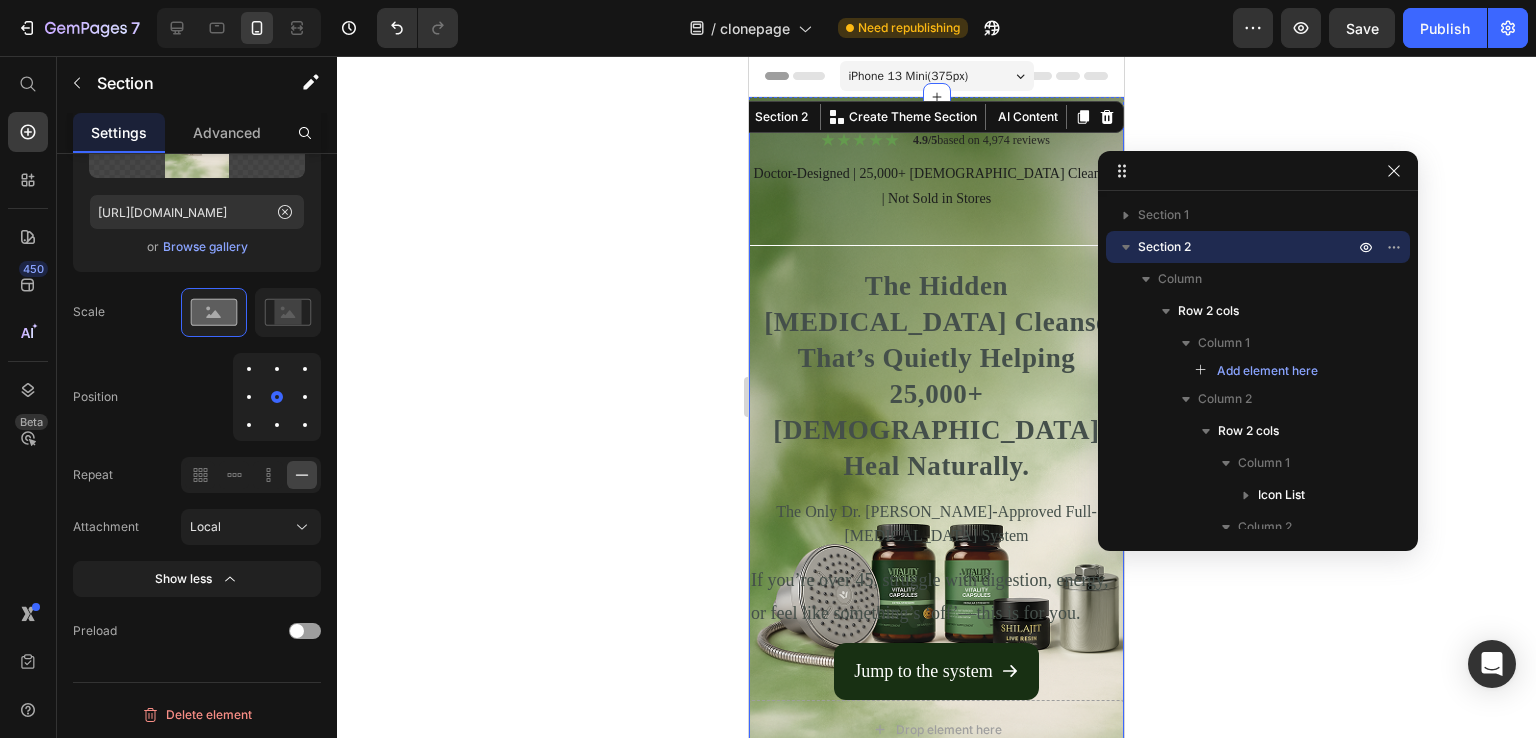 click on "Icon
Icon
Icon
Icon
Icon Icon List 4.9/5  based on 4,974 reviews Text Block Row Doctor-Designed | 25,000+ [DEMOGRAPHIC_DATA] Cleansed  | Not Sold in Stores Text Block                Title Line The Hidden [MEDICAL_DATA] Cleanse That’s Quietly Helping 25,000+ [DEMOGRAPHIC_DATA] Heal Naturally. Heading The Only Dr. [PERSON_NAME]-Approved Full-[MEDICAL_DATA] System Text Block If you’re over 45, struggle with digestion, energy, or feel like something’s ‘off’—this is for you. Text Block
Jump to the system Button" at bounding box center [936, 414] 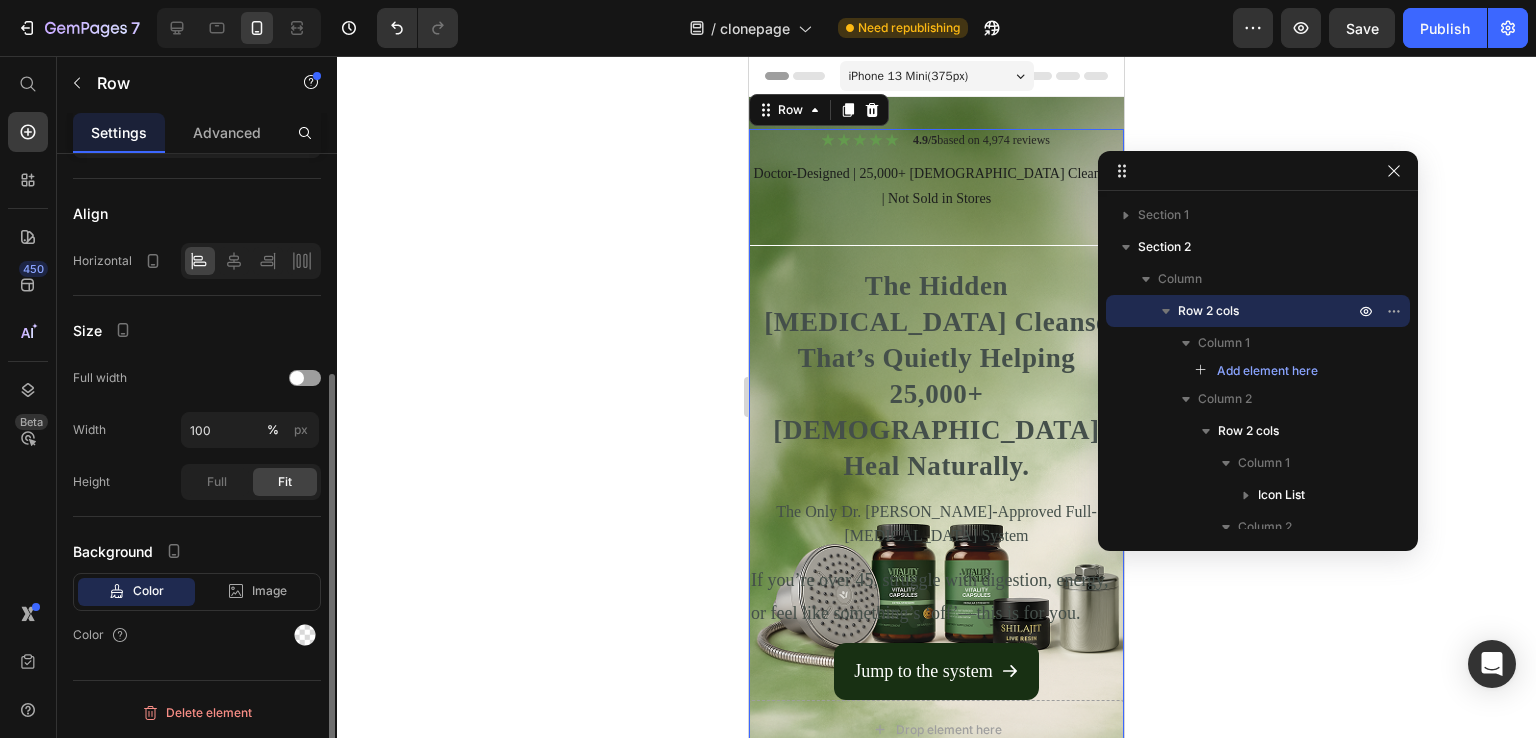 scroll, scrollTop: 0, scrollLeft: 0, axis: both 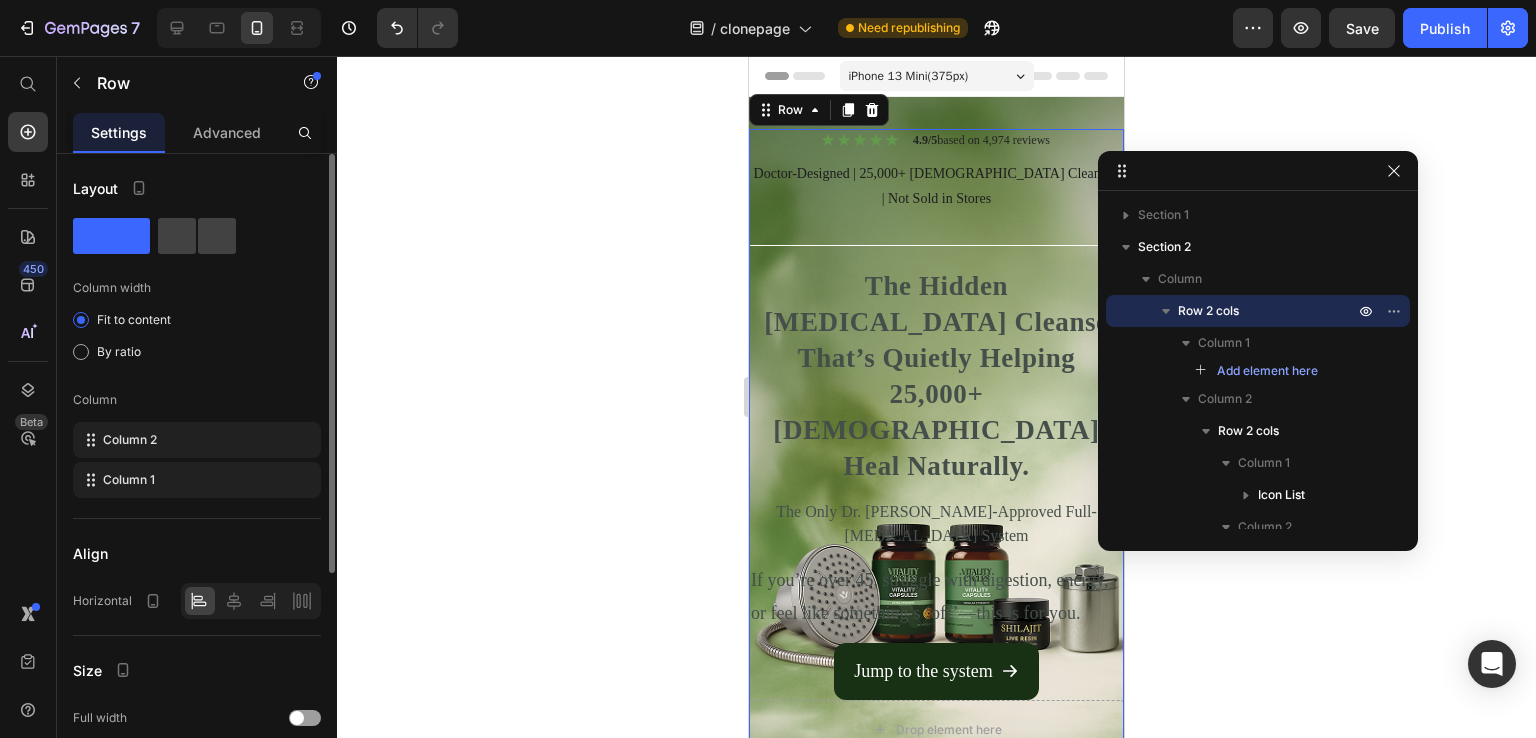 click on "Icon
Icon
Icon
Icon
Icon Icon List 4.9/5  based on 4,974 reviews Text Block Row Doctor-Designed | 25,000+ [DEMOGRAPHIC_DATA] Cleansed  | Not Sold in Stores Text Block                Title Line The Hidden [MEDICAL_DATA] Cleanse That’s Quietly Helping 25,000+ [DEMOGRAPHIC_DATA] Heal Naturally. Heading The Only Dr. [PERSON_NAME]-Approved Full-[MEDICAL_DATA] System Text Block If you’re over 45, struggle with digestion, energy, or feel like something’s ‘off’—this is for you. Text Block
Jump to the system Button" at bounding box center [936, 414] 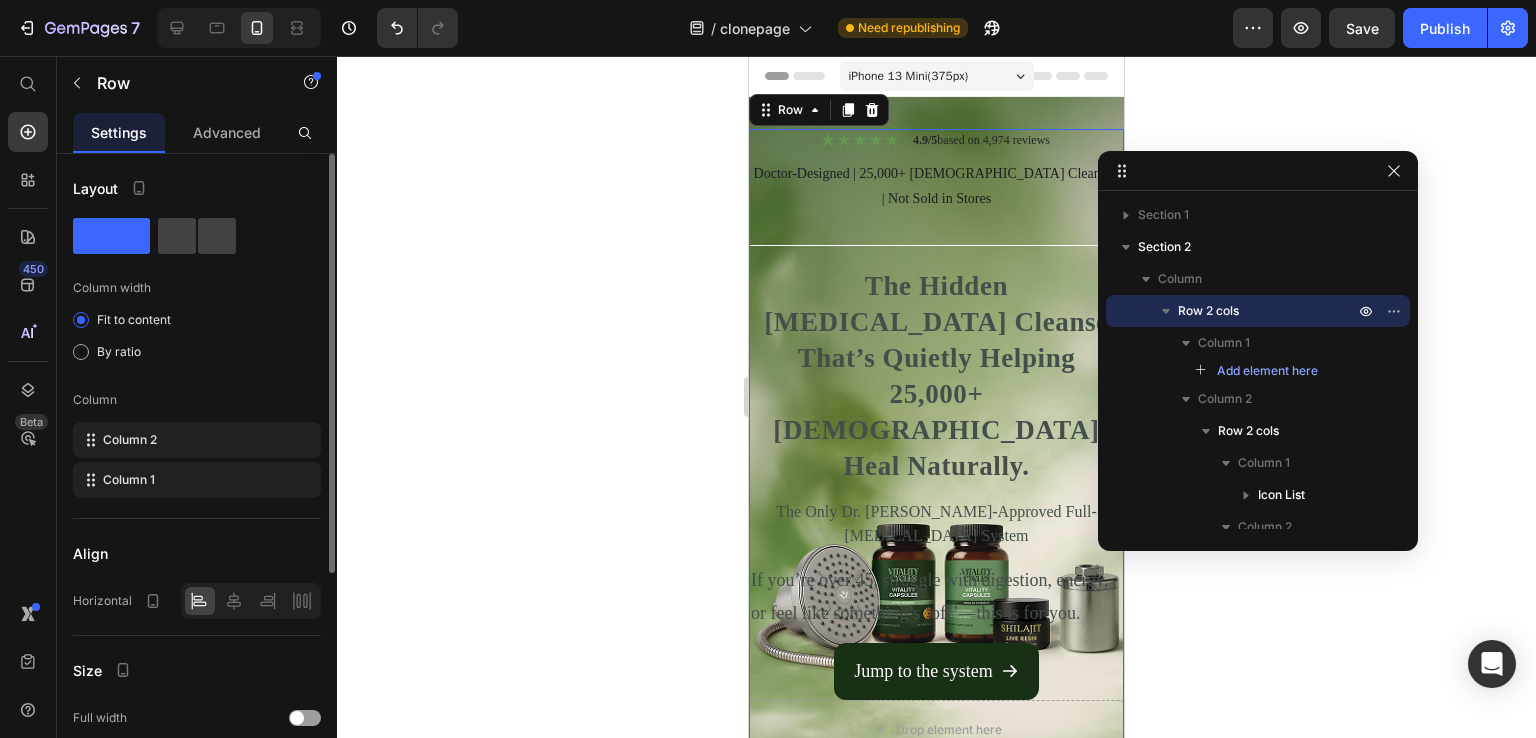 click on "Icon
Icon
Icon
Icon
Icon Icon List 4.9/5  based on 4,974 reviews Text Block Row Doctor-Designed | 25,000+ [DEMOGRAPHIC_DATA] Cleansed  | Not Sold in Stores Text Block                Title Line The Hidden [MEDICAL_DATA] Cleanse That’s Quietly Helping 25,000+ [DEMOGRAPHIC_DATA] Heal Naturally. Heading The Only Dr. [PERSON_NAME]-Approved Full-[MEDICAL_DATA] System Text Block If you’re over 45, struggle with digestion, energy, or feel like something’s ‘off’—this is for you. Text Block
Jump to the system Button" at bounding box center [936, 414] 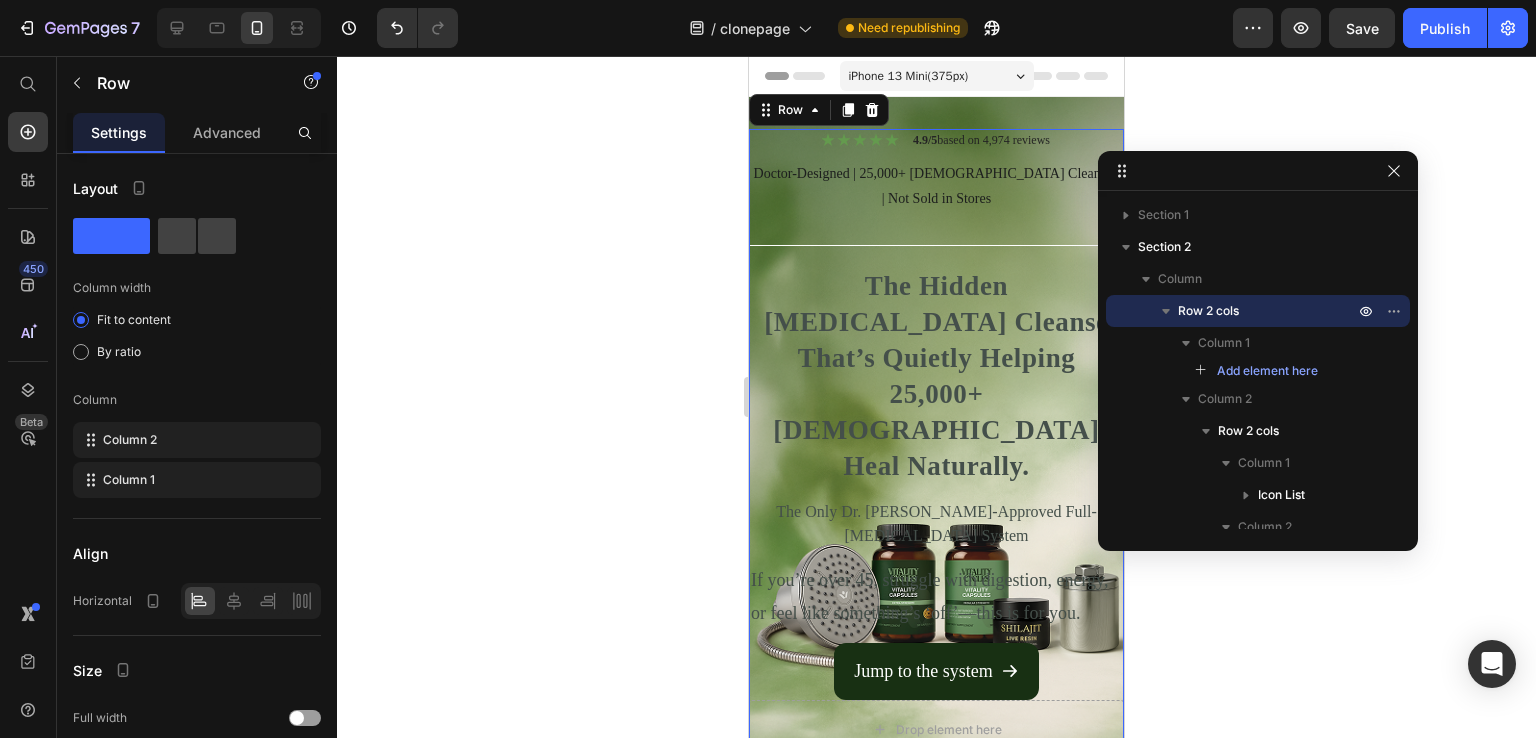 click on "Icon
Icon
Icon
Icon
Icon Icon List 4.9/5  based on 4,974 reviews Text Block Row Doctor-Designed | 25,000+ [DEMOGRAPHIC_DATA] Cleansed  | Not Sold in Stores Text Block                Title Line The Hidden [MEDICAL_DATA] Cleanse That’s Quietly Helping 25,000+ [DEMOGRAPHIC_DATA] Heal Naturally. Heading The Only Dr. [PERSON_NAME]-Approved Full-[MEDICAL_DATA] System Text Block If you’re over 45, struggle with digestion, energy, or feel like something’s ‘off’—this is for you. Text Block
Jump to the system Button" at bounding box center [936, 414] 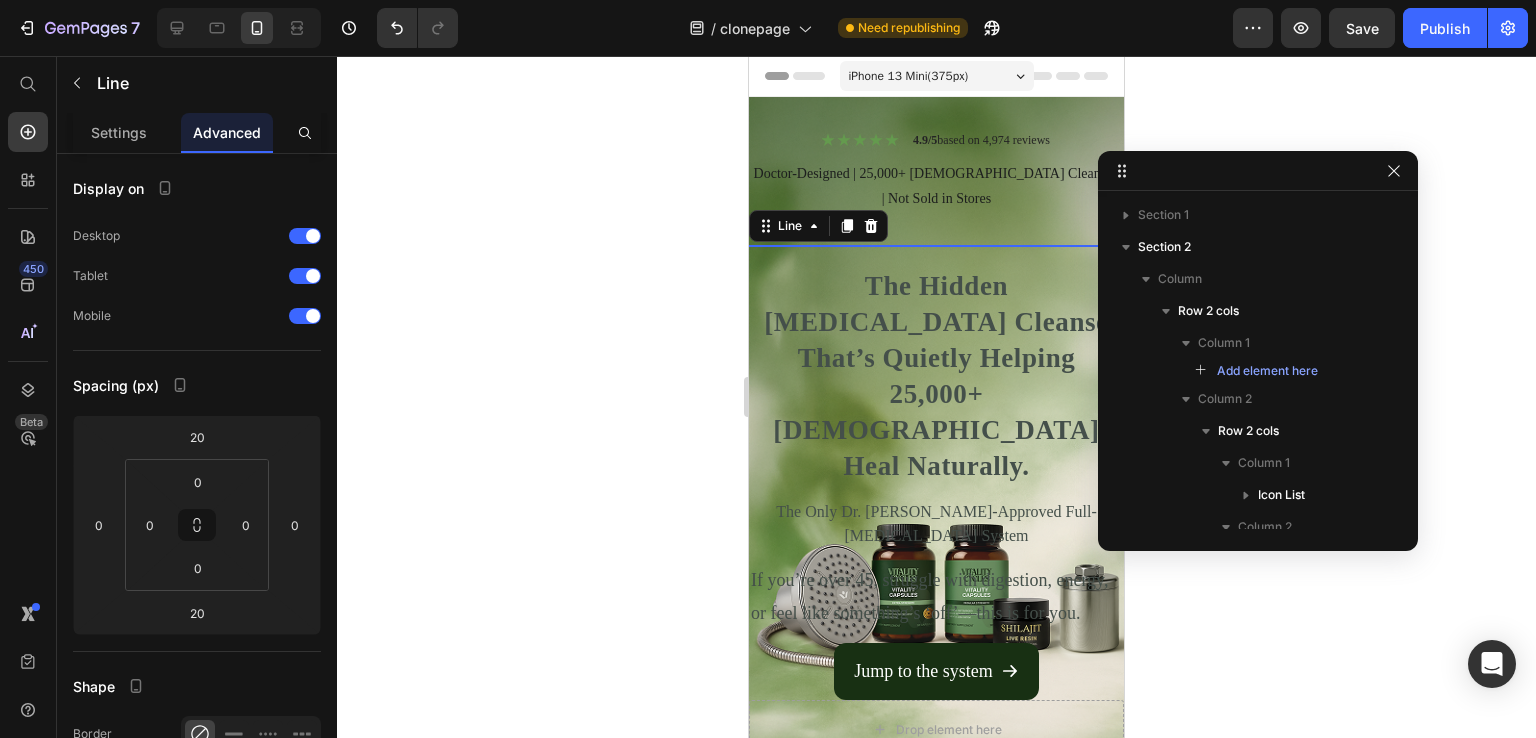 scroll, scrollTop: 274, scrollLeft: 0, axis: vertical 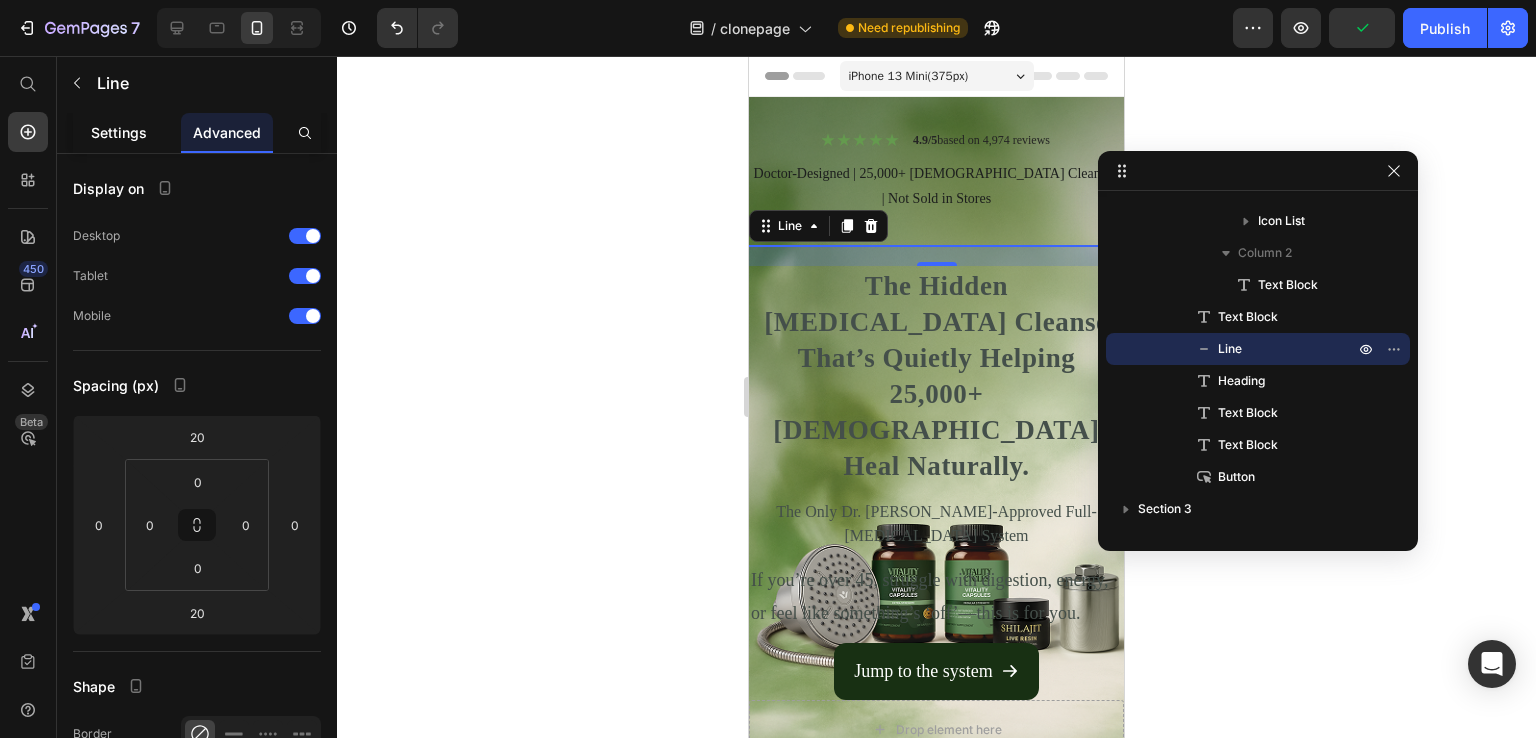 click on "Settings" at bounding box center [119, 132] 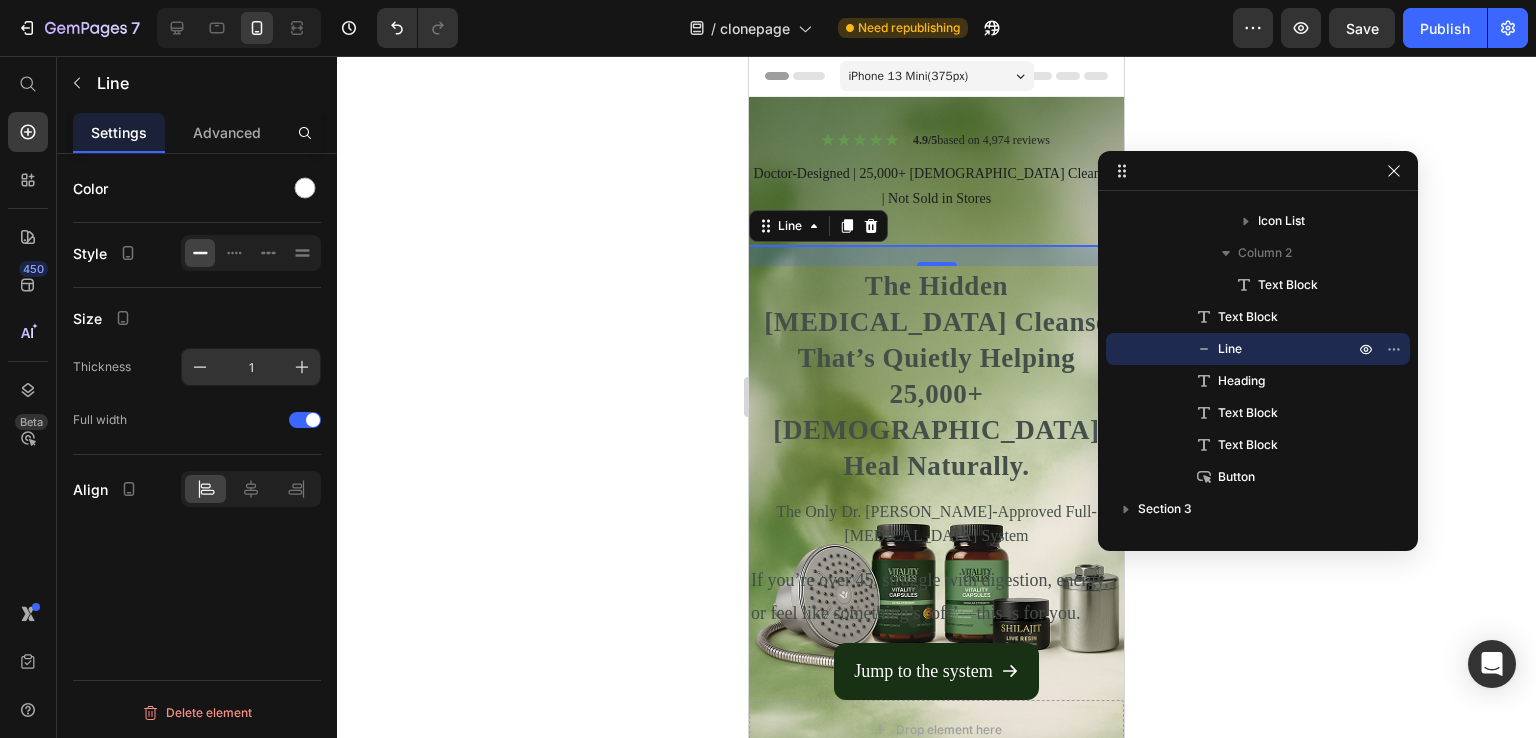 click on "1" at bounding box center (251, 367) 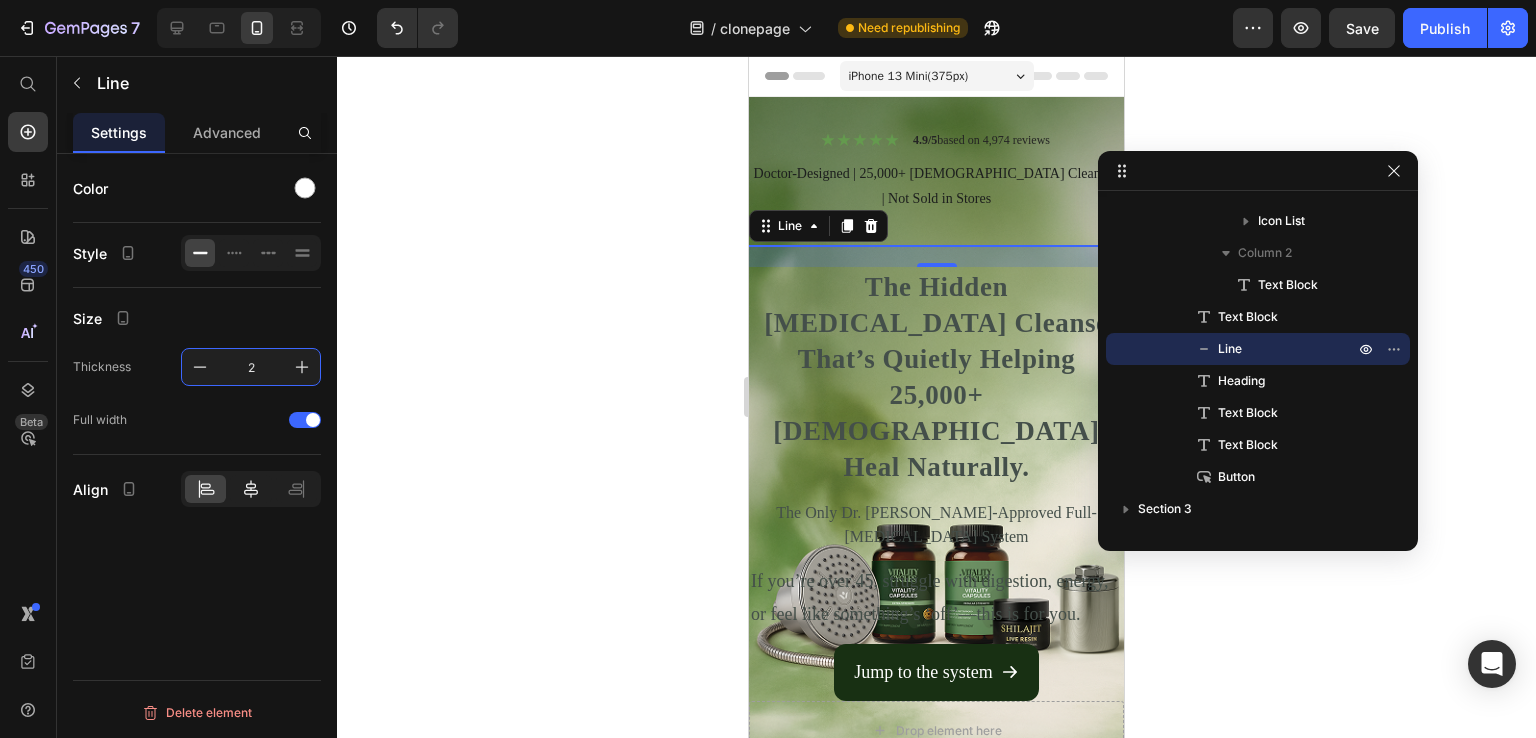 type on "2" 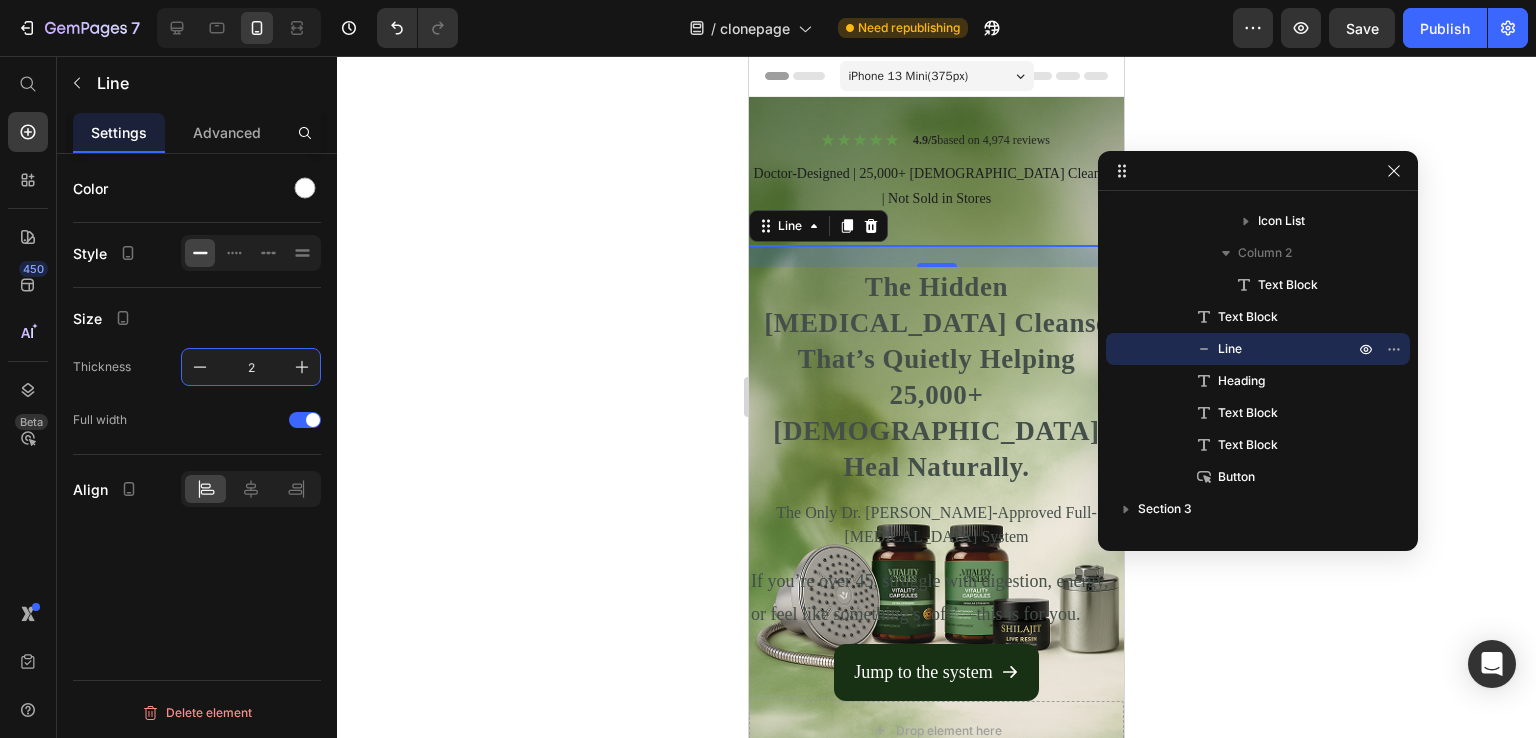 drag, startPoint x: 242, startPoint y: 486, endPoint x: 179, endPoint y: 509, distance: 67.06713 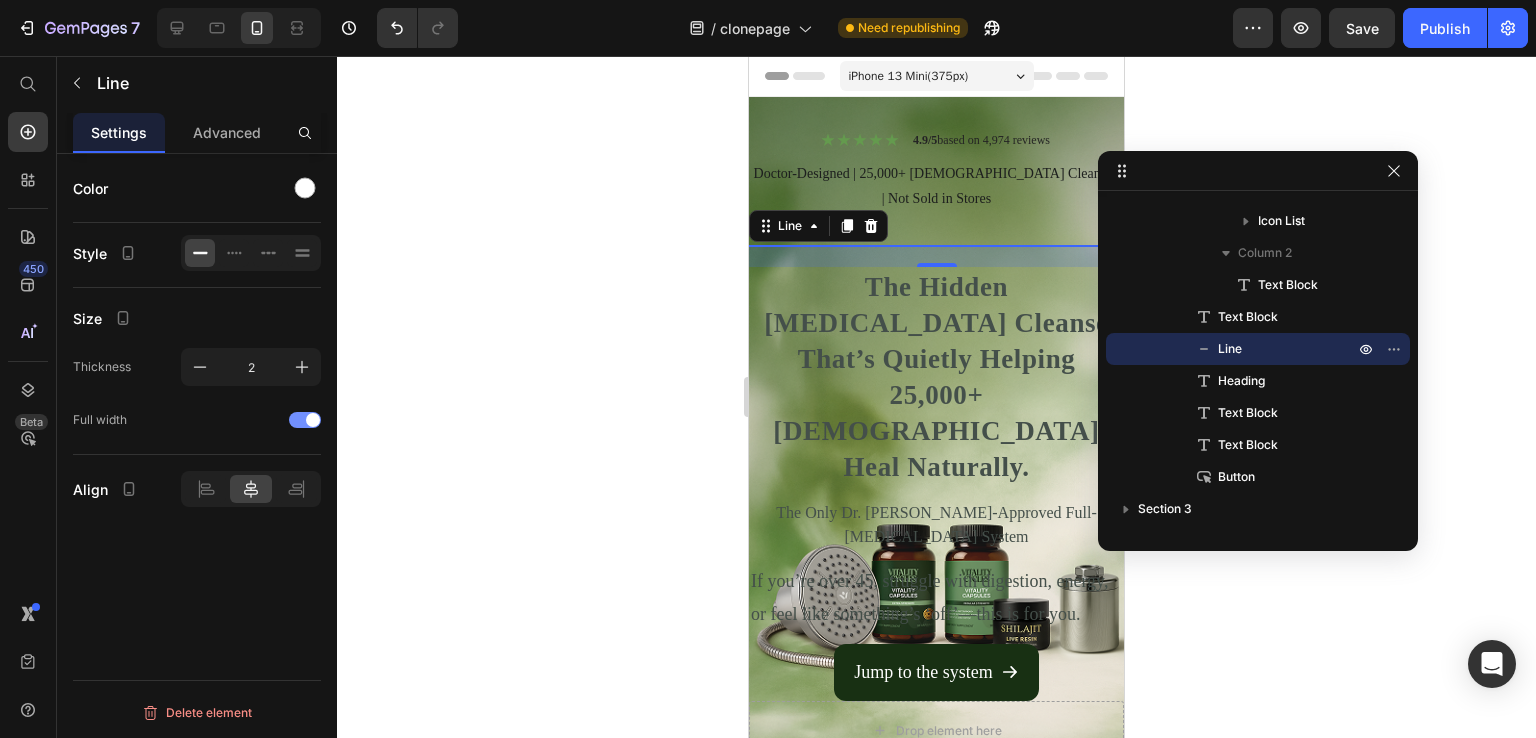 click at bounding box center [305, 420] 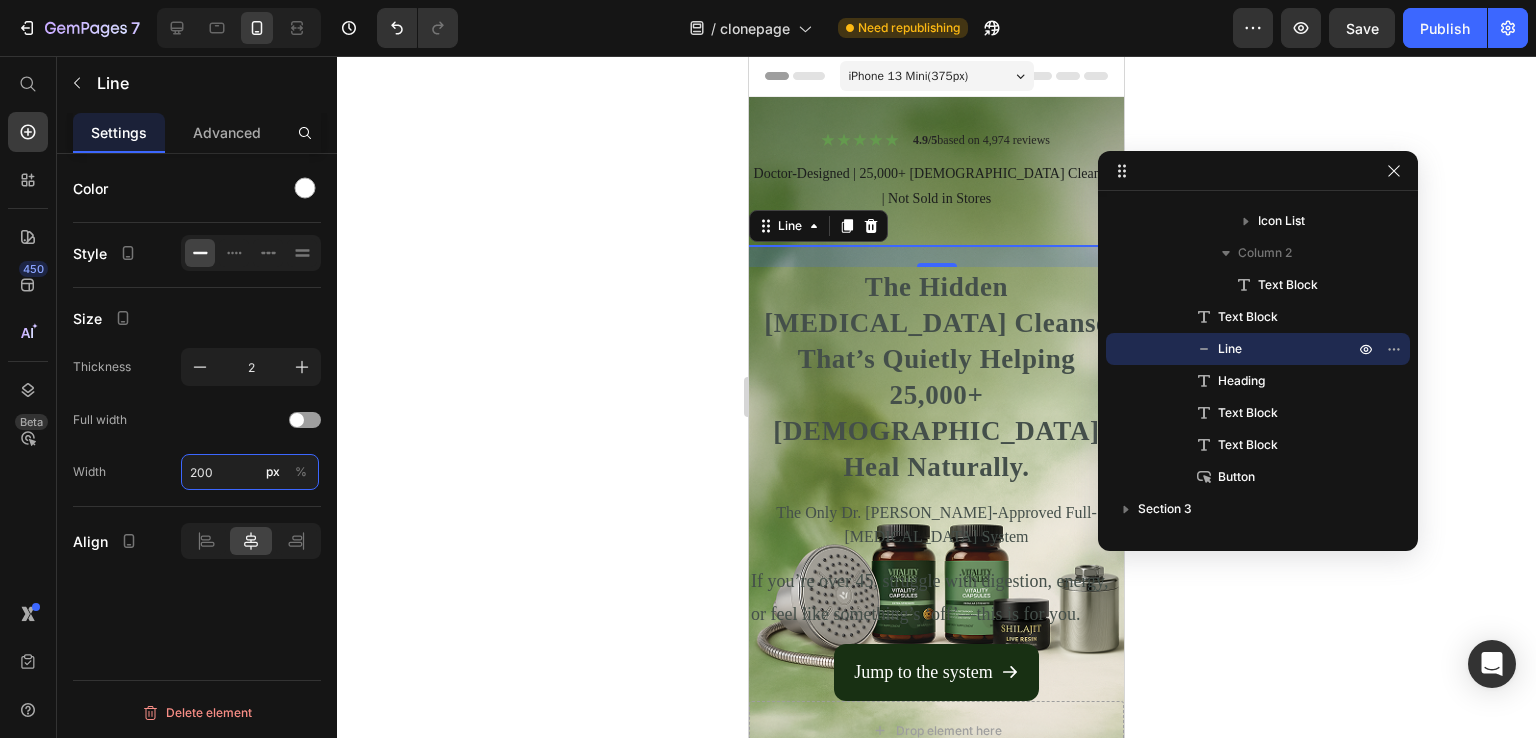 type on "200" 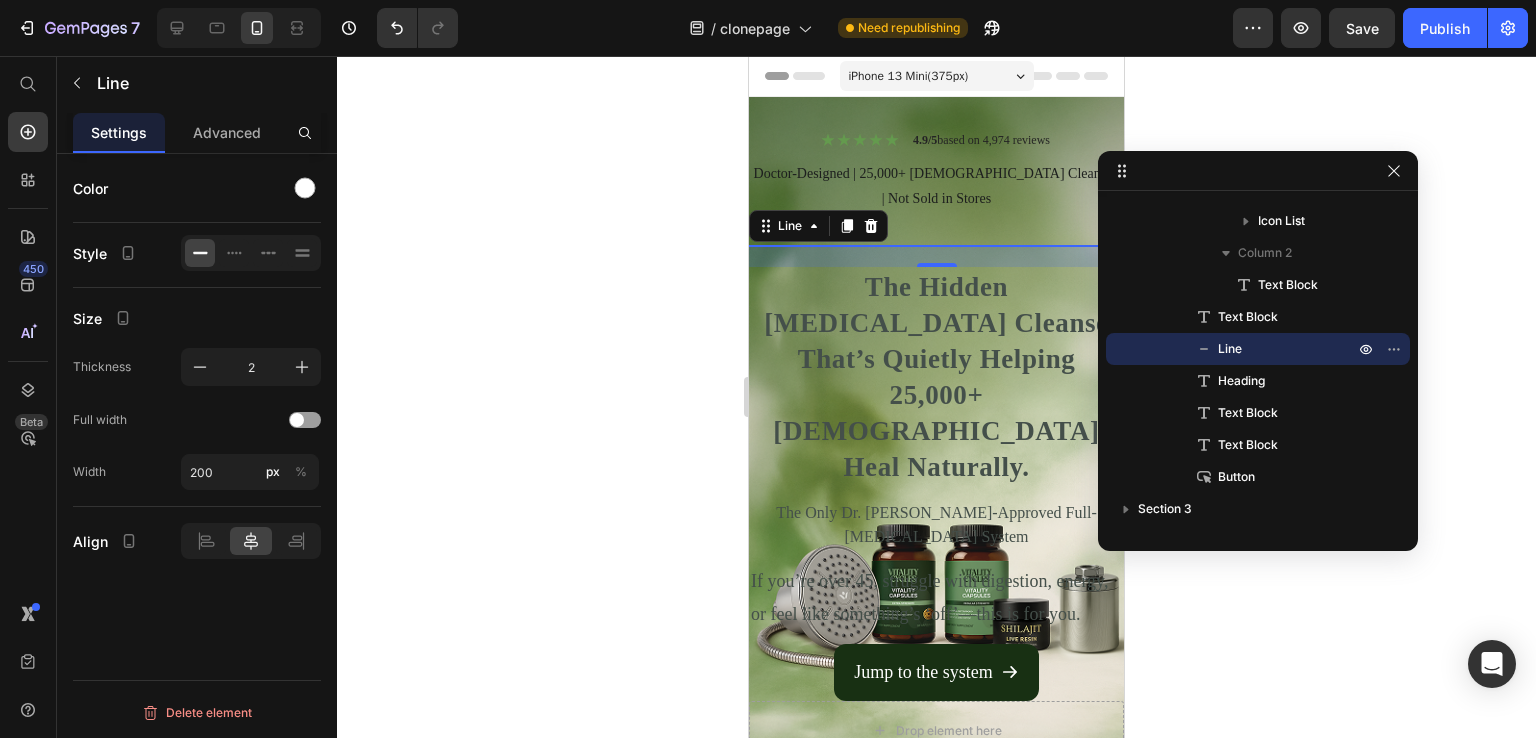 click on "Size Thickness 2 Full width Width 200 px %" 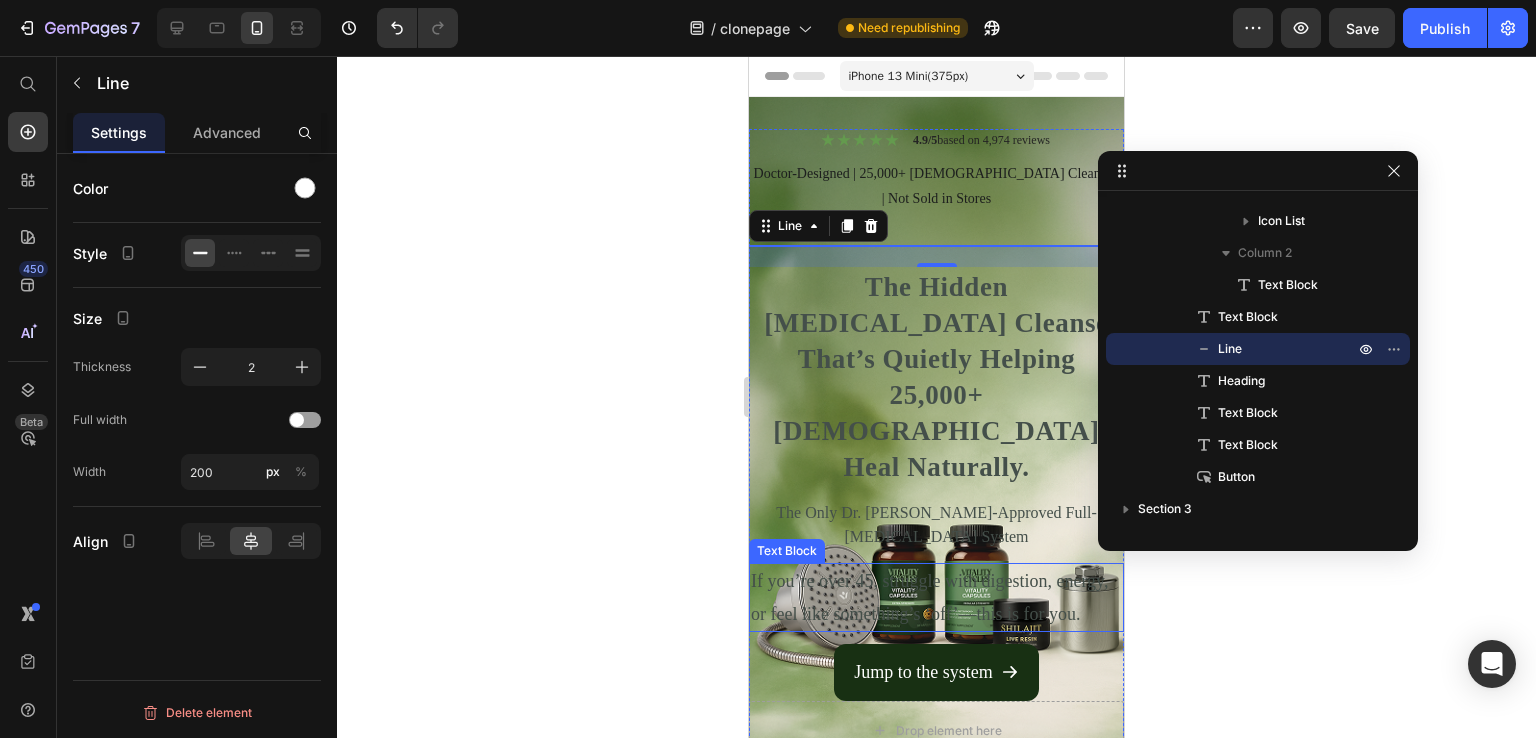 click on "If you’re over 45, struggle with digestion, energy, or feel like something’s ‘off’—this is for you." at bounding box center (936, 597) 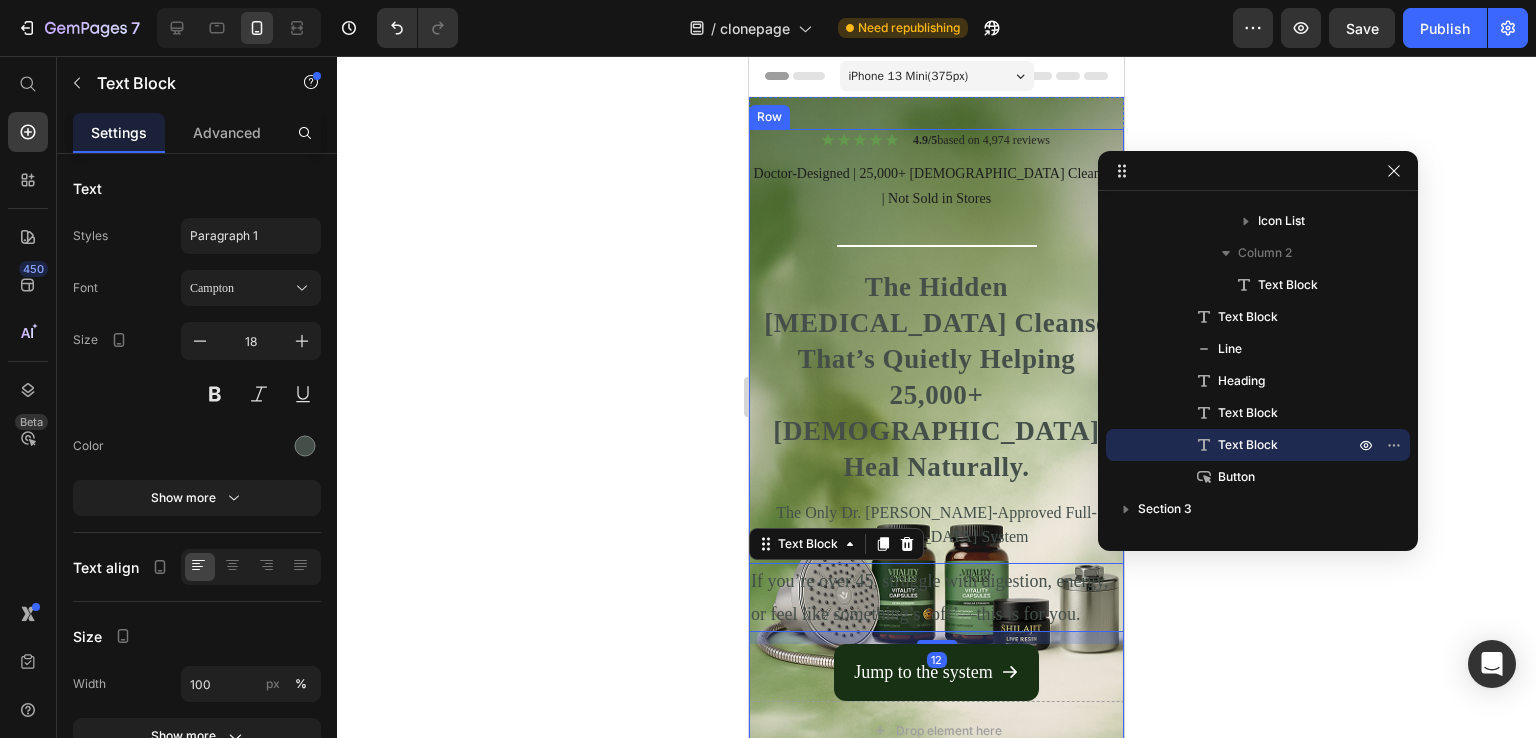 click on "Icon
Icon
Icon
Icon
Icon Icon List 4.9/5  based on 4,974 reviews Text Block Row Doctor-Designed | 25,000+ [DEMOGRAPHIC_DATA] Cleansed  | Not Sold in Stores Text Block                Title Line The Hidden [MEDICAL_DATA] Cleanse That’s Quietly Helping 25,000+ [DEMOGRAPHIC_DATA] Heal Naturally. Heading The Only Dr. [PERSON_NAME]-Approved Full-[MEDICAL_DATA] System Text Block If you’re over 45, struggle with digestion, energy, or feel like something’s ‘off’—this is for you. Text Block   12
Jump to the system Button" at bounding box center (936, 415) 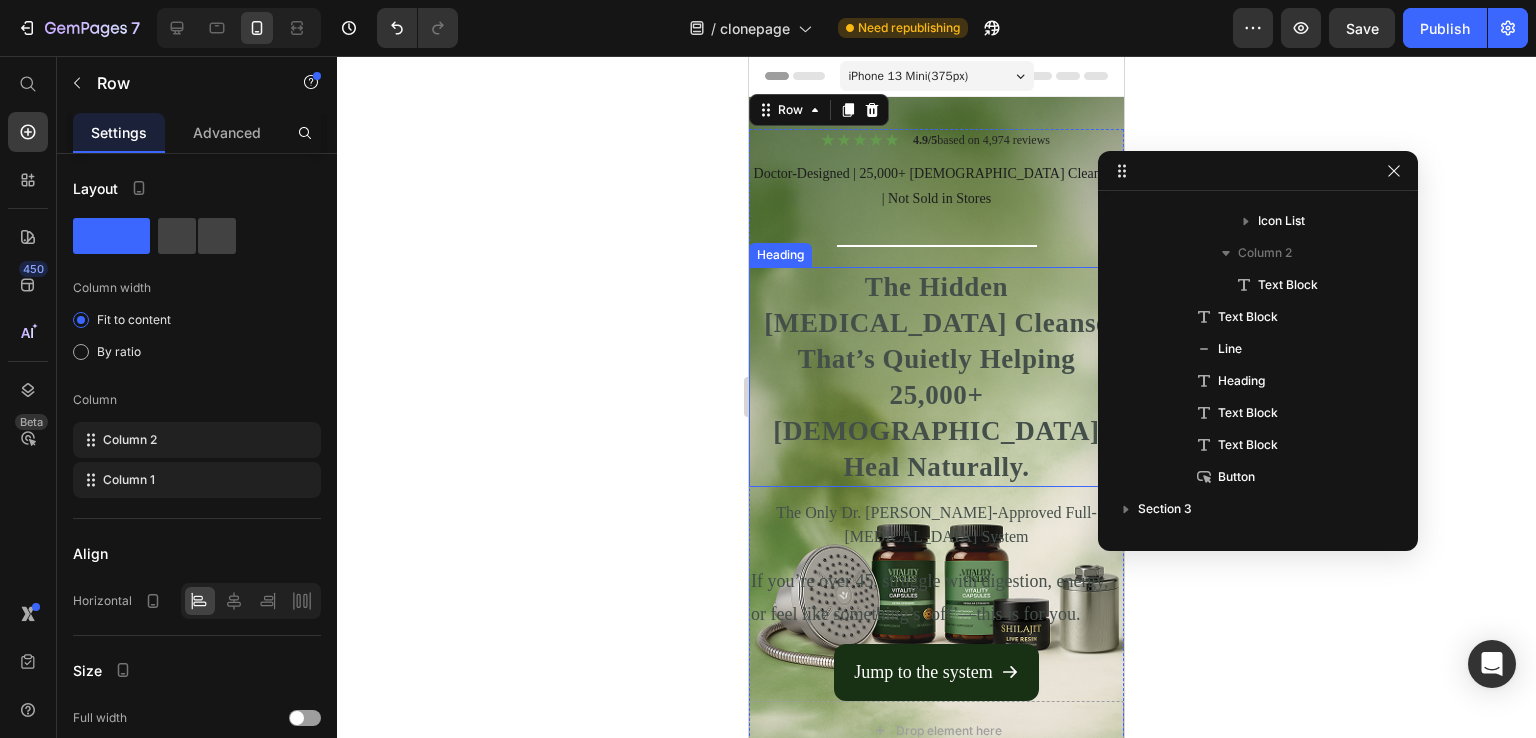 scroll, scrollTop: 0, scrollLeft: 0, axis: both 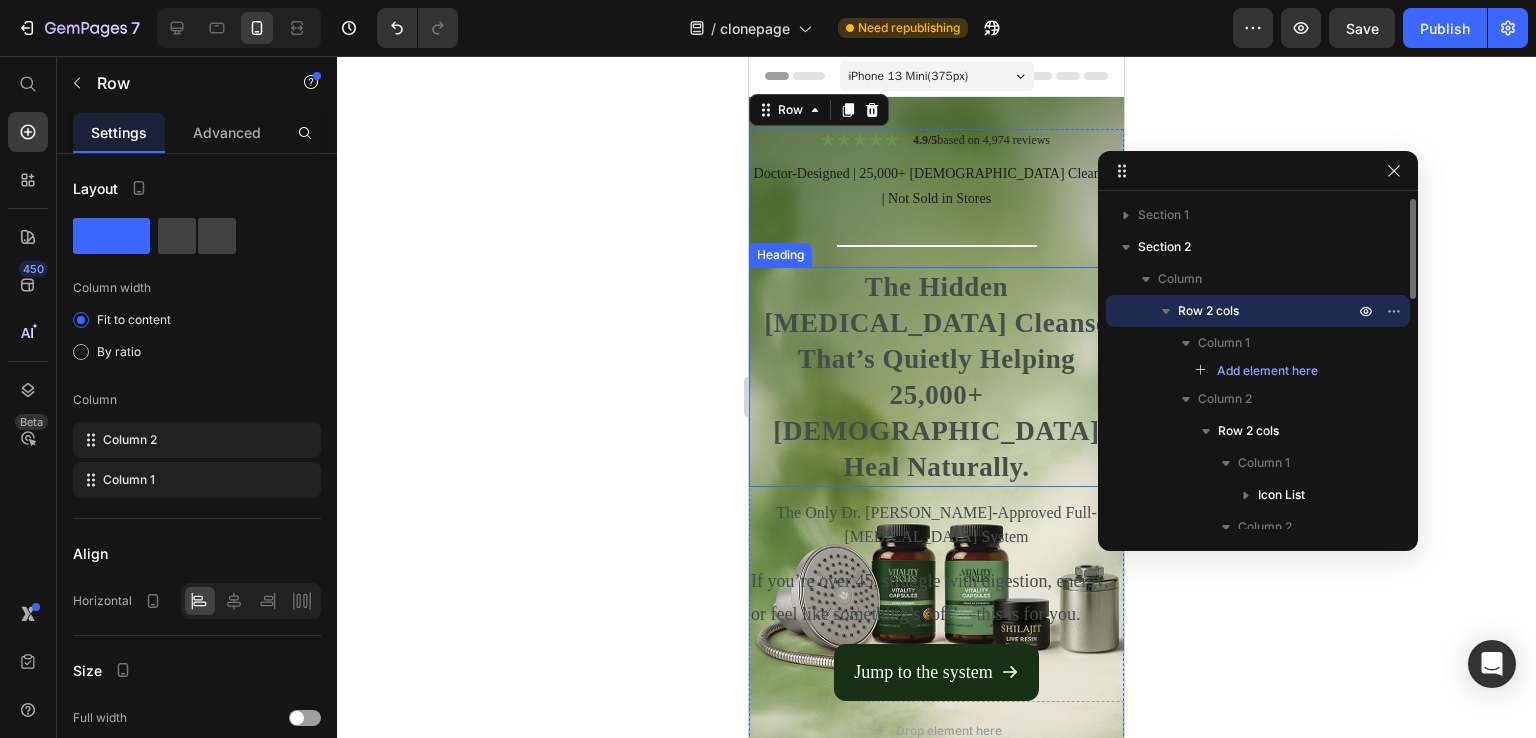 click on "The Hidden [MEDICAL_DATA] Cleanse That’s Quietly Helping 25,000+ [DEMOGRAPHIC_DATA] Heal Naturally." at bounding box center (936, 377) 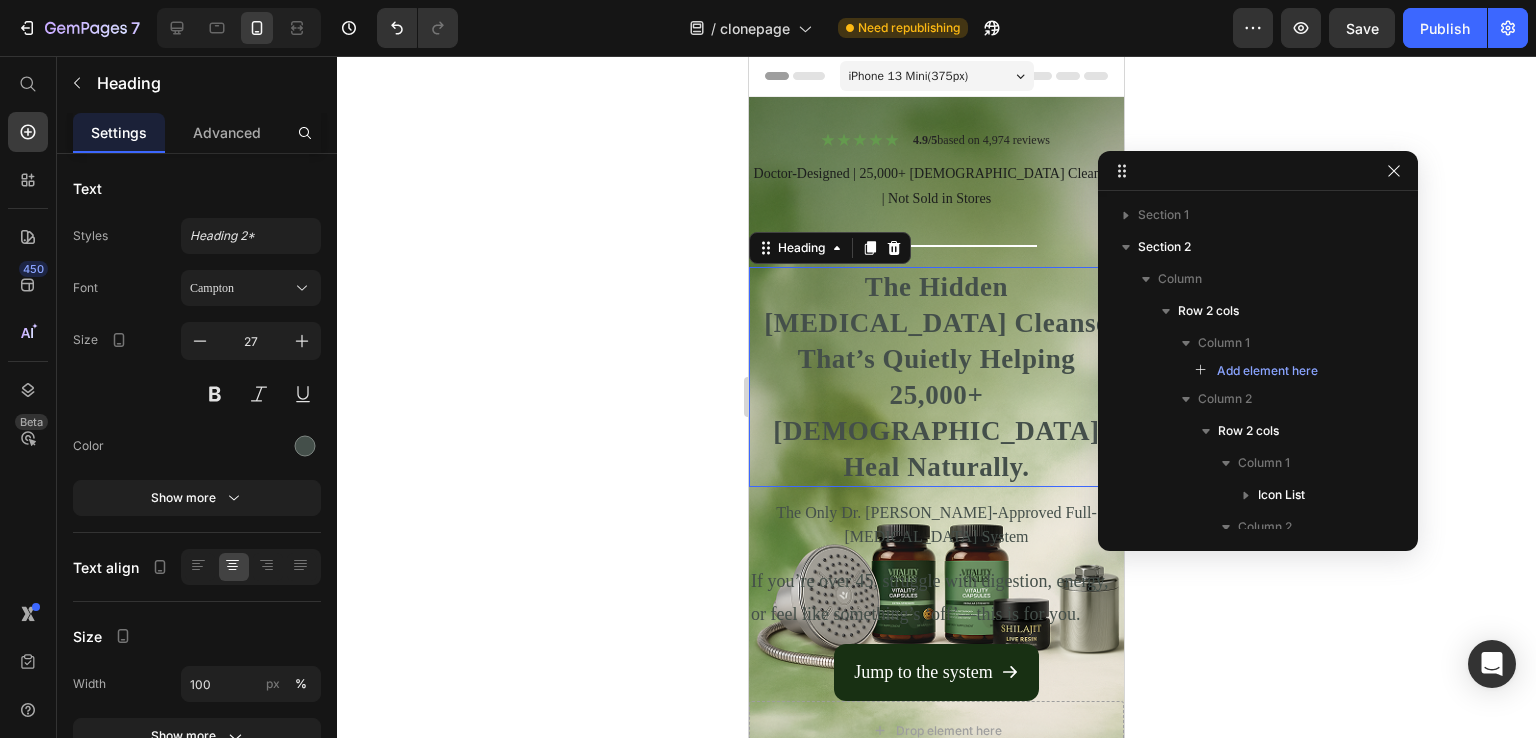 scroll, scrollTop: 306, scrollLeft: 0, axis: vertical 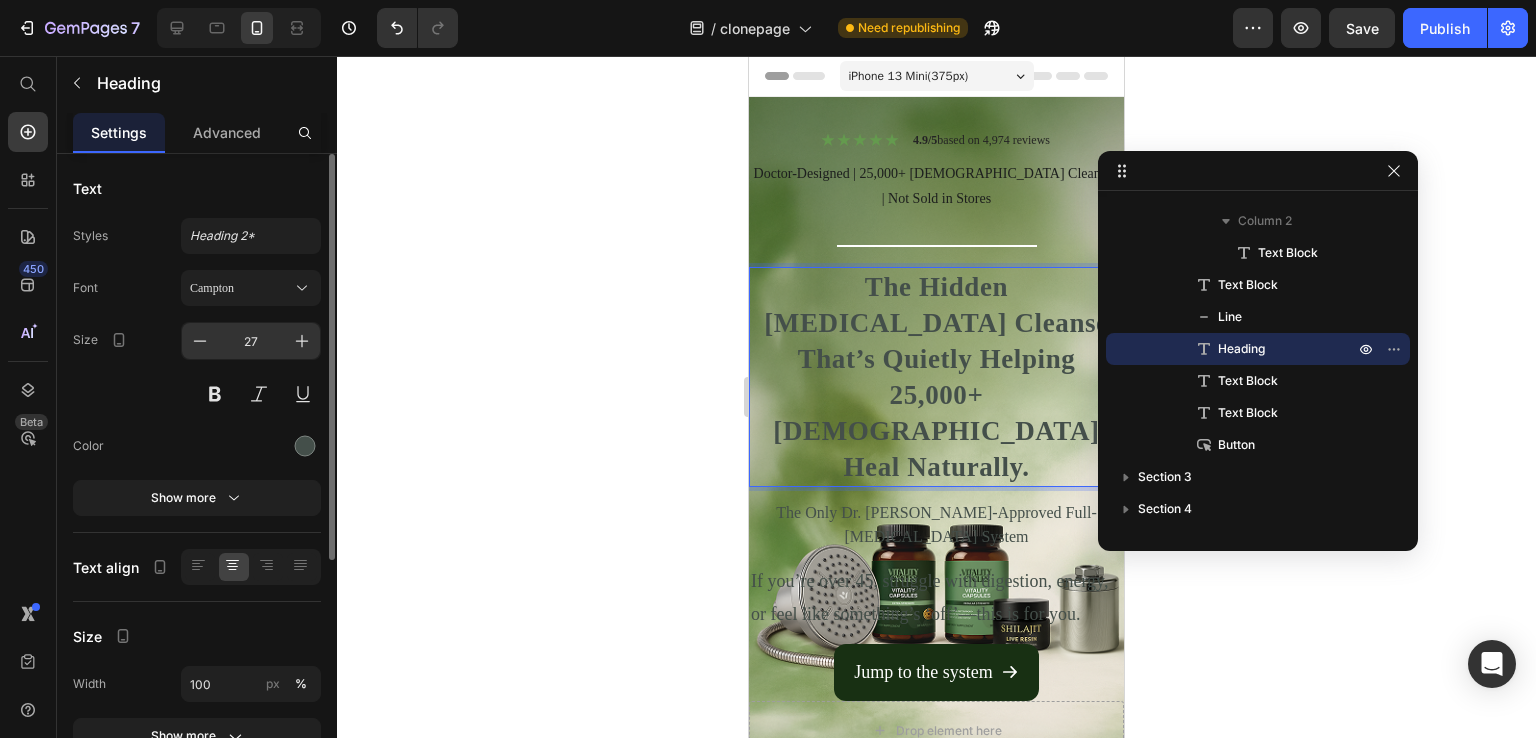 click on "27" at bounding box center [251, 341] 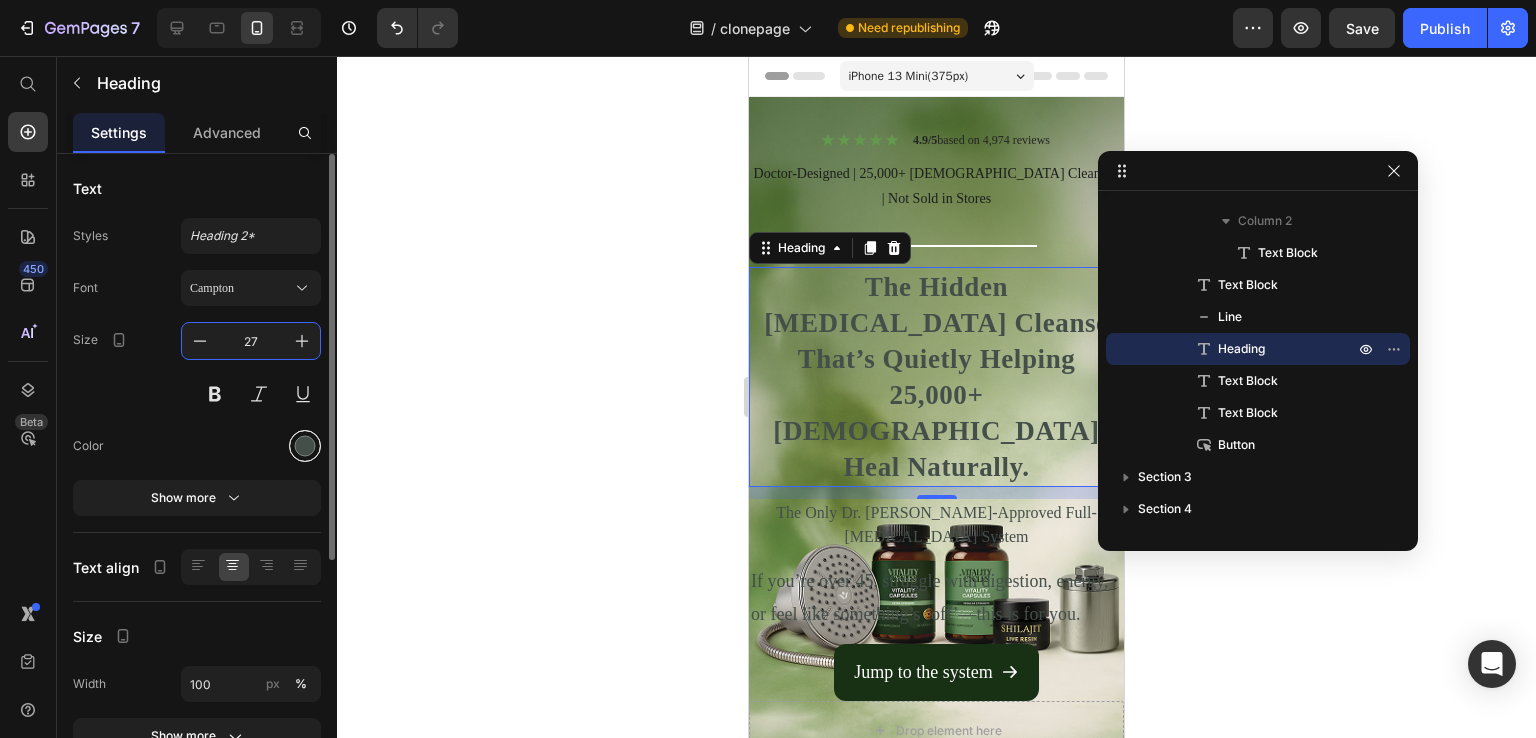 click at bounding box center (305, 446) 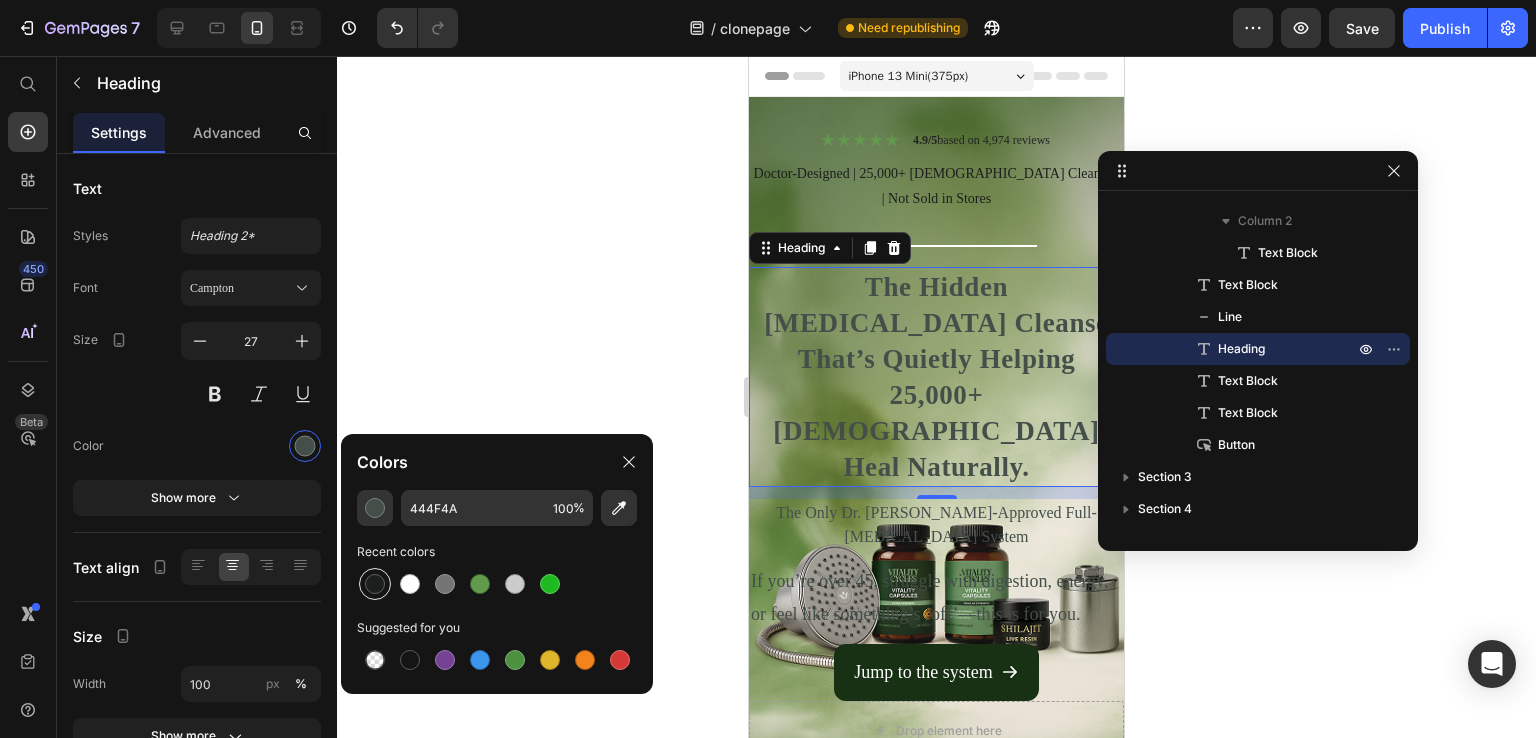 click at bounding box center (375, 584) 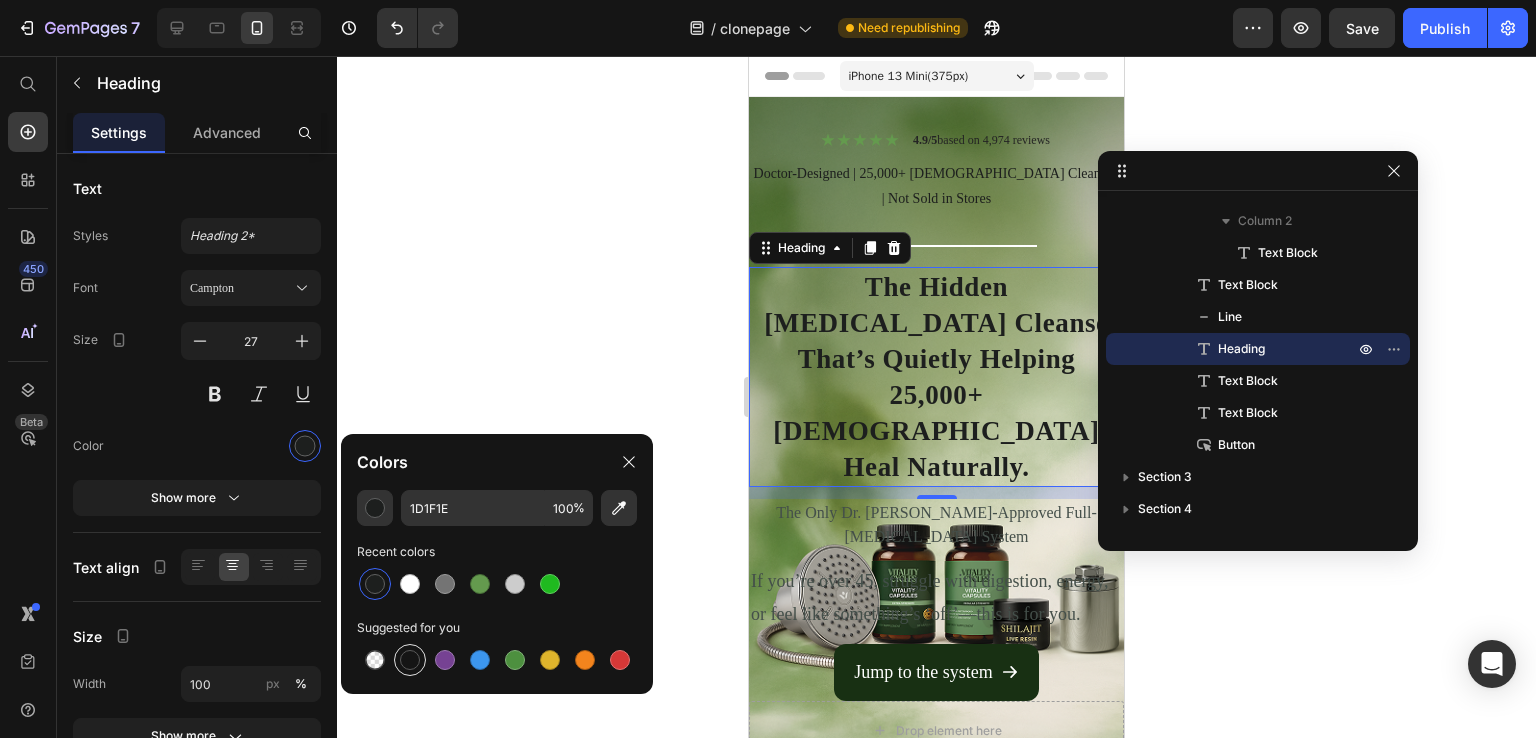 click at bounding box center [410, 660] 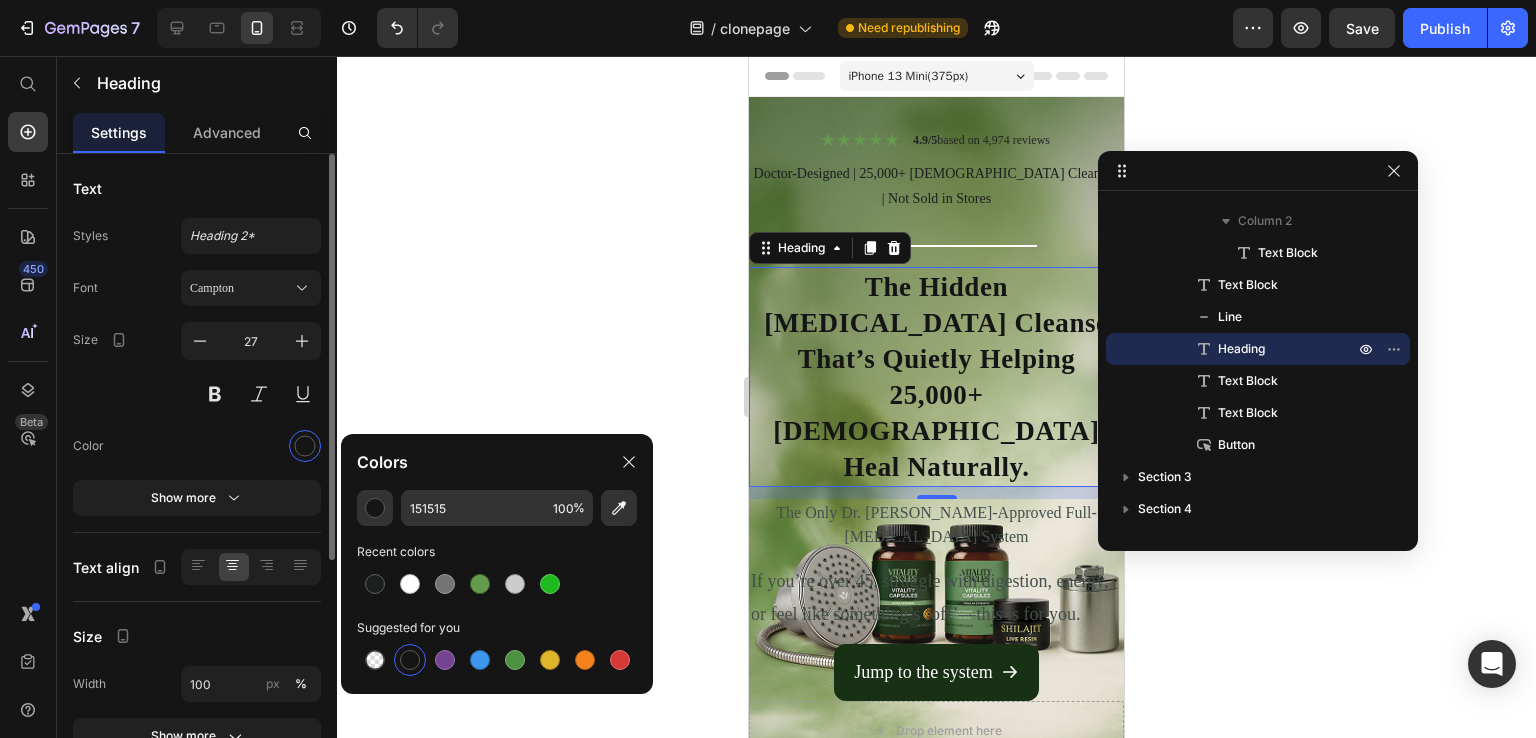 click at bounding box center [251, 446] 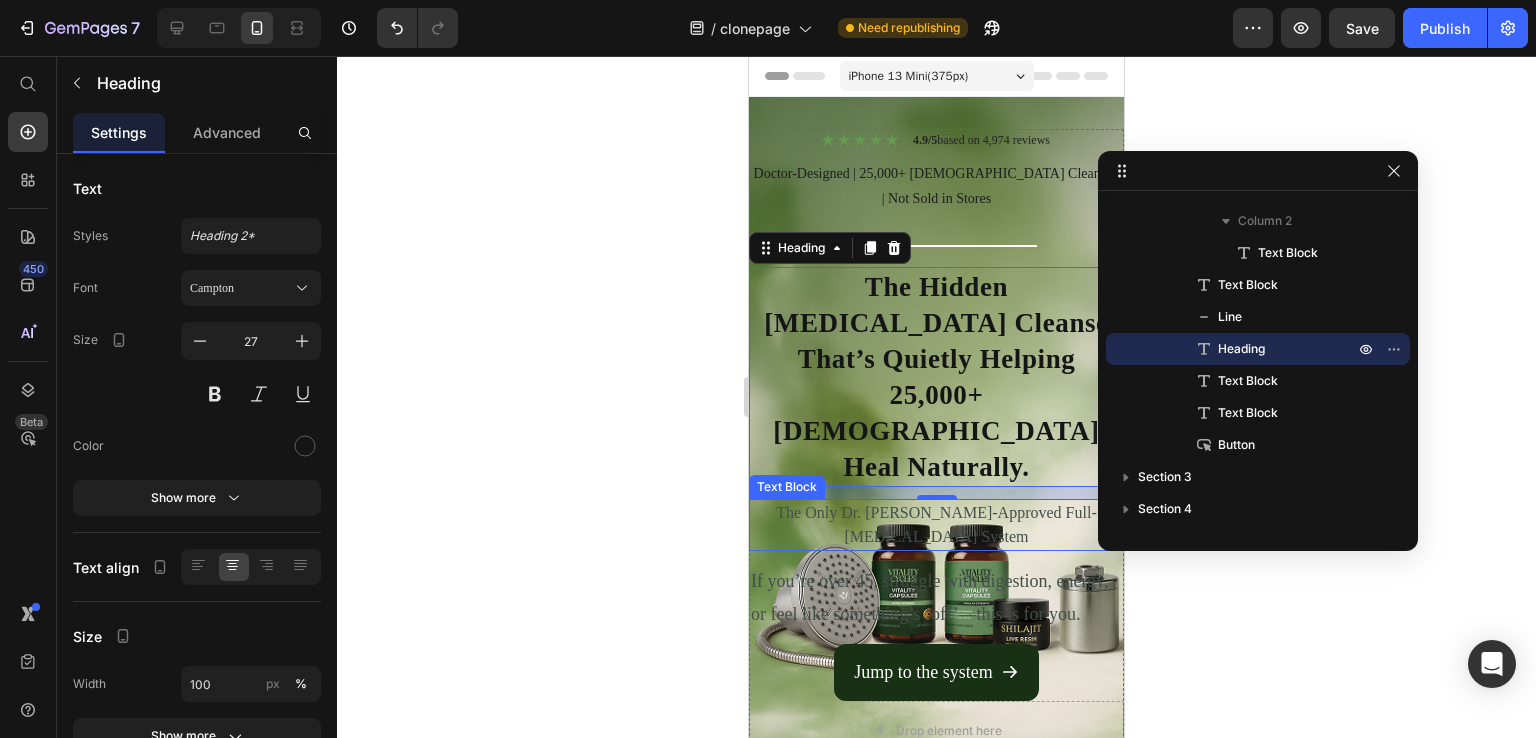 click on "The Only Dr. [PERSON_NAME]-Approved Full-[MEDICAL_DATA] System" at bounding box center (936, 525) 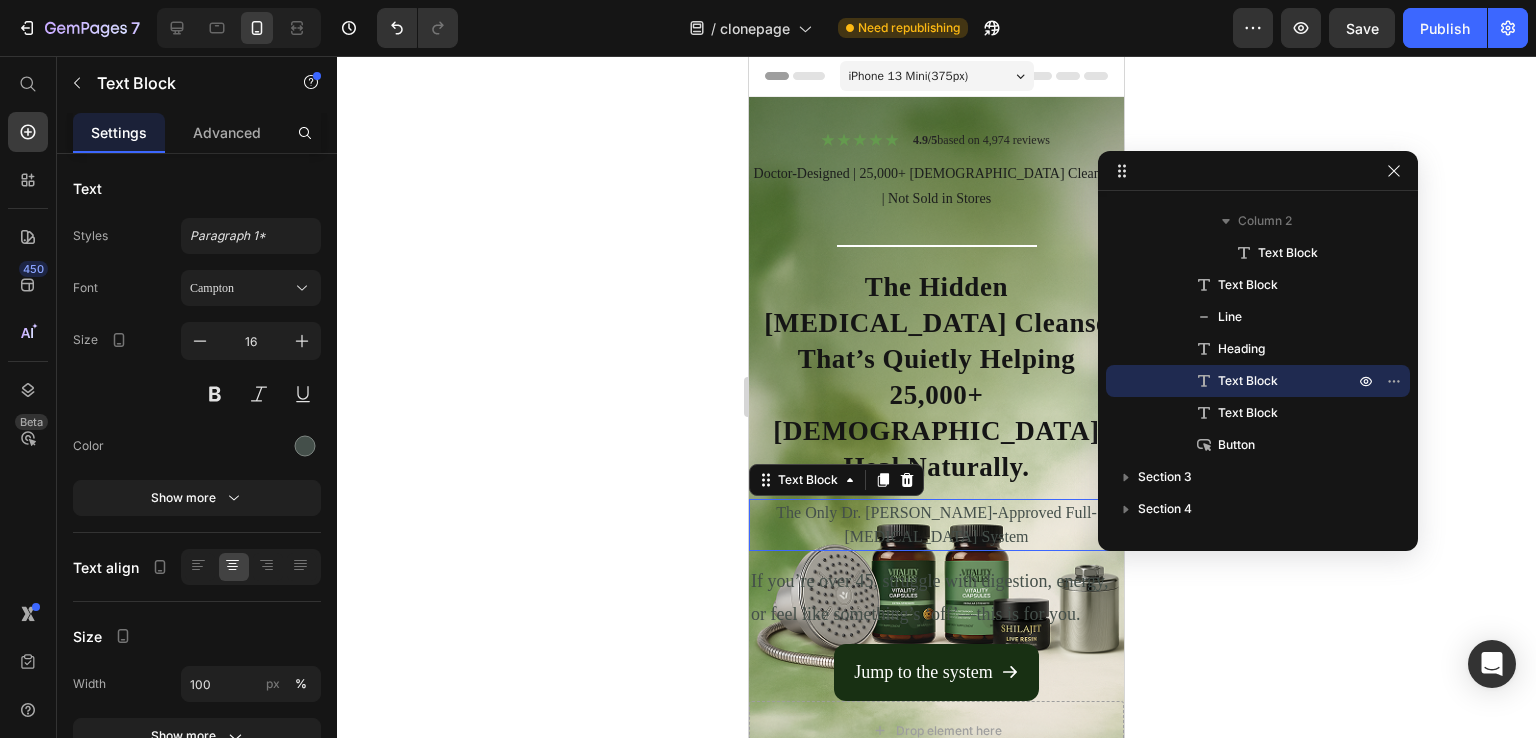 click on "If you’re over 45, struggle with digestion, energy, or feel like something’s ‘off’—this is for you." at bounding box center (936, 597) 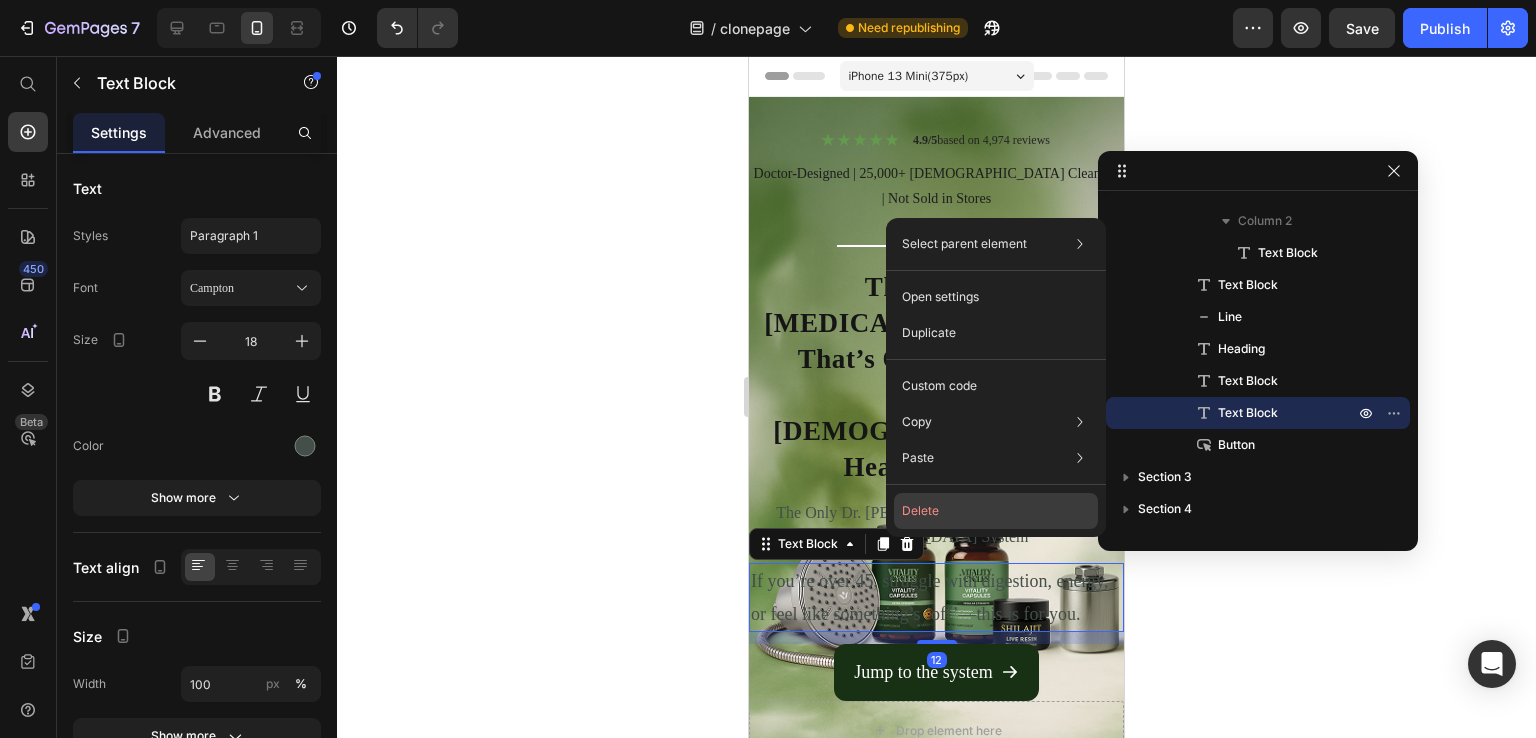 click on "Delete" 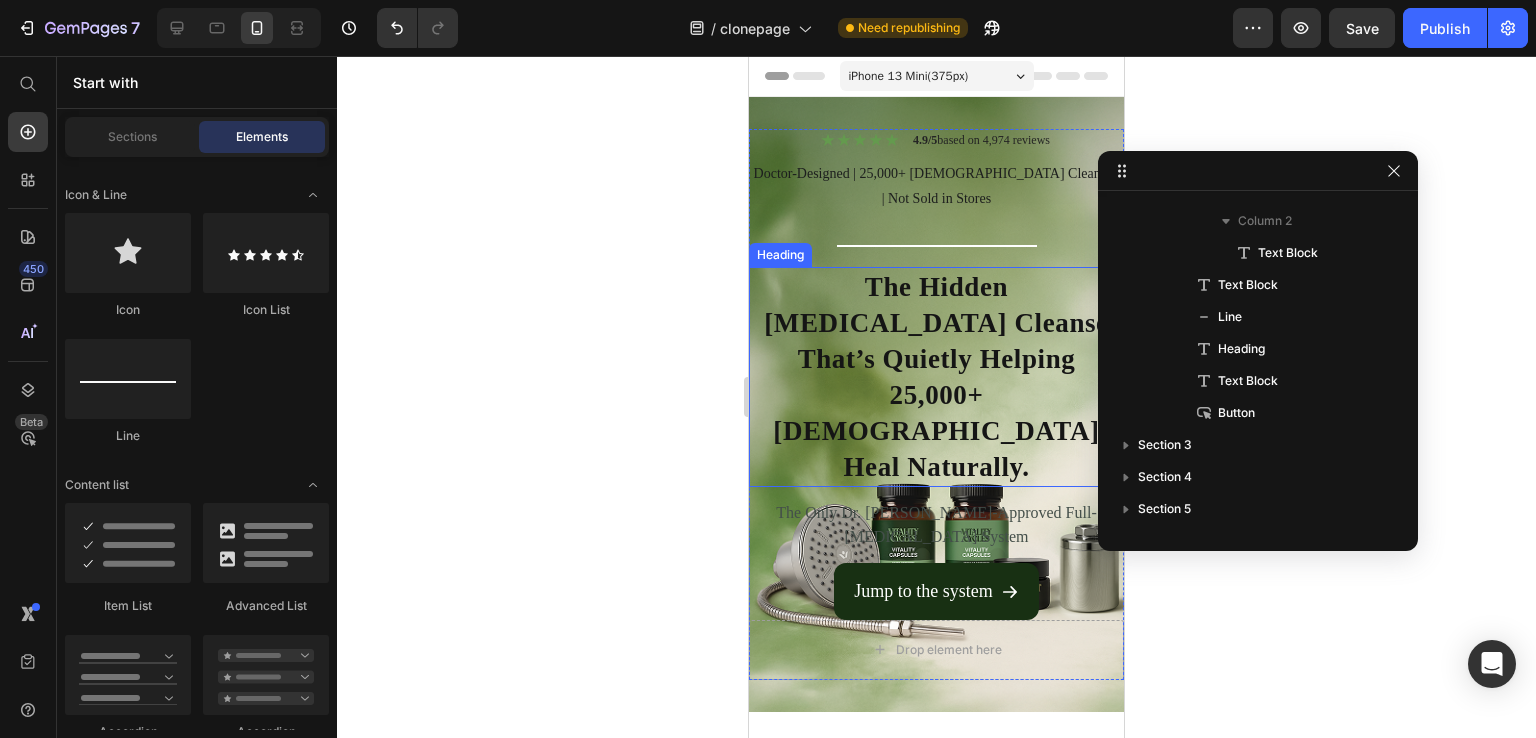 click on "The Only Dr. [PERSON_NAME]-Approved Full-[MEDICAL_DATA] System" at bounding box center [936, 525] 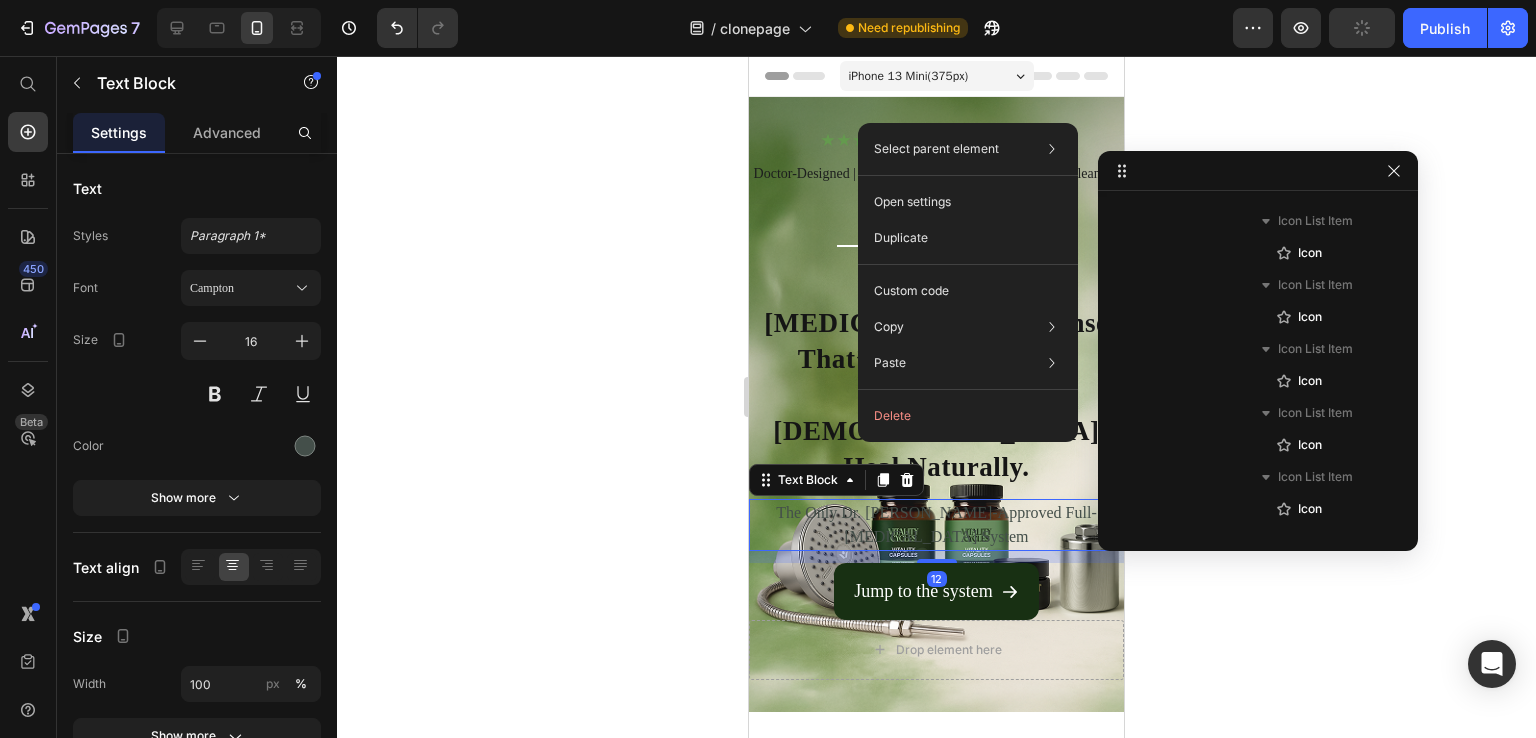 scroll, scrollTop: 658, scrollLeft: 0, axis: vertical 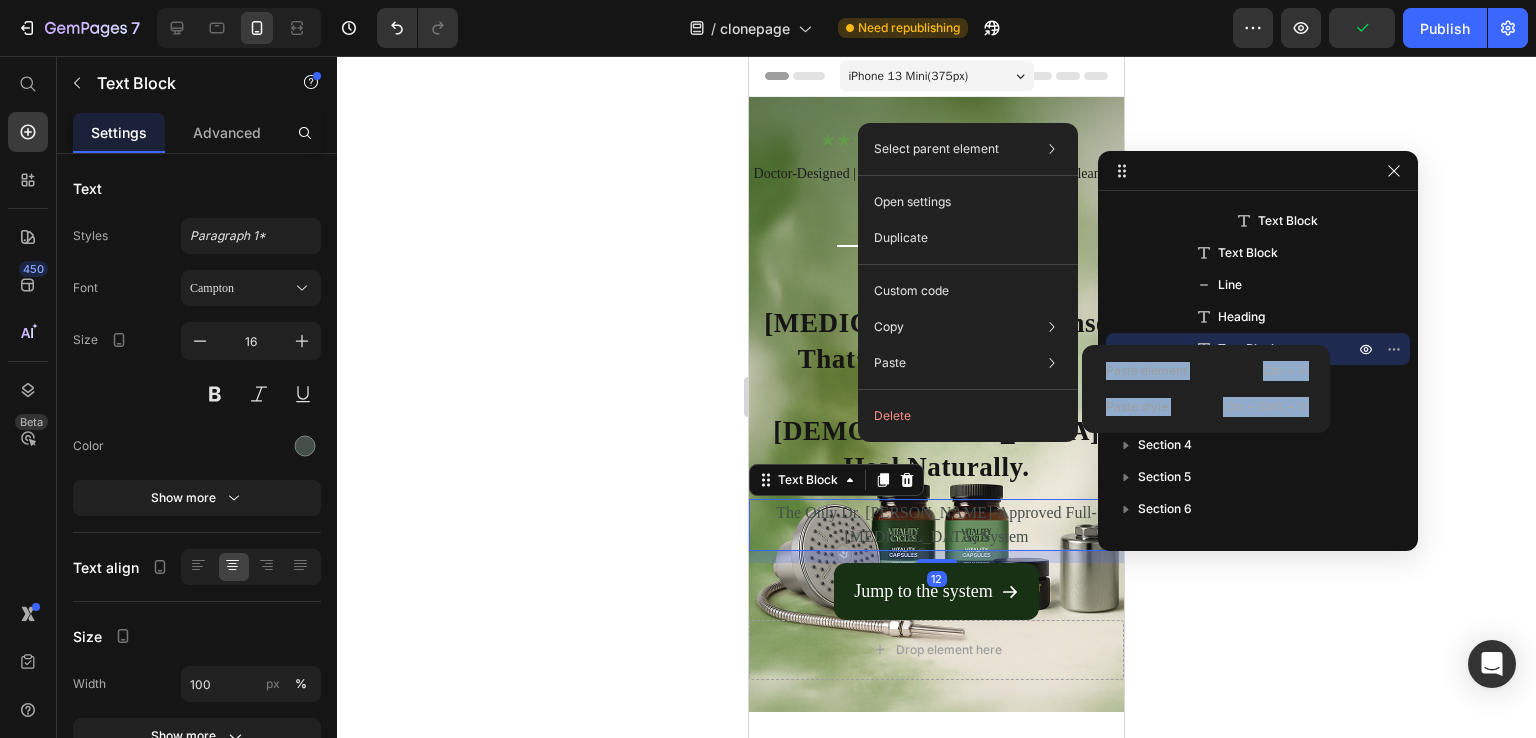 drag, startPoint x: 937, startPoint y: 391, endPoint x: 1031, endPoint y: 32, distance: 371.10242 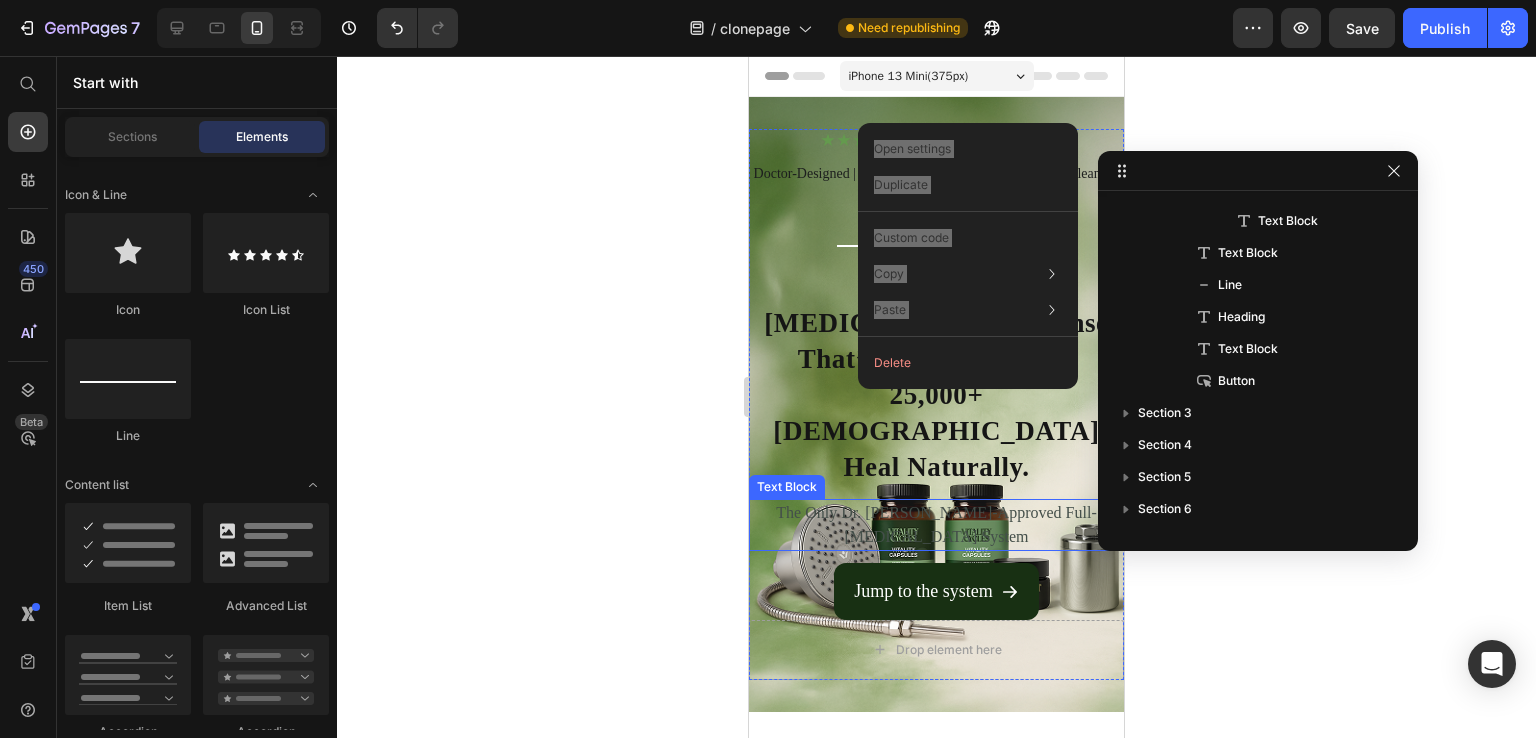 click on "The Only Dr. [PERSON_NAME]-Approved Full-[MEDICAL_DATA] System" at bounding box center (936, 525) 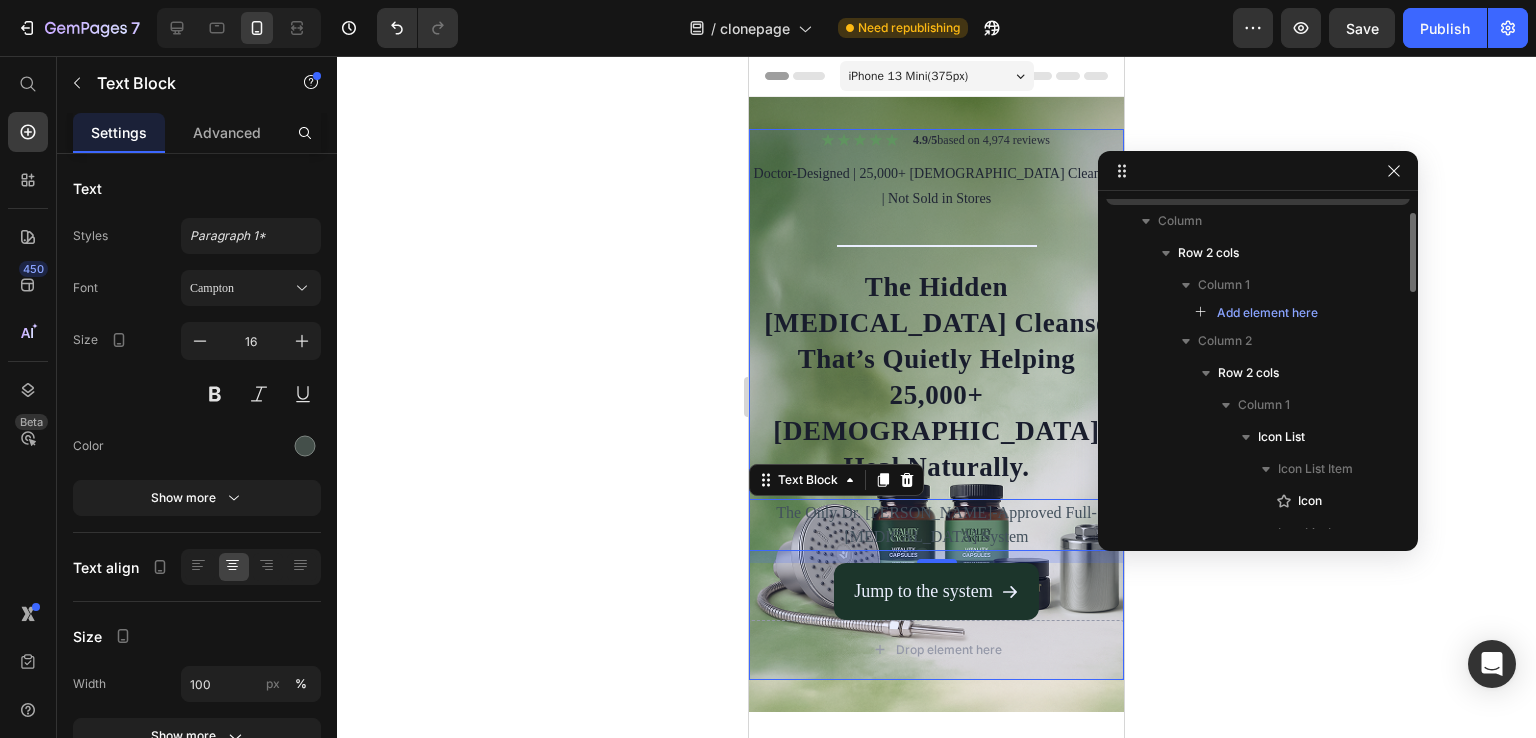 scroll, scrollTop: 0, scrollLeft: 0, axis: both 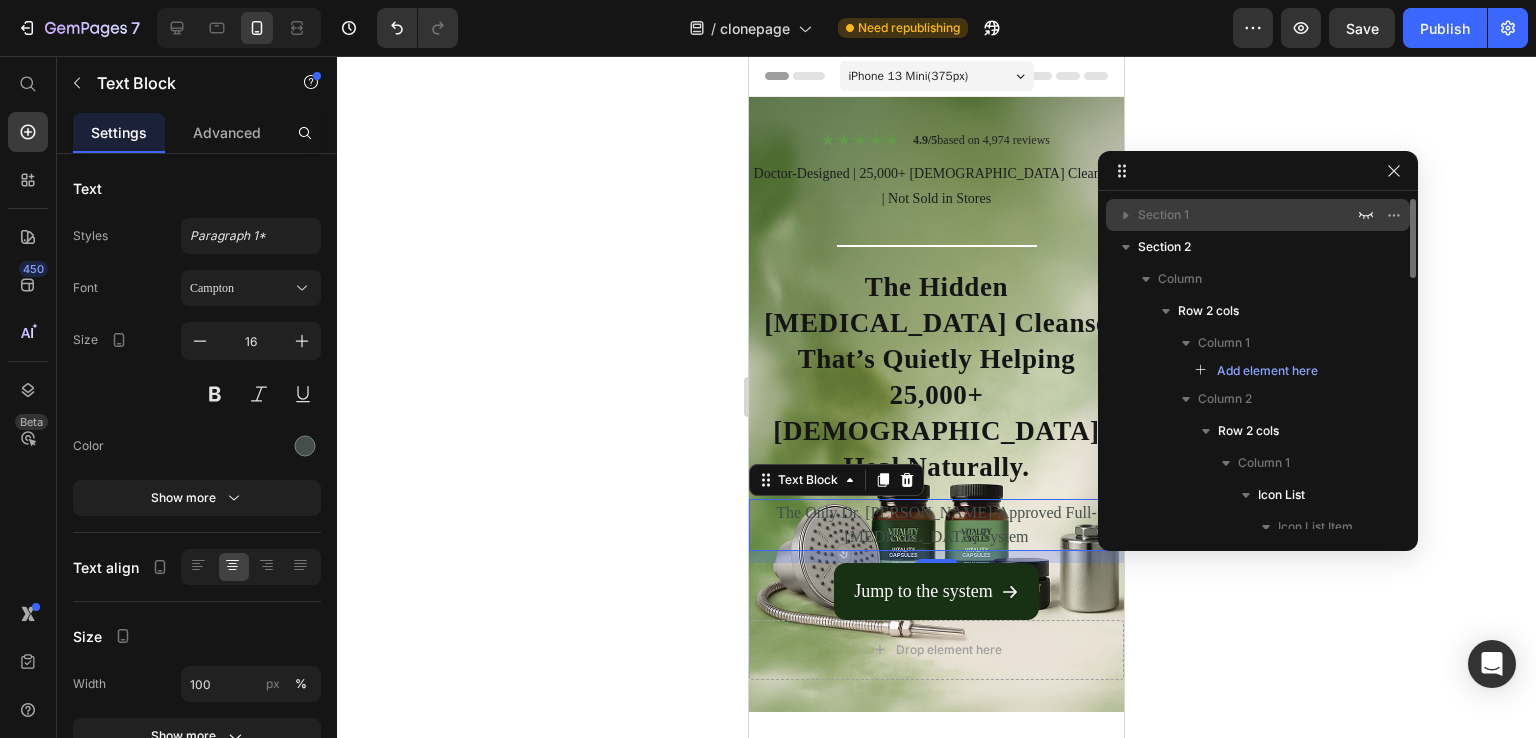 click on "Section 1" at bounding box center [1248, 215] 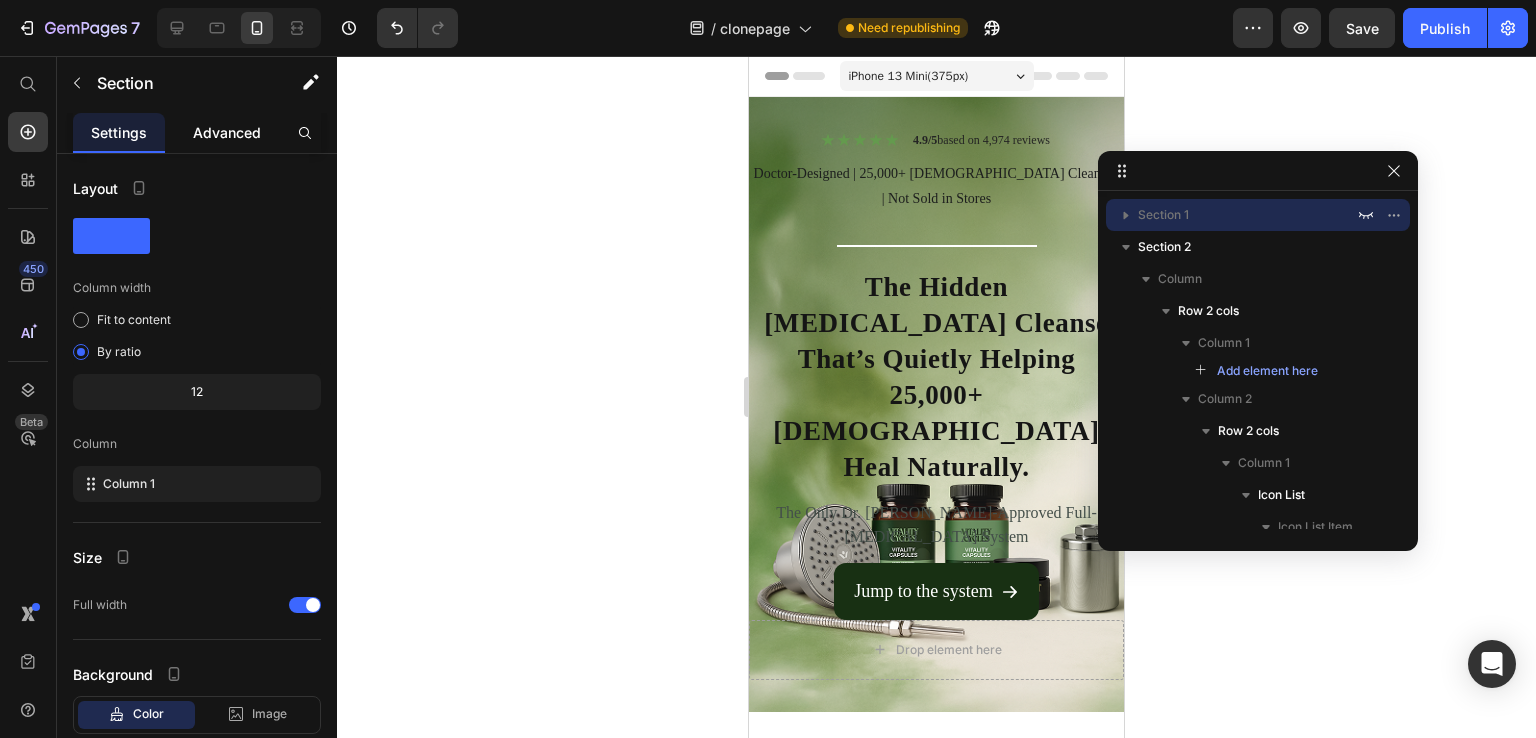 click on "Advanced" at bounding box center [227, 132] 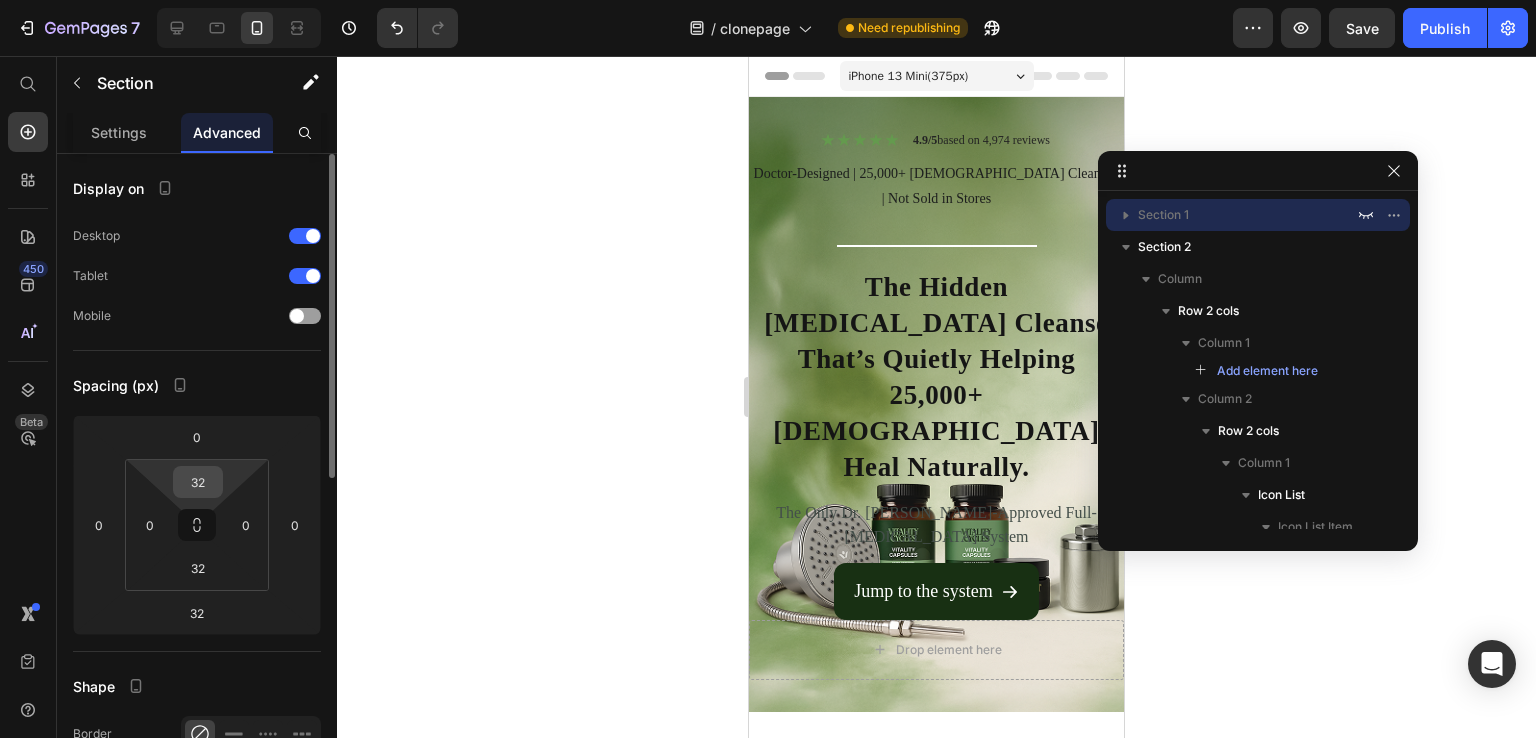 click on "32" at bounding box center (198, 482) 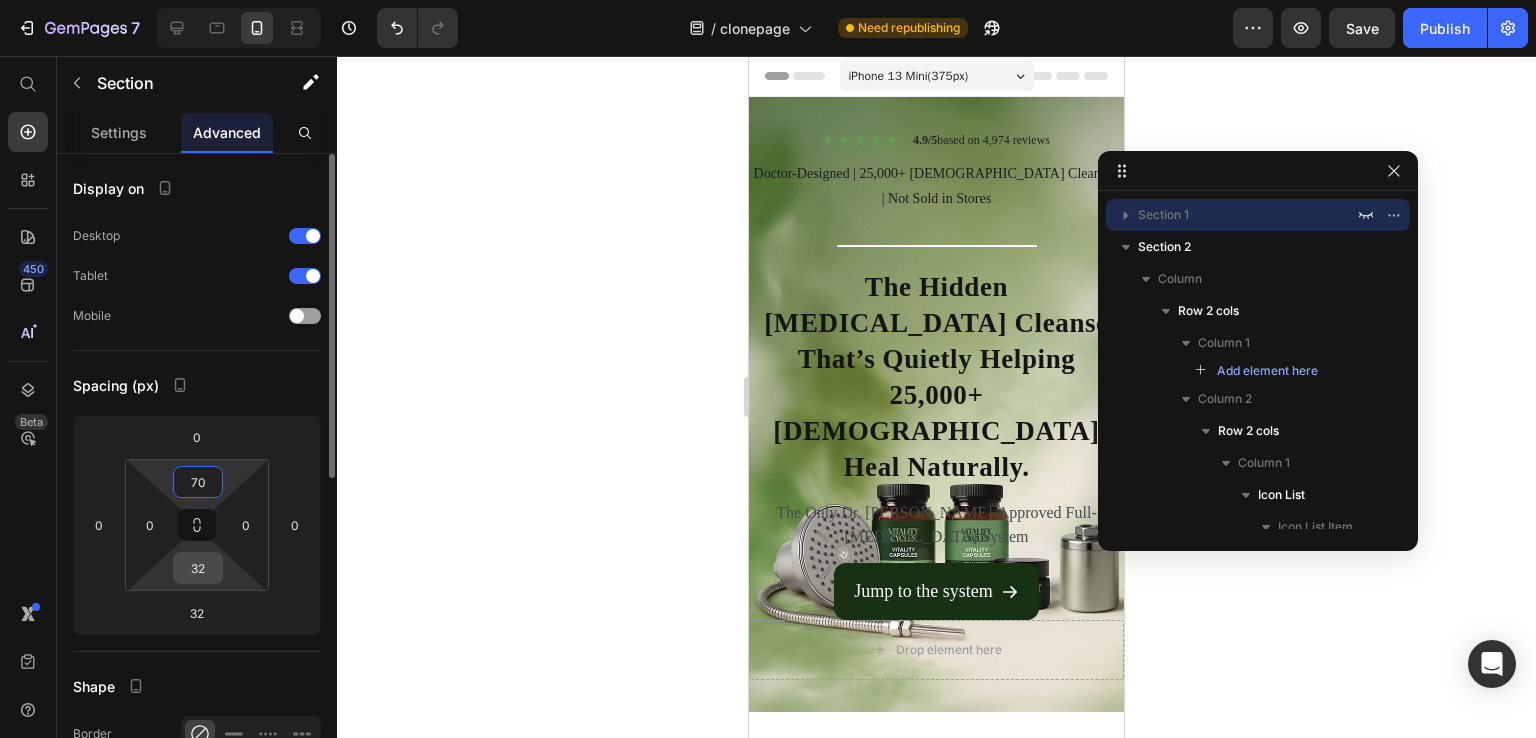 type on "70" 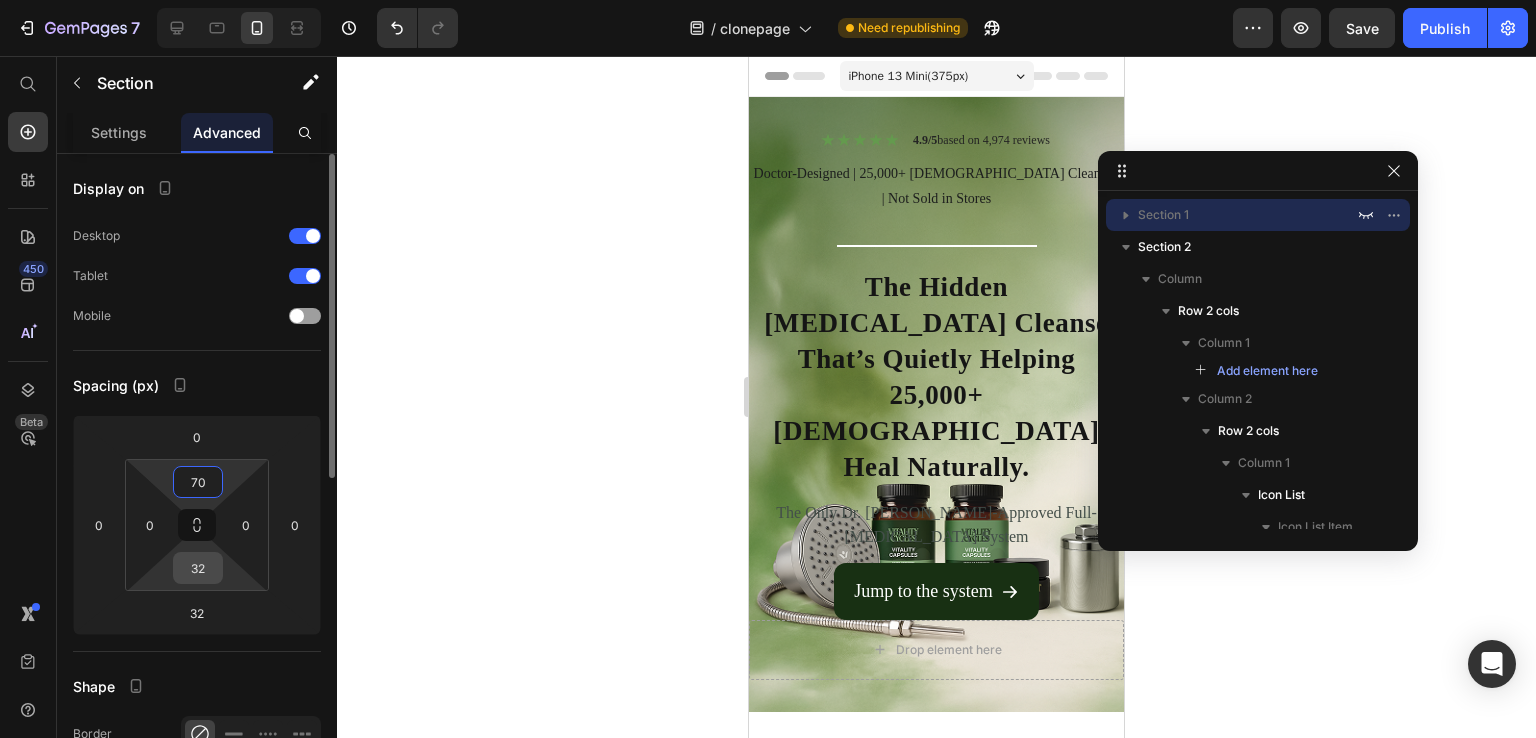 click on "32" at bounding box center [198, 568] 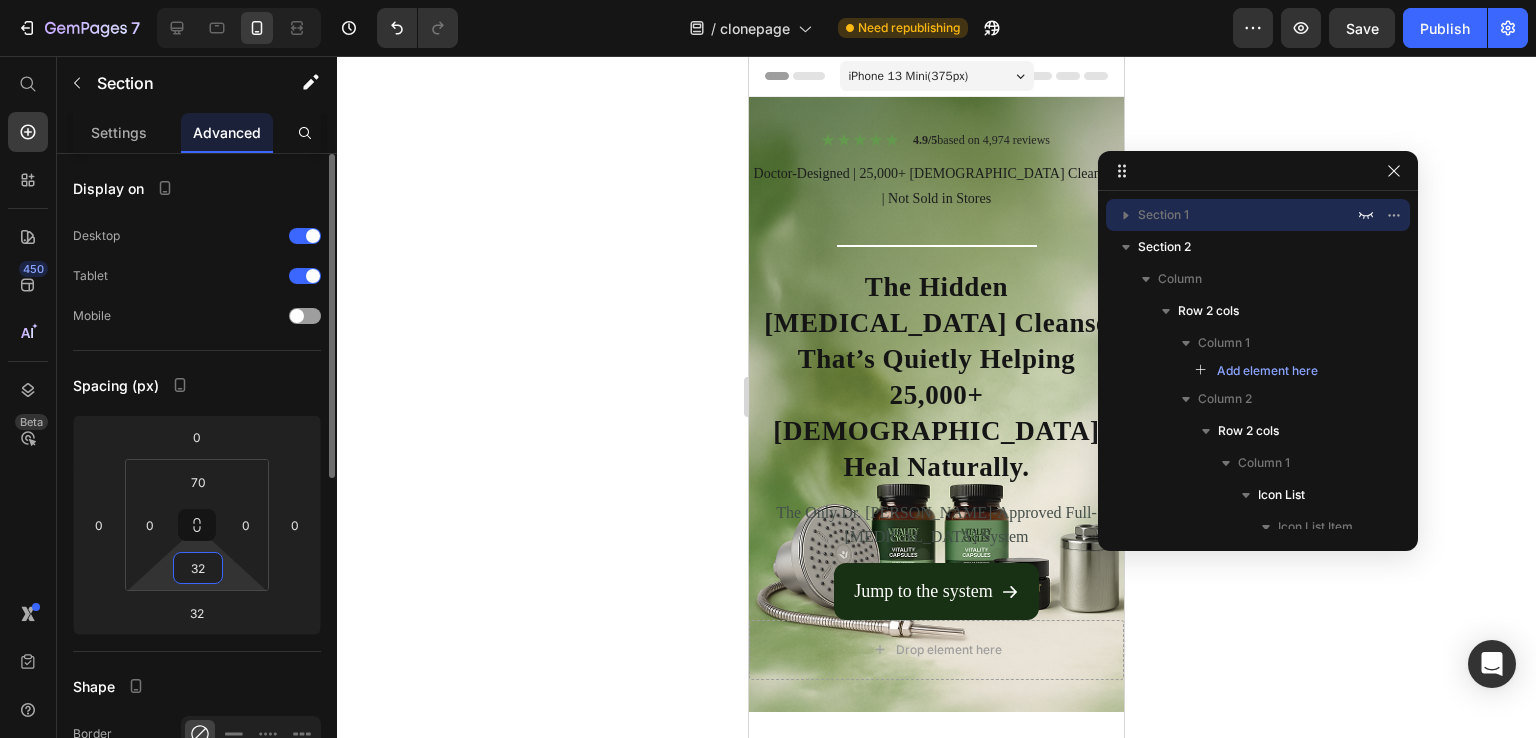 click on "32" at bounding box center [198, 568] 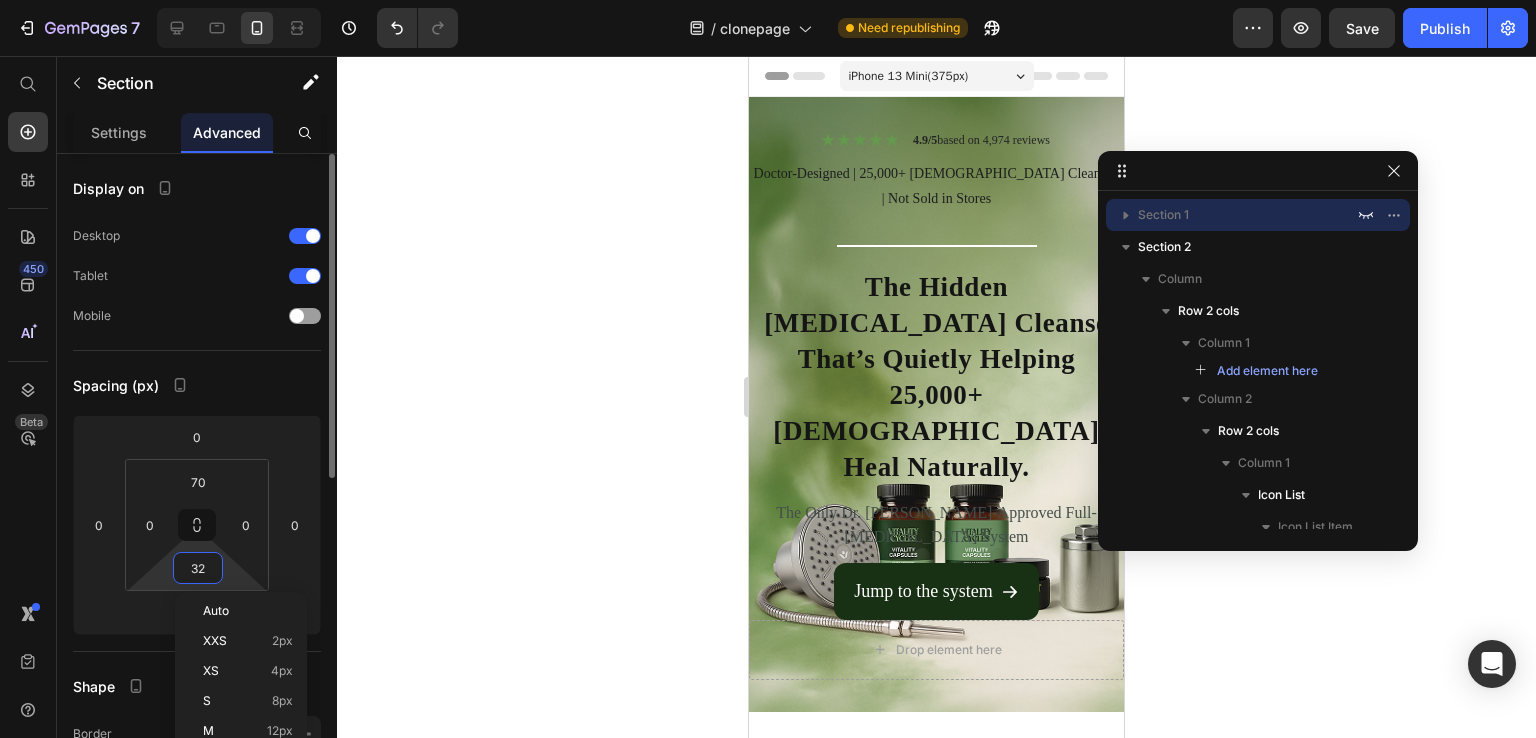 click on "32" at bounding box center (198, 568) 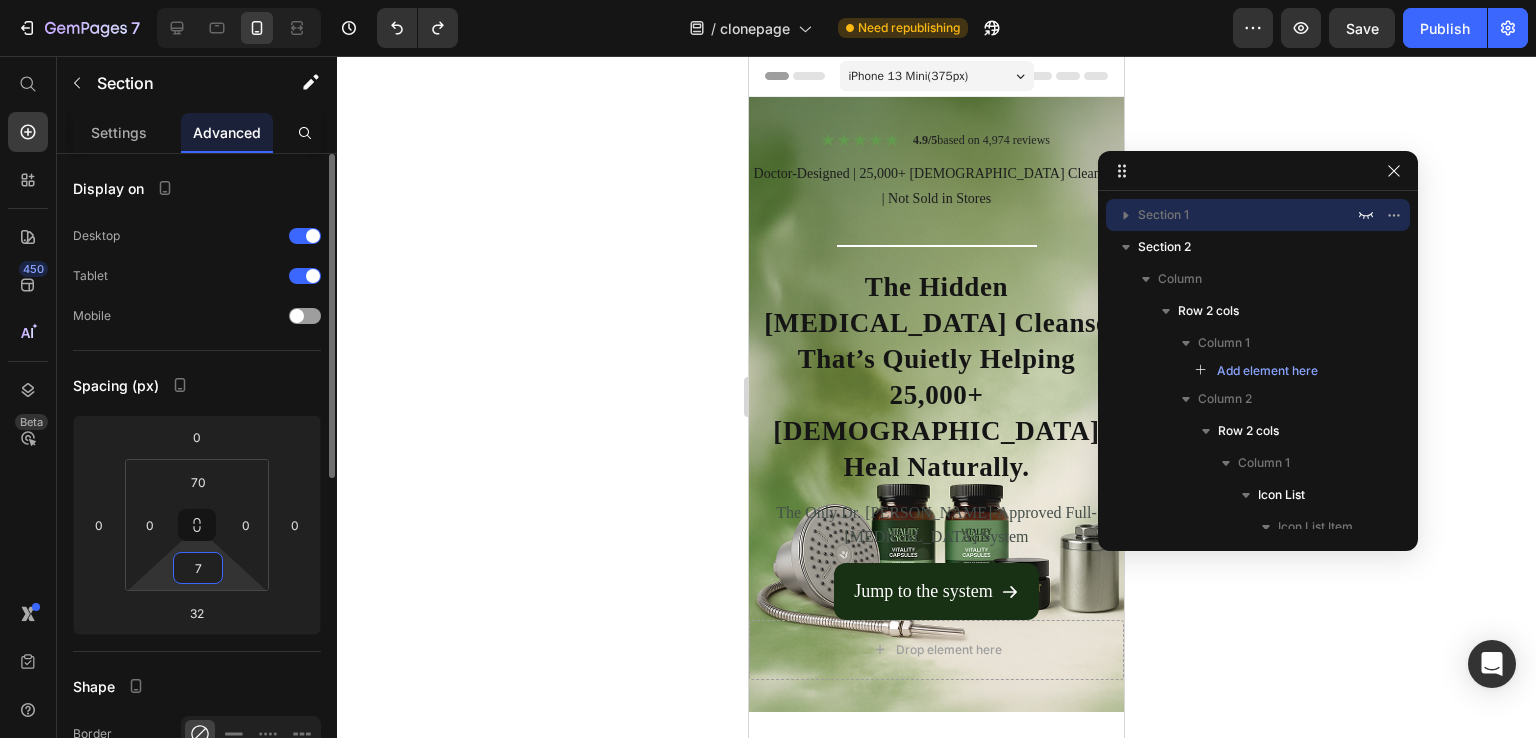 type on "32" 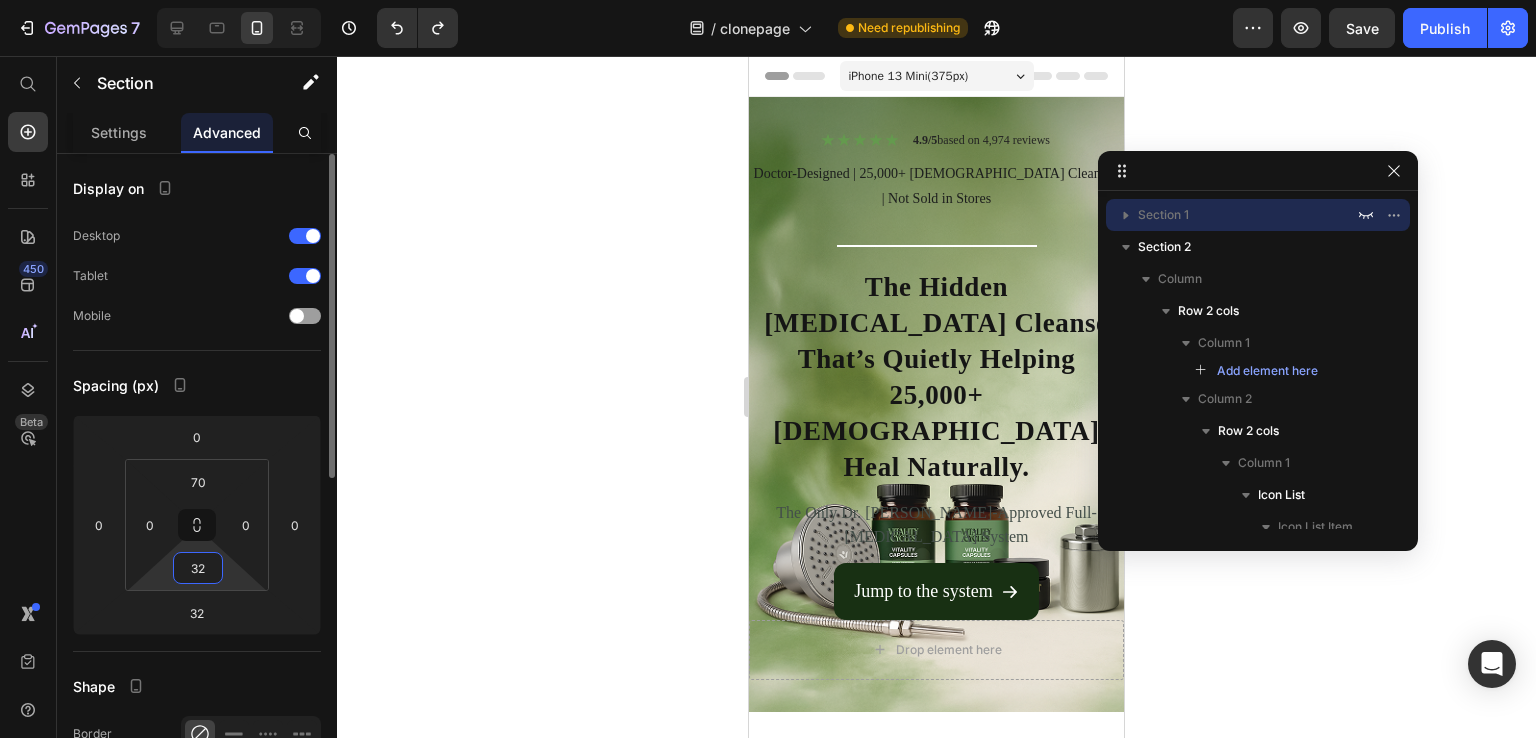 type on "32" 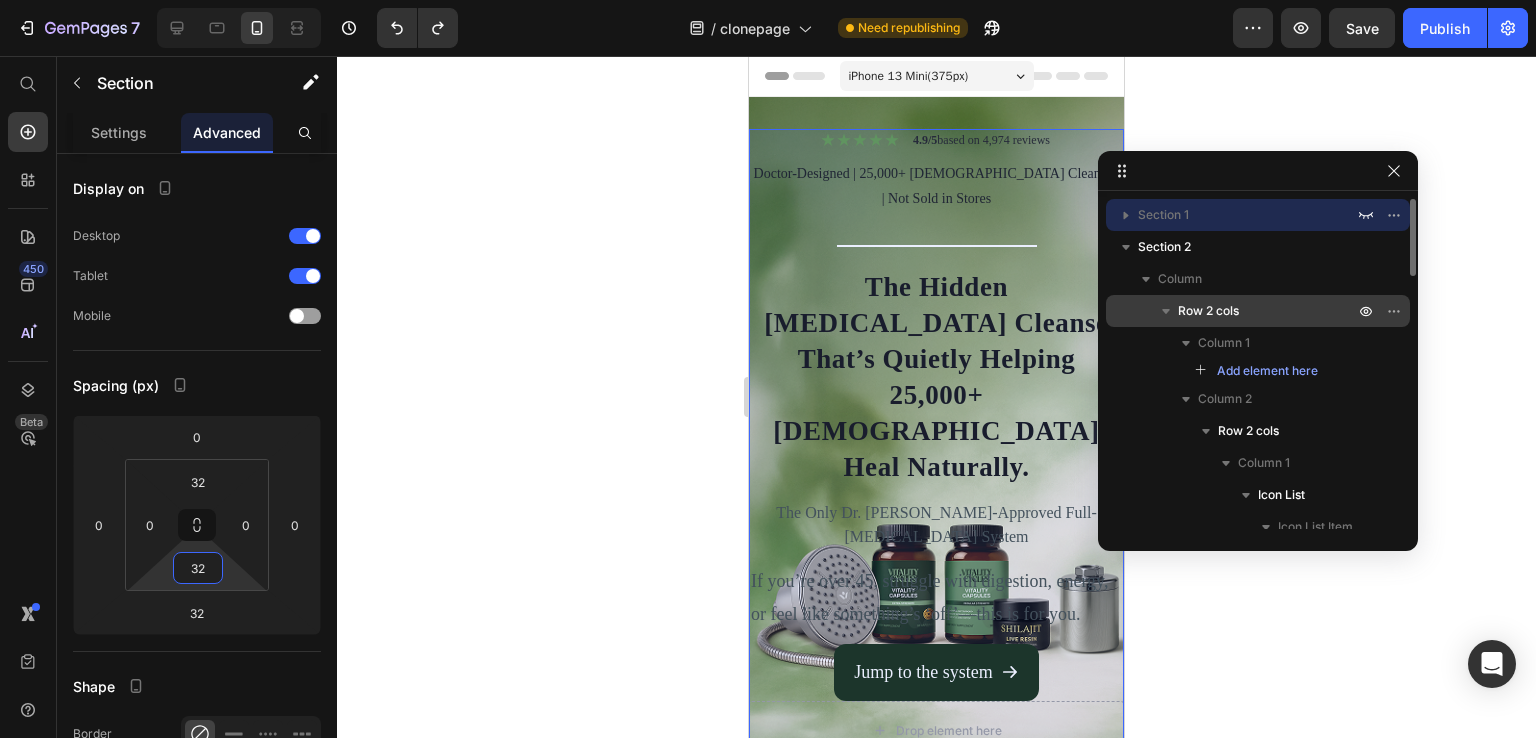click on "Row 2 cols" at bounding box center [1208, 311] 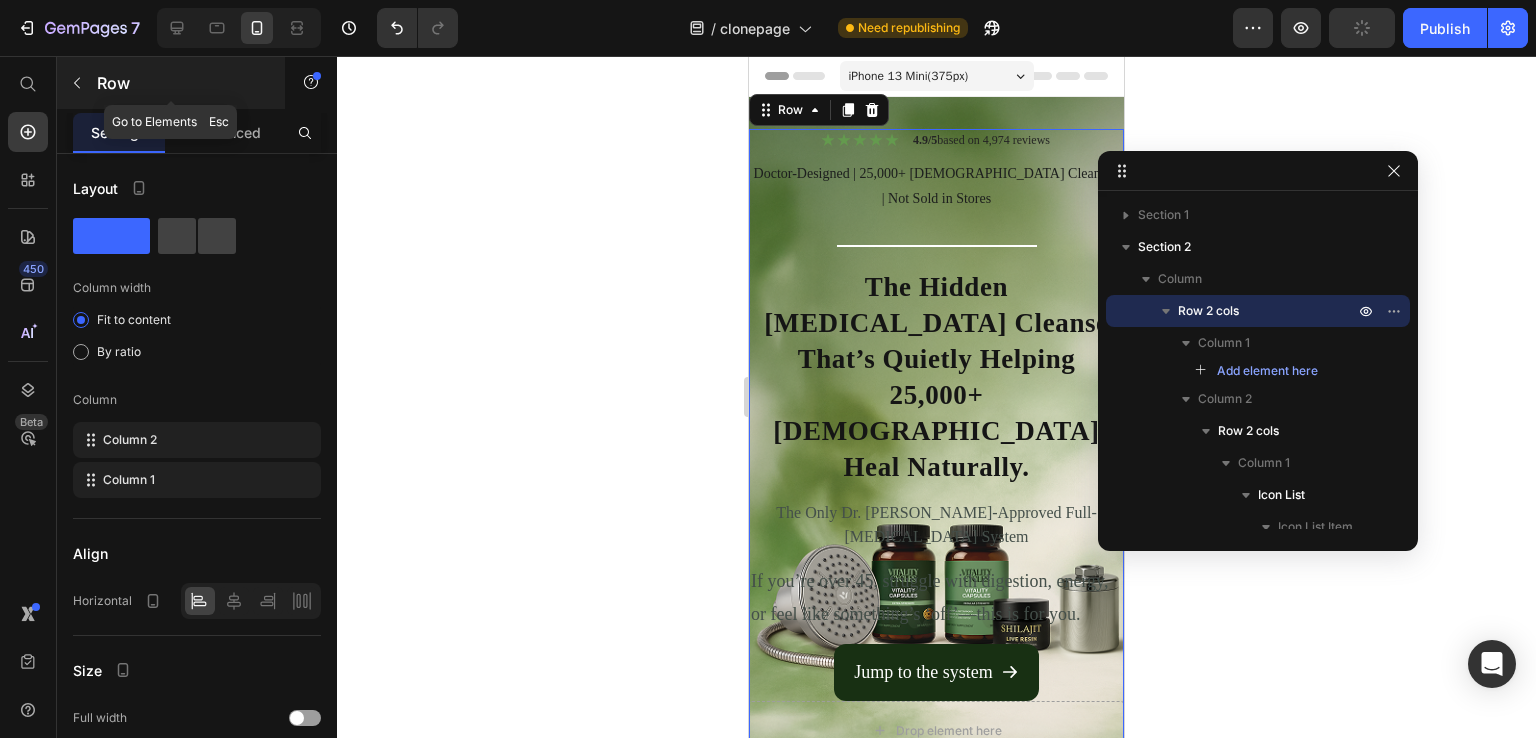 click on "Row" at bounding box center [171, 83] 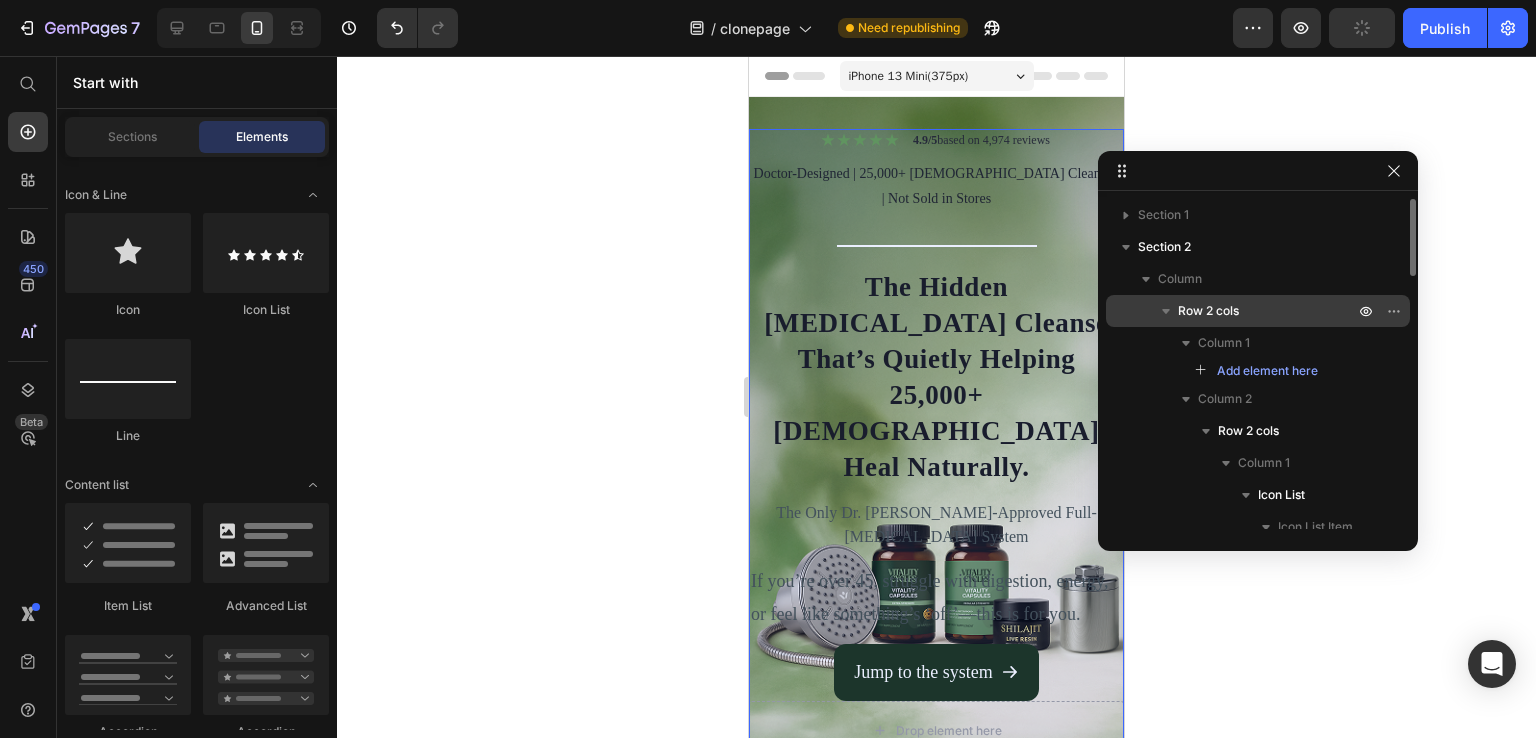 click on "Row 2 cols" at bounding box center (1208, 311) 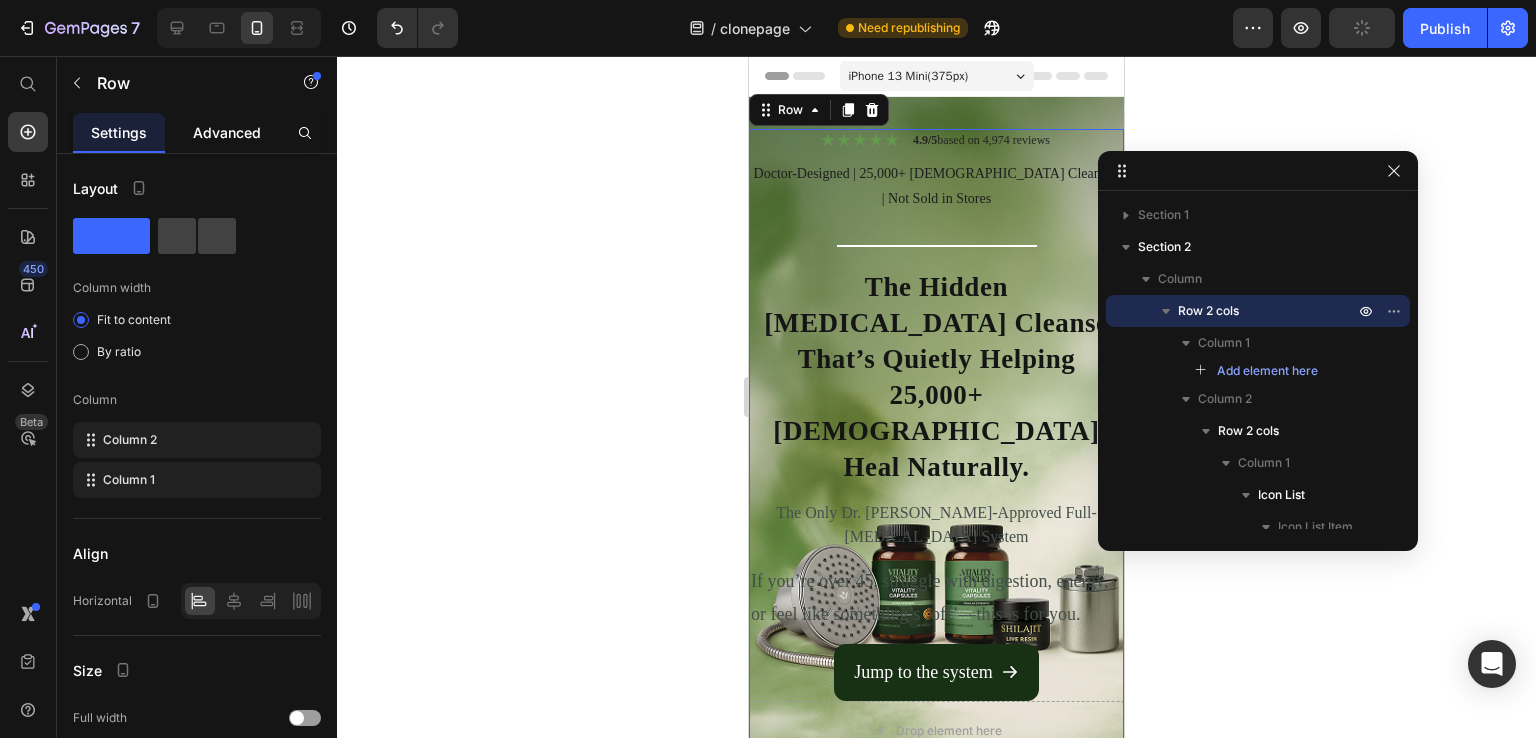 click on "Advanced" at bounding box center (227, 132) 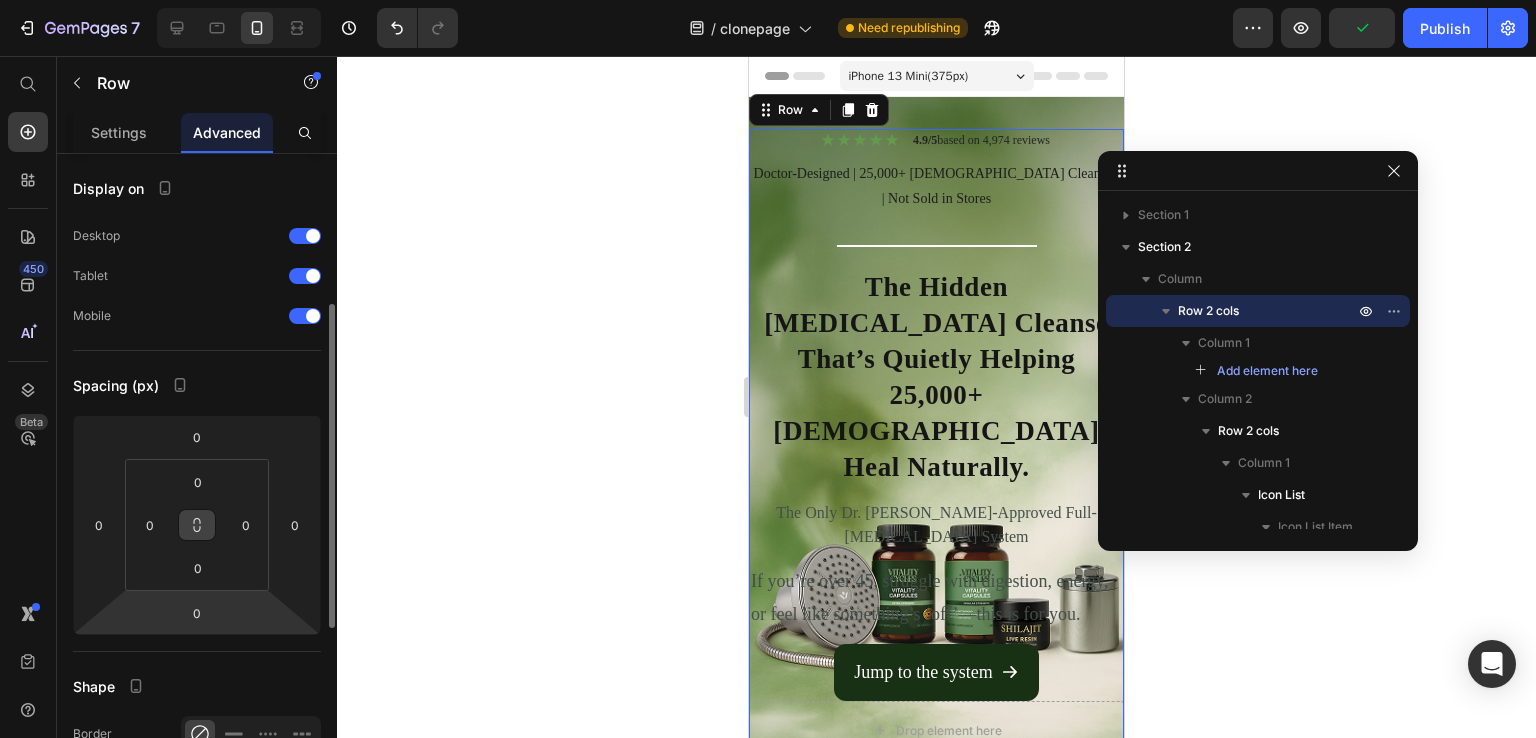 scroll, scrollTop: 100, scrollLeft: 0, axis: vertical 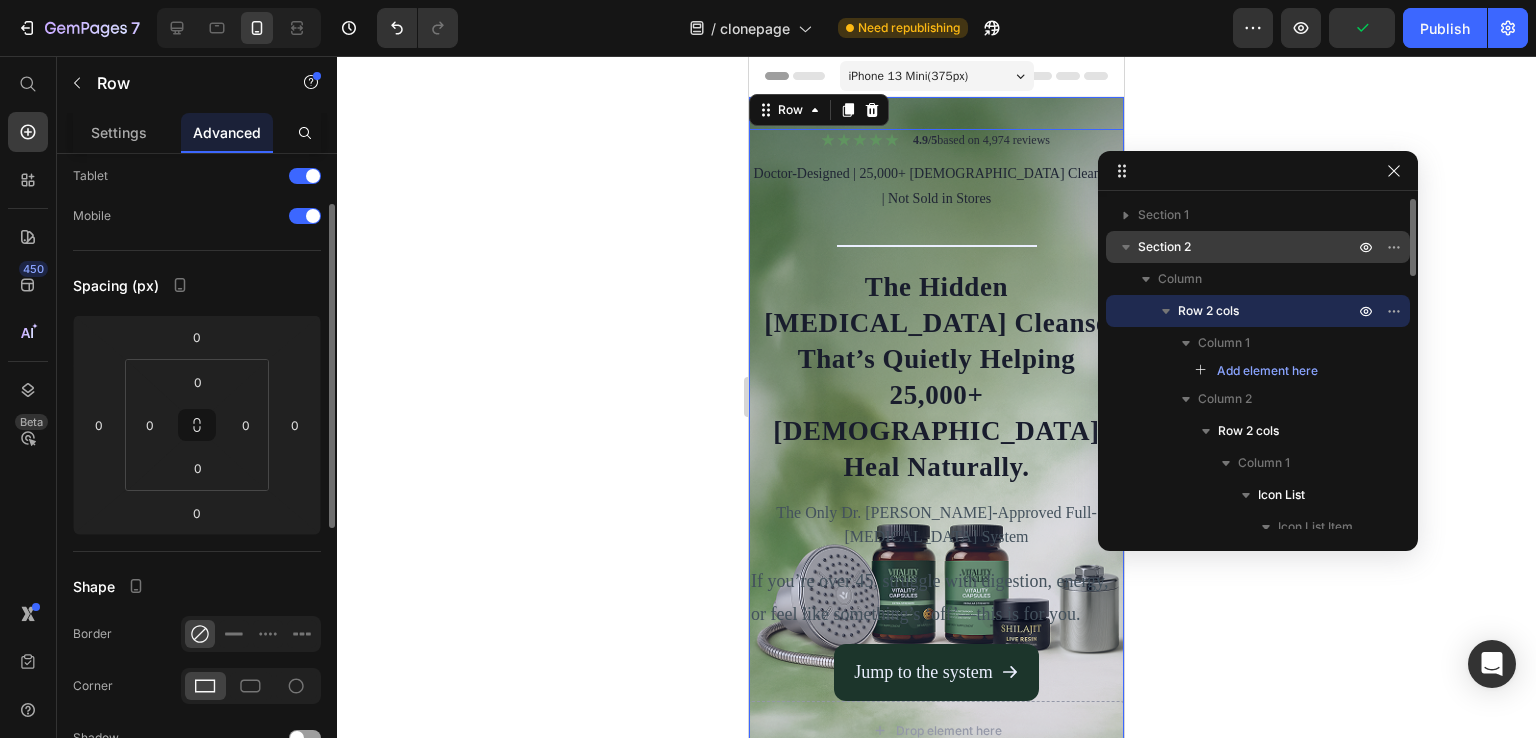 click on "Section 2" at bounding box center [1164, 247] 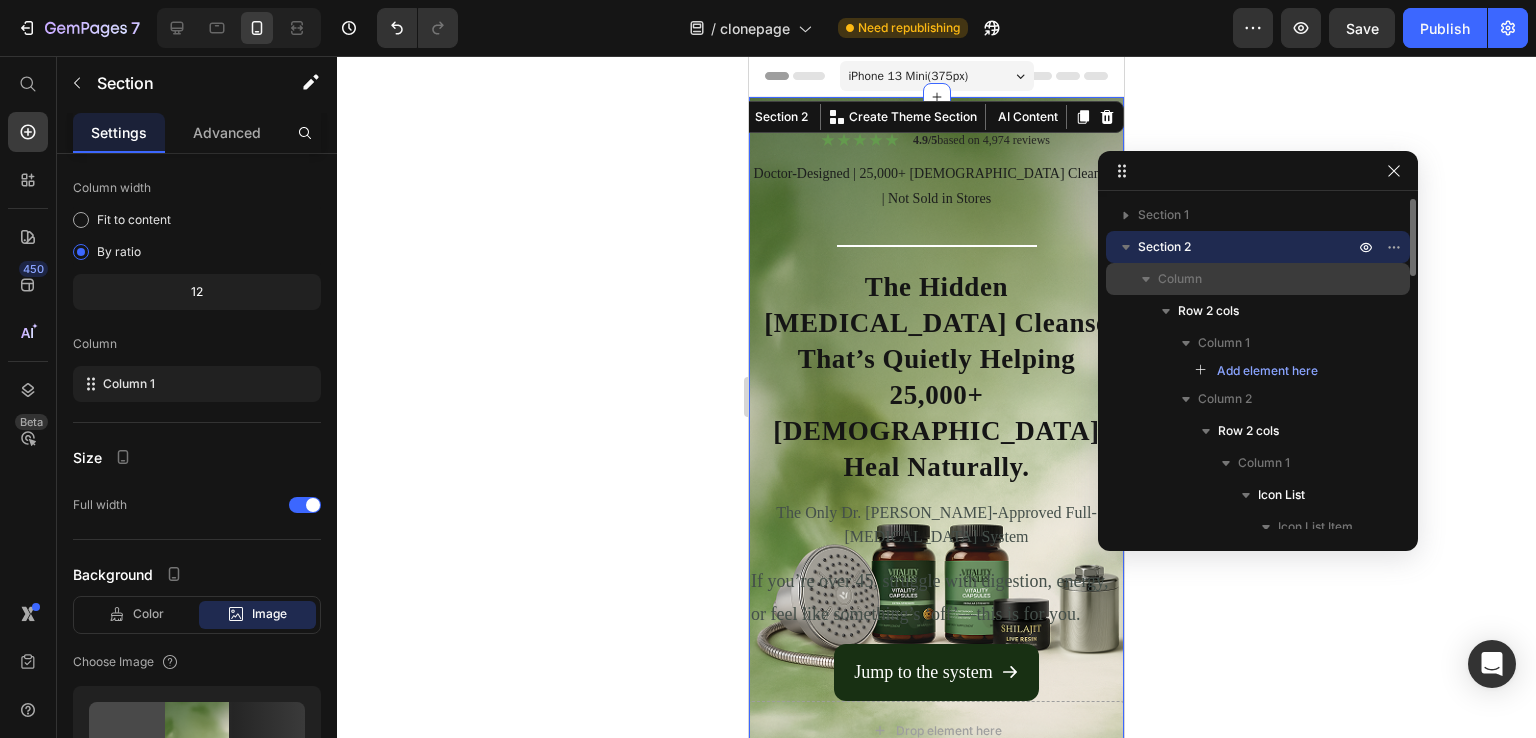 scroll, scrollTop: 0, scrollLeft: 0, axis: both 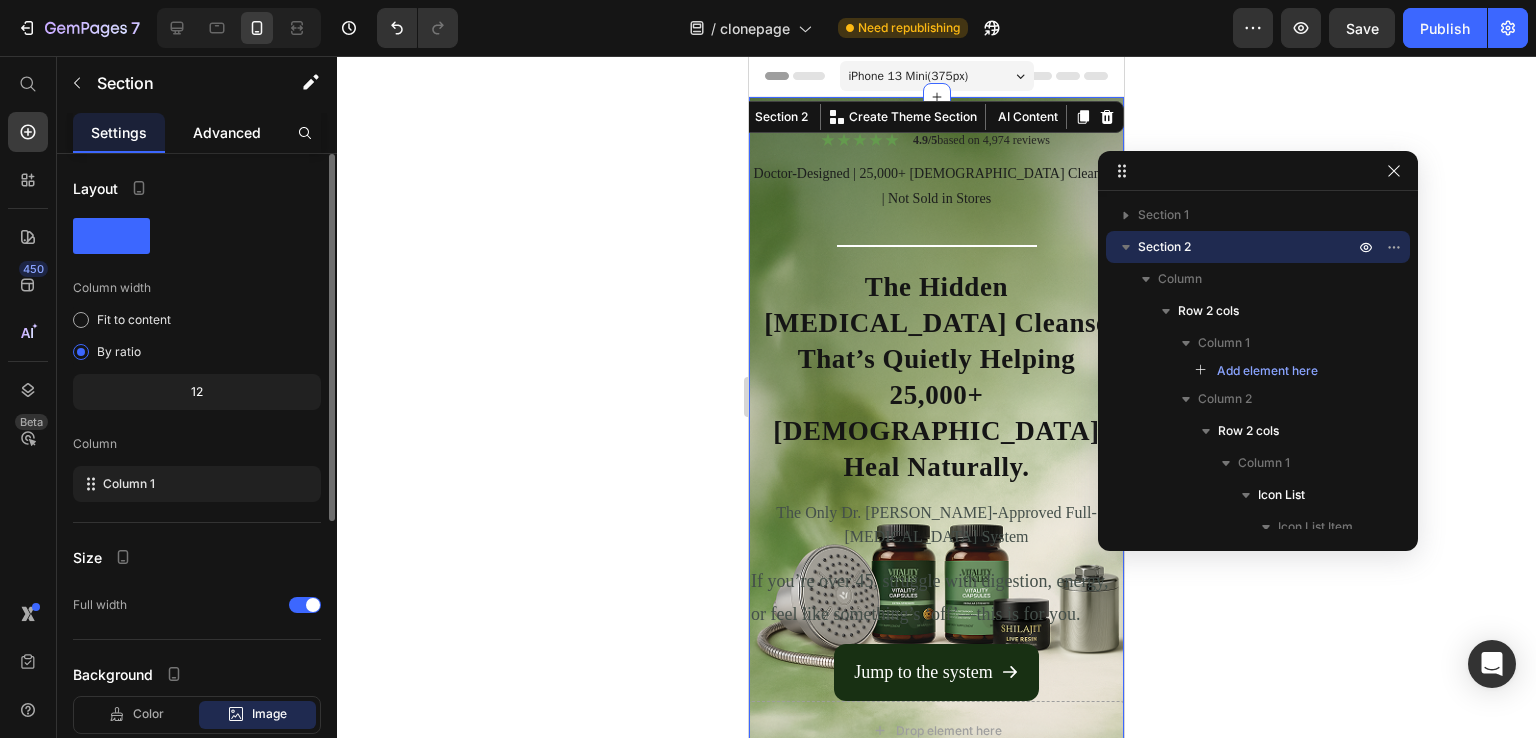 click on "Advanced" at bounding box center [227, 132] 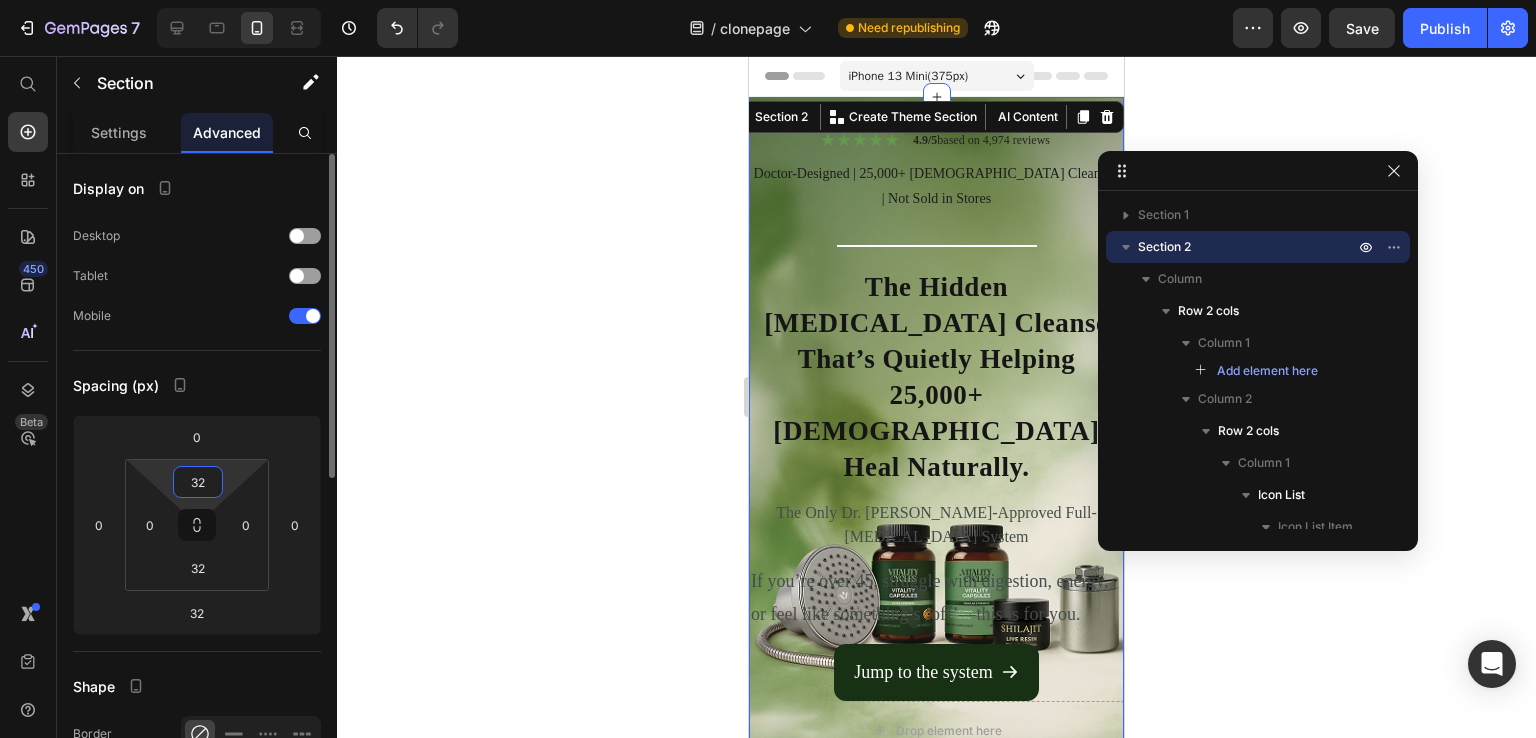 click on "32" at bounding box center (198, 482) 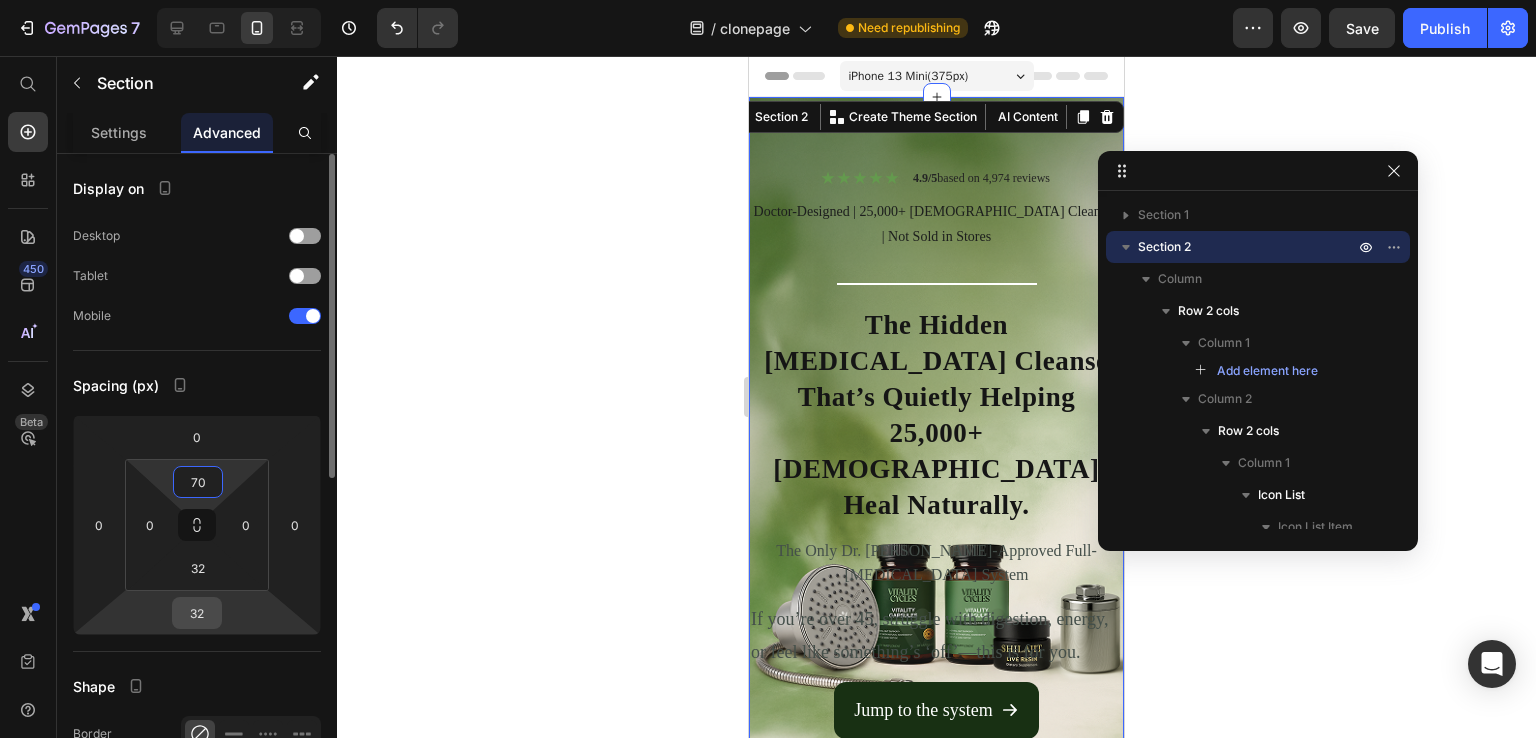 type on "70" 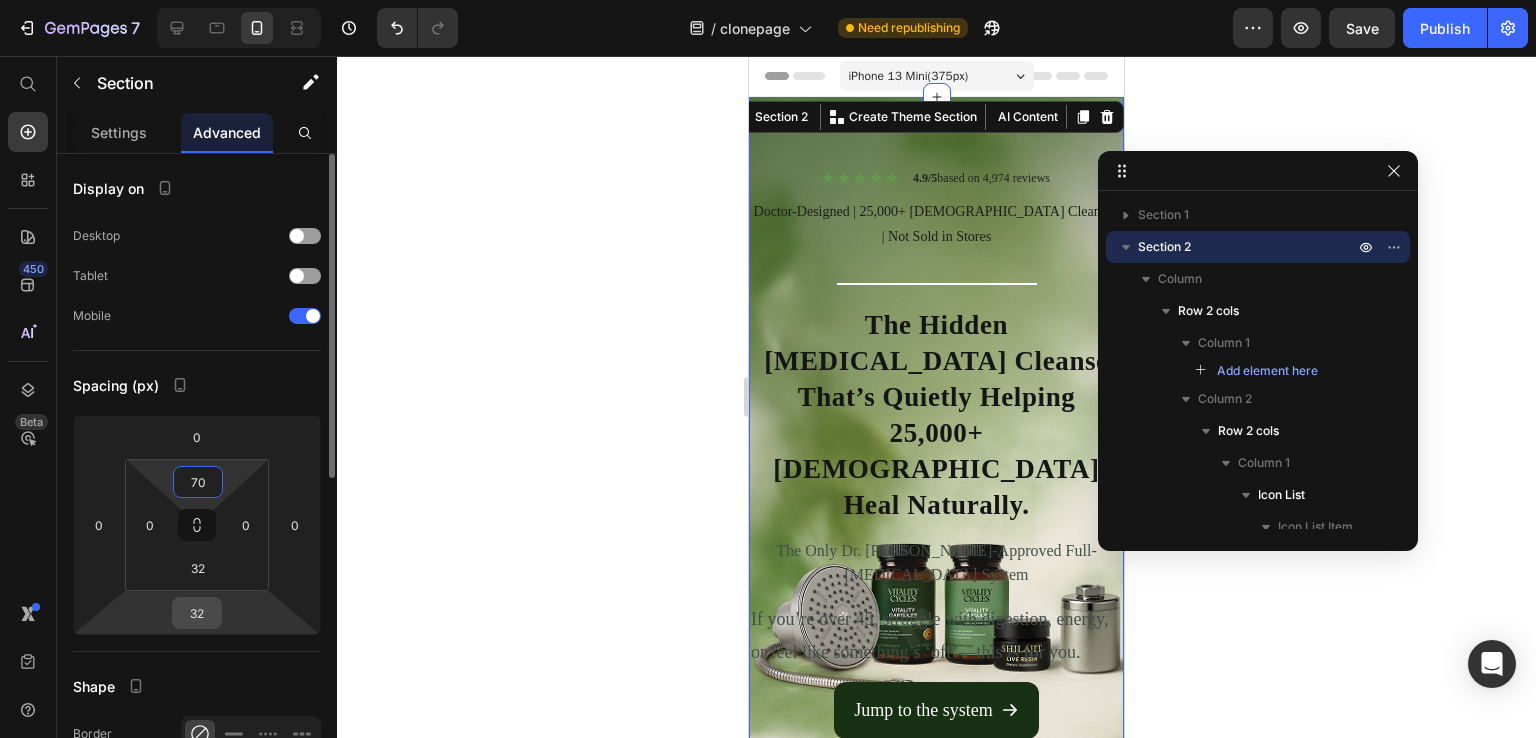 click on "32" at bounding box center [197, 613] 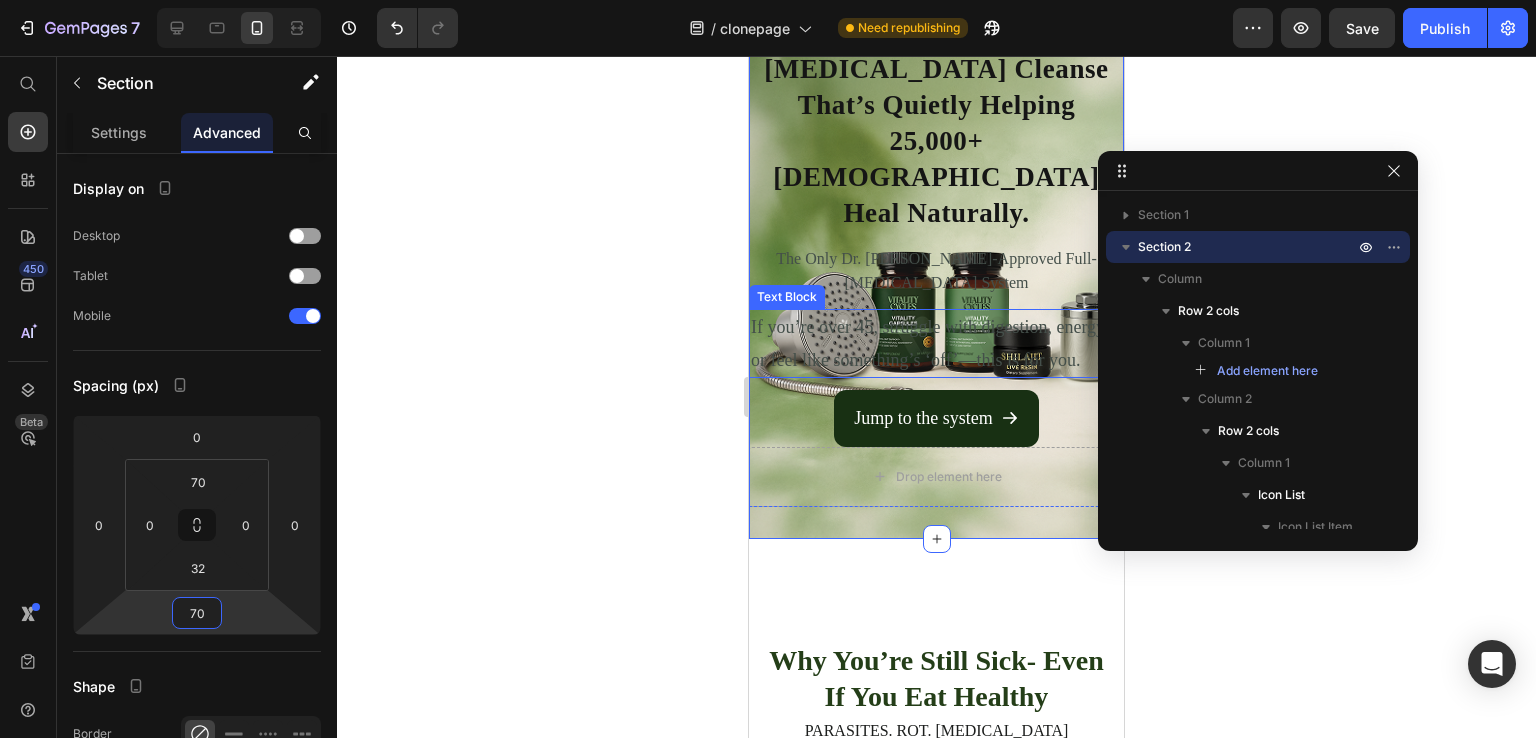 scroll, scrollTop: 300, scrollLeft: 0, axis: vertical 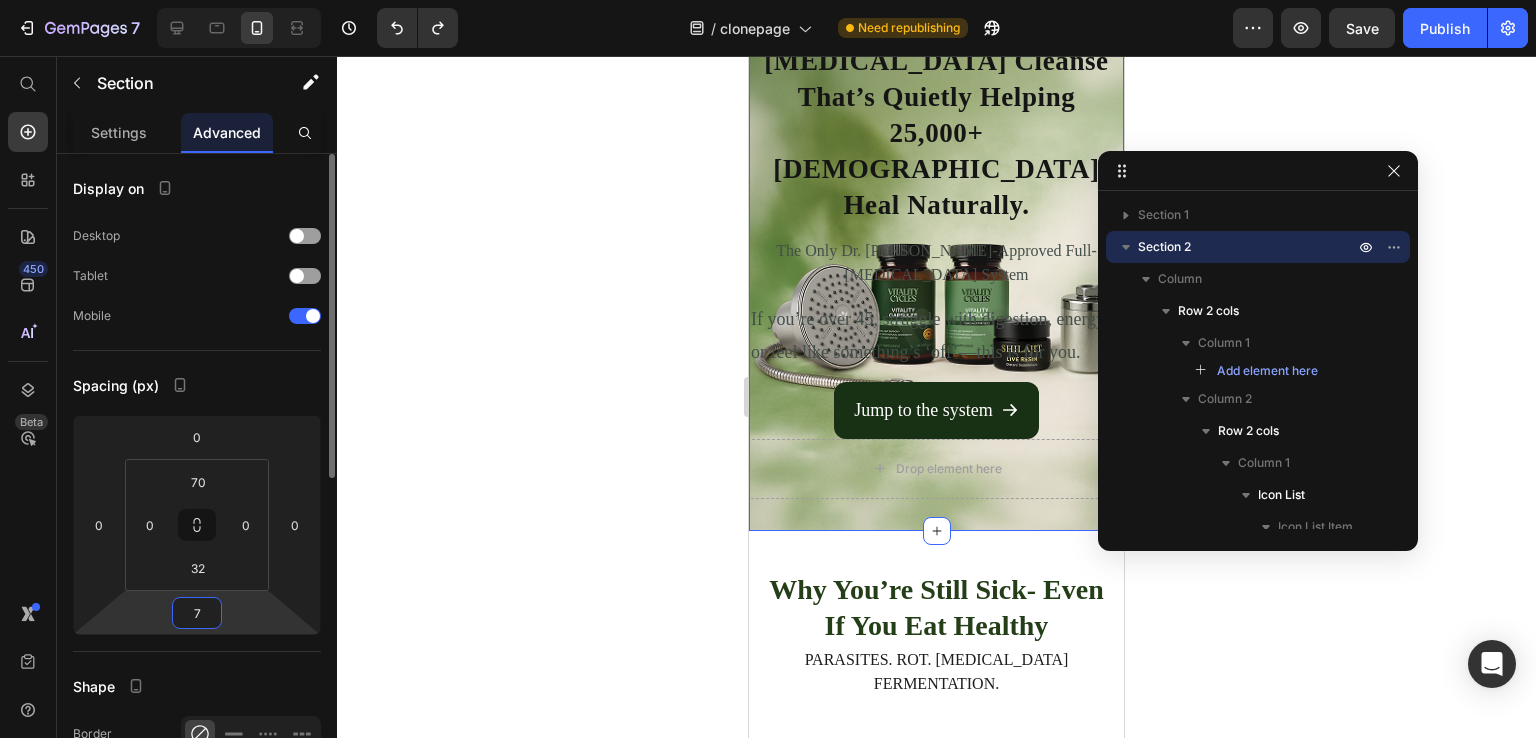 type on "32" 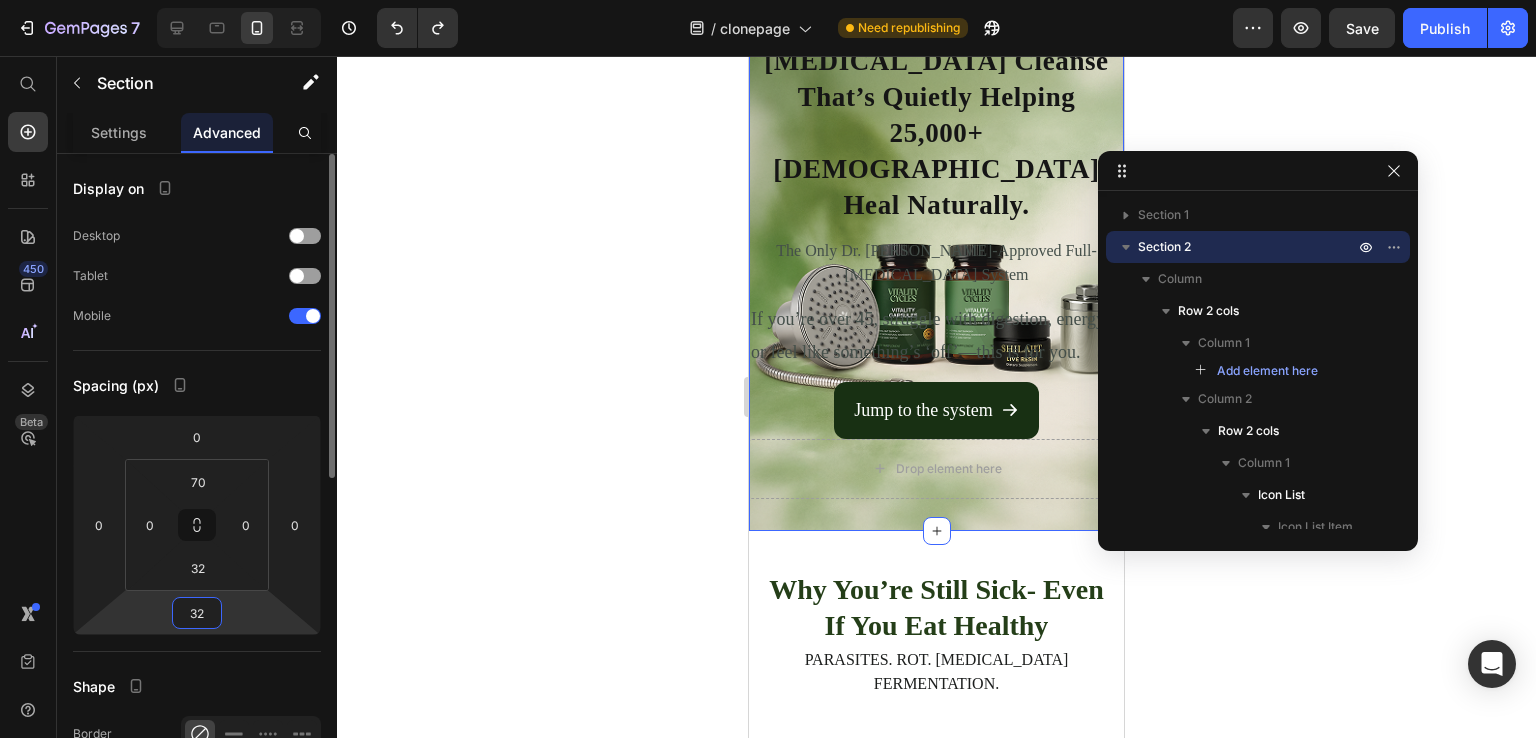 type on "32" 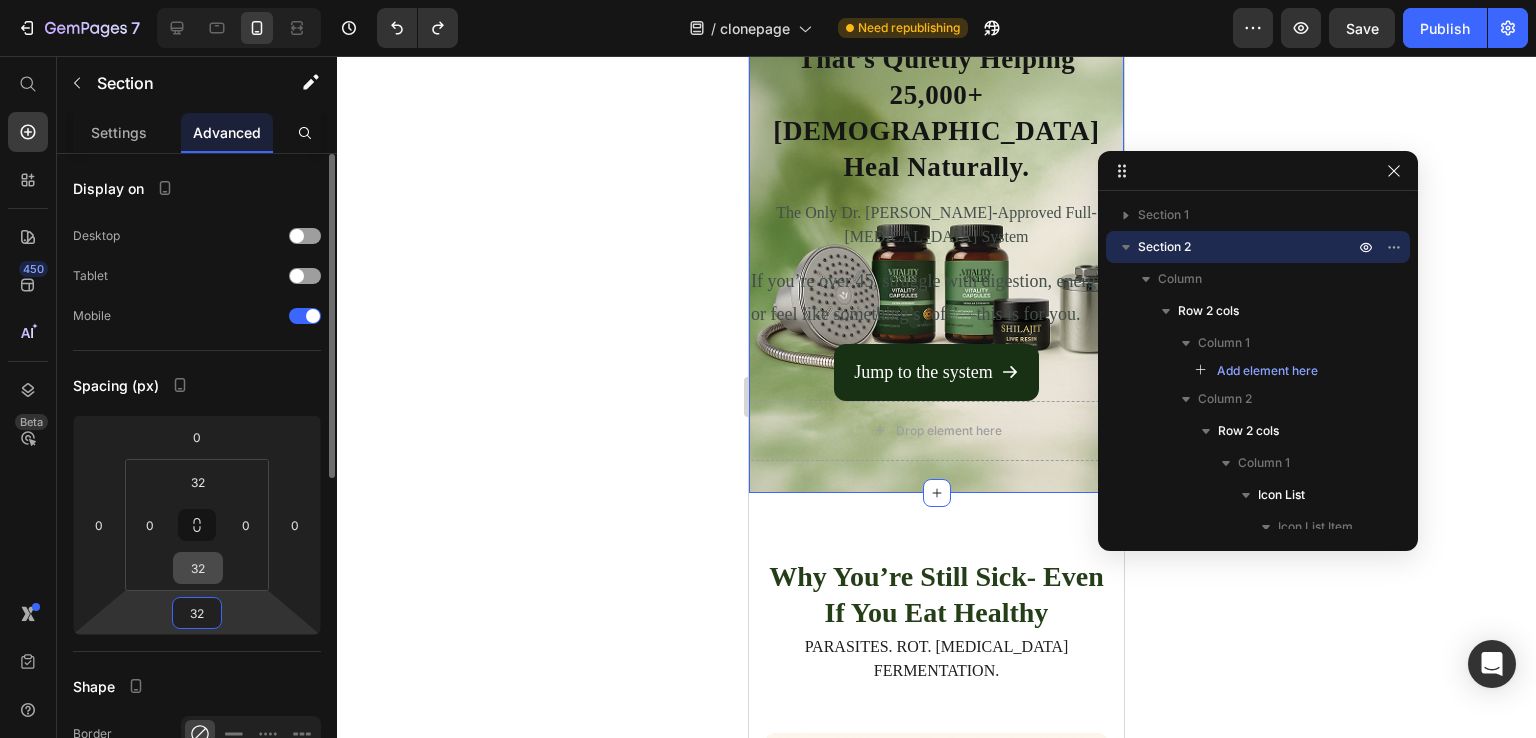 type on "32" 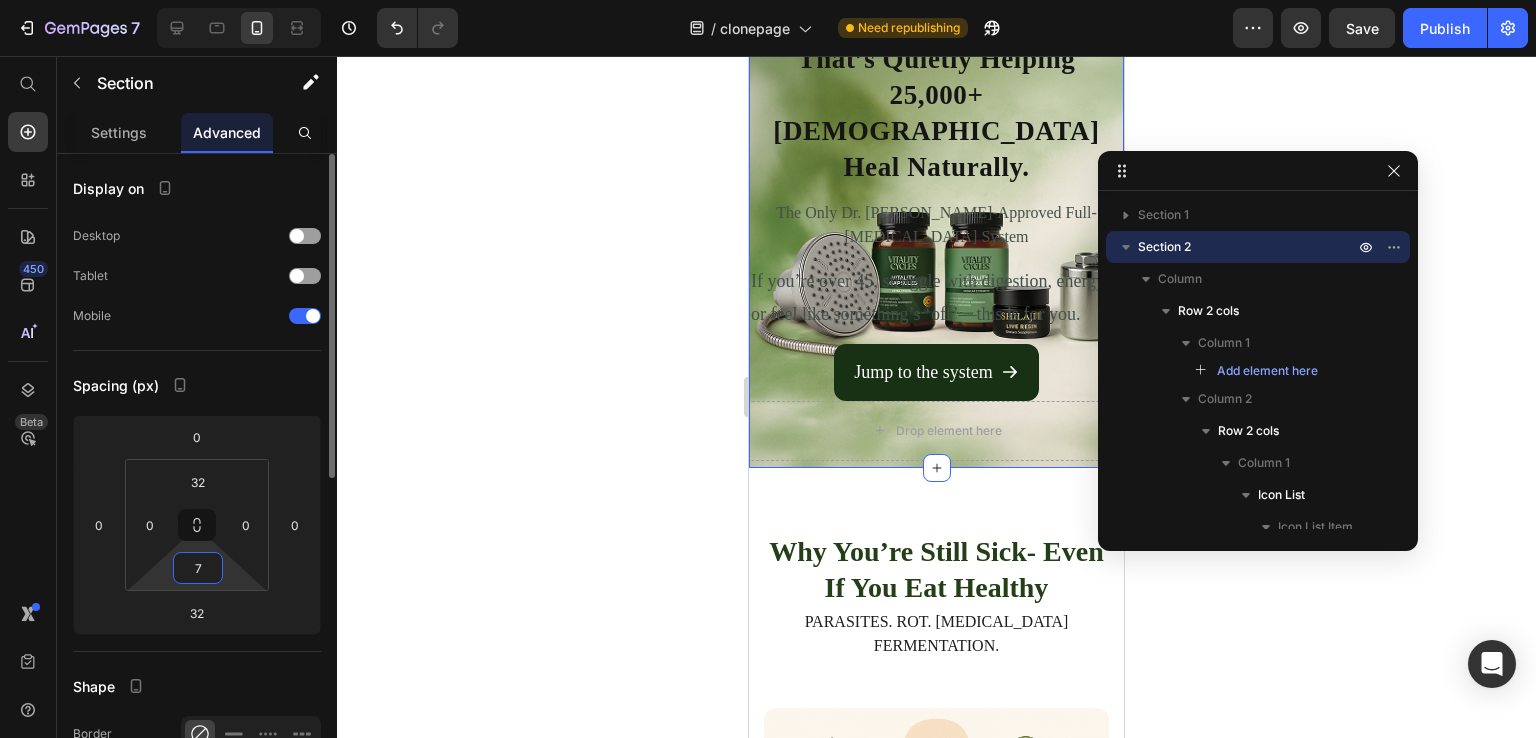 type on "70" 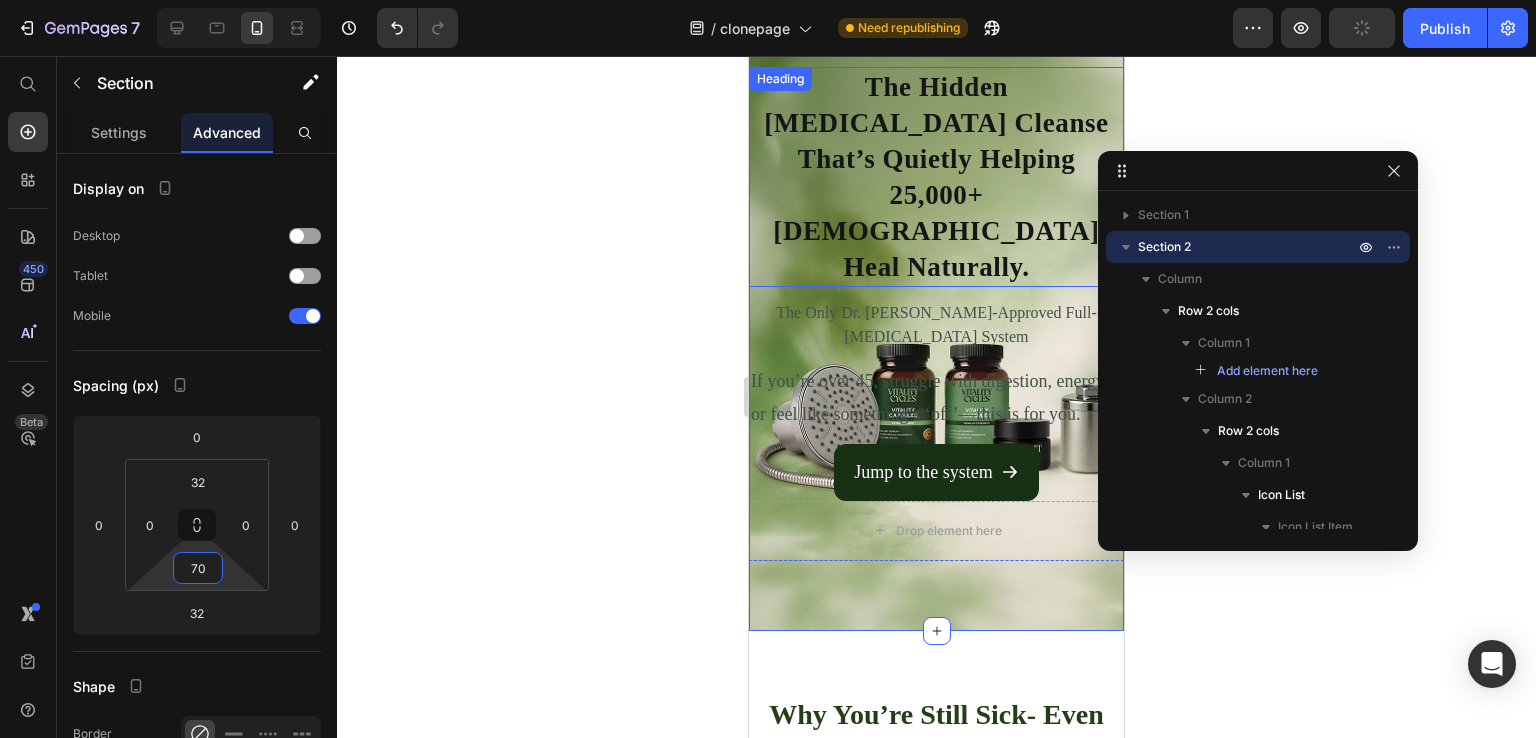 scroll, scrollTop: 0, scrollLeft: 0, axis: both 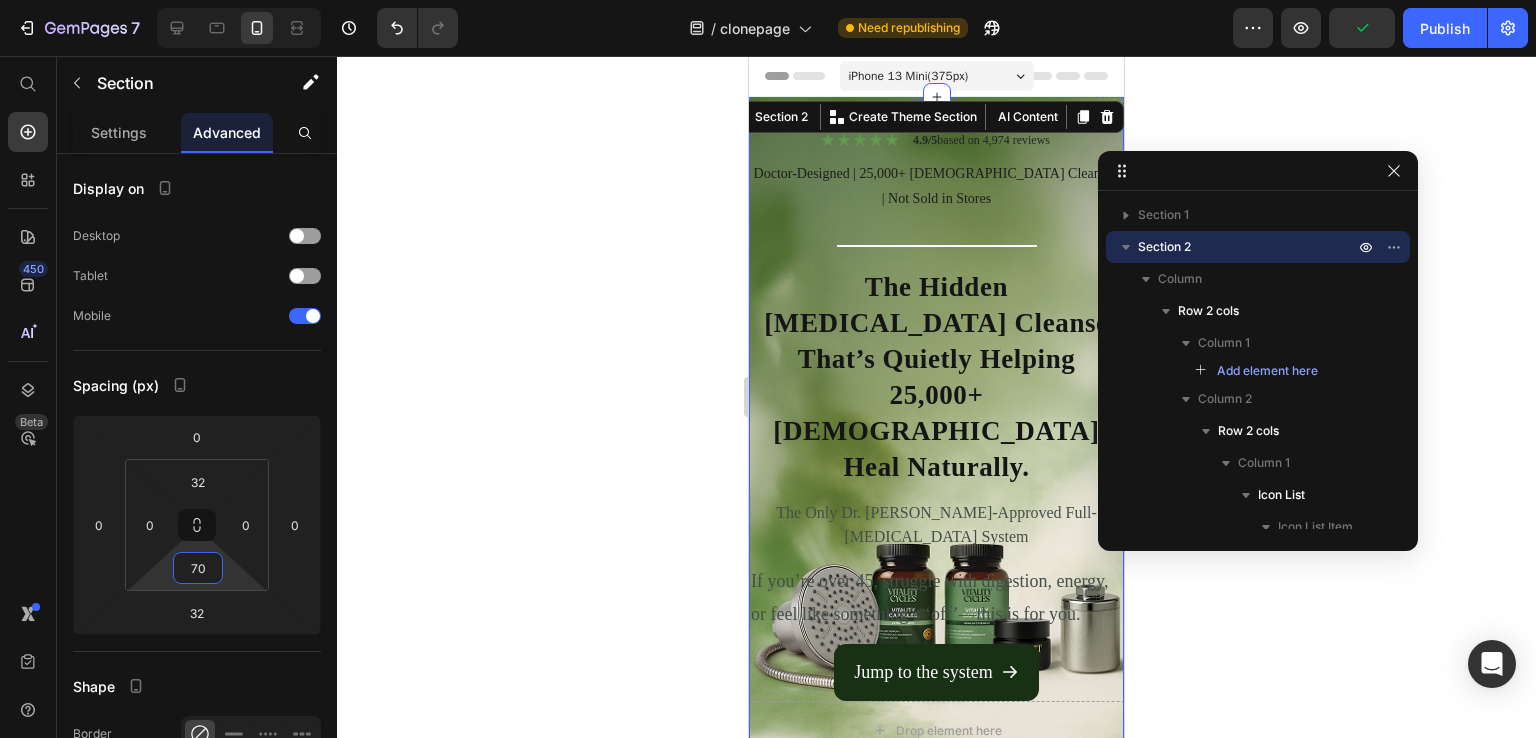 click on "Icon
Icon
Icon
Icon
Icon Icon List 4.9/5  based on 4,974 reviews Text Block Row Doctor-Designed | 25,000+ [DEMOGRAPHIC_DATA] Cleansed  | Not Sold in Stores Text Block                Title Line The Hidden [MEDICAL_DATA] Cleanse That’s Quietly Helping 25,000+ [DEMOGRAPHIC_DATA] Heal Naturally. Heading The Only Dr. [PERSON_NAME]-Approved Full-[MEDICAL_DATA] System Text Block If you’re over 45, struggle with digestion, energy, or feel like something’s ‘off’—this is for you. Text Block
Jump to the system Button" at bounding box center [936, 415] 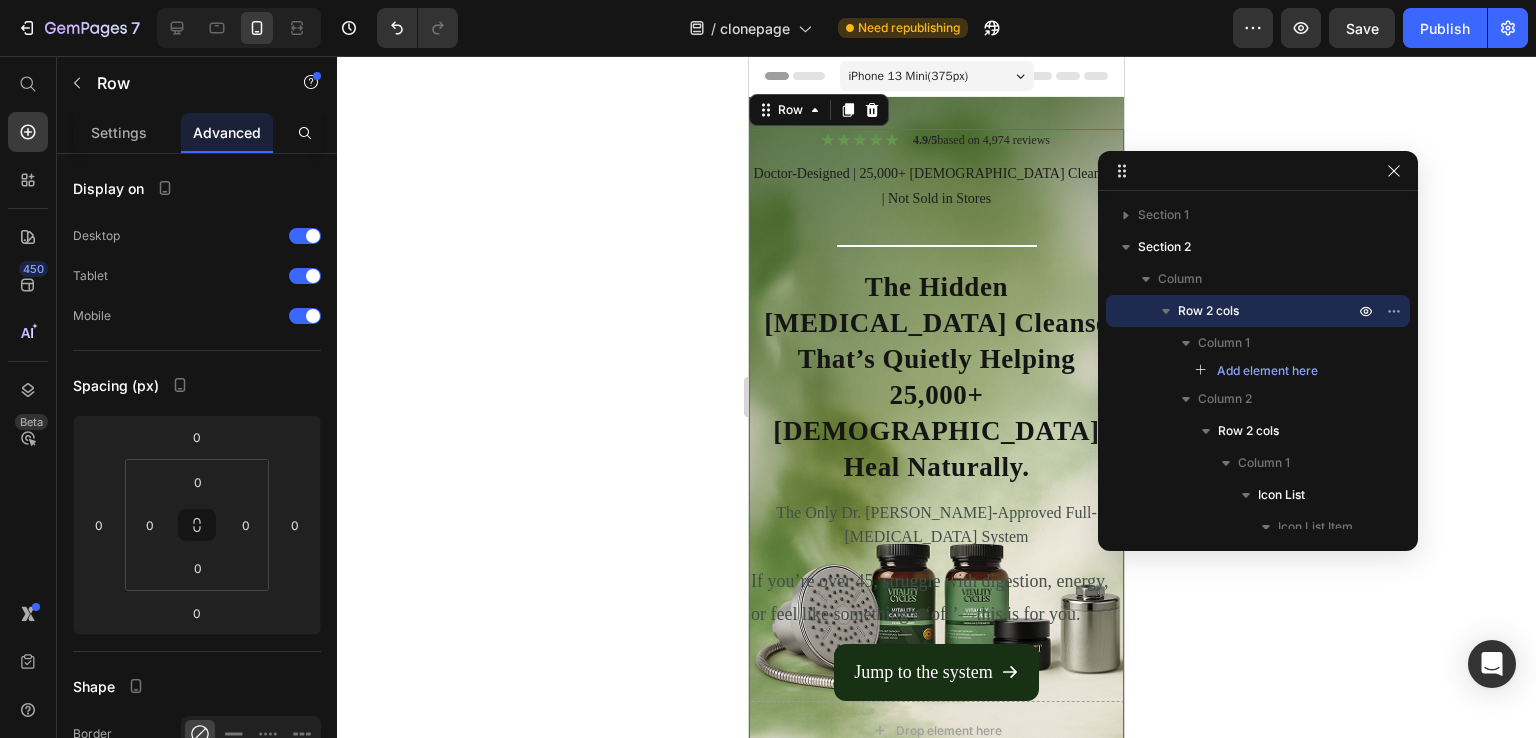 click on "Icon
Icon
Icon
Icon
Icon Icon List 4.9/5  based on 4,974 reviews Text Block Row Doctor-Designed | 25,000+ [DEMOGRAPHIC_DATA] Cleansed  | Not Sold in Stores Text Block                Title Line The Hidden [MEDICAL_DATA] Cleanse That’s Quietly Helping 25,000+ [DEMOGRAPHIC_DATA] Heal Naturally. Heading The Only Dr. [PERSON_NAME]-Approved Full-[MEDICAL_DATA] System Text Block If you’re over 45, struggle with digestion, energy, or feel like something’s ‘off’—this is for you. Text Block
Jump to the system Button" at bounding box center [936, 415] 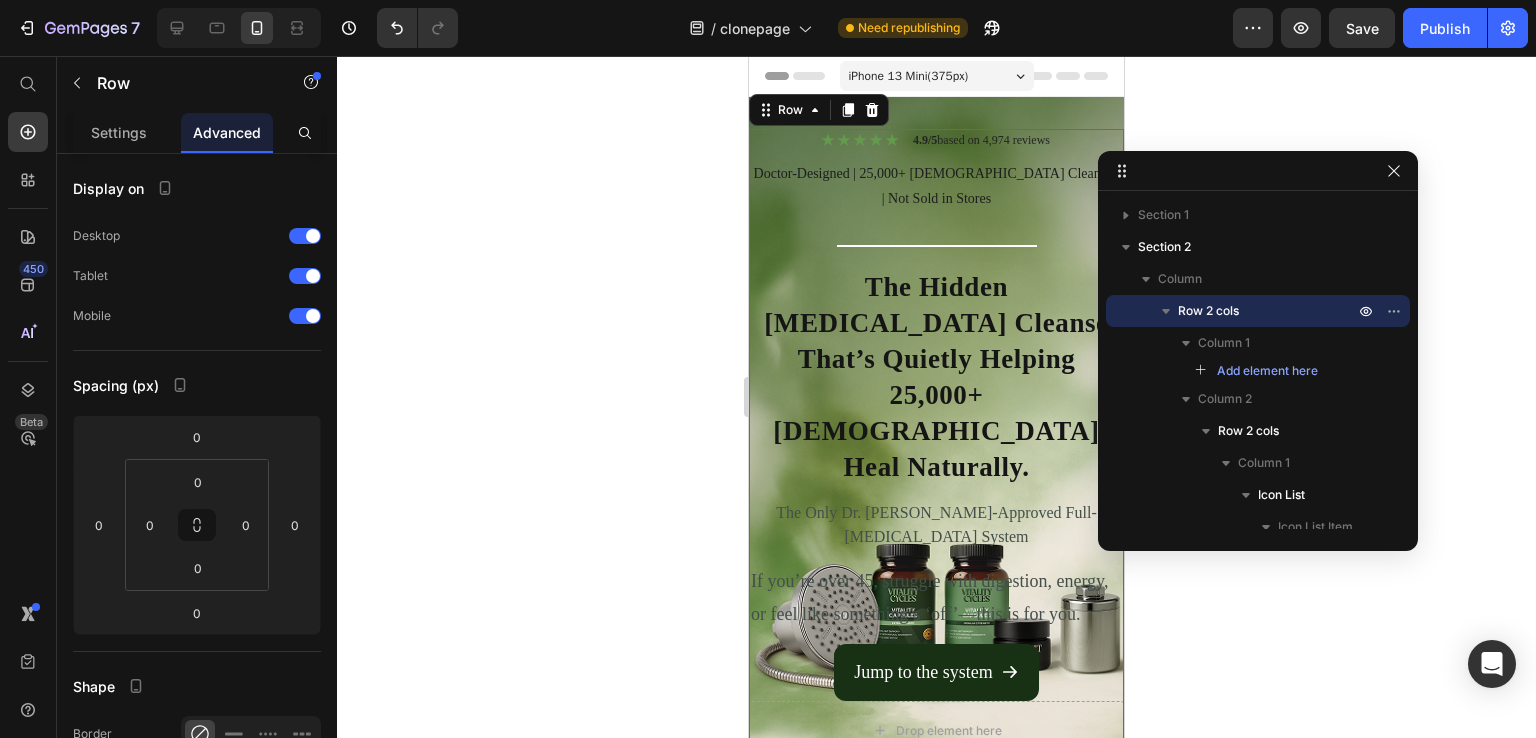 click on "Icon
Icon
Icon
Icon
Icon Icon List 4.9/5  based on 4,974 reviews Text Block Row Doctor-Designed | 25,000+ [DEMOGRAPHIC_DATA] Cleansed  | Not Sold in Stores Text Block                Title Line The Hidden [MEDICAL_DATA] Cleanse That’s Quietly Helping 25,000+ [DEMOGRAPHIC_DATA] Heal Naturally. Heading The Only Dr. [PERSON_NAME]-Approved Full-[MEDICAL_DATA] System Text Block If you’re over 45, struggle with digestion, energy, or feel like something’s ‘off’—this is for you. Text Block
Jump to the system Button" at bounding box center [936, 415] 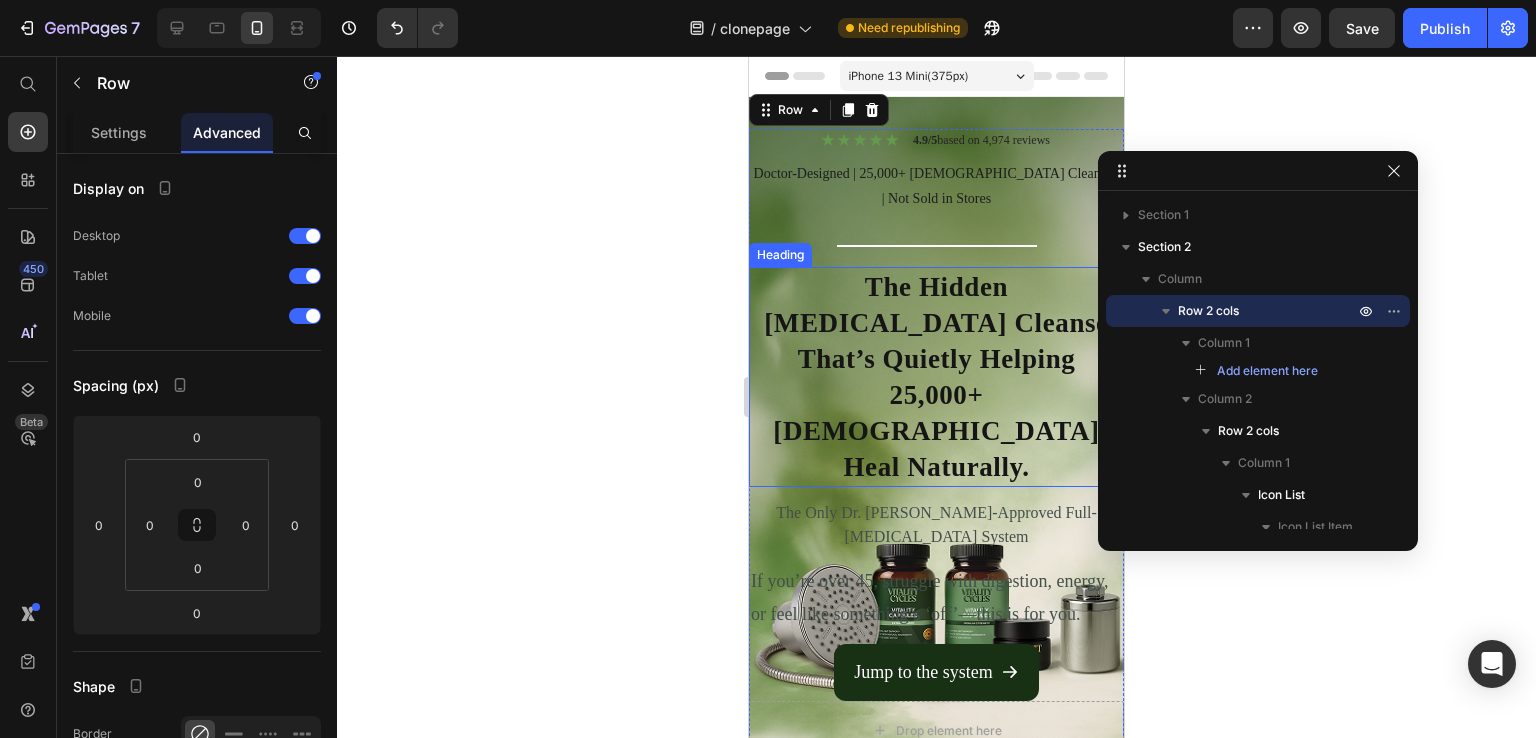 click on "The Hidden [MEDICAL_DATA] Cleanse That’s Quietly Helping 25,000+ [DEMOGRAPHIC_DATA] Heal Naturally." at bounding box center (936, 377) 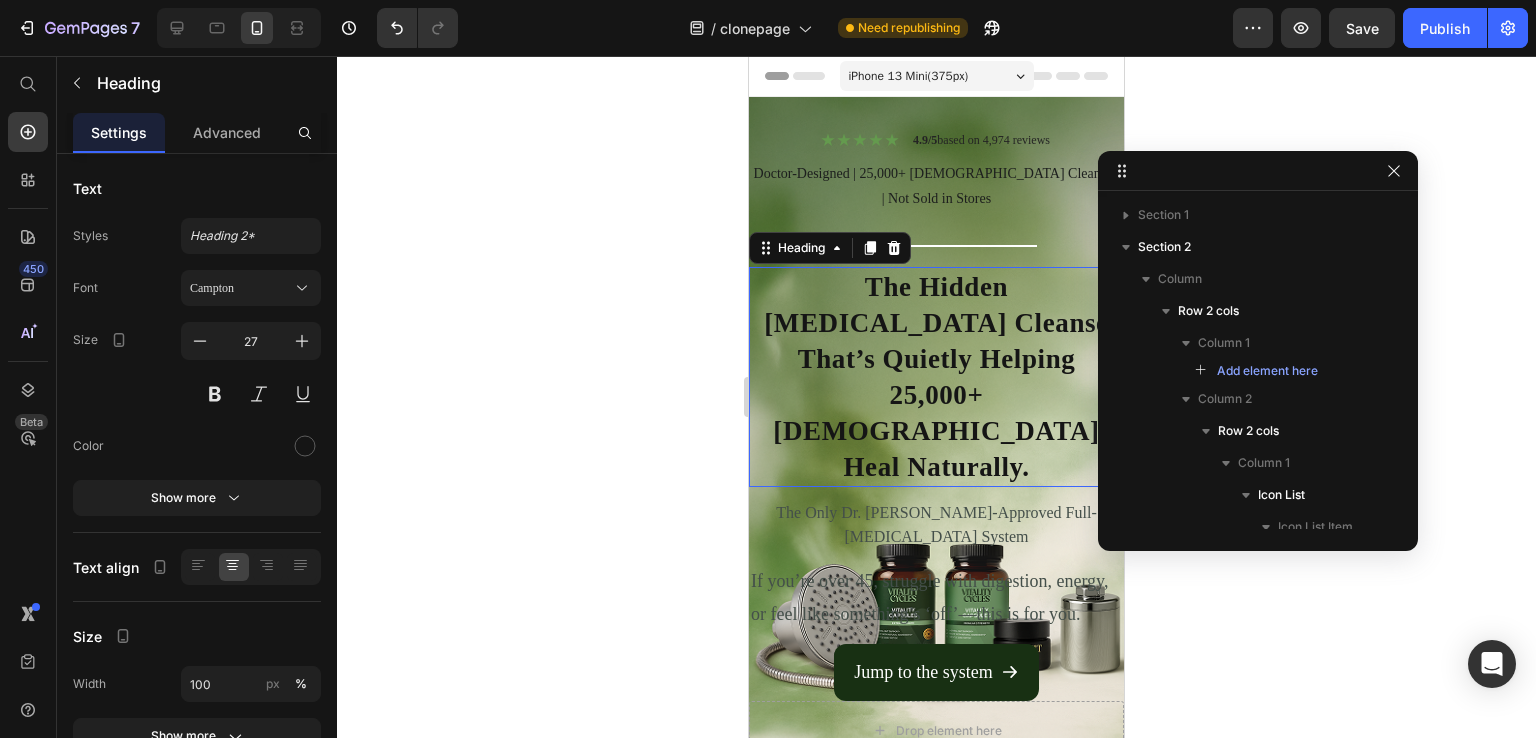 scroll, scrollTop: 626, scrollLeft: 0, axis: vertical 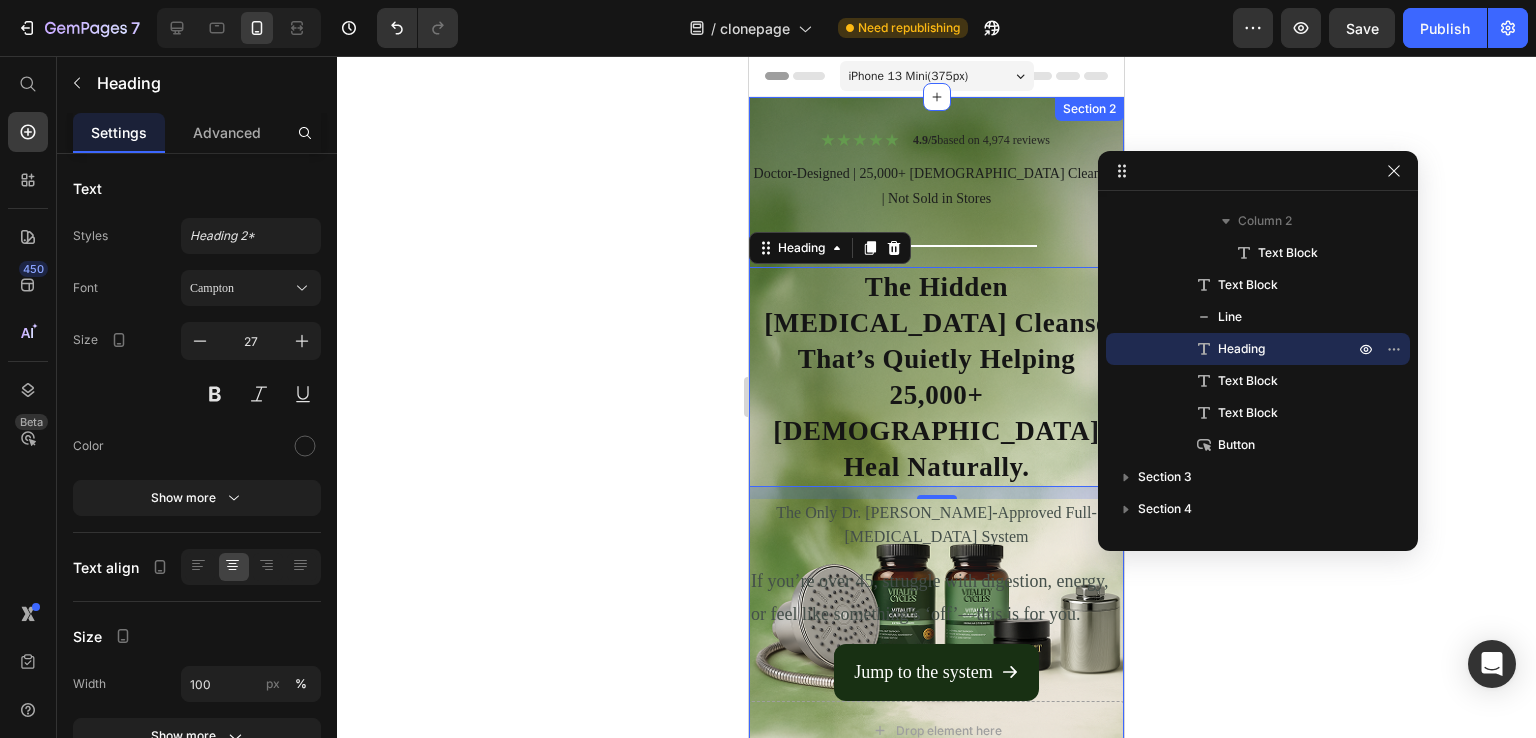 click on "Section 2" at bounding box center [1089, 109] 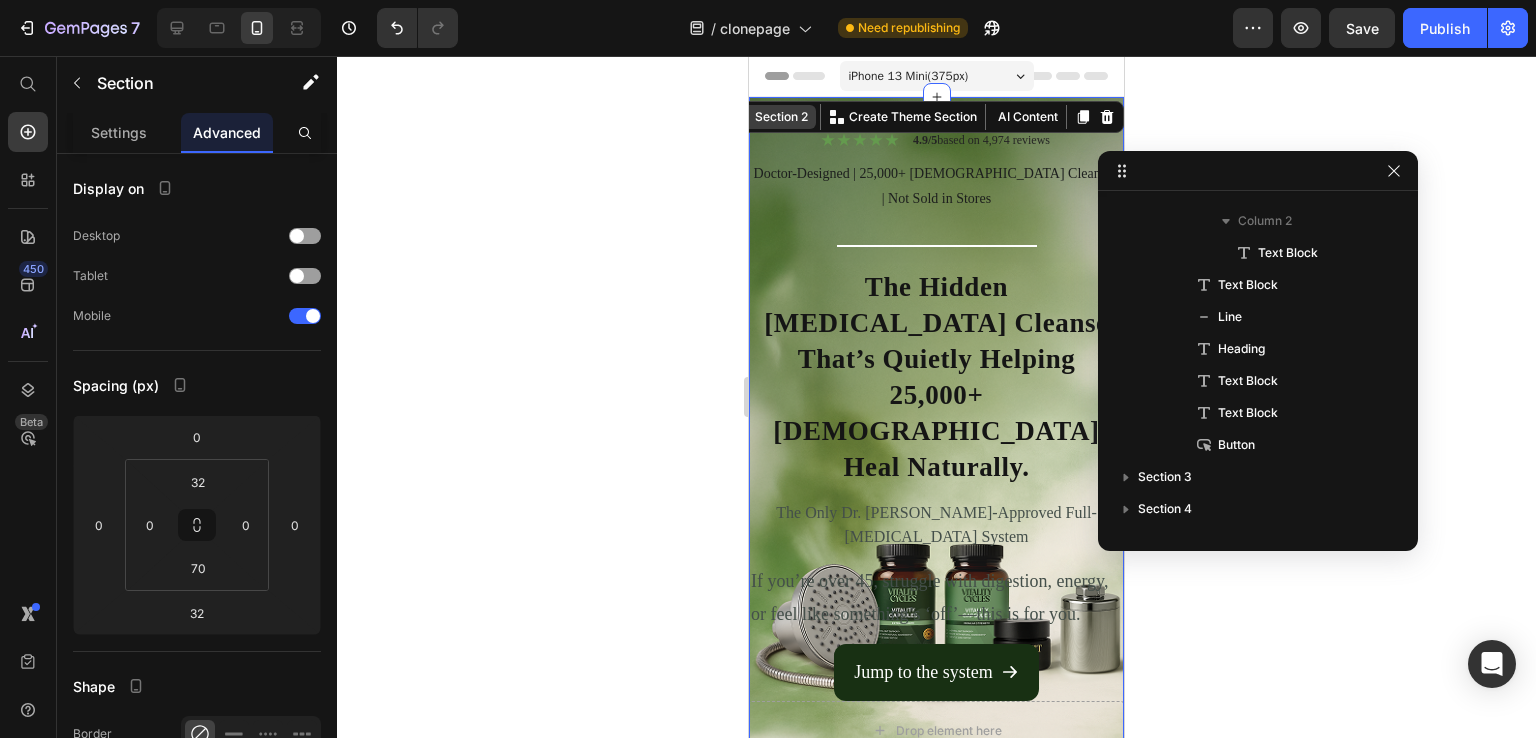 scroll, scrollTop: 0, scrollLeft: 0, axis: both 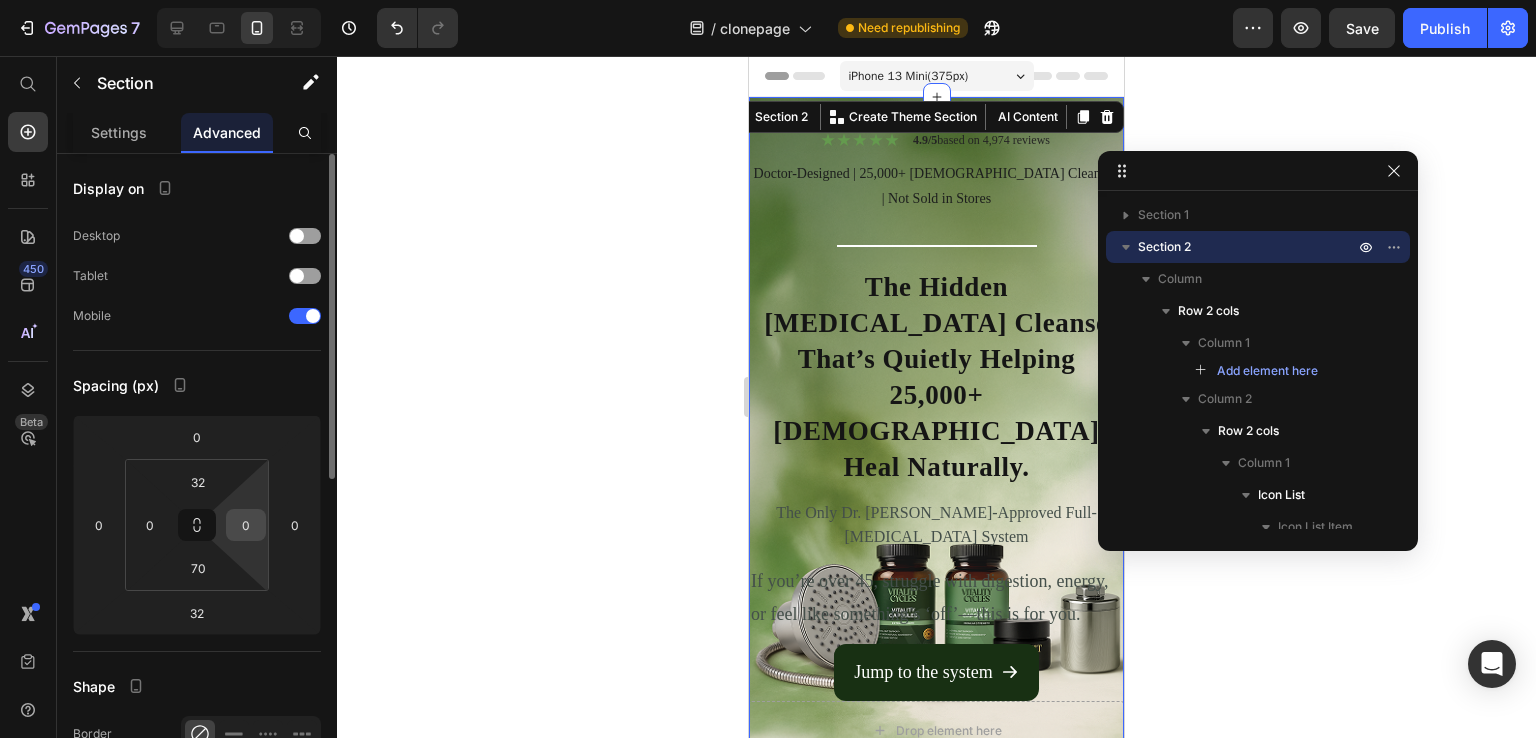 click on "0" at bounding box center [246, 525] 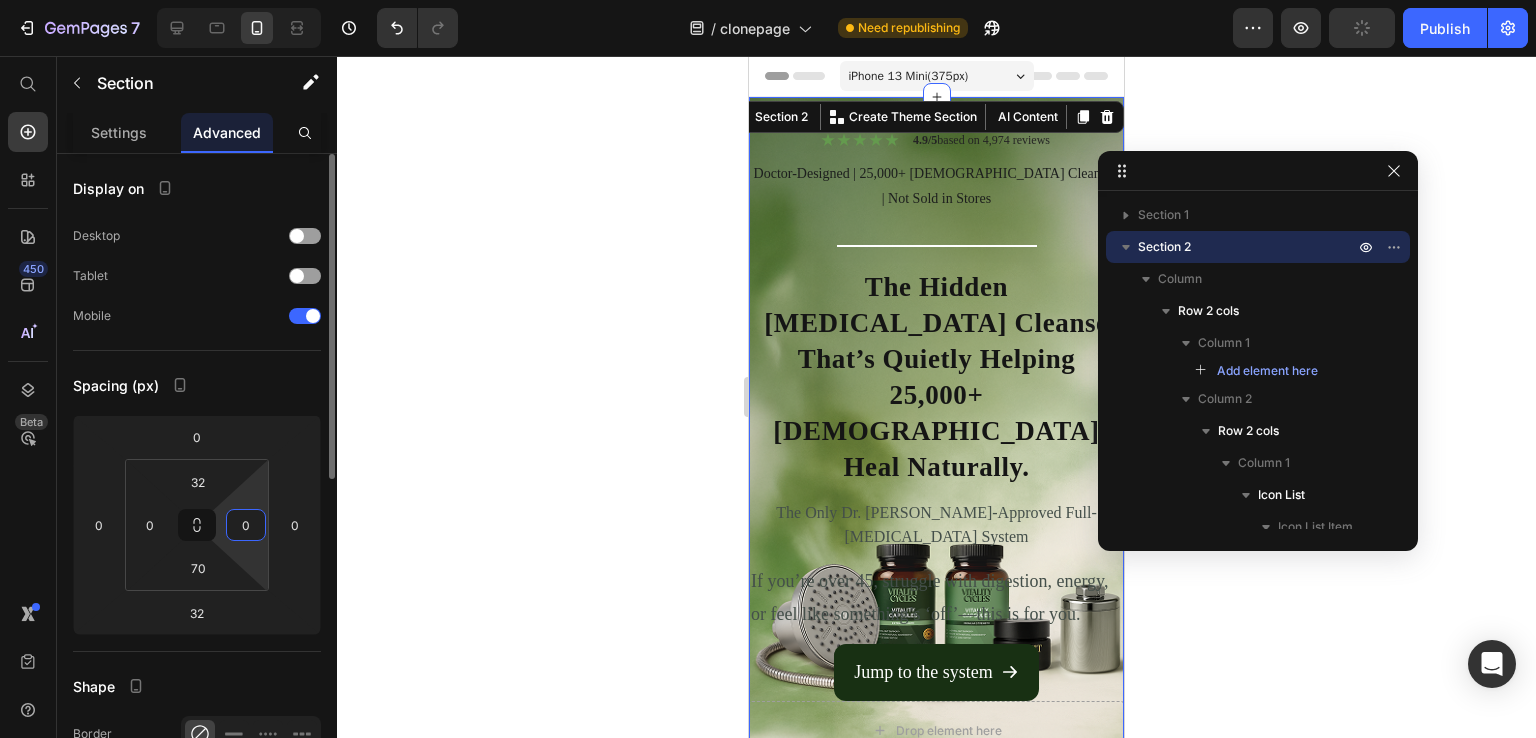 click on "0" at bounding box center [246, 525] 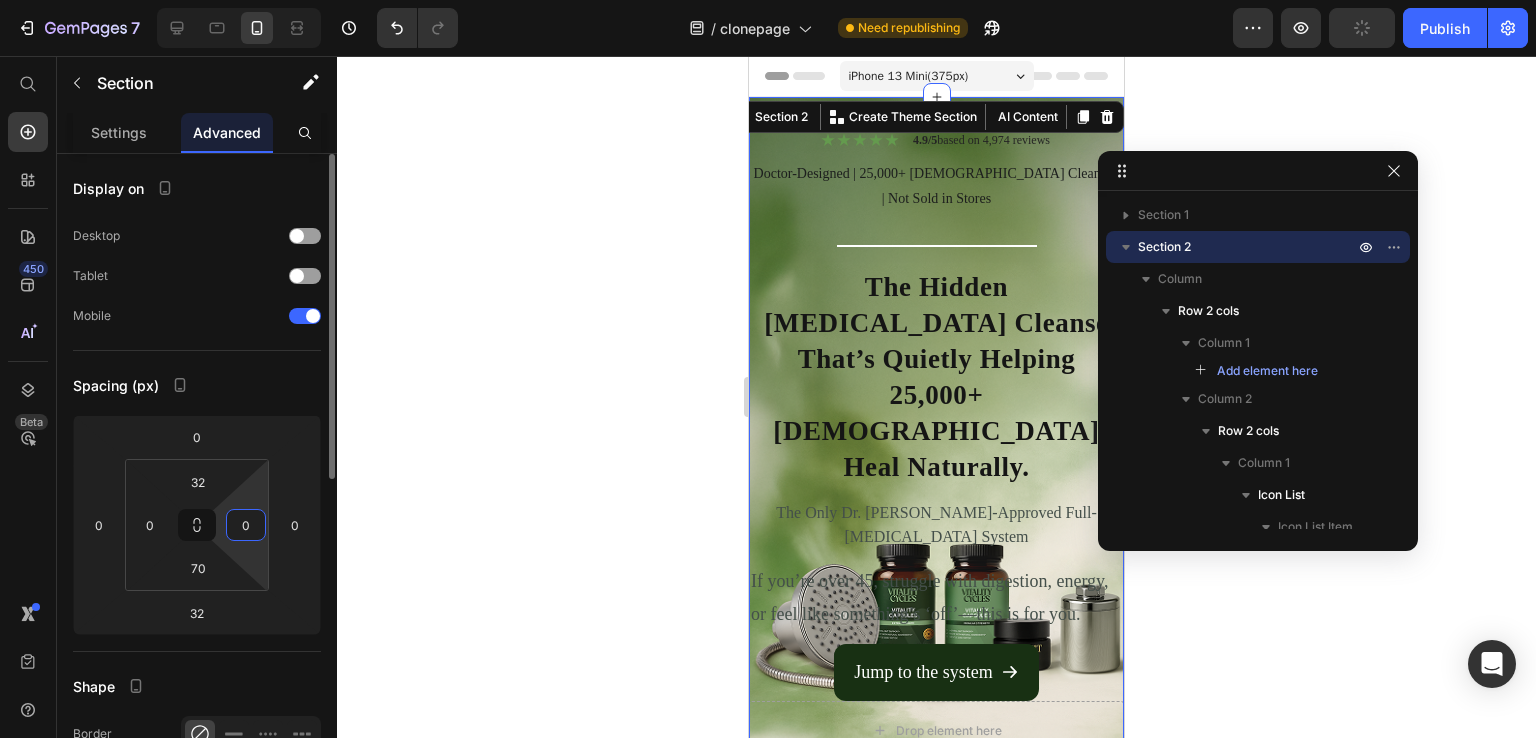 click on "0" at bounding box center [246, 525] 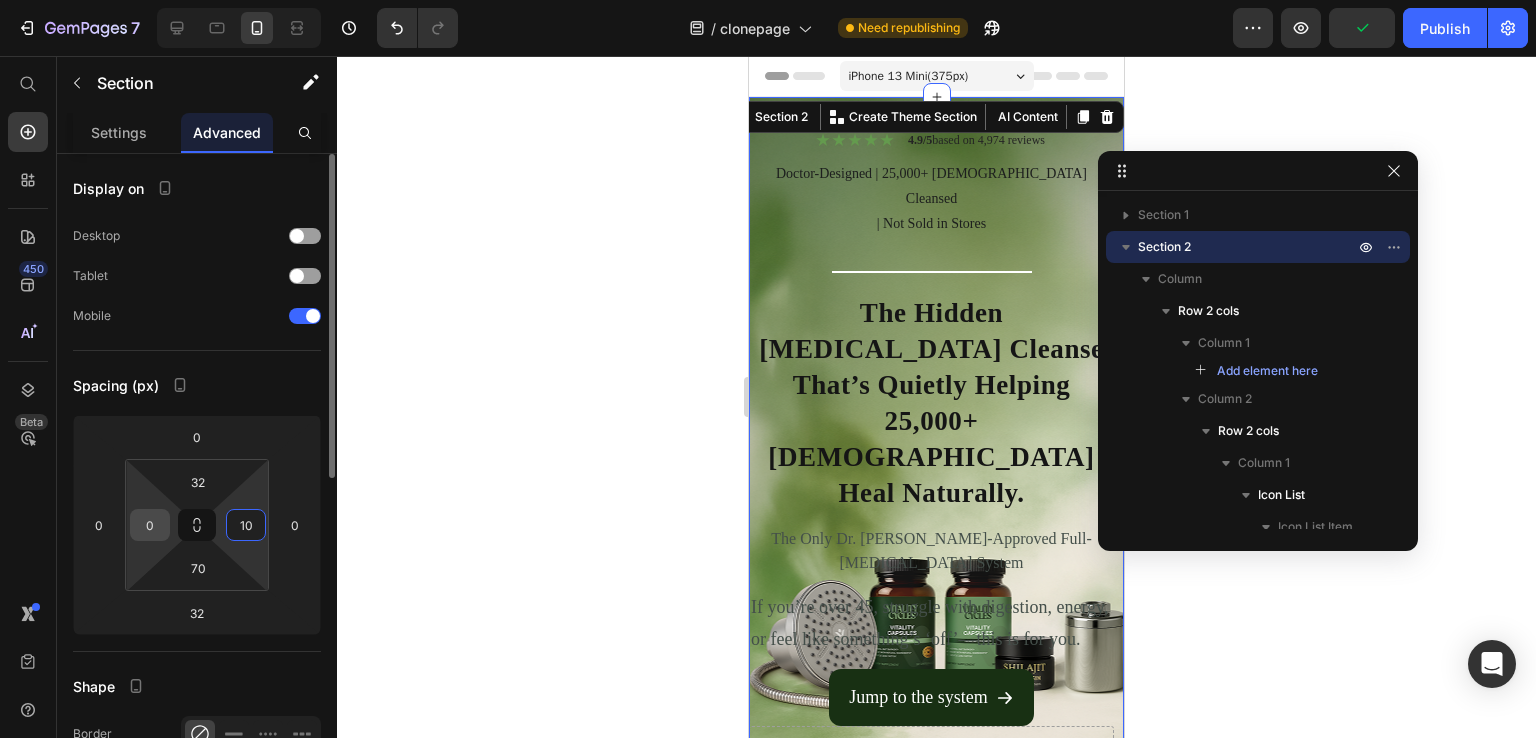 type on "10" 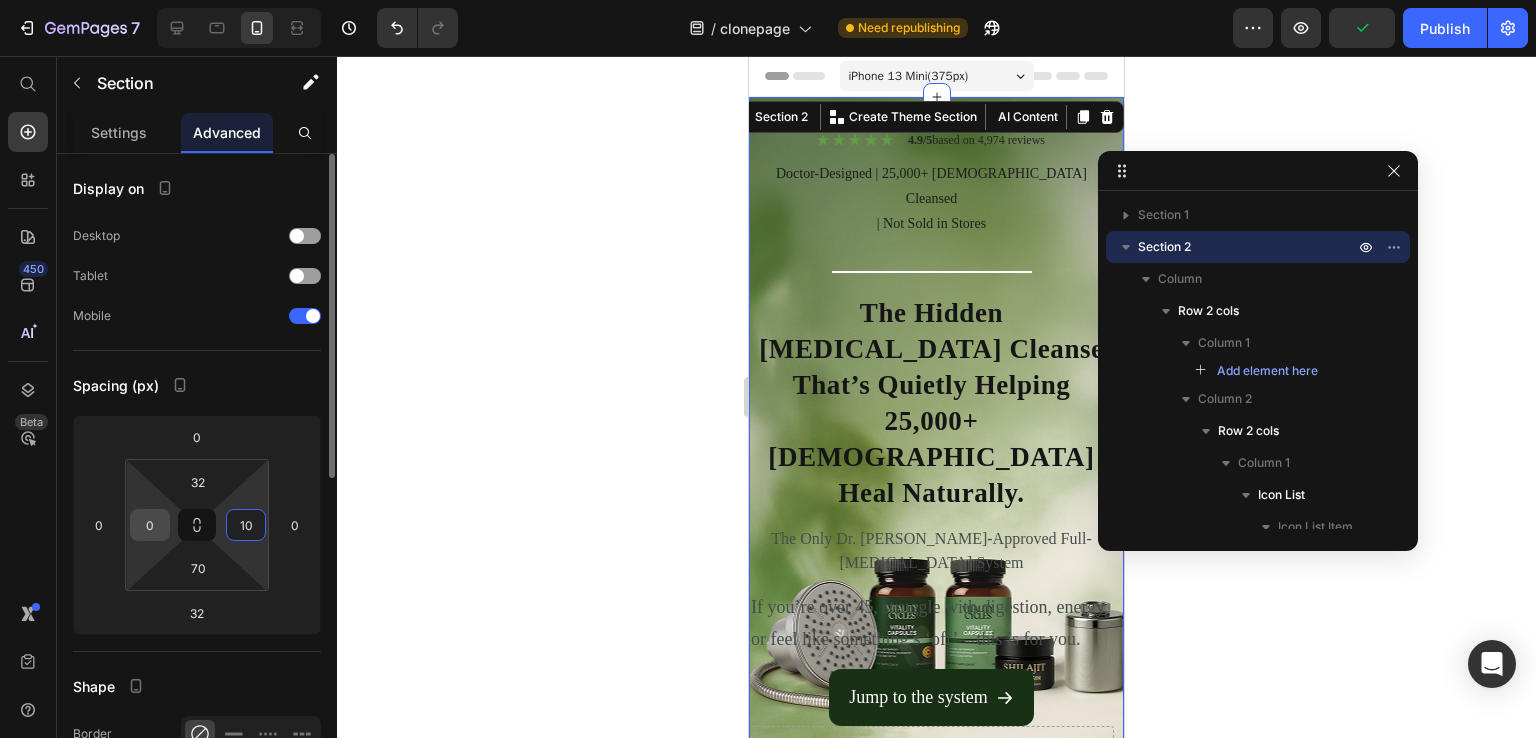 click on "0" at bounding box center (150, 525) 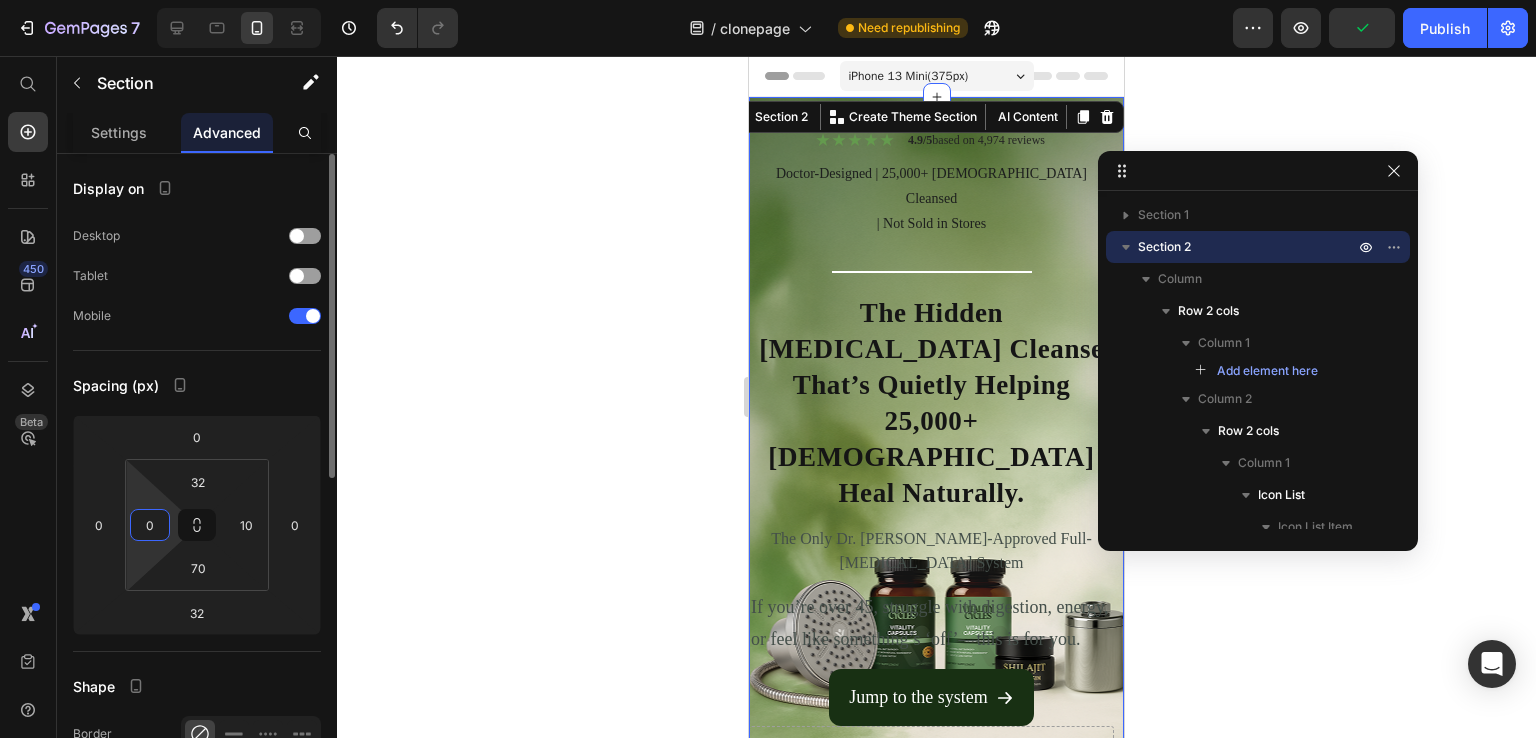 click on "0" at bounding box center [150, 525] 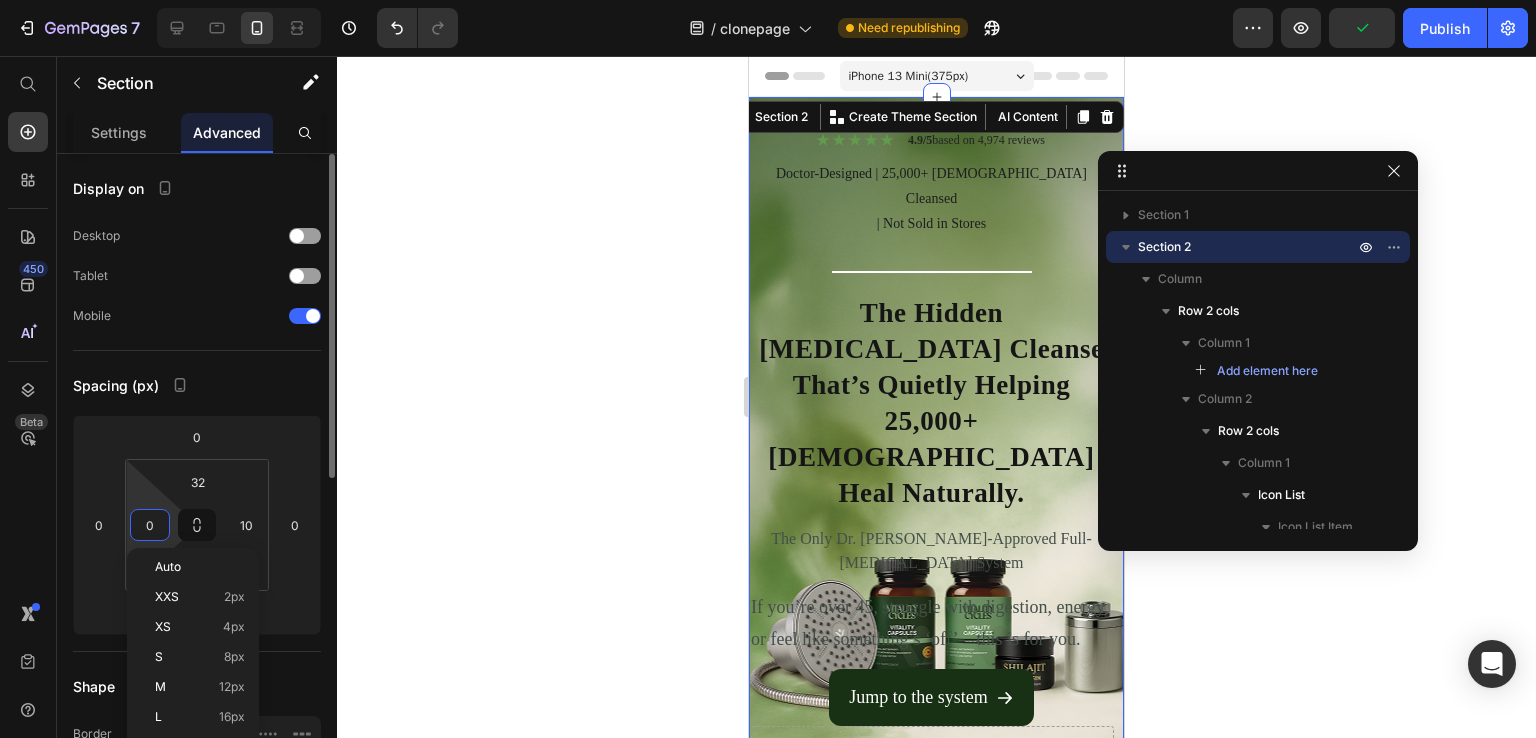 type on "10" 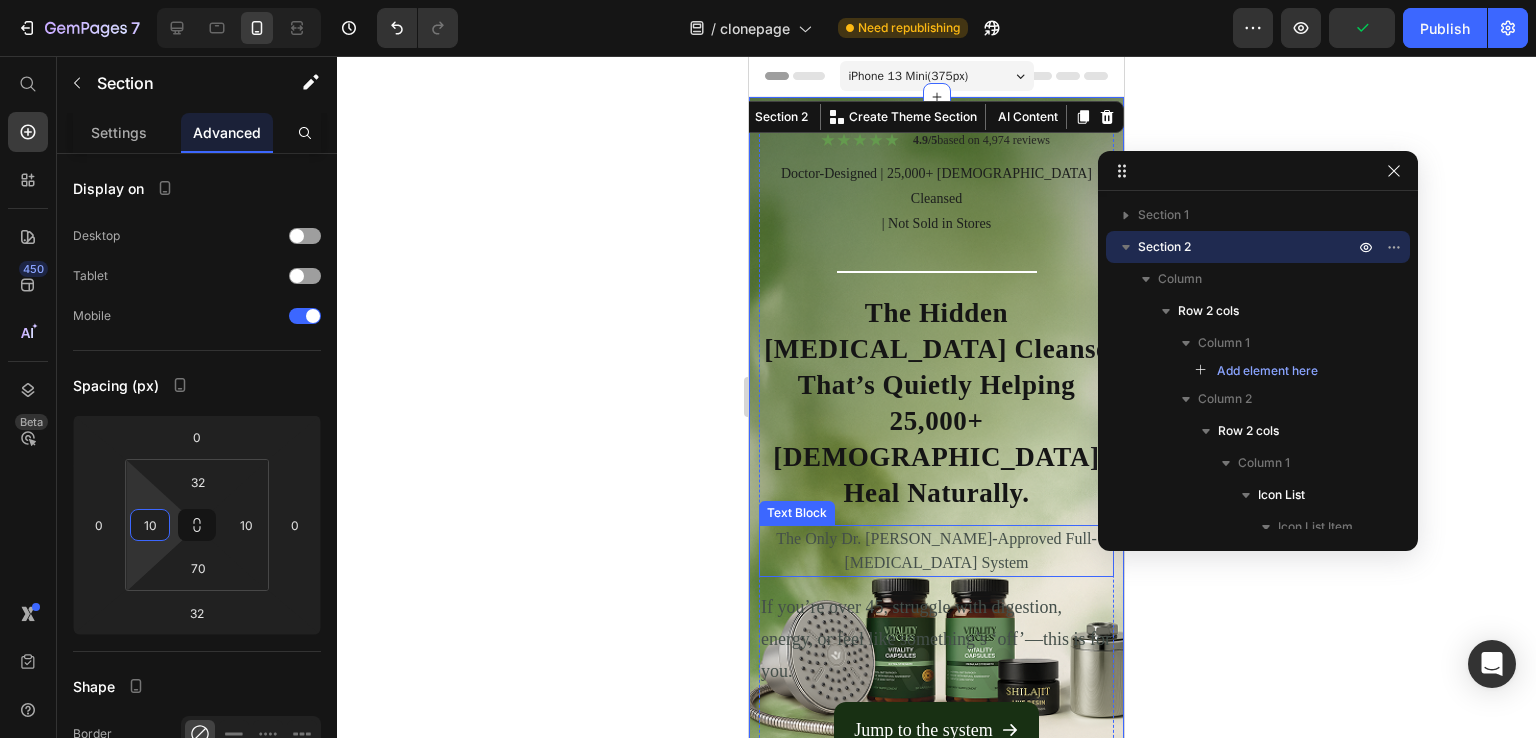 scroll, scrollTop: 100, scrollLeft: 0, axis: vertical 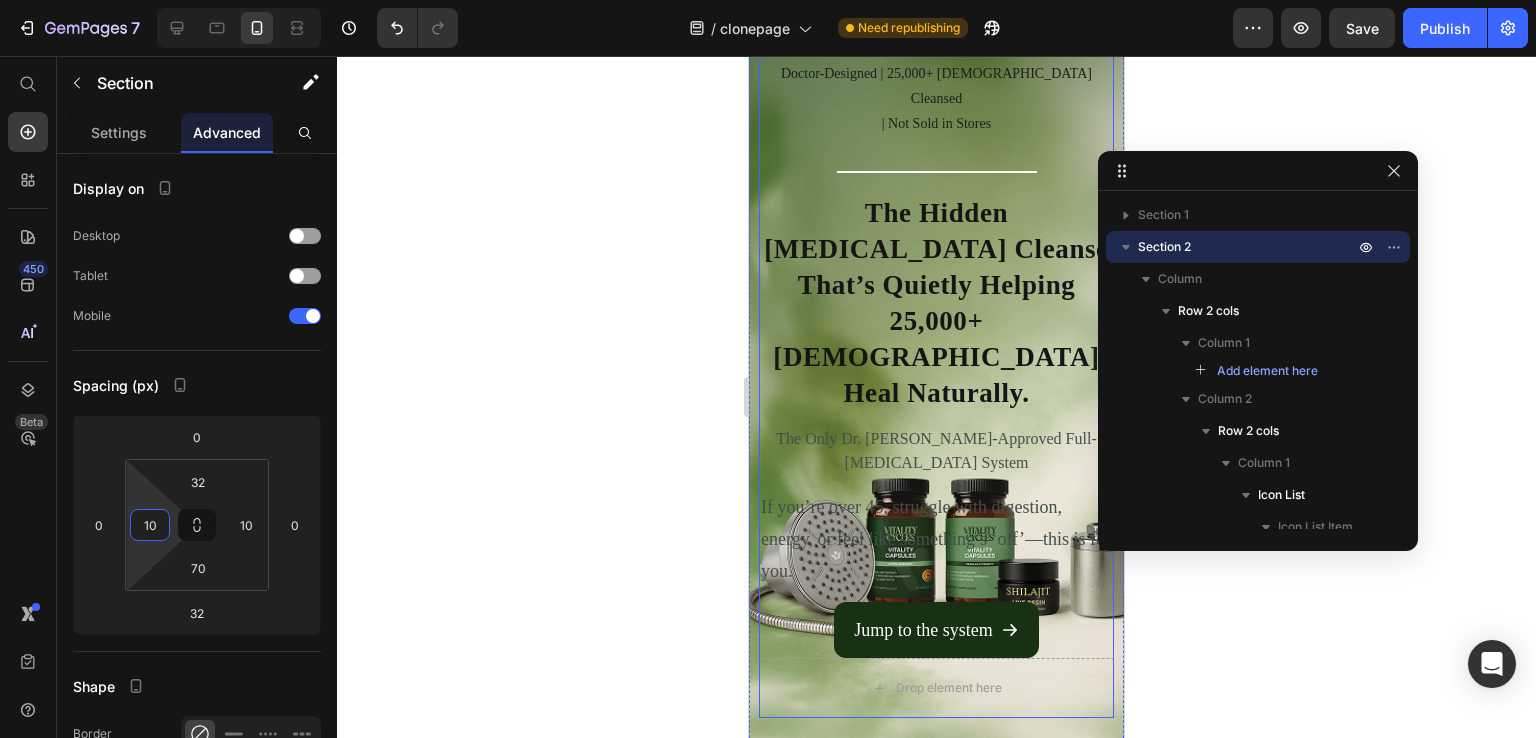 click on "The Only Dr. [PERSON_NAME]-Approved Full-[MEDICAL_DATA] System" at bounding box center [936, 451] 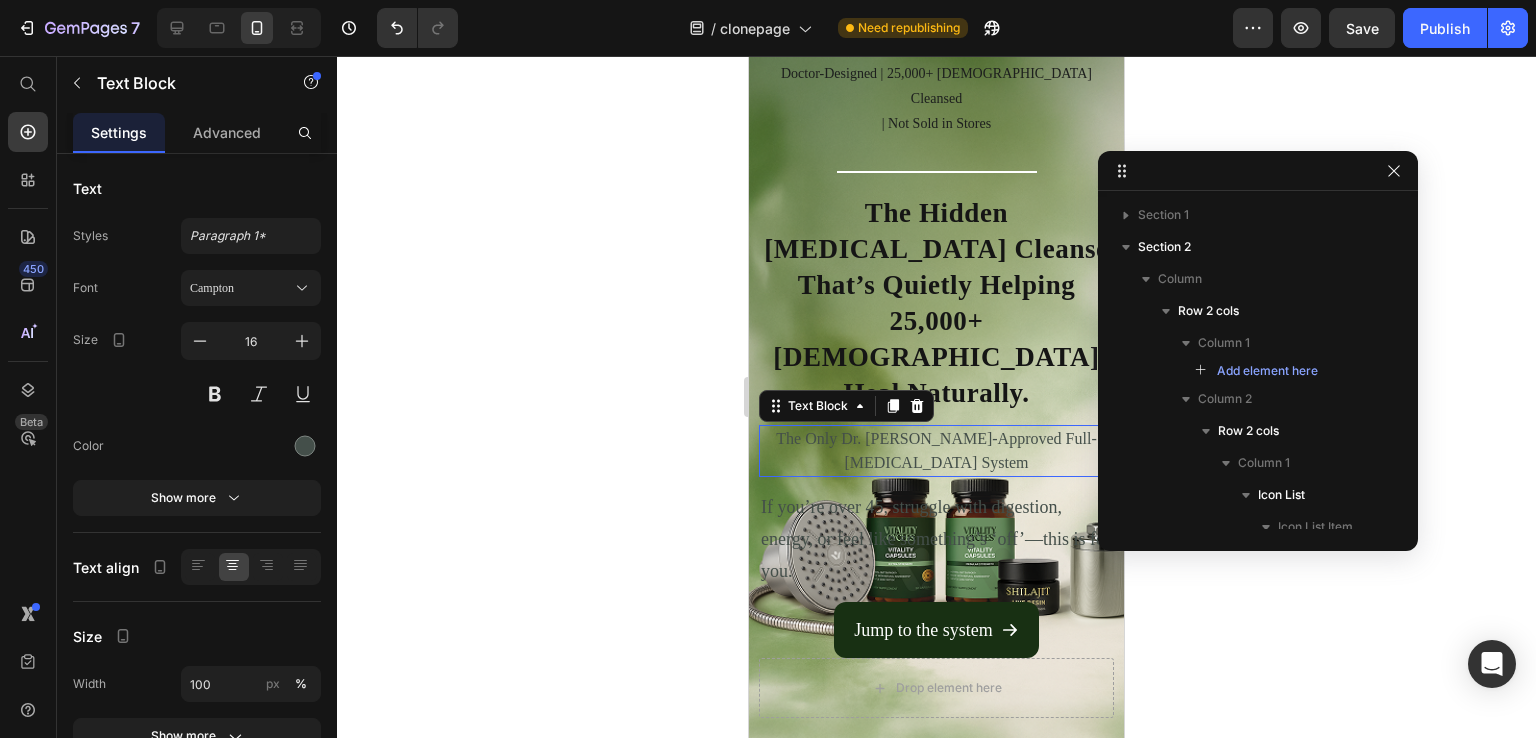 scroll, scrollTop: 658, scrollLeft: 0, axis: vertical 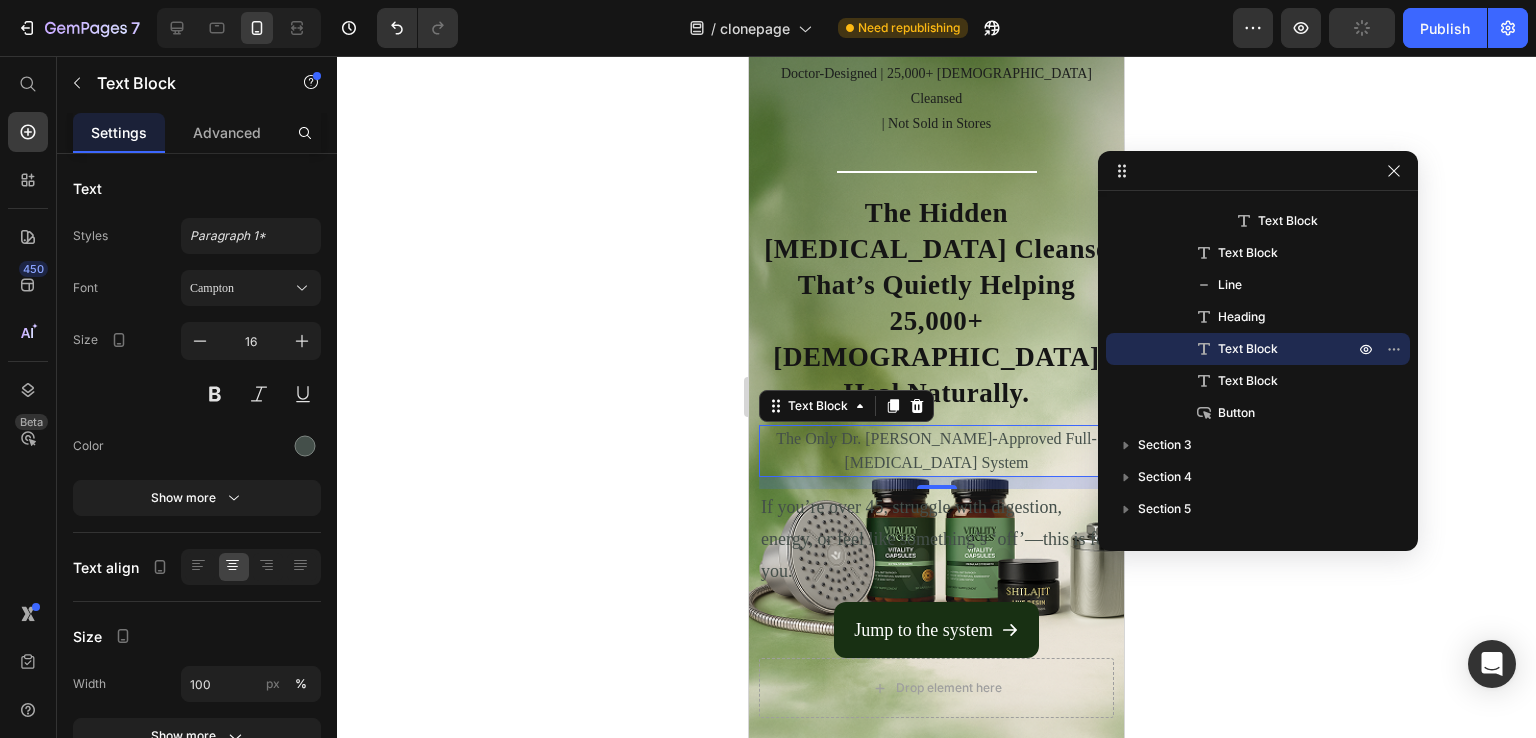 click on "The Only Dr. [PERSON_NAME]-Approved Full-[MEDICAL_DATA] System" at bounding box center (936, 451) 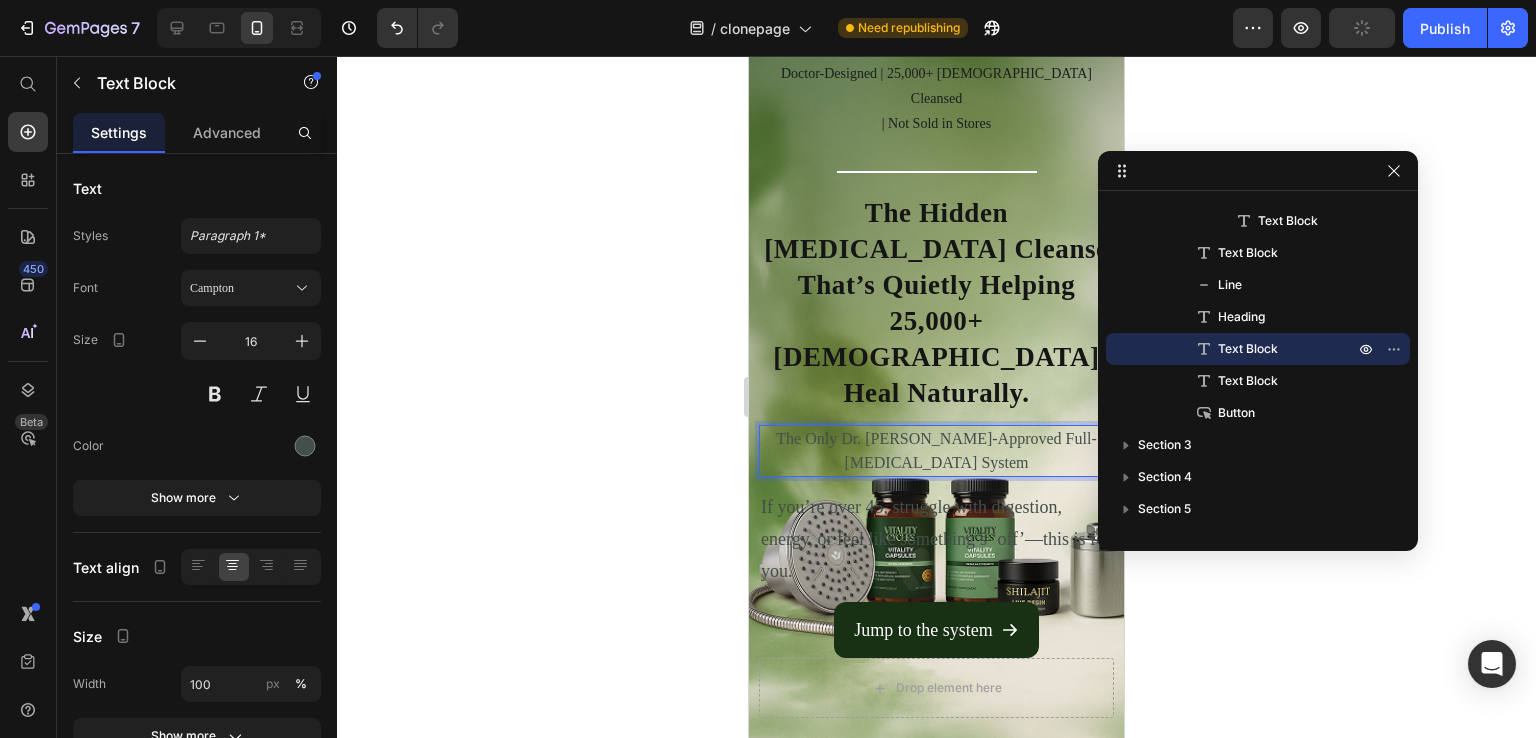 click on "The Only Dr. [PERSON_NAME]-Approved Full-[MEDICAL_DATA] System" at bounding box center [936, 451] 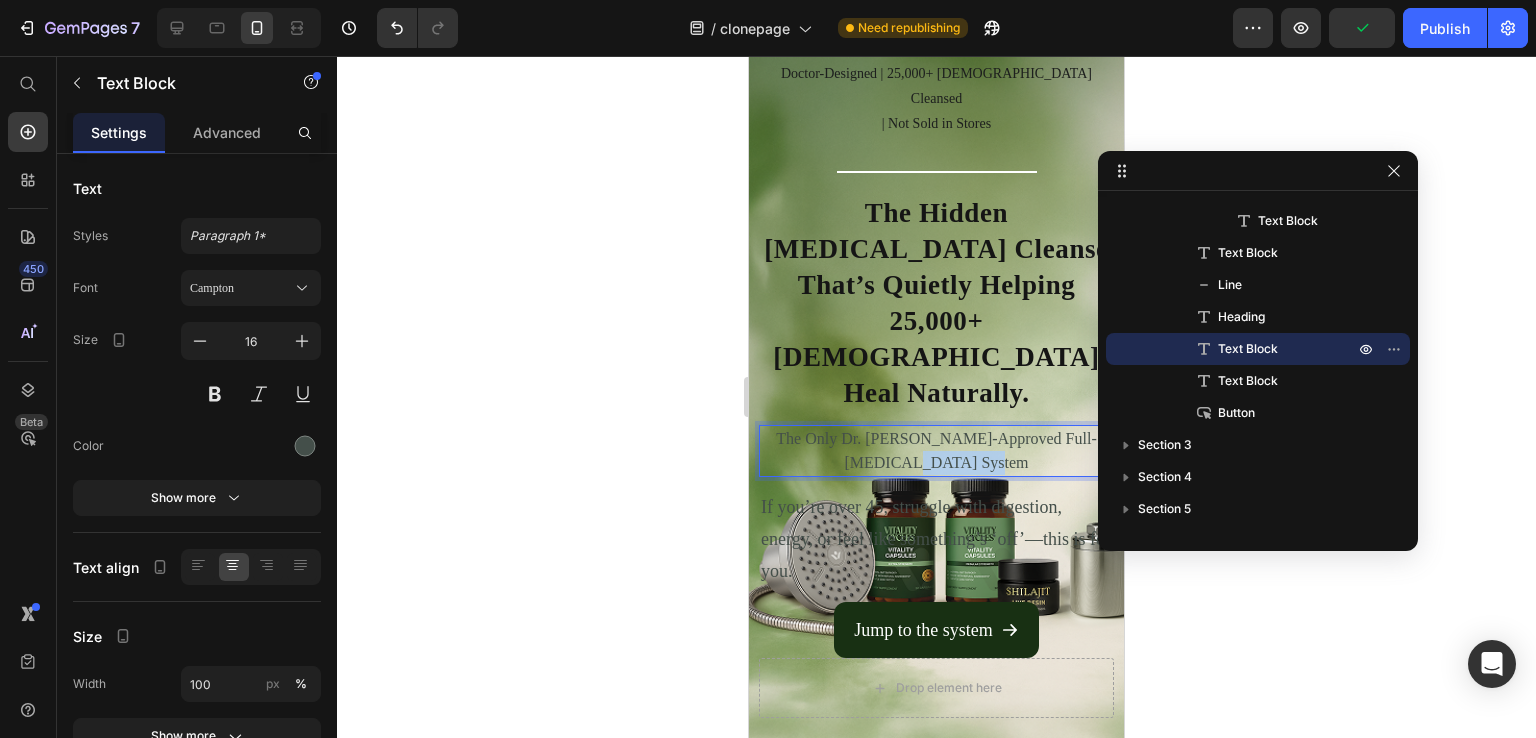 click on "The Only Dr. [PERSON_NAME]-Approved Full-[MEDICAL_DATA] System" at bounding box center (936, 451) 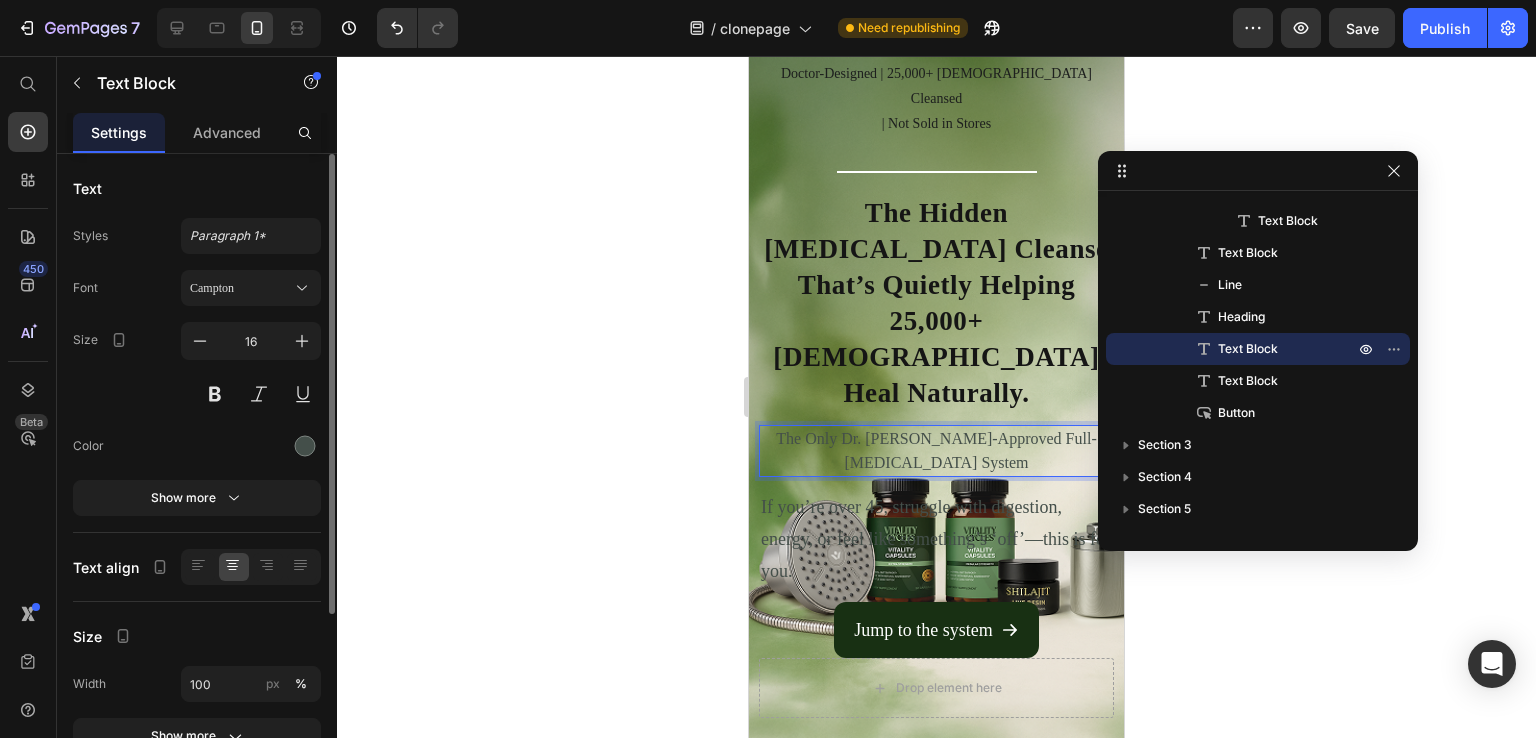 click on "Font Campton Size 16 Color Show more" at bounding box center (197, 393) 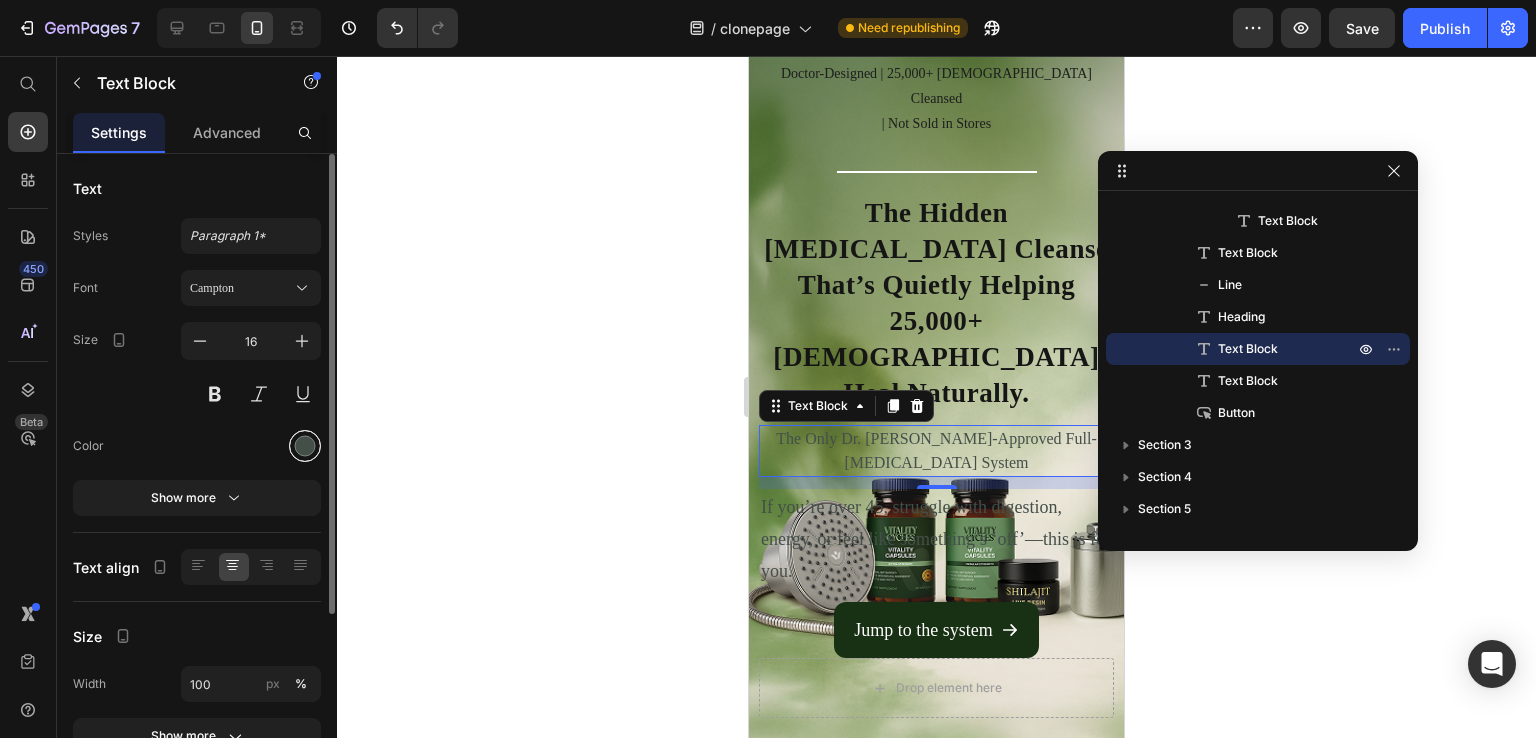 click at bounding box center [305, 446] 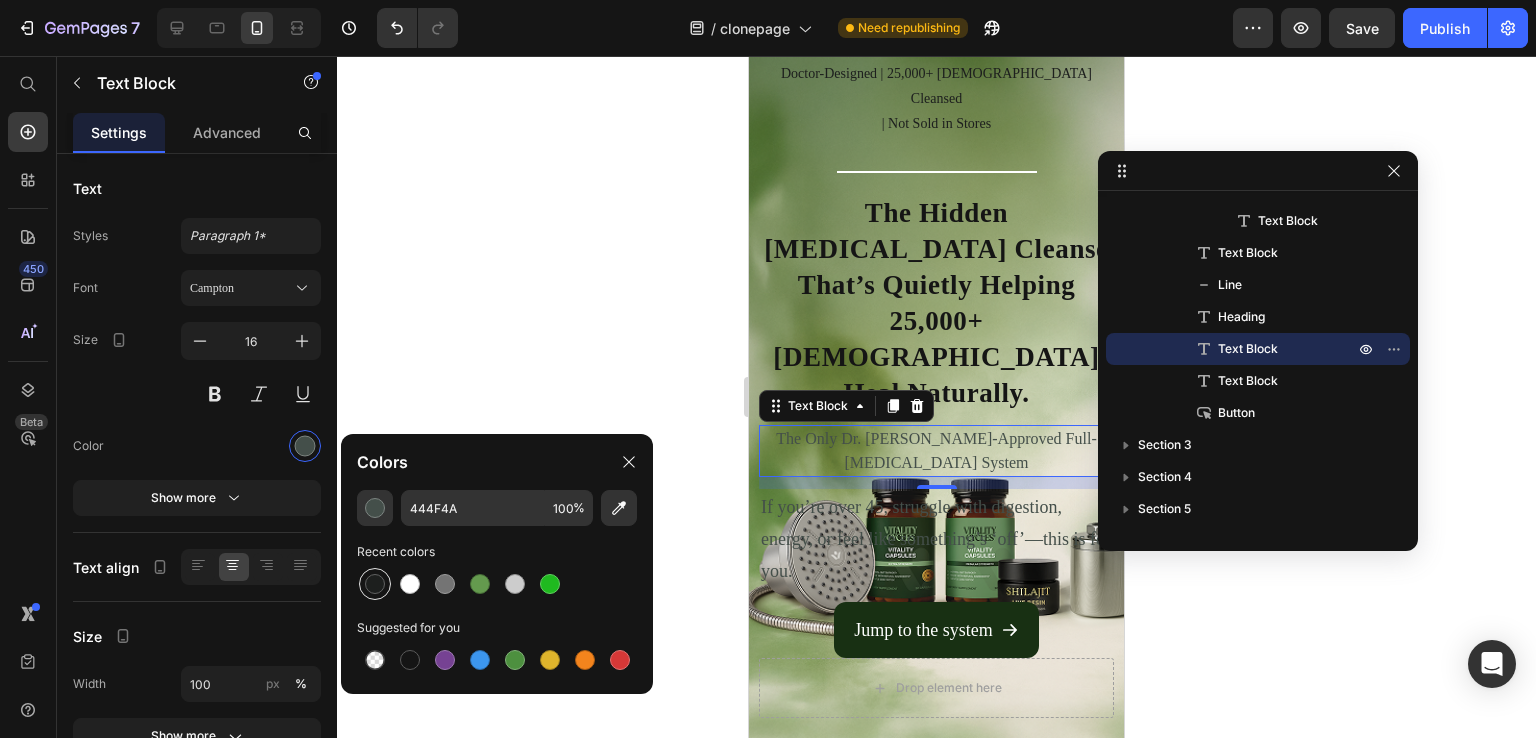 click at bounding box center (375, 584) 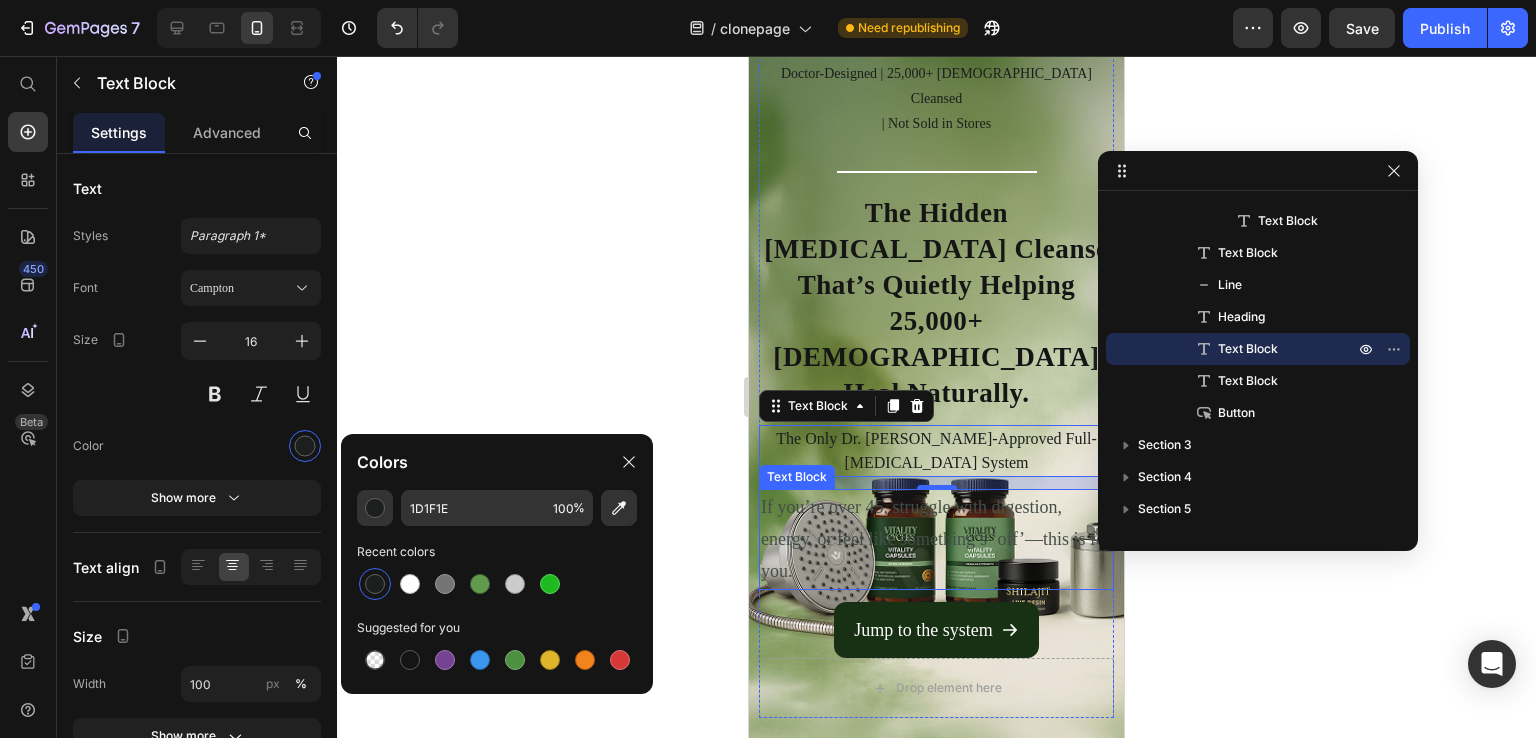 click on "If you’re over 45, struggle with digestion, energy, or feel like something’s ‘off’—this is for you." at bounding box center (936, 539) 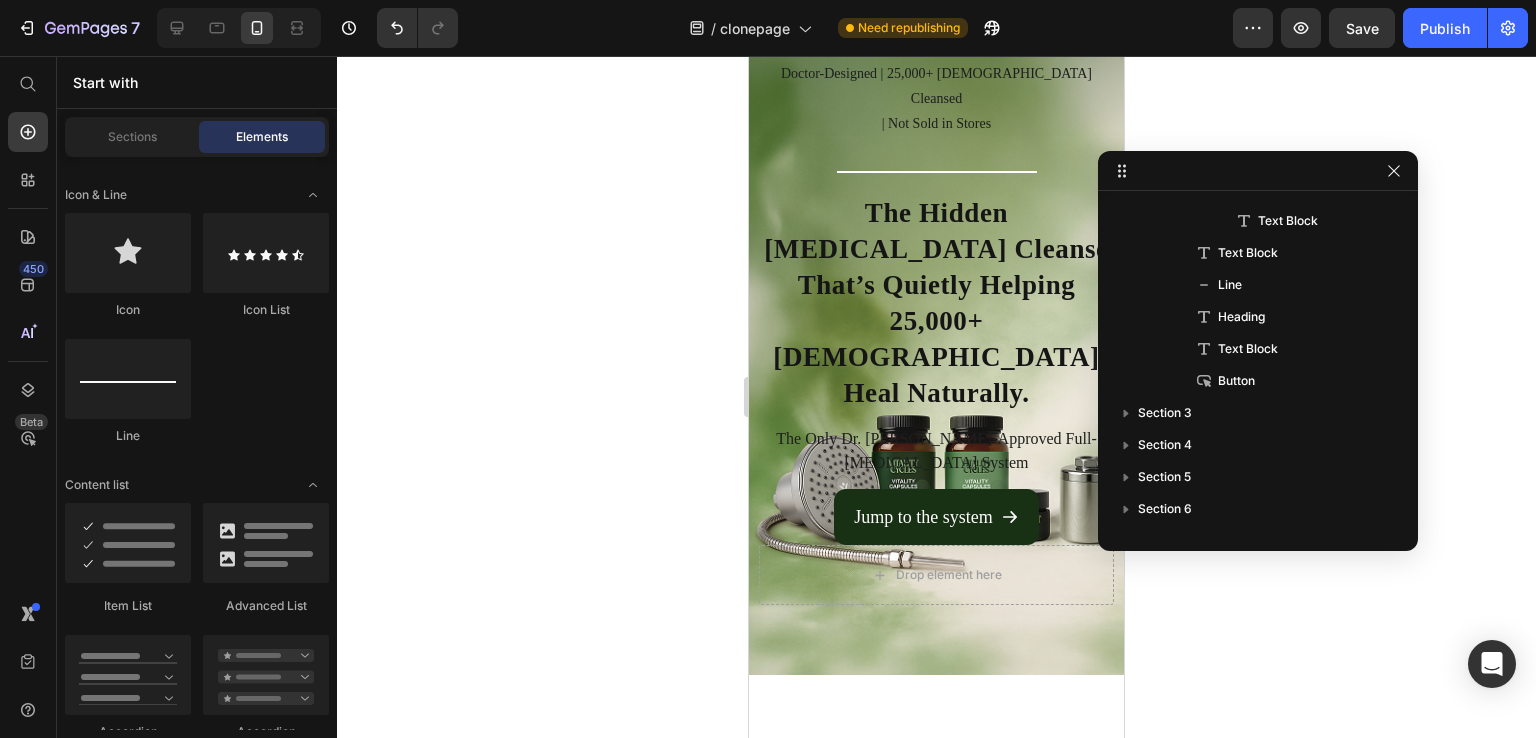 scroll, scrollTop: 0, scrollLeft: 0, axis: both 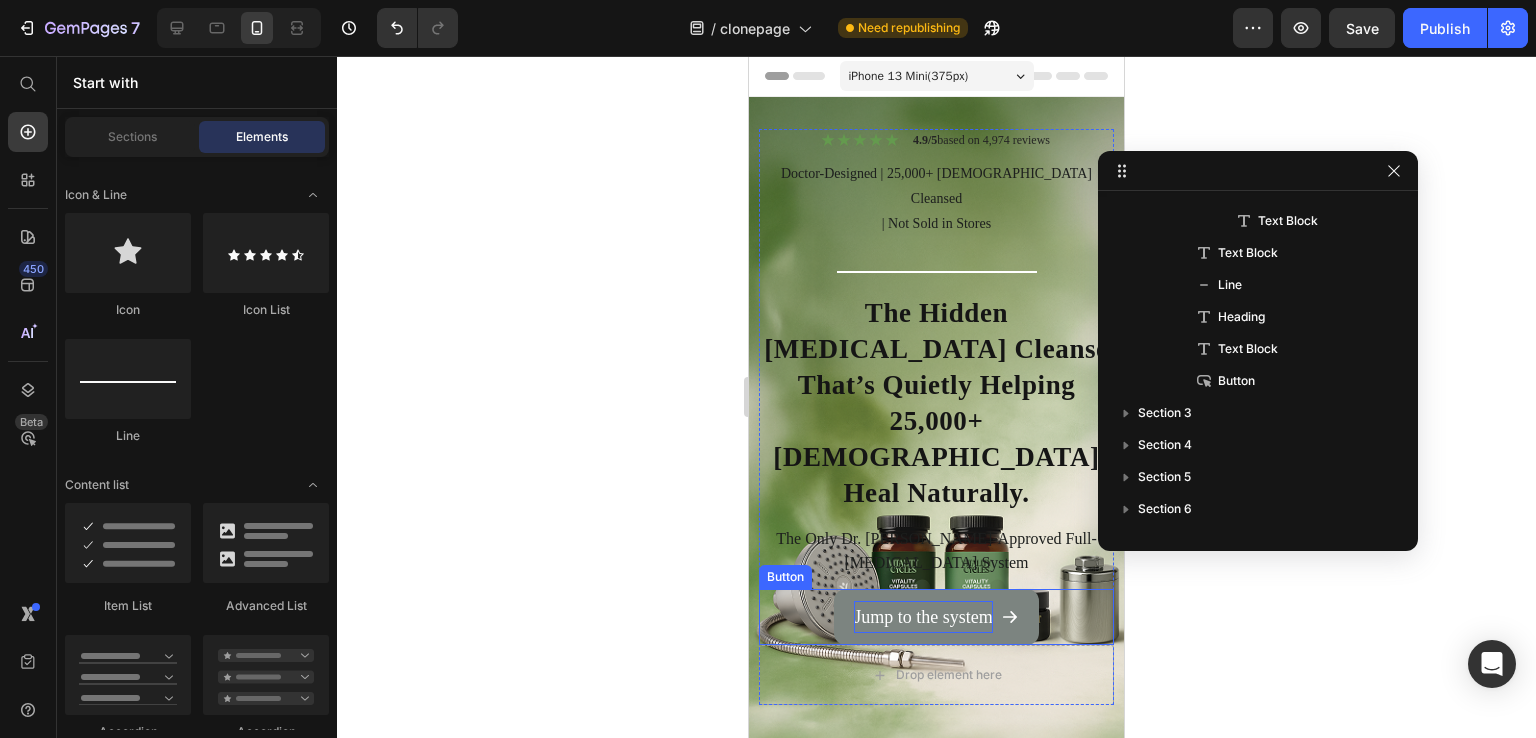 click on "Jump to the system" at bounding box center (923, 617) 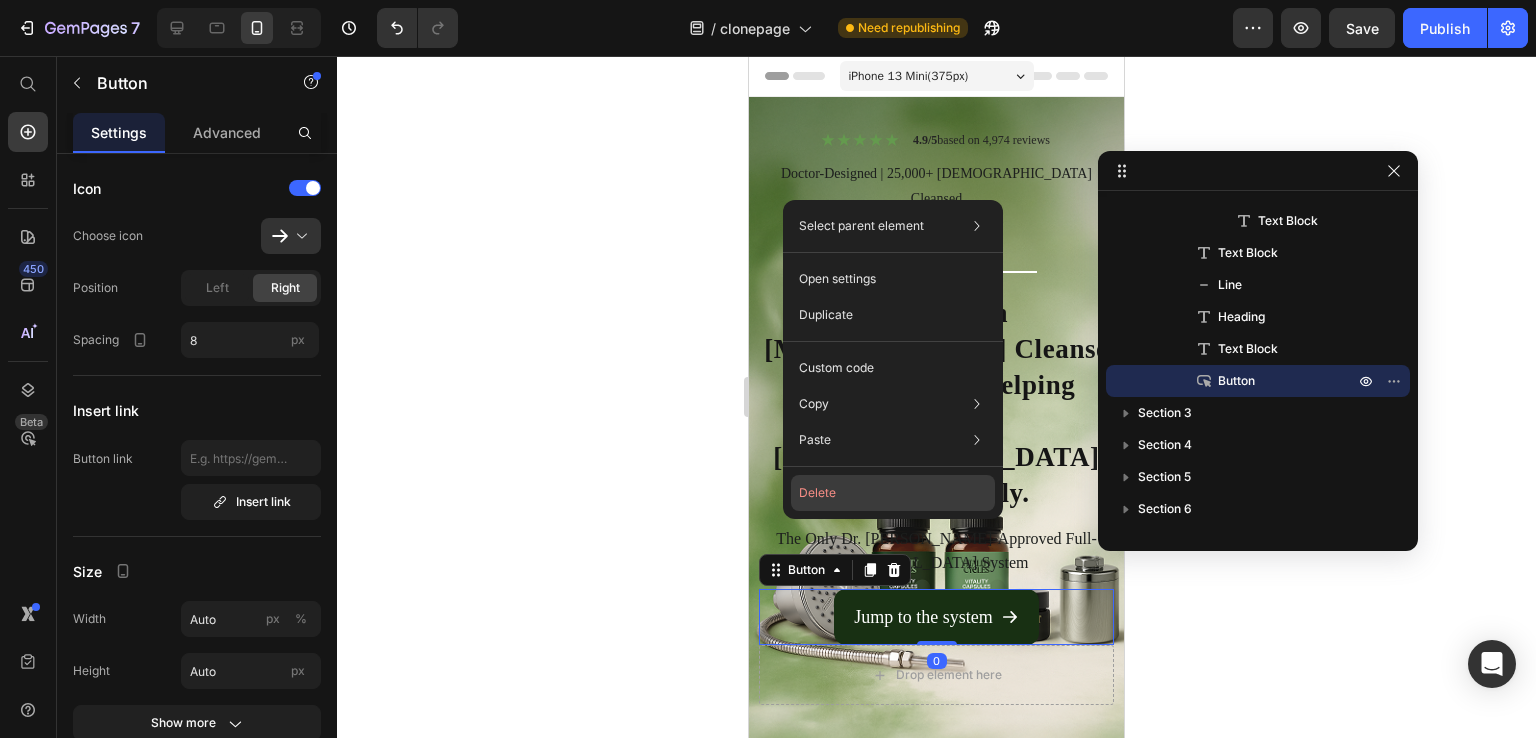 click on "Delete" 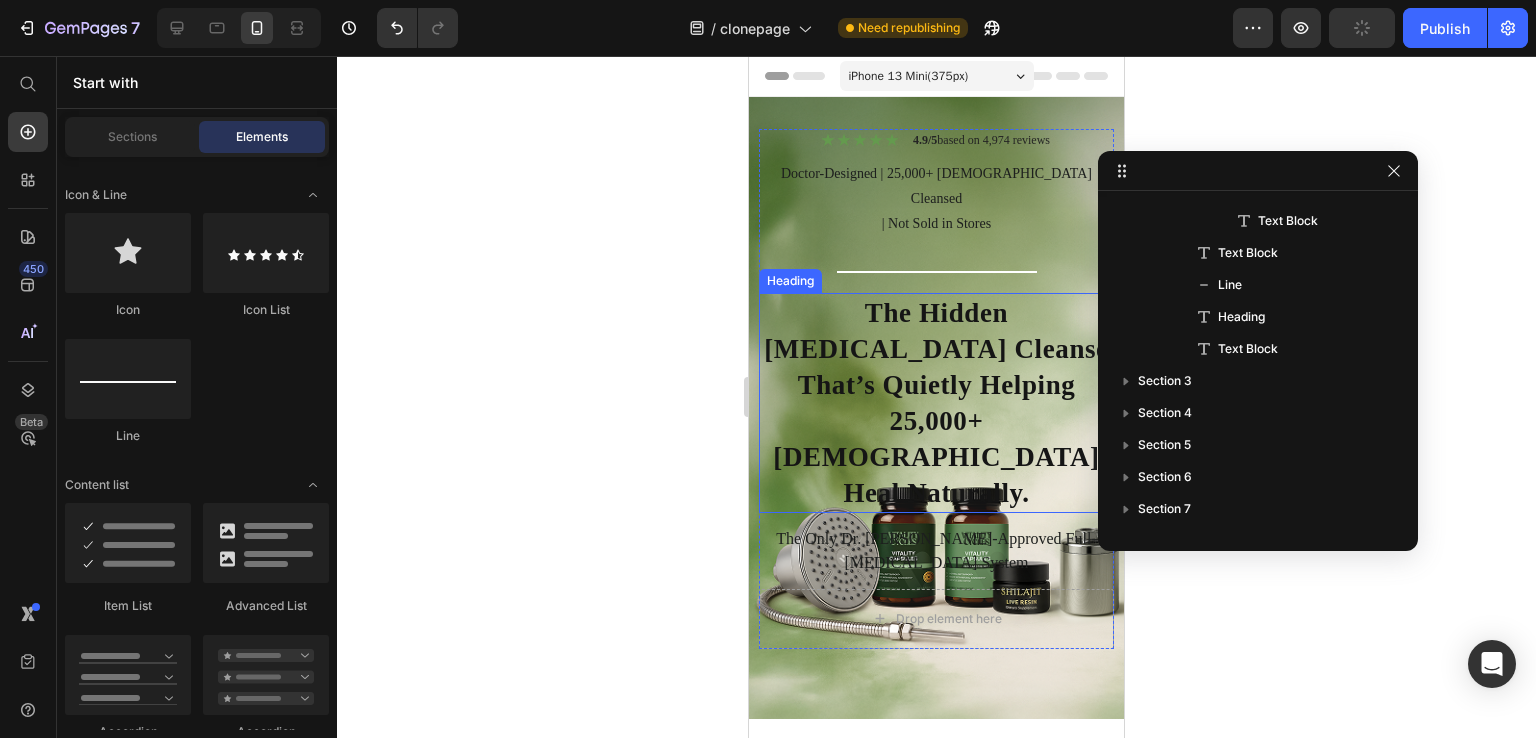 scroll, scrollTop: 0, scrollLeft: 0, axis: both 